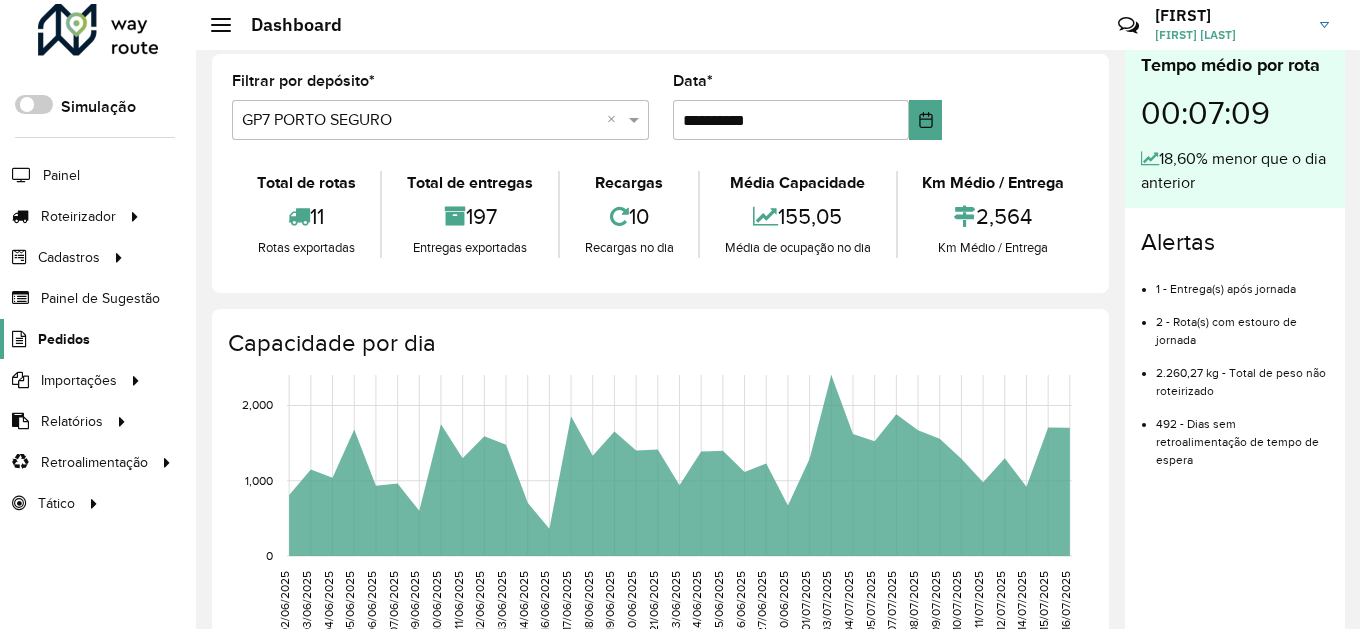 scroll, scrollTop: 0, scrollLeft: 0, axis: both 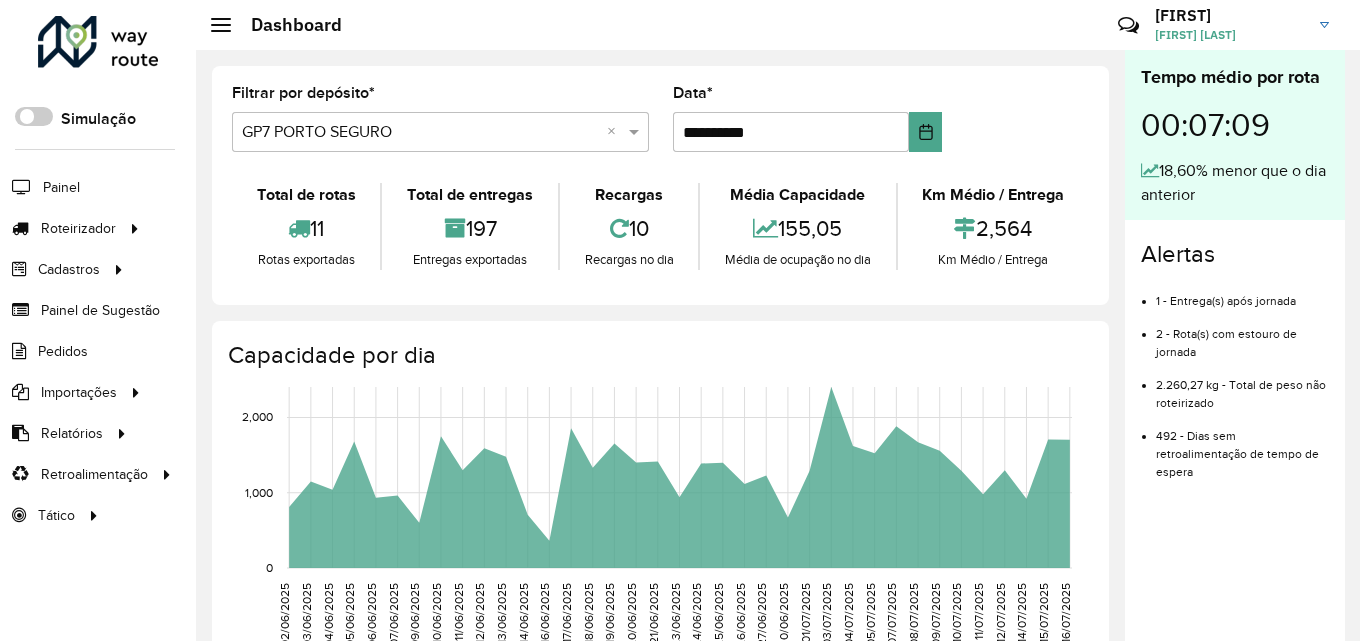 click 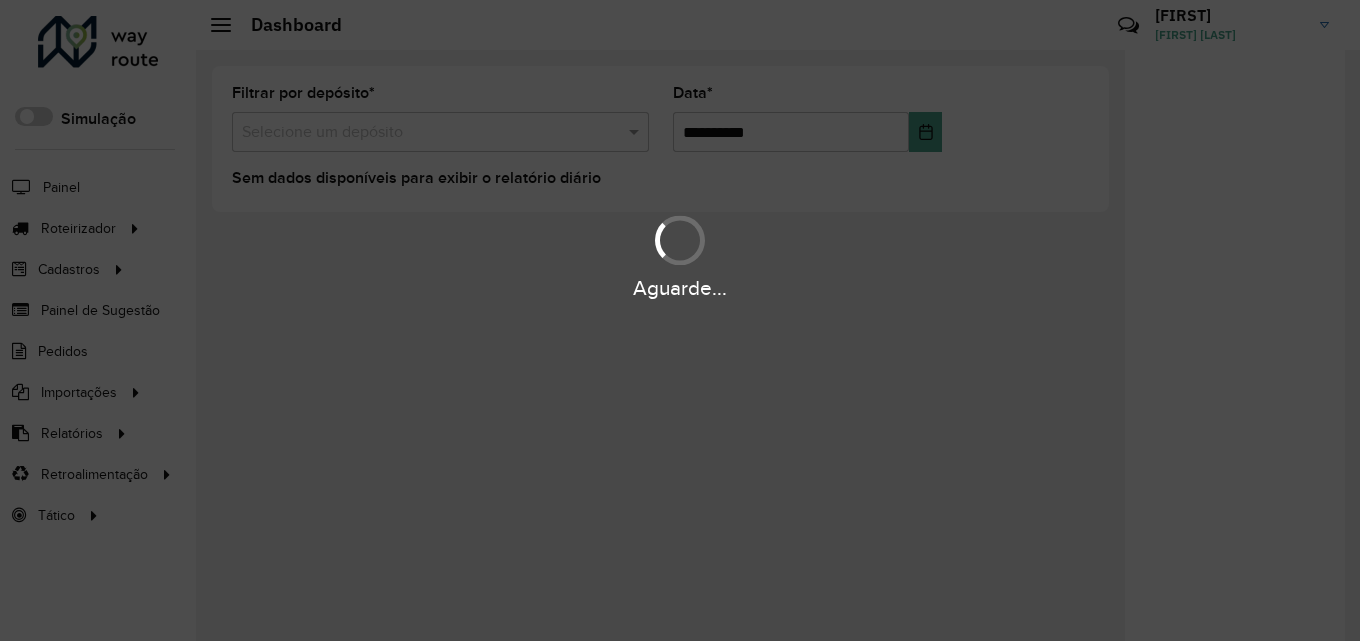 scroll, scrollTop: 0, scrollLeft: 0, axis: both 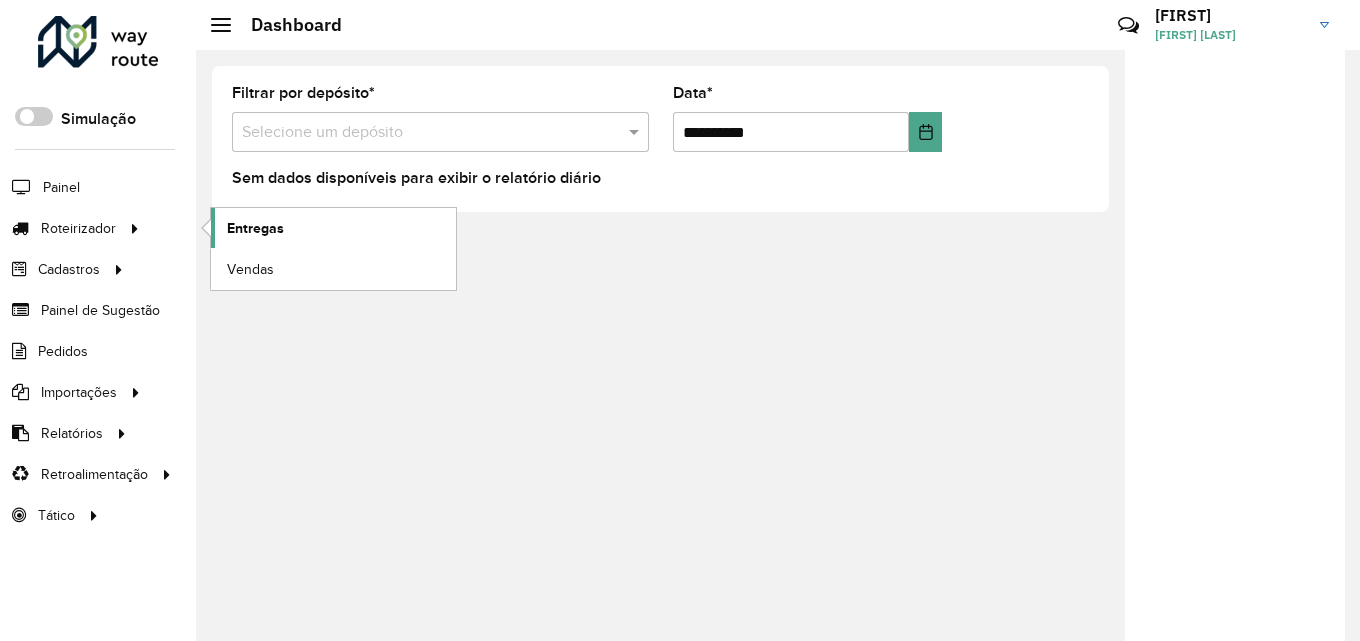 click on "Entregas" 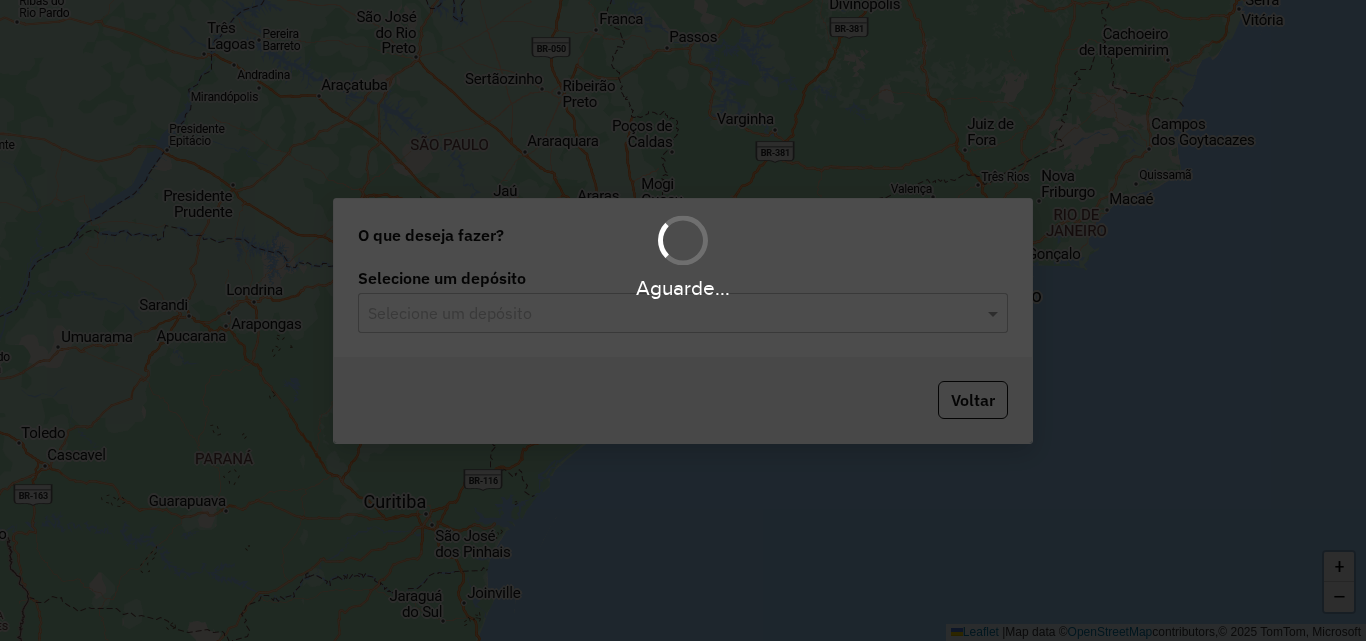 scroll, scrollTop: 0, scrollLeft: 0, axis: both 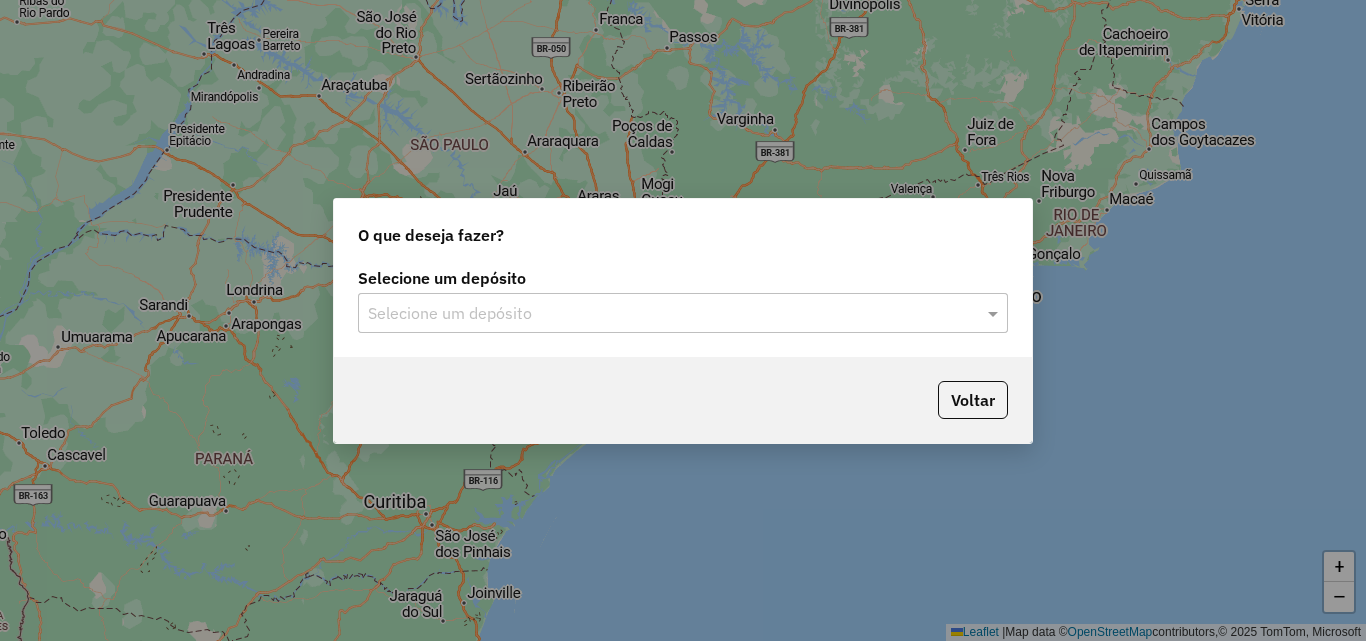 click 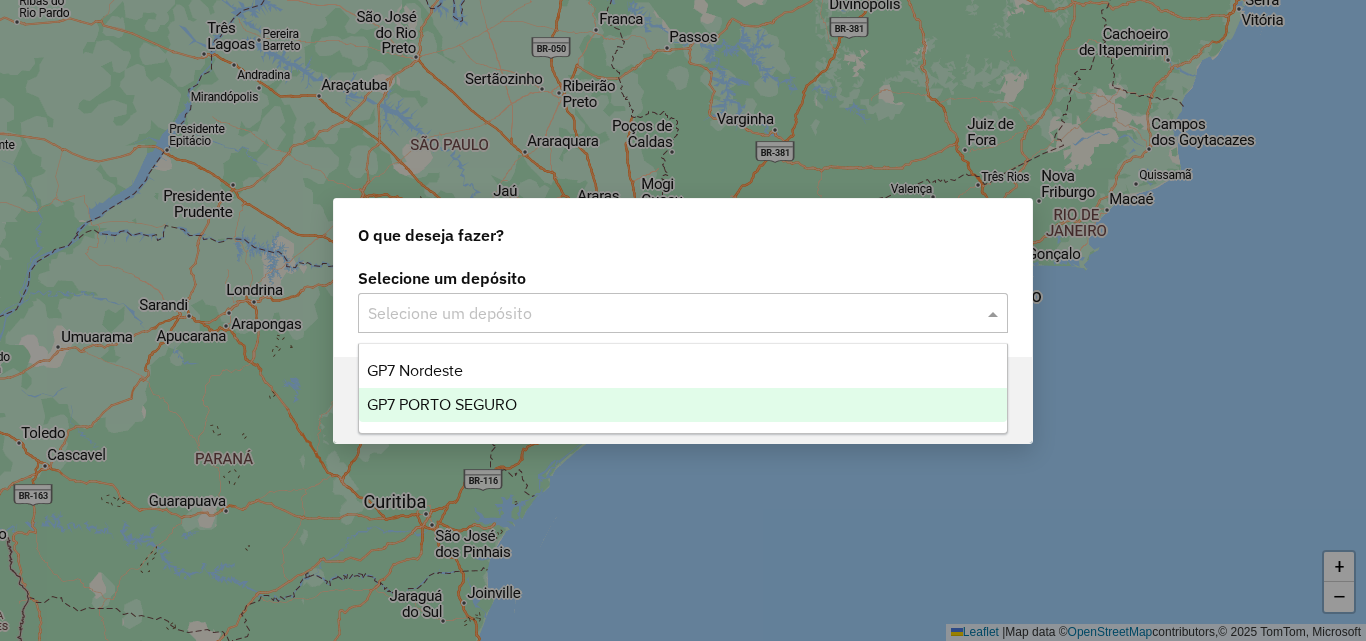 click on "GP7 PORTO SEGURO" at bounding box center (683, 405) 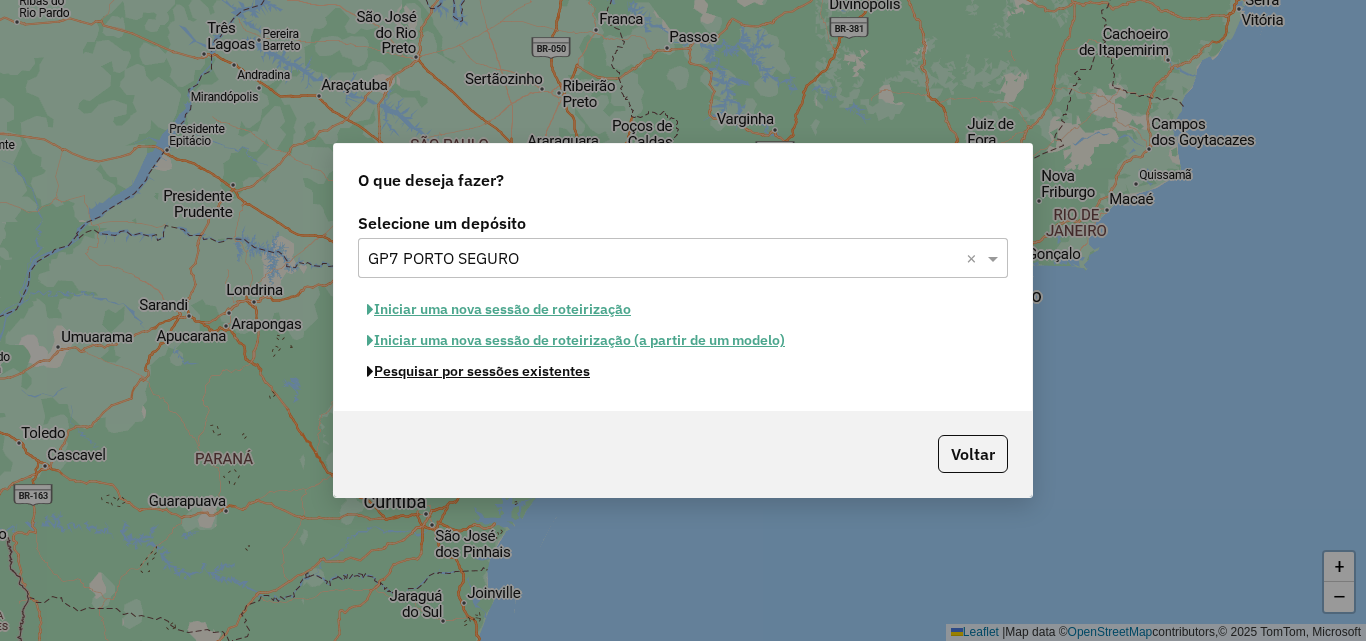 click on "Pesquisar por sessões existentes" 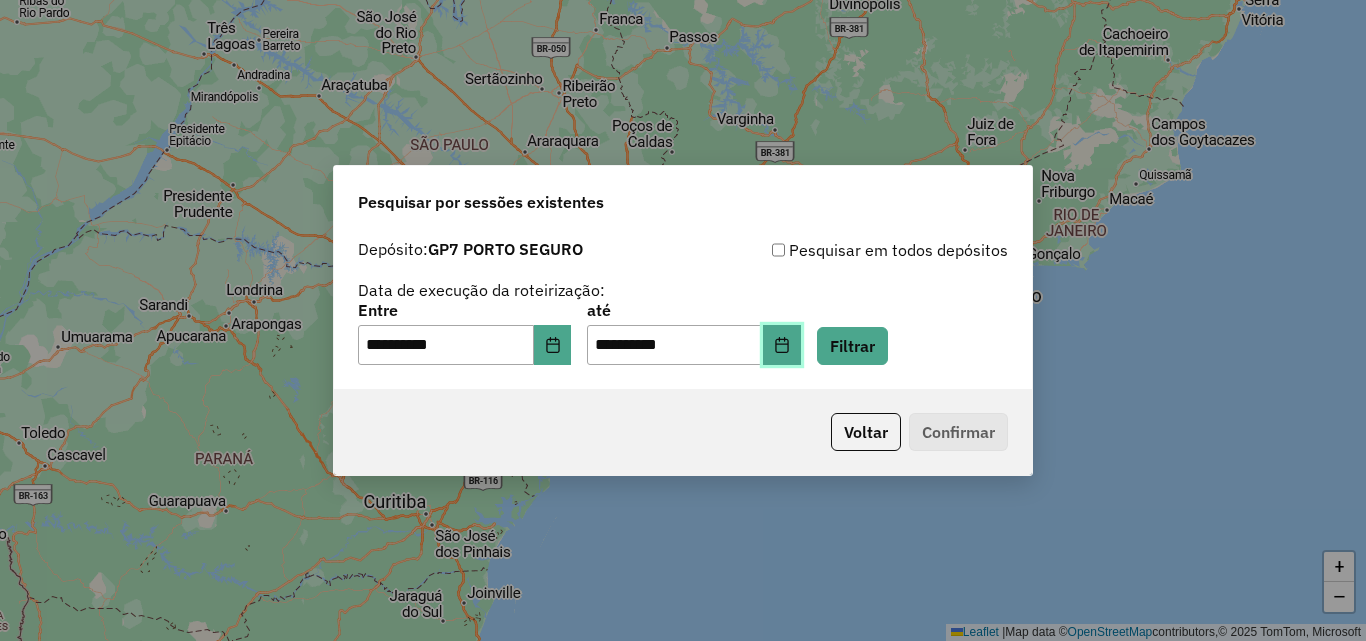 click 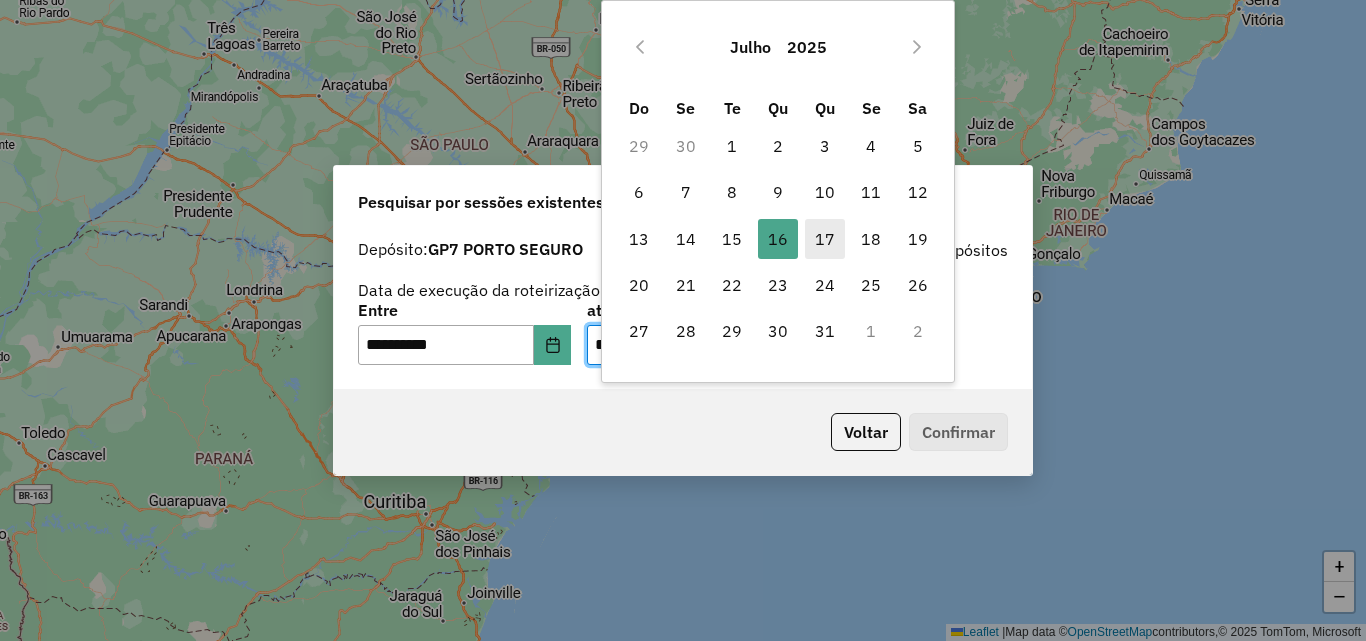 click on "17" at bounding box center (825, 239) 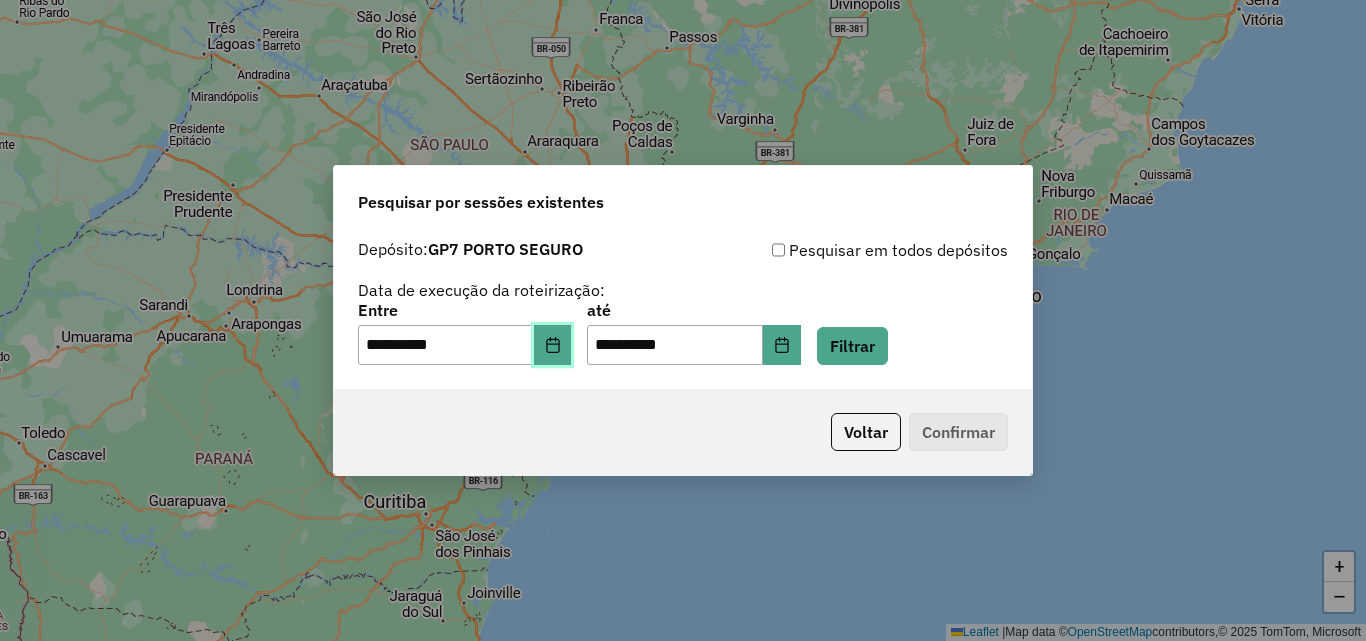click 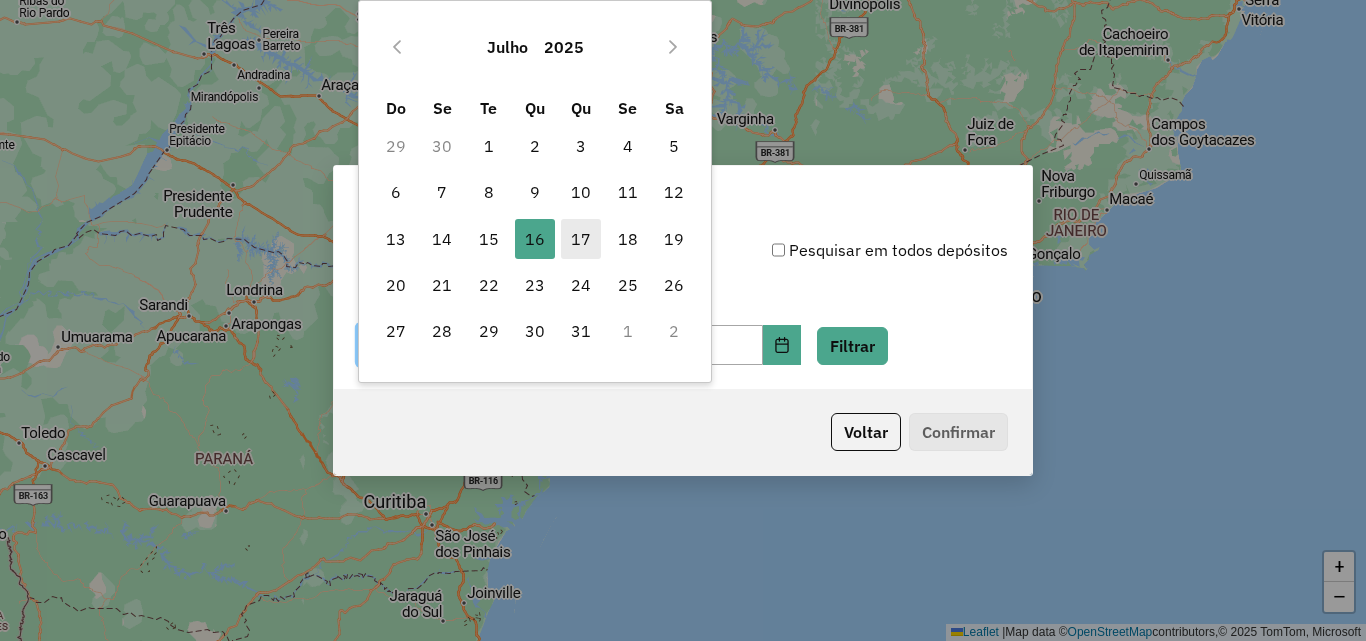 click on "17" at bounding box center (581, 239) 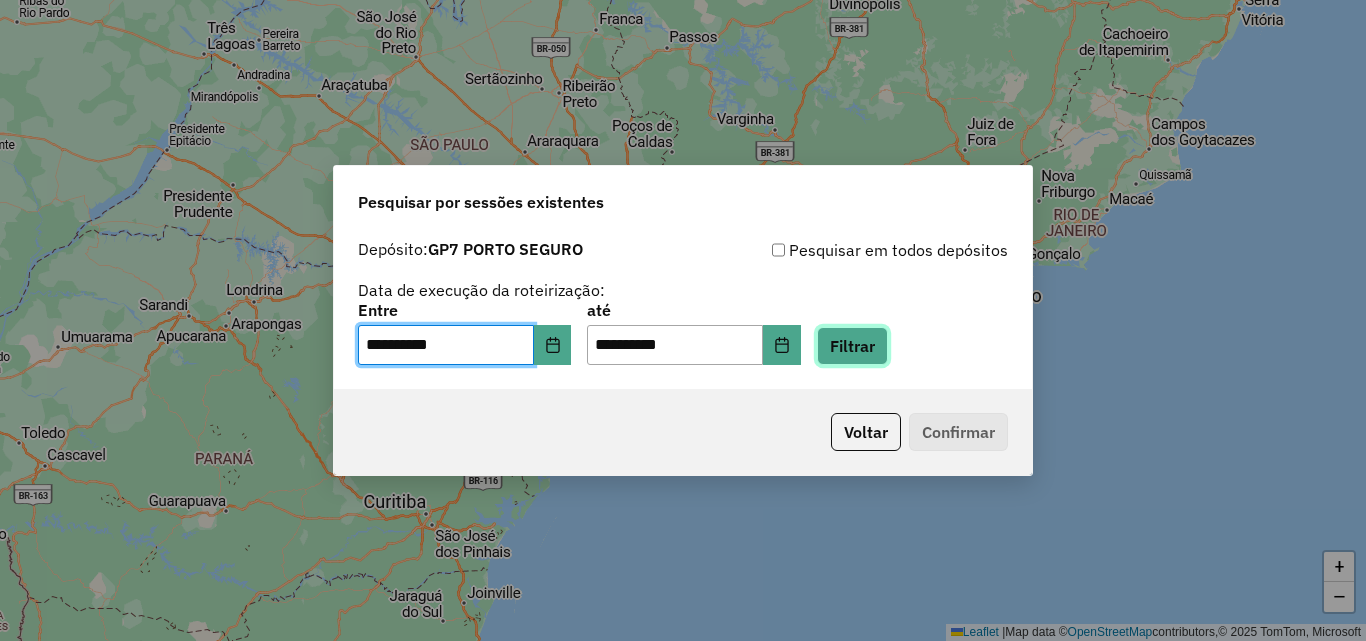 click on "Filtrar" 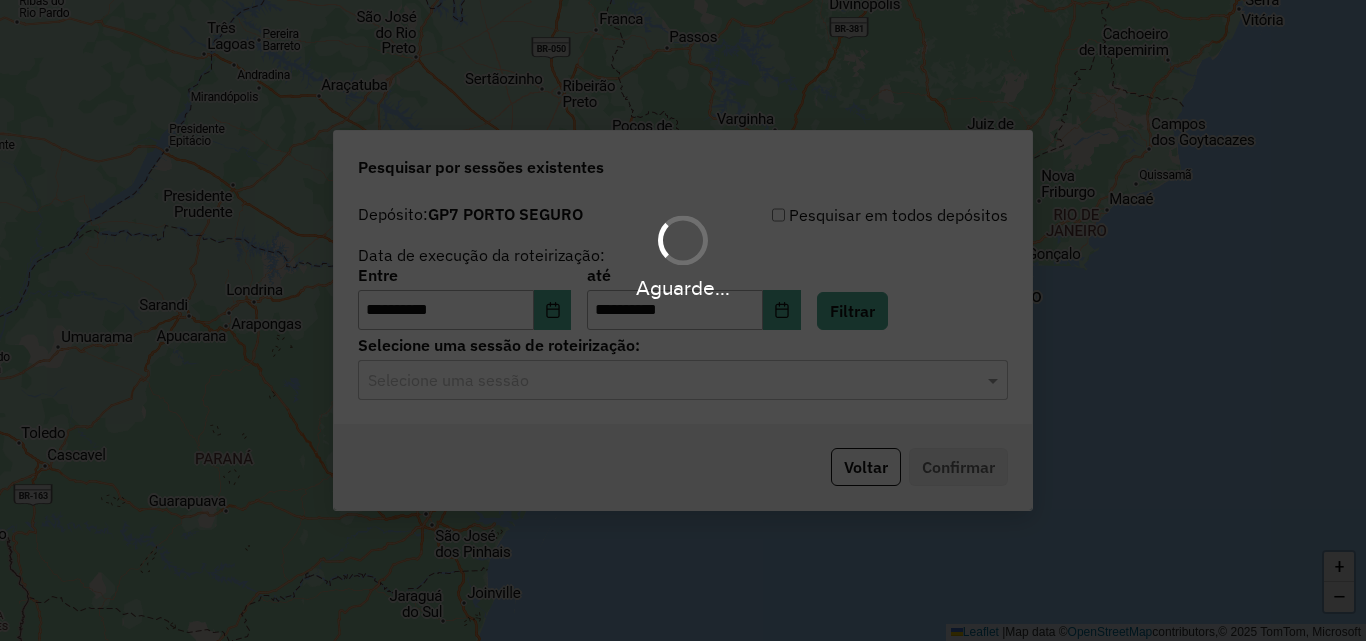click on "**********" at bounding box center [683, 320] 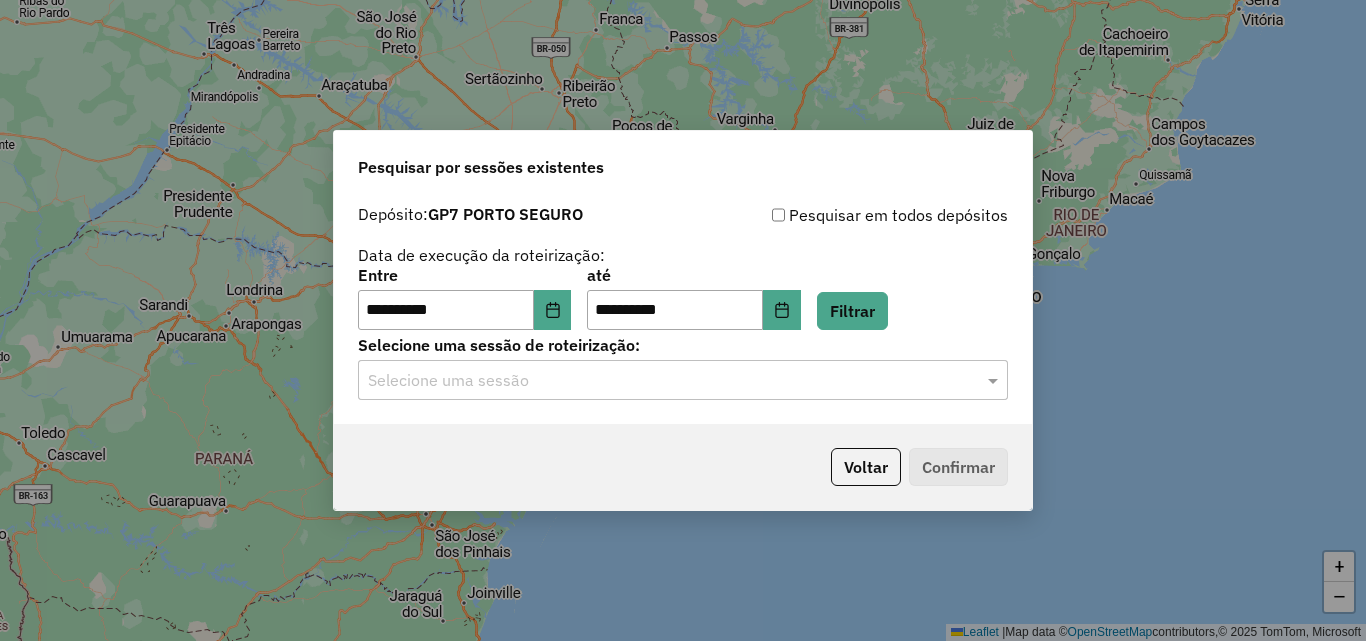 click 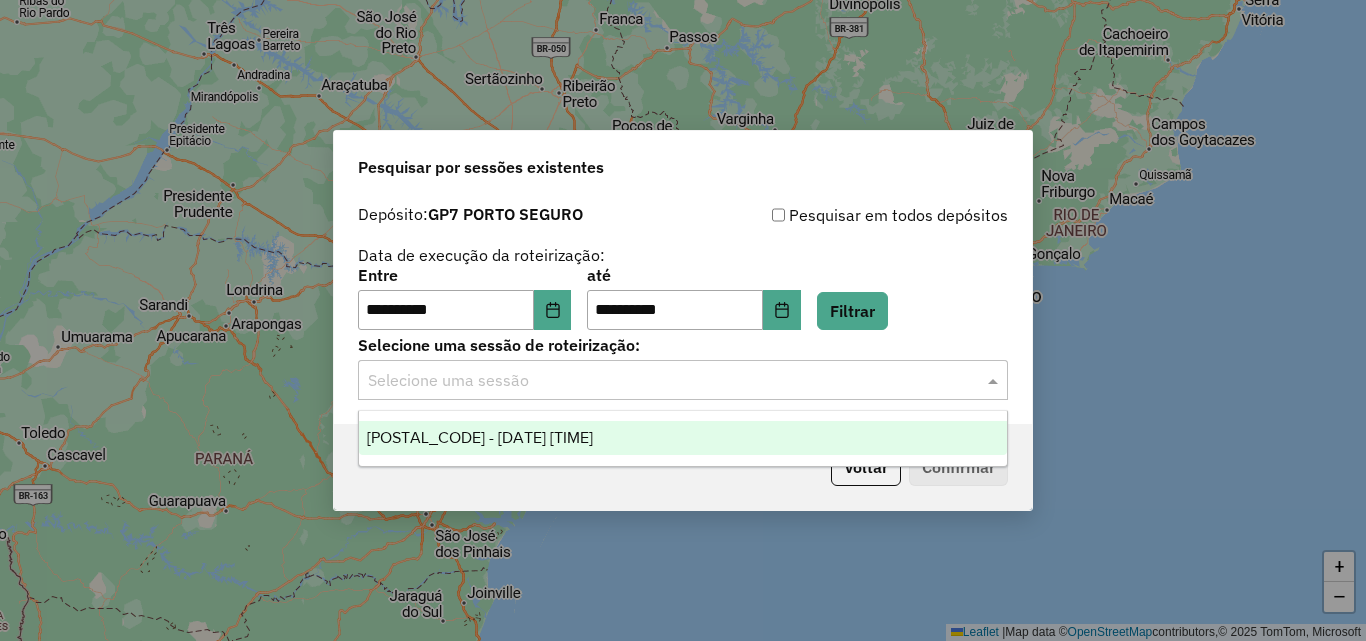 click on "[POSTAL_CODE] - [DATE] [TIME]" at bounding box center [683, 438] 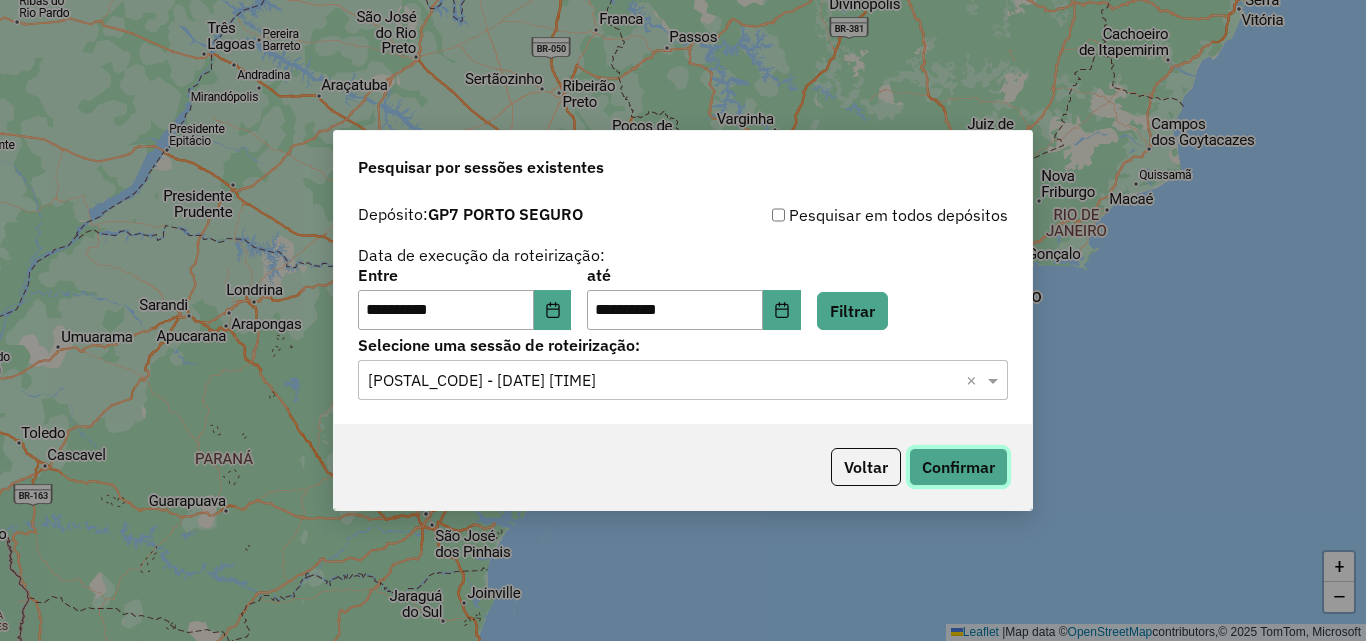 click on "Confirmar" 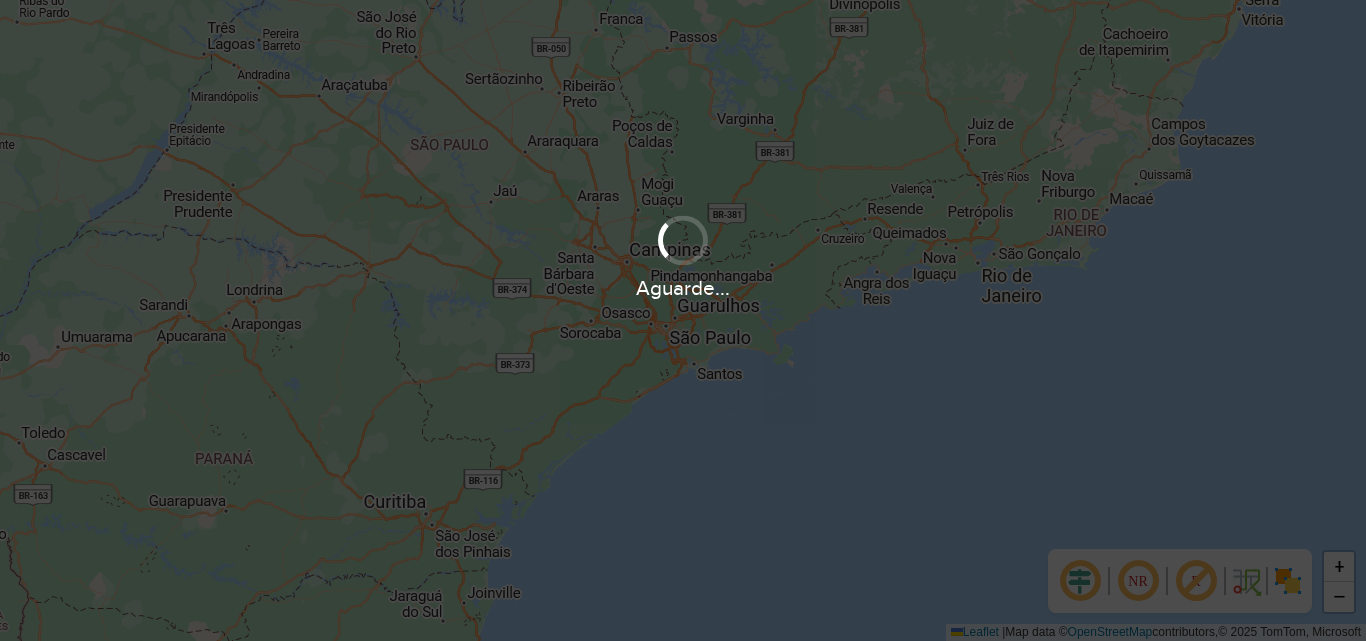 scroll, scrollTop: 0, scrollLeft: 0, axis: both 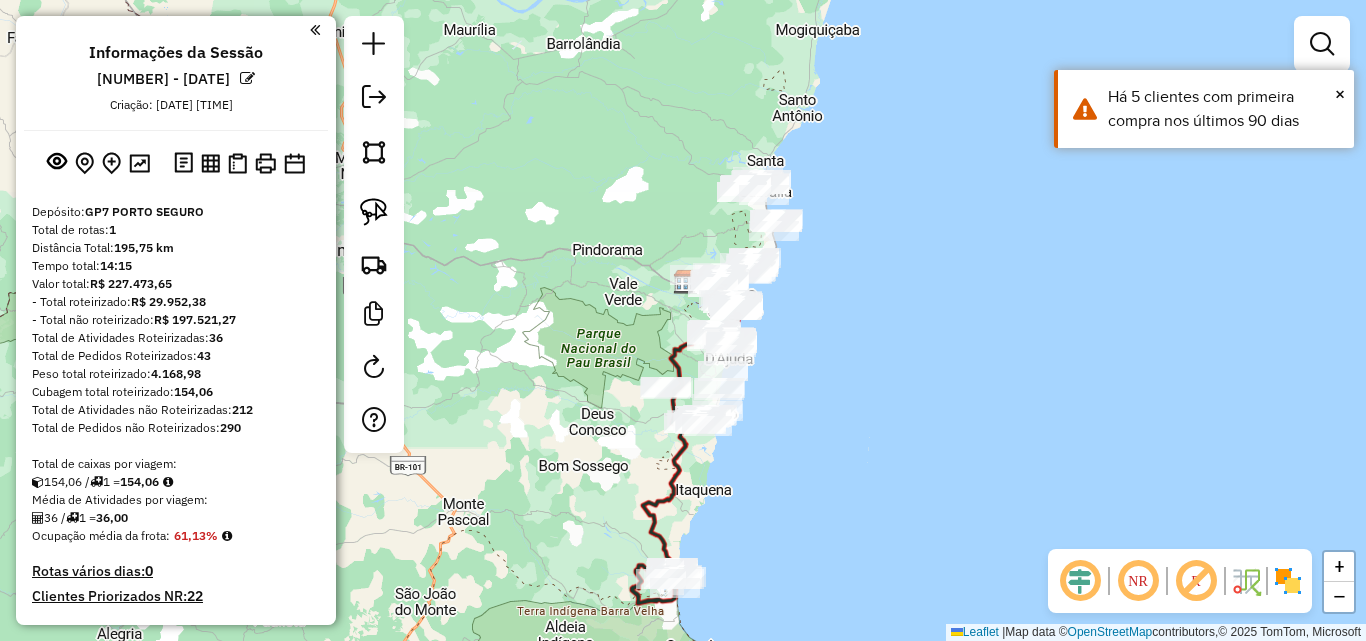 drag, startPoint x: 706, startPoint y: 537, endPoint x: 715, endPoint y: 439, distance: 98.4124 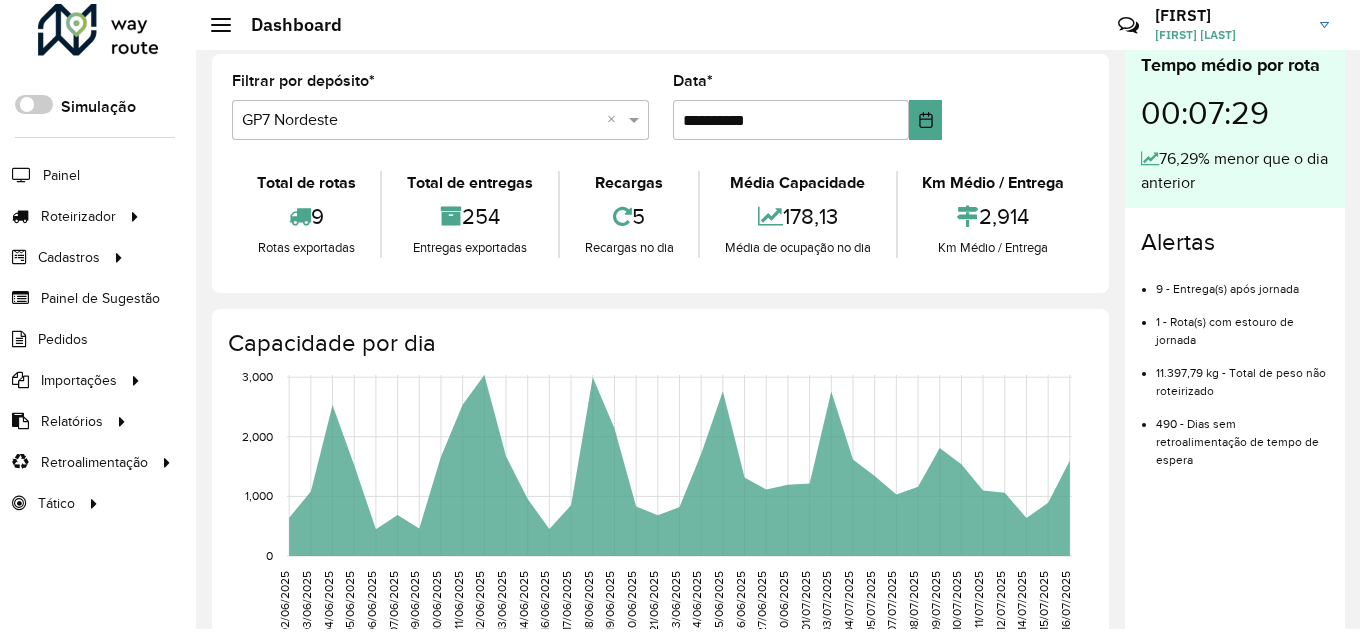 scroll, scrollTop: 12, scrollLeft: 0, axis: vertical 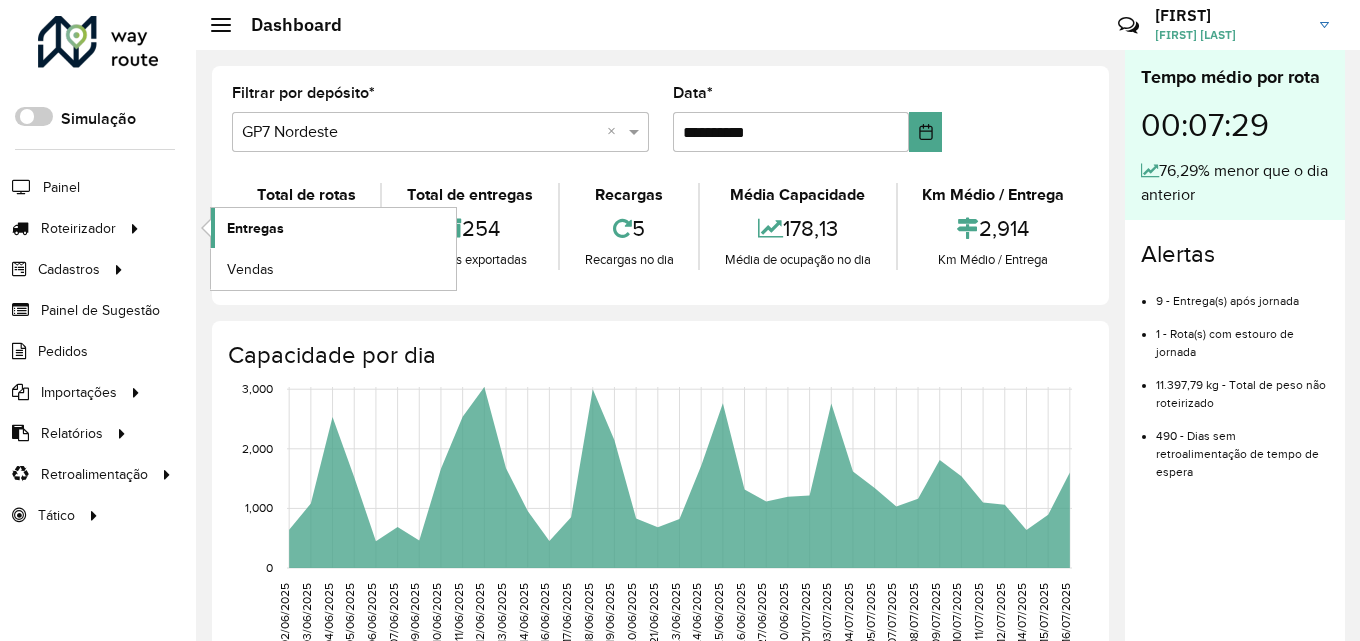 click on "Entregas" 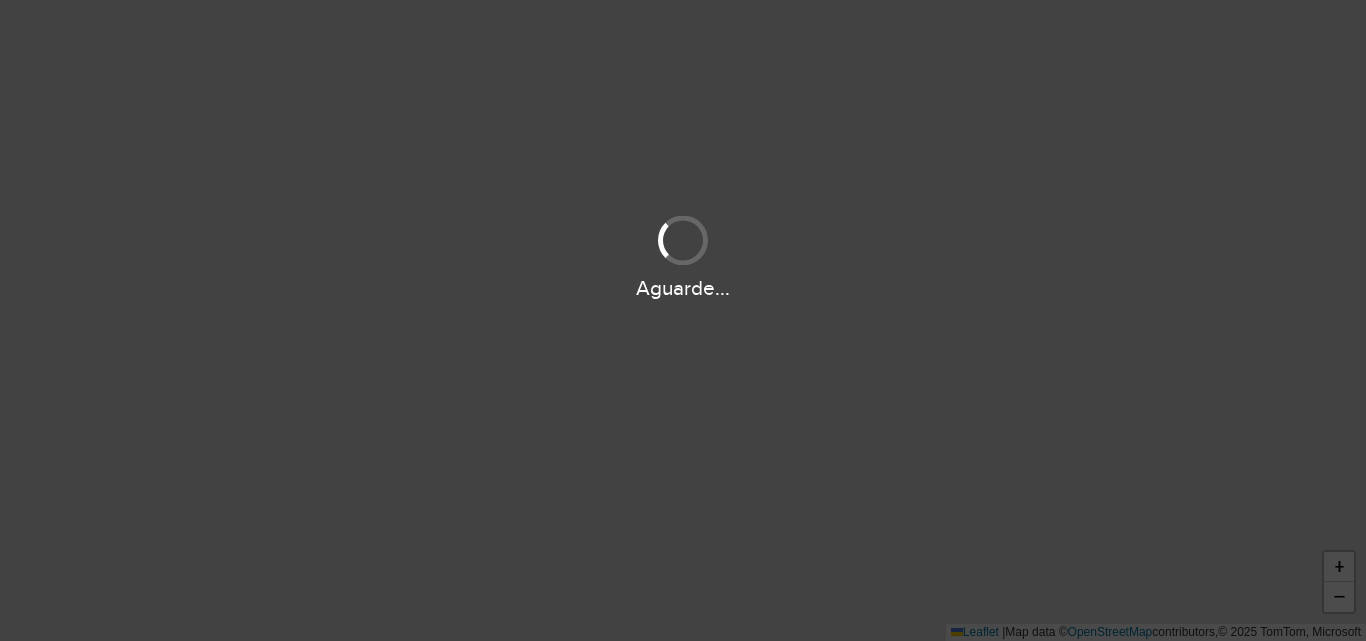 scroll, scrollTop: 0, scrollLeft: 0, axis: both 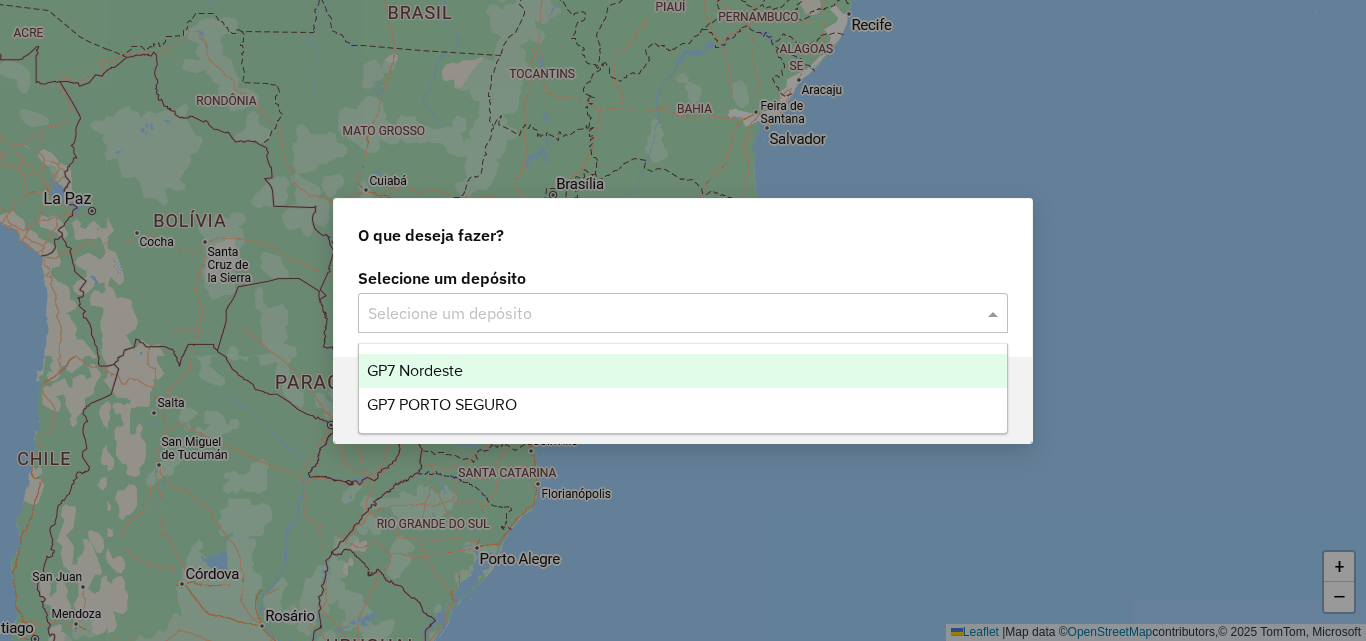 click 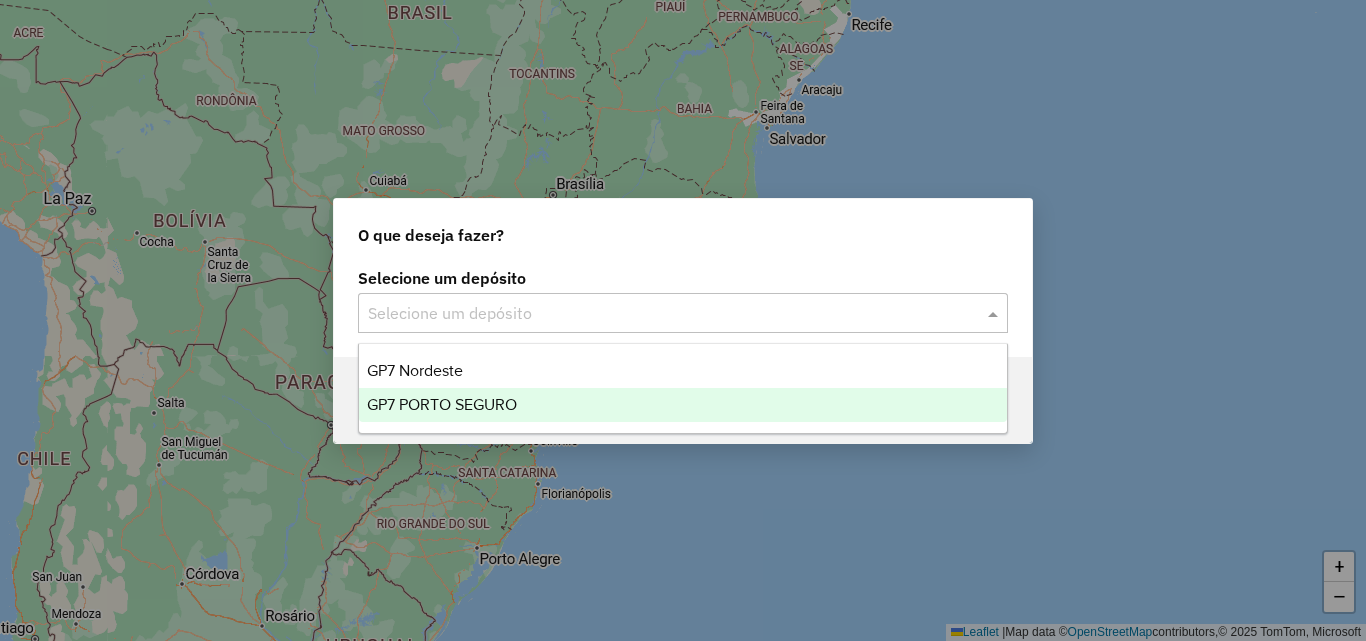 click on "GP7 PORTO SEGURO" at bounding box center [683, 405] 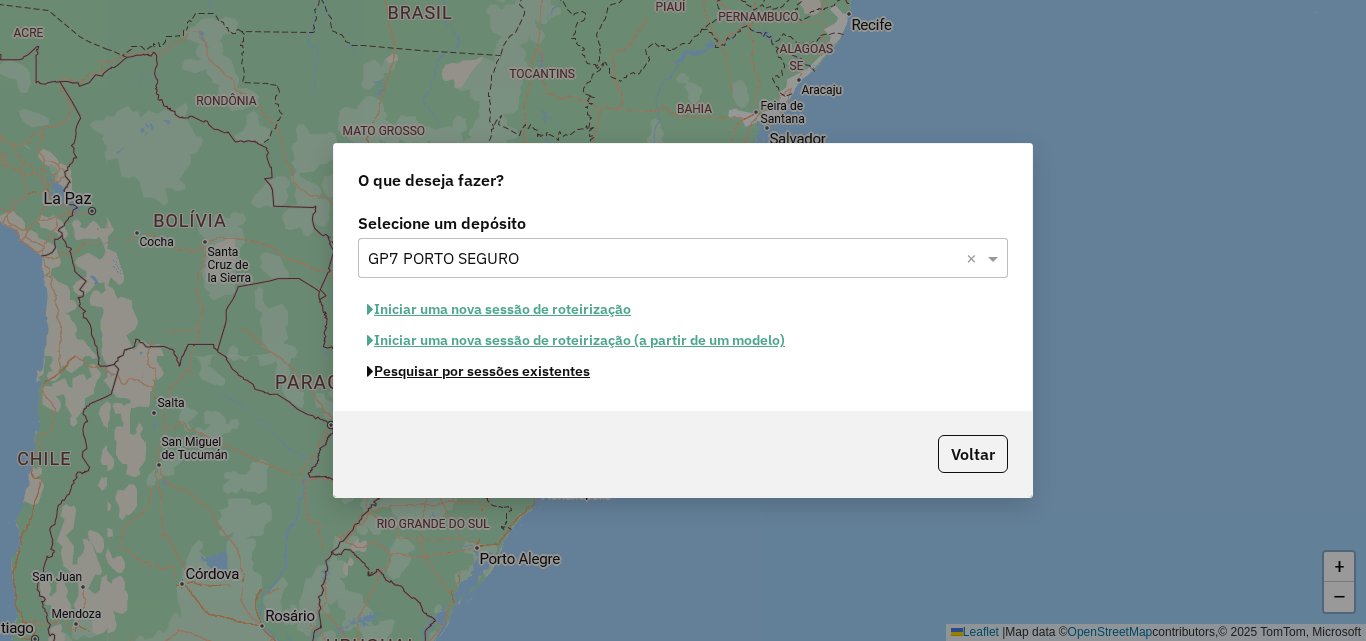 click on "Pesquisar por sessões existentes" 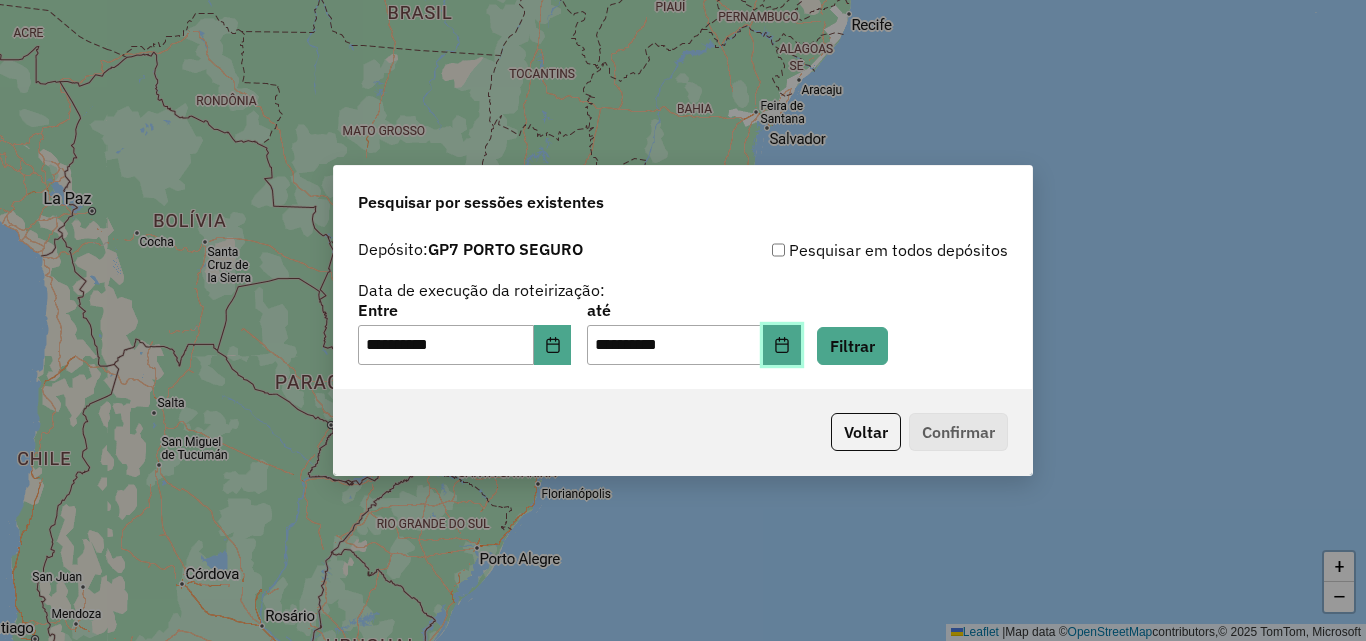 click at bounding box center [782, 345] 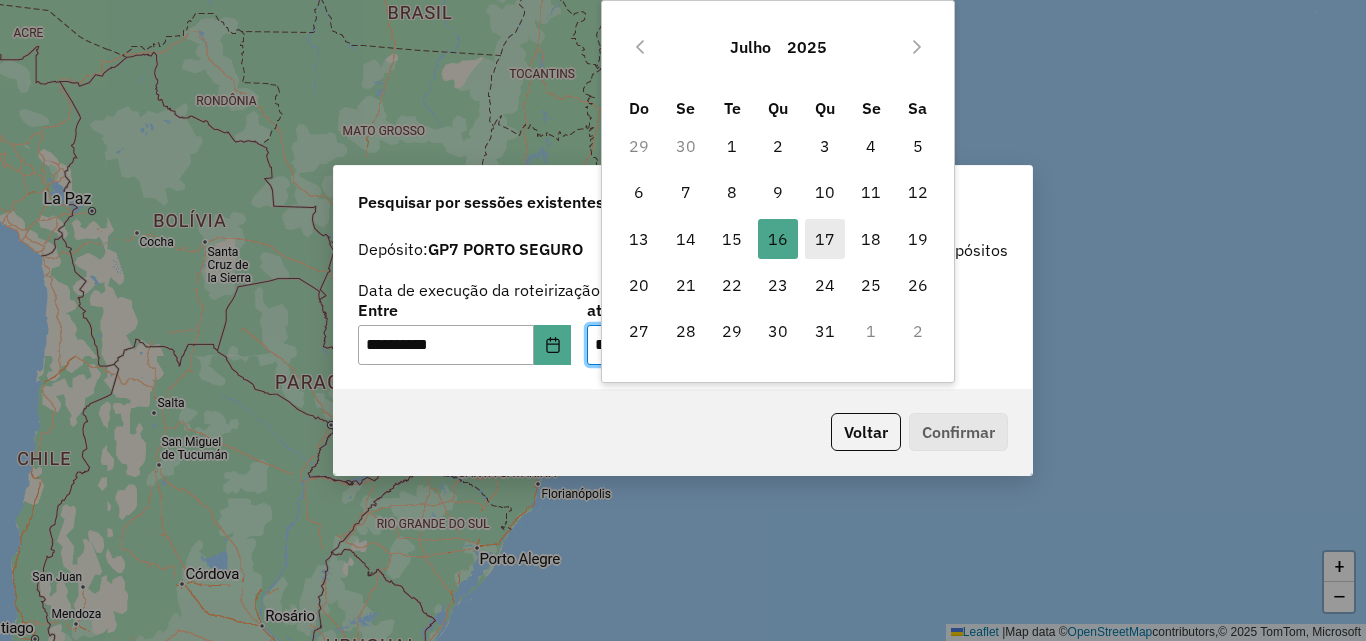 click on "17" at bounding box center [825, 239] 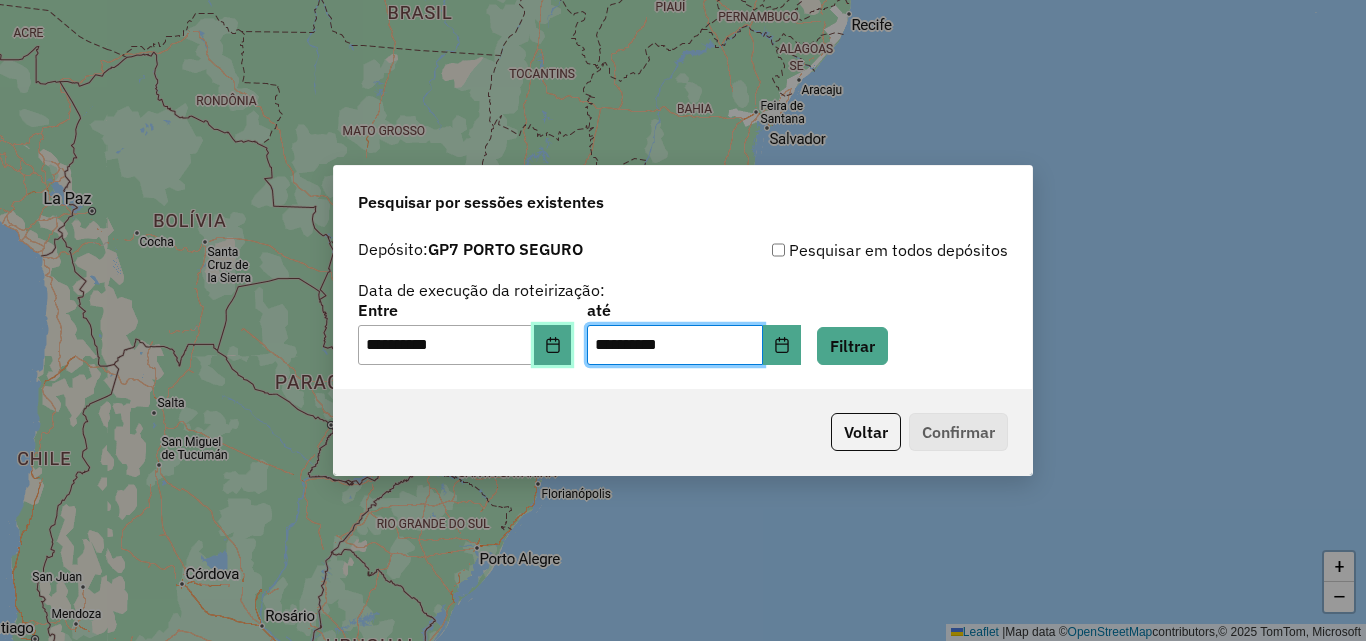 click 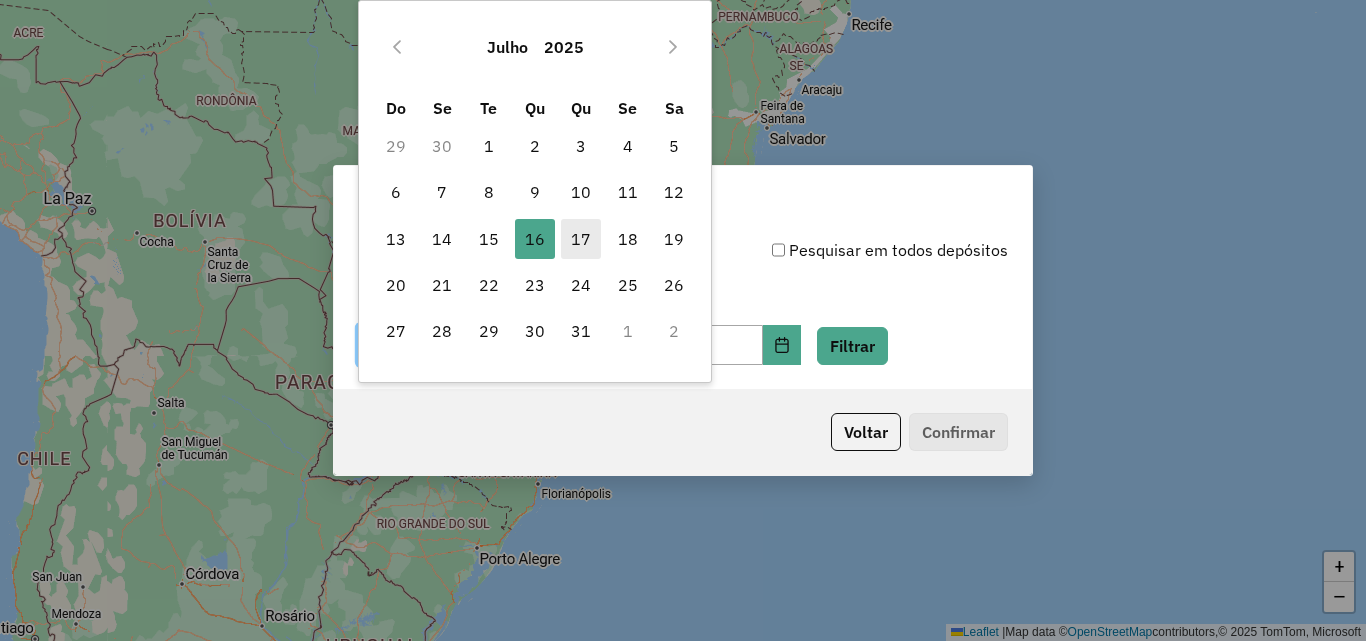 click on "17" at bounding box center (581, 239) 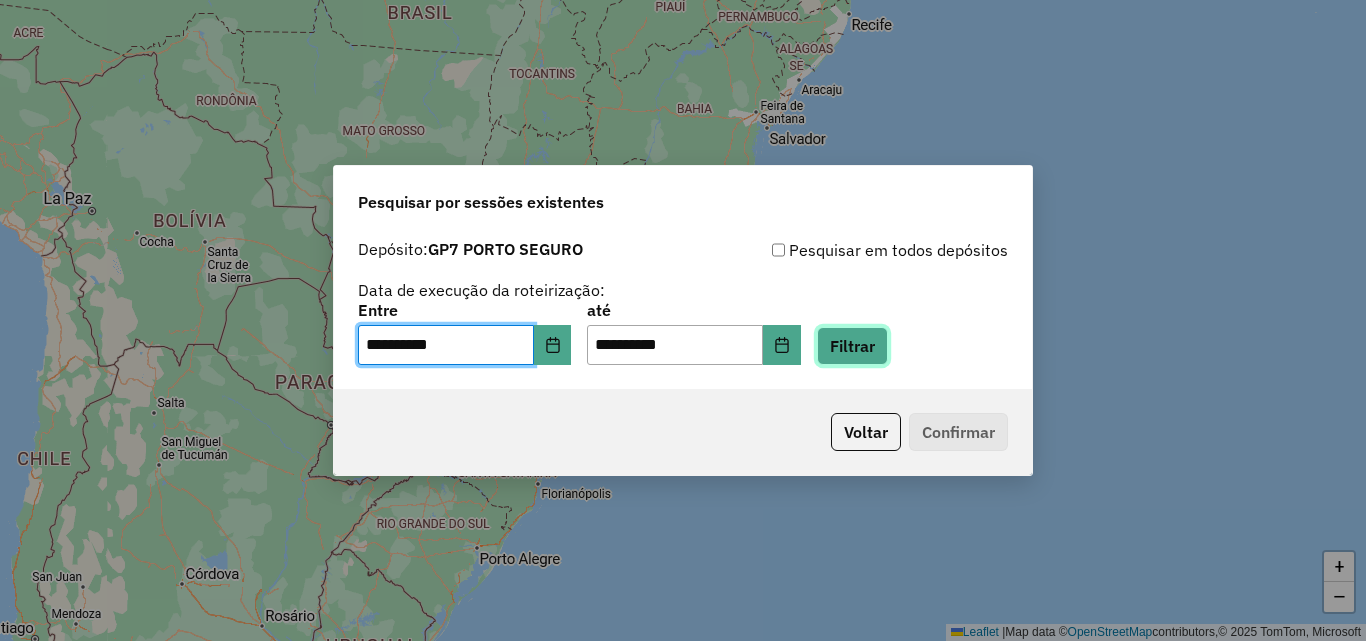 click on "Filtrar" 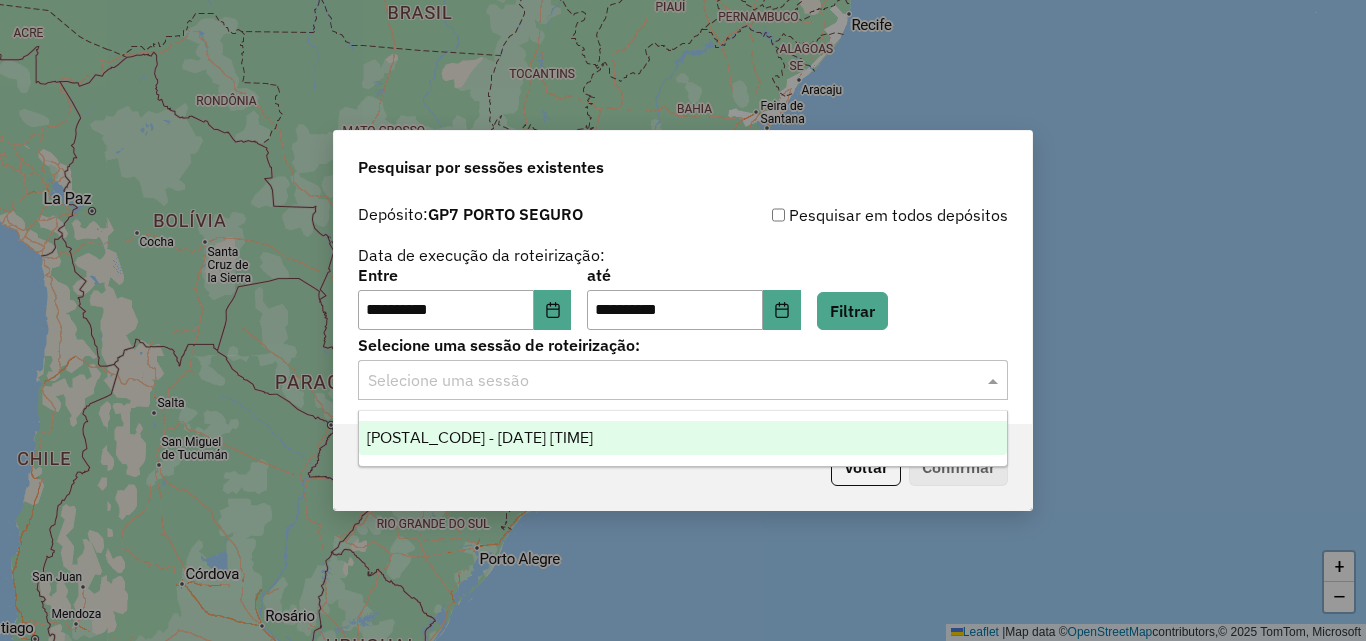 click 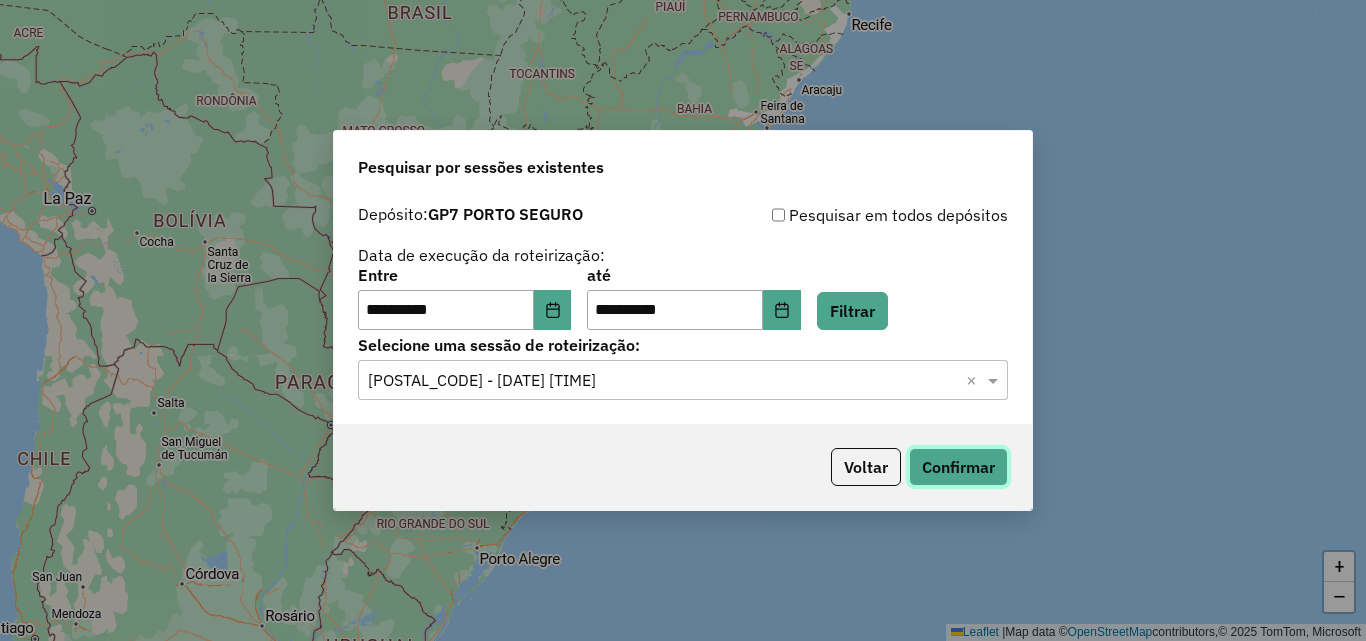 click on "Confirmar" 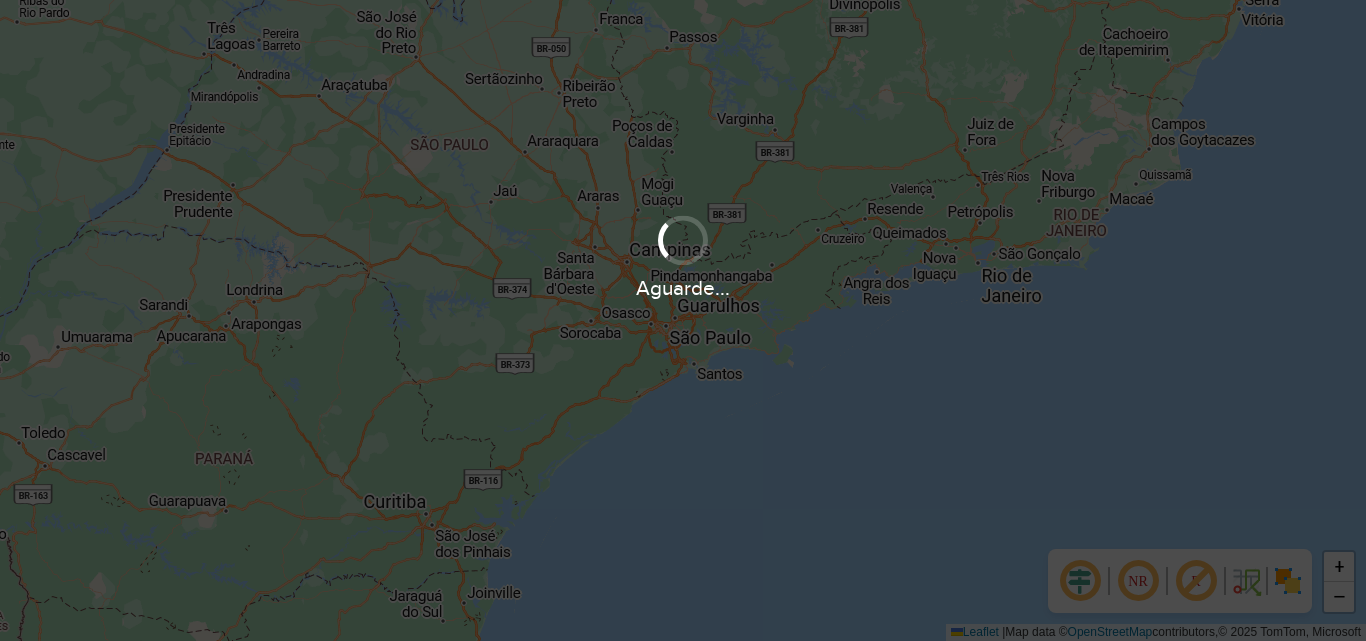 scroll, scrollTop: 0, scrollLeft: 0, axis: both 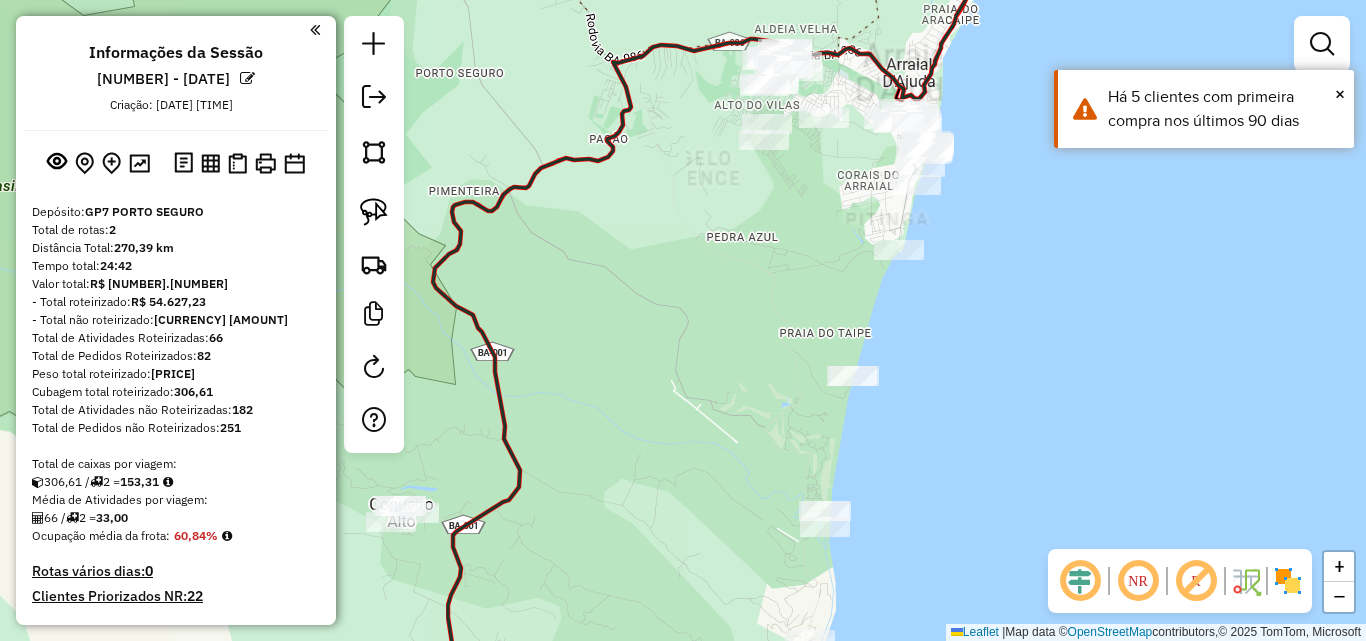 drag, startPoint x: 709, startPoint y: 402, endPoint x: 721, endPoint y: 325, distance: 77.92946 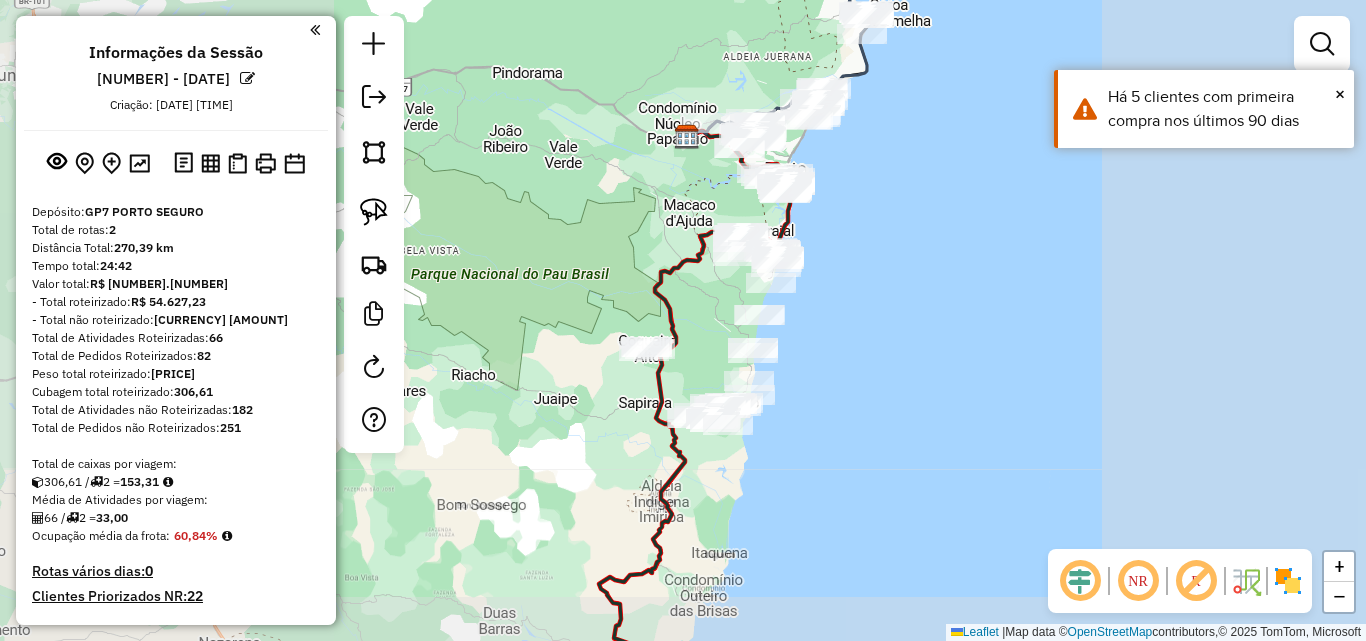 drag, startPoint x: 699, startPoint y: 352, endPoint x: 708, endPoint y: 332, distance: 21.931713 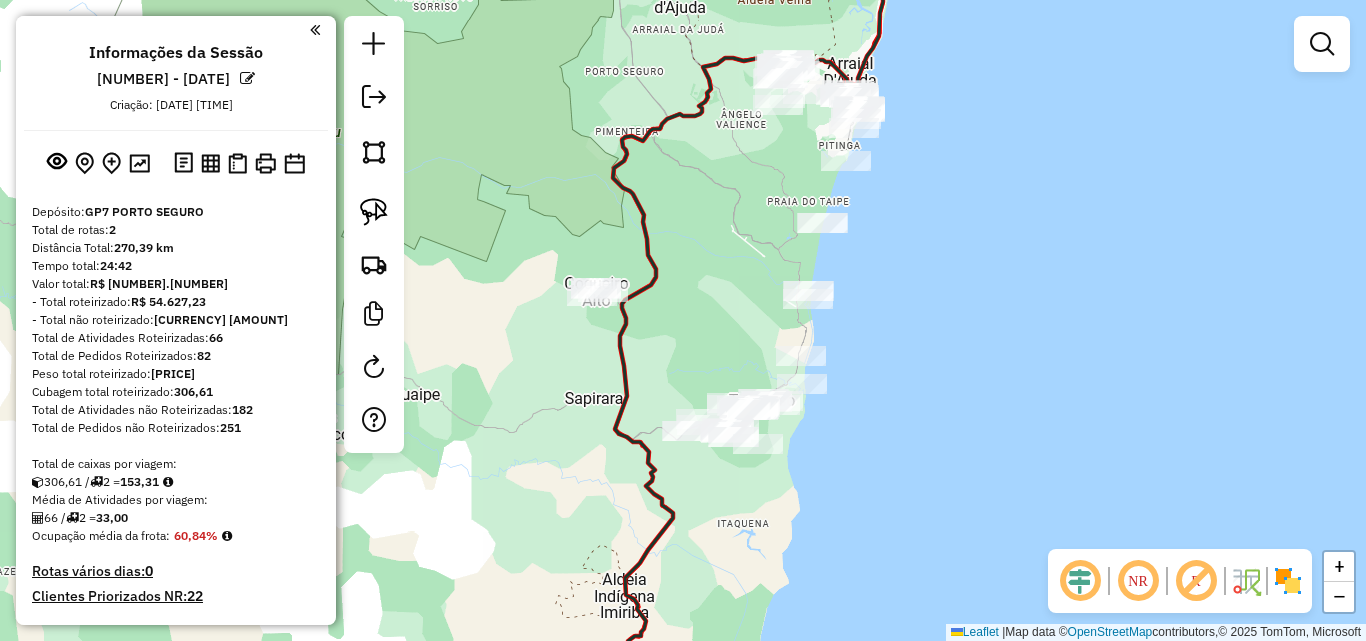 click on "Janela de atendimento Grade de atendimento Capacidade Transportadoras Veículos Cliente Pedidos  Rotas Selecione os dias de semana para filtrar as janelas de atendimento  Seg   Ter   Qua   Qui   Sex   Sáb   Dom  Informe o período da janela de atendimento: De: Até:  Filtrar exatamente a janela do cliente  Considerar janela de atendimento padrão  Selecione os dias de semana para filtrar as grades de atendimento  Seg   Ter   Qua   Qui   Sex   Sáb   Dom   Considerar clientes sem dia de atendimento cadastrado  Clientes fora do dia de atendimento selecionado Filtrar as atividades entre os valores definidos abaixo:  Peso mínimo:   Peso máximo:   Cubagem mínima:   Cubagem máxima:   De:   Até:  Filtrar as atividades entre o tempo de atendimento definido abaixo:  De:   Até:   Considerar capacidade total dos clientes não roteirizados Transportadora: Selecione um ou mais itens Tipo de veículo: Selecione um ou mais itens Veículo: Selecione um ou mais itens Motorista: Selecione um ou mais itens Nome: Rótulo:" 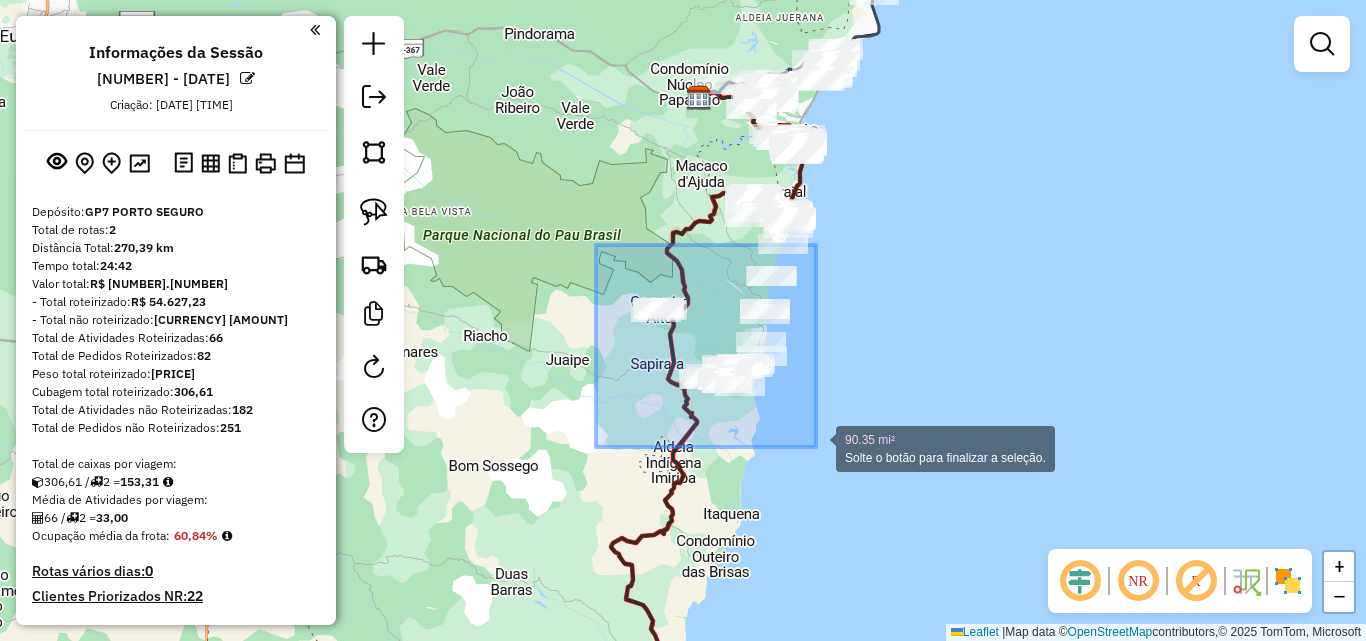 drag, startPoint x: 601, startPoint y: 253, endPoint x: 821, endPoint y: 451, distance: 295.97974 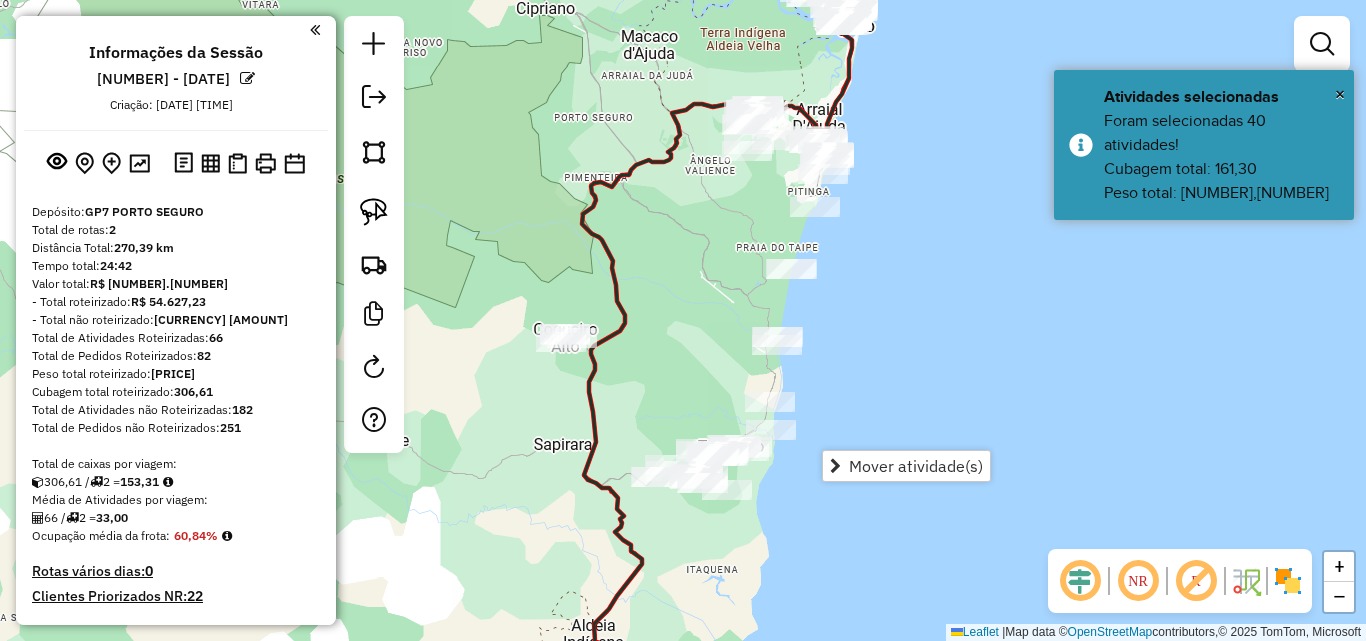 drag, startPoint x: 680, startPoint y: 264, endPoint x: 684, endPoint y: 277, distance: 13.601471 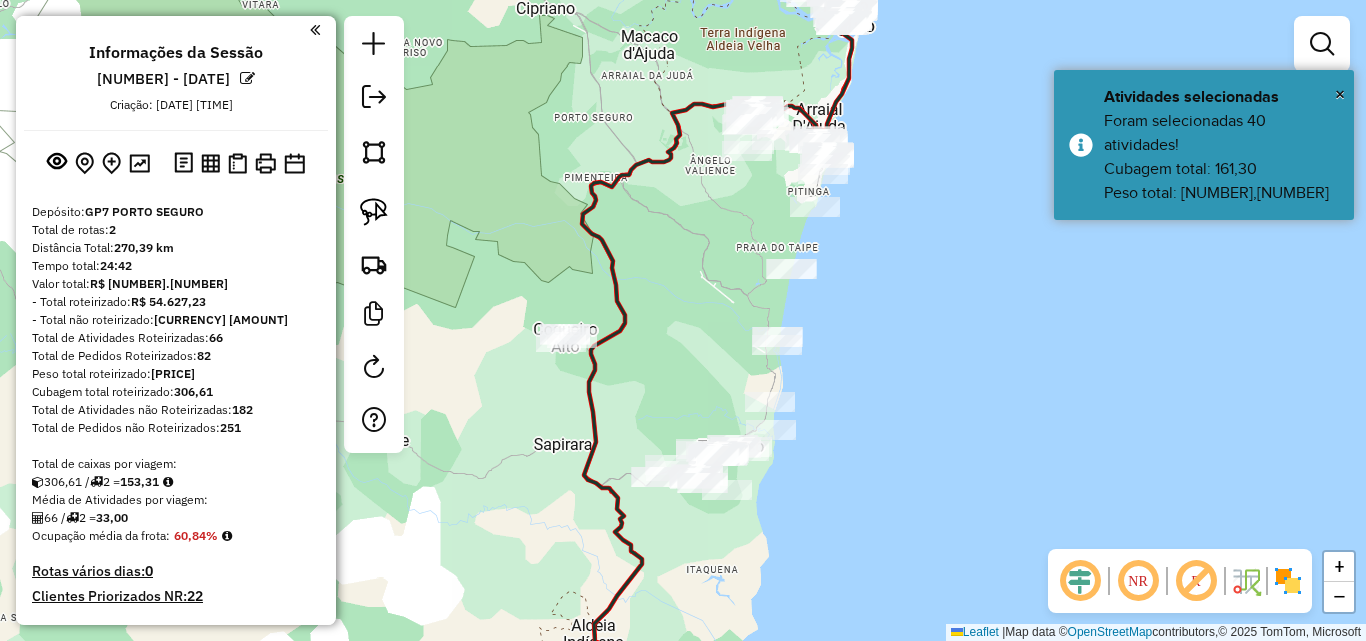 drag, startPoint x: 704, startPoint y: 360, endPoint x: 719, endPoint y: 453, distance: 94.20191 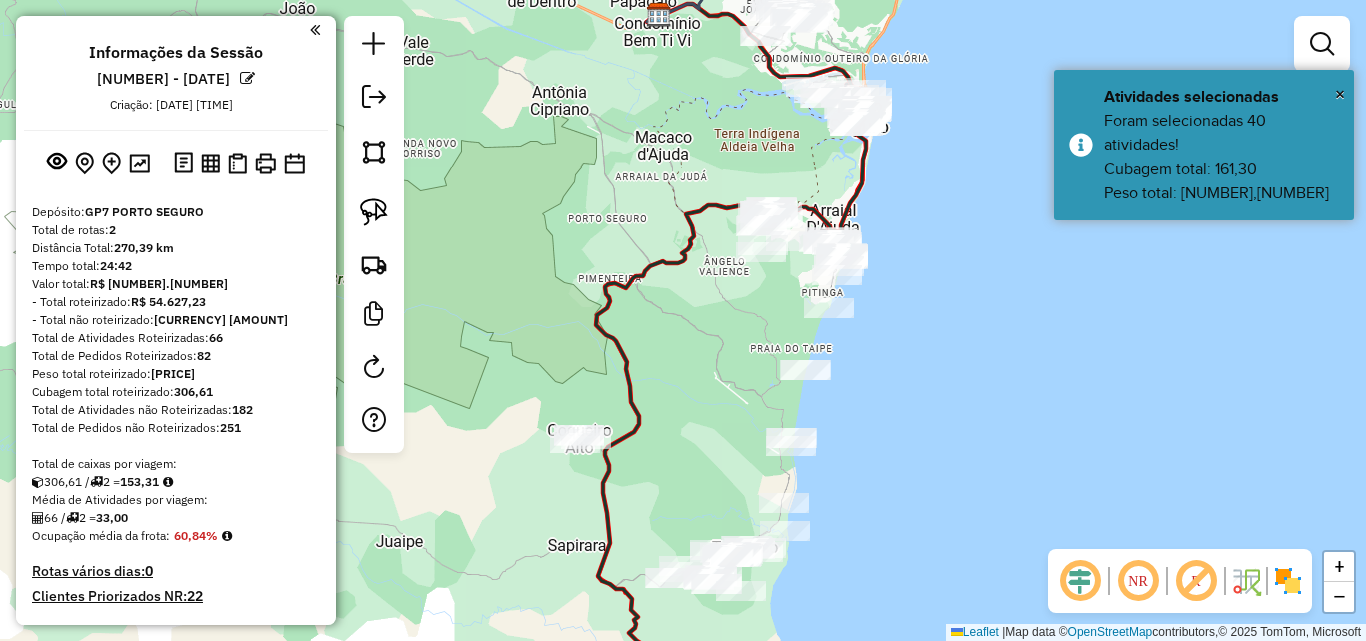 drag, startPoint x: 706, startPoint y: 354, endPoint x: 706, endPoint y: 502, distance: 148 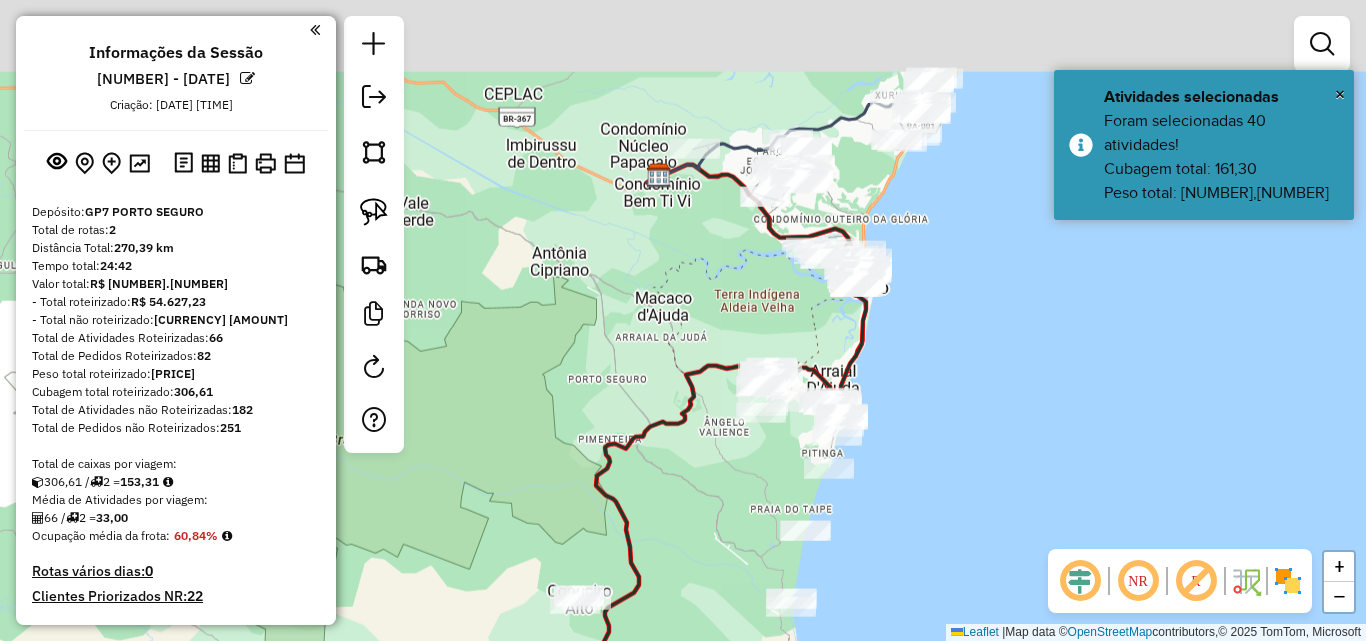 drag, startPoint x: 706, startPoint y: 356, endPoint x: 691, endPoint y: 489, distance: 133.84319 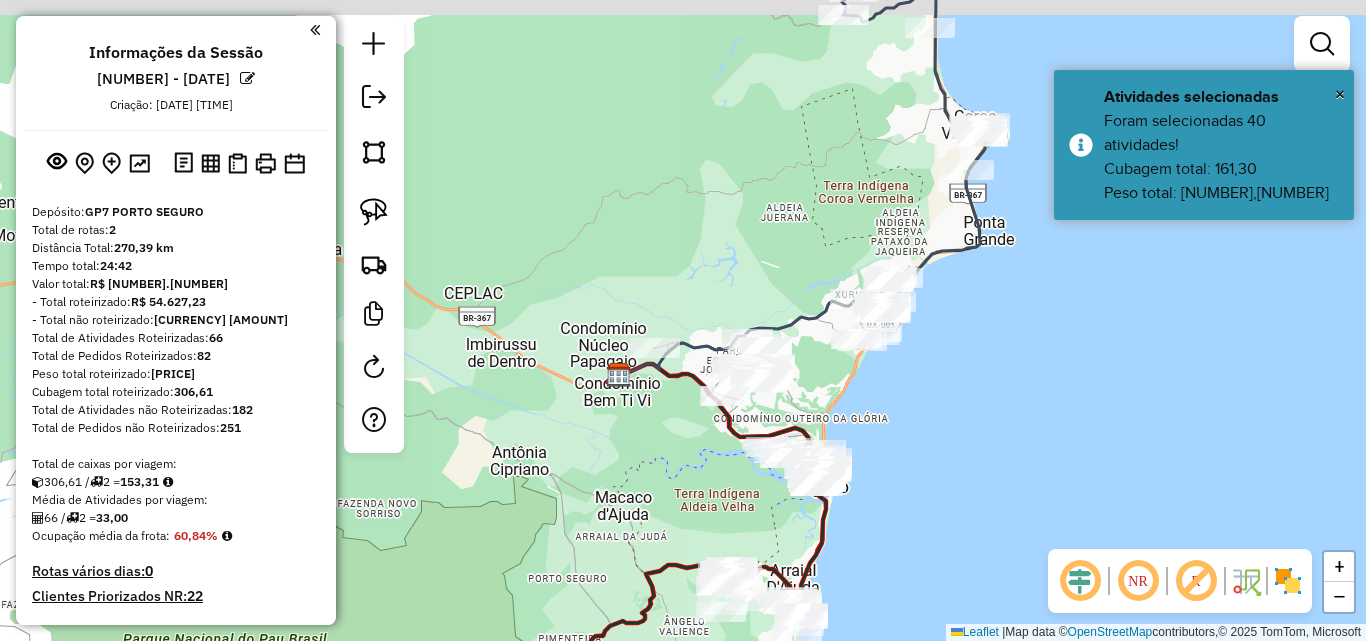 drag, startPoint x: 704, startPoint y: 446, endPoint x: 681, endPoint y: 478, distance: 39.40812 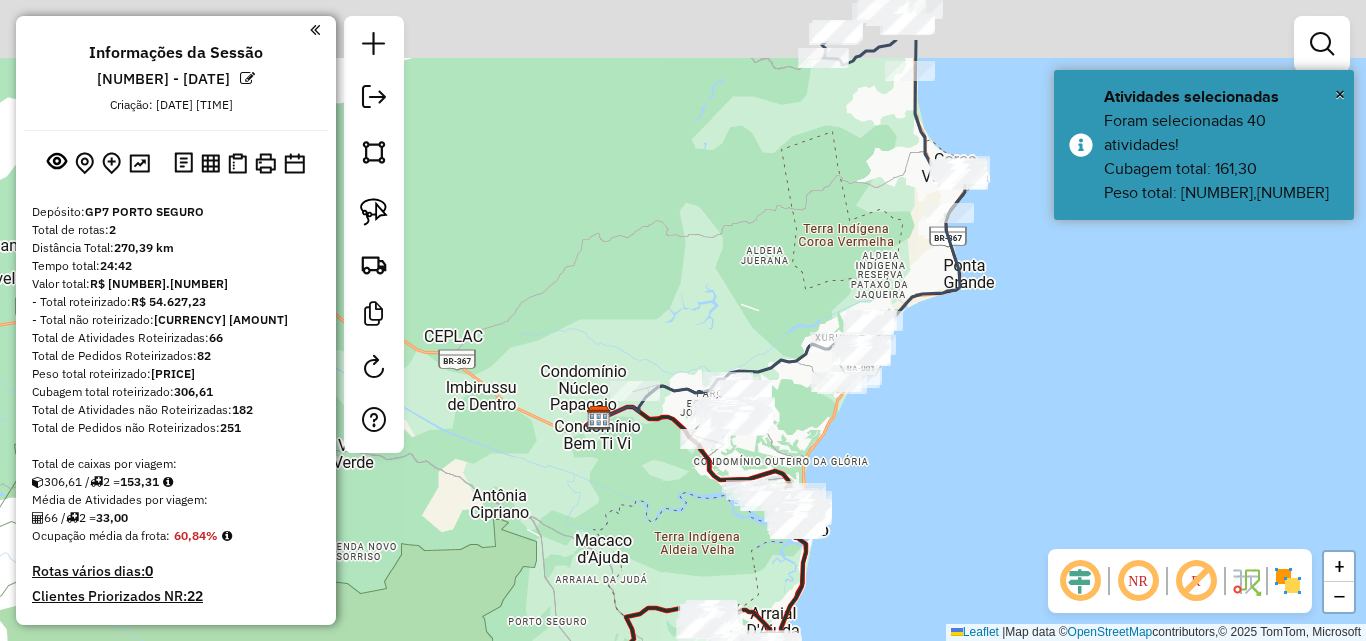 drag, startPoint x: 752, startPoint y: 272, endPoint x: 712, endPoint y: 447, distance: 179.51323 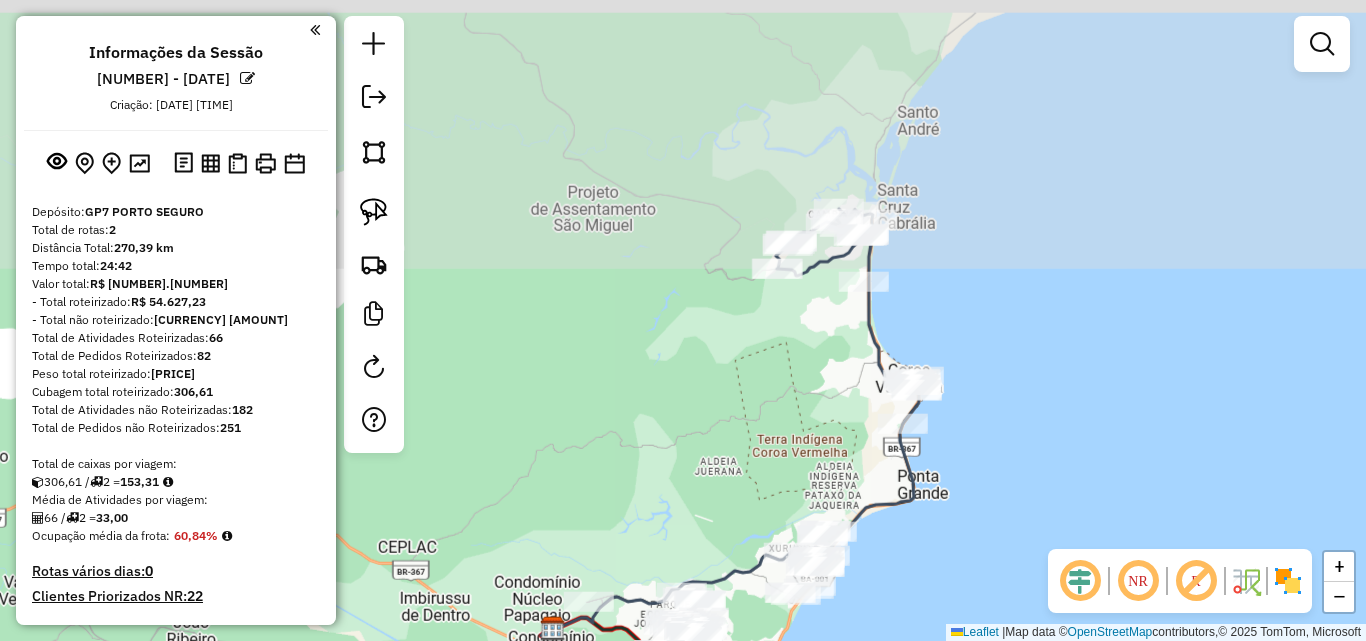 drag, startPoint x: 735, startPoint y: 407, endPoint x: 723, endPoint y: 442, distance: 37 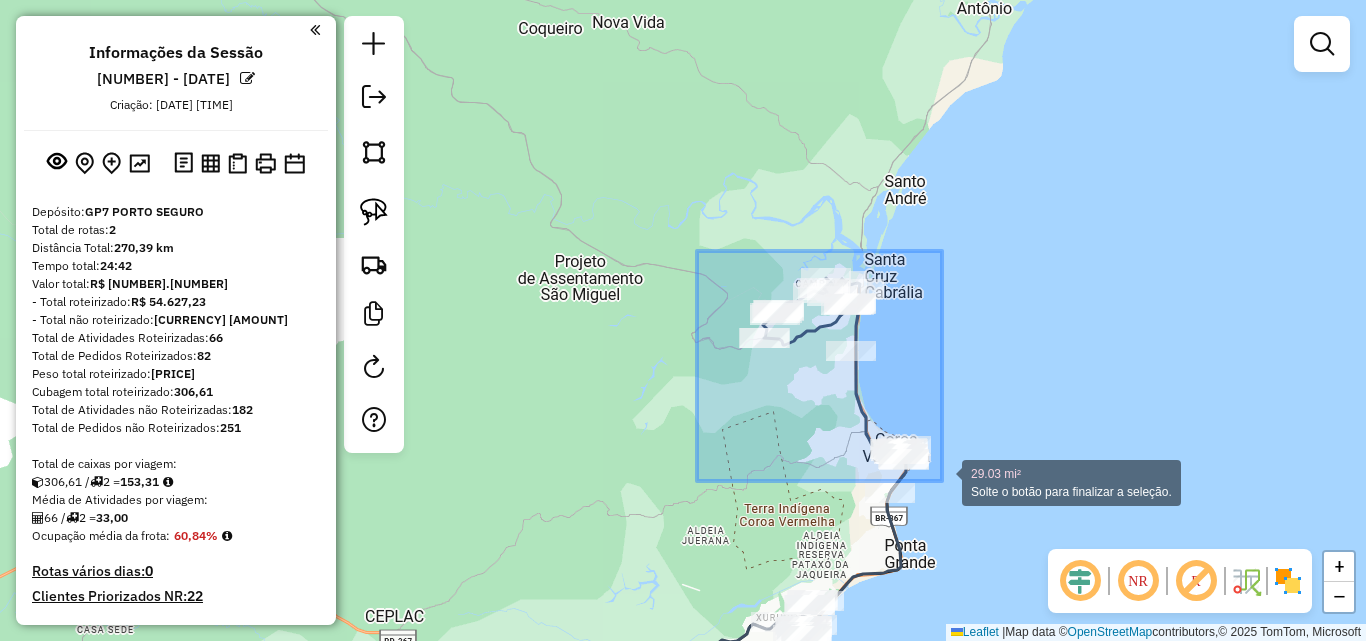 drag, startPoint x: 727, startPoint y: 279, endPoint x: 942, endPoint y: 481, distance: 295.00677 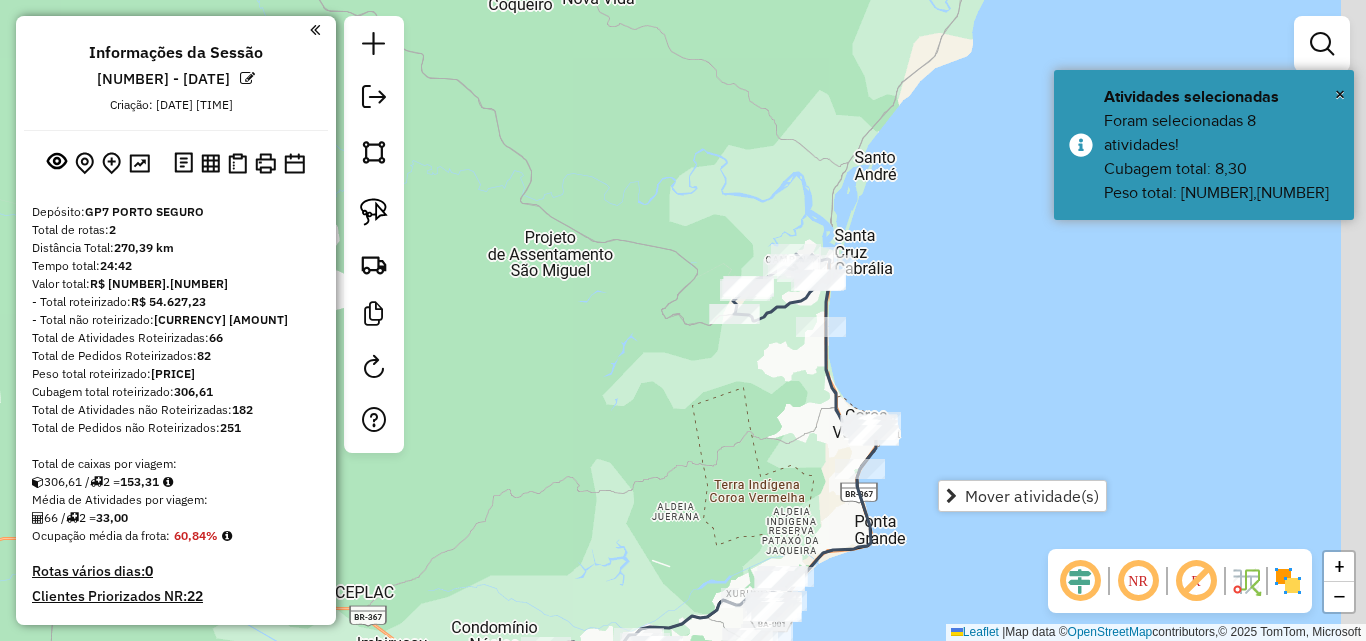 drag, startPoint x: 678, startPoint y: 394, endPoint x: 653, endPoint y: 374, distance: 32.01562 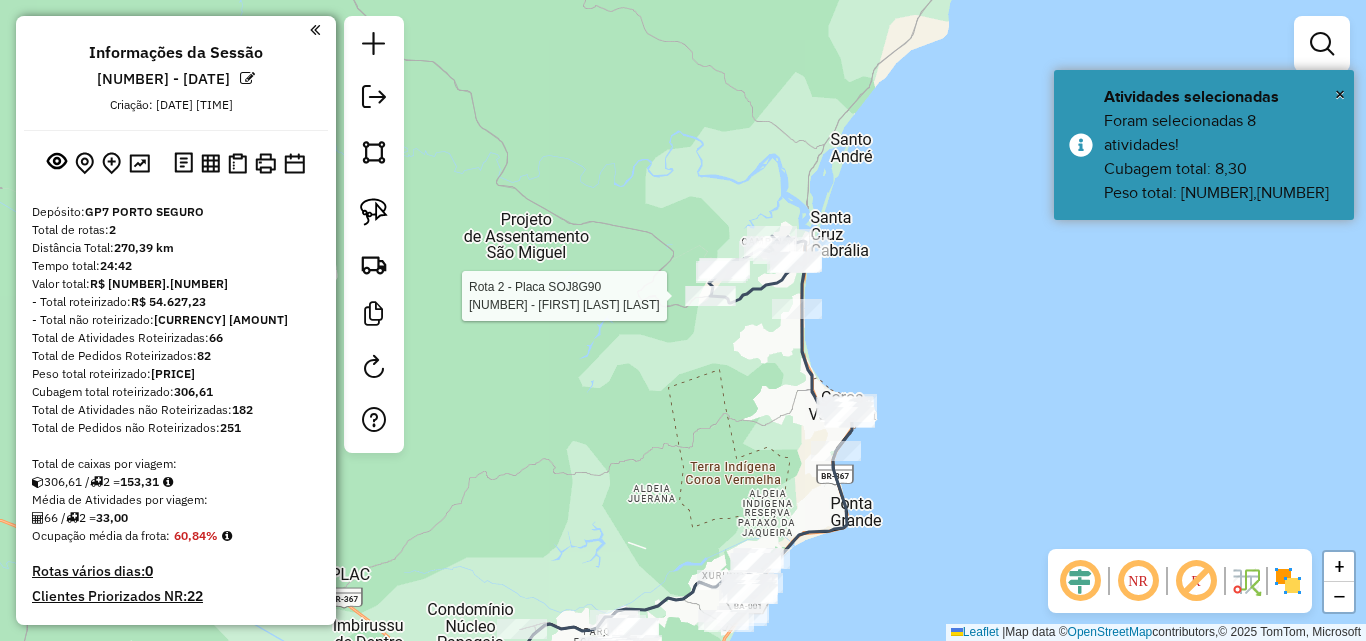 select on "**********" 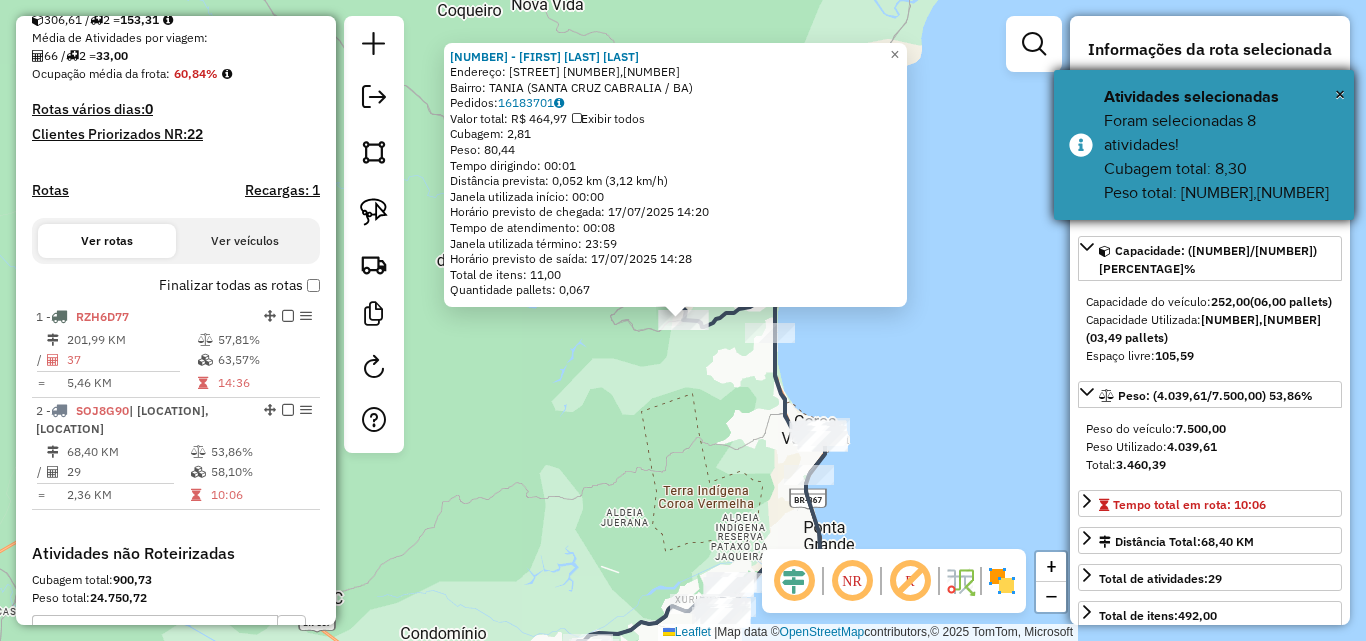 scroll, scrollTop: 740, scrollLeft: 0, axis: vertical 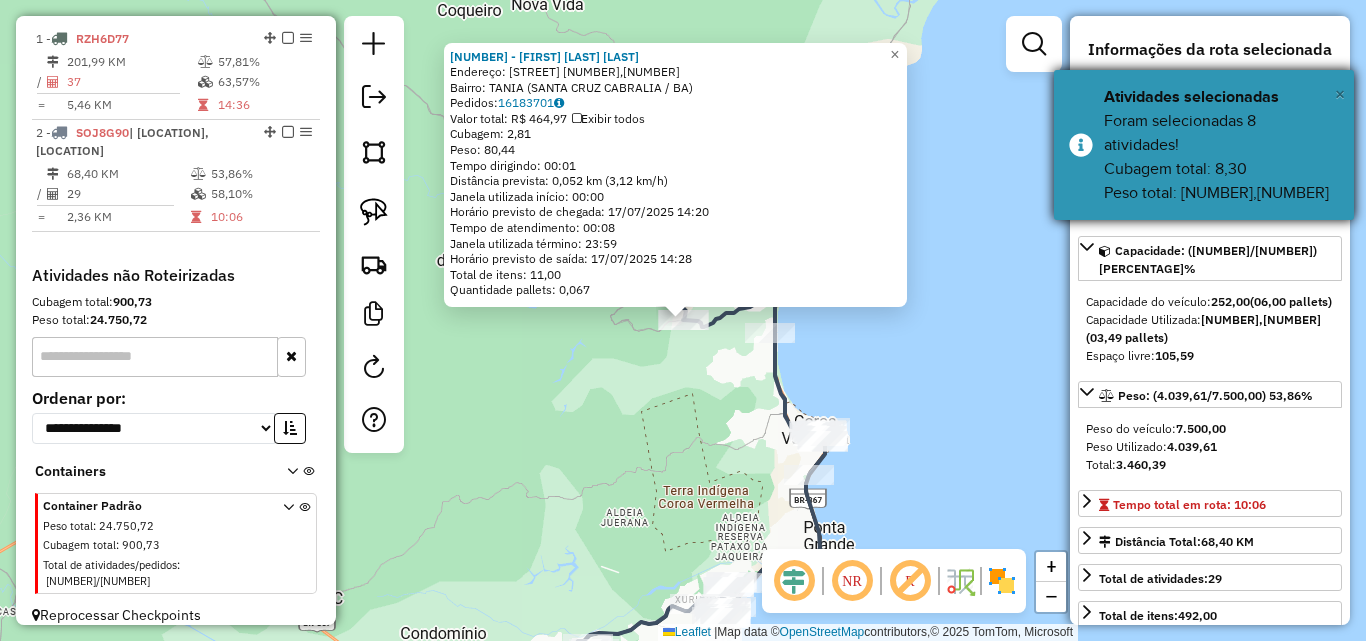 click on "×" at bounding box center [1340, 94] 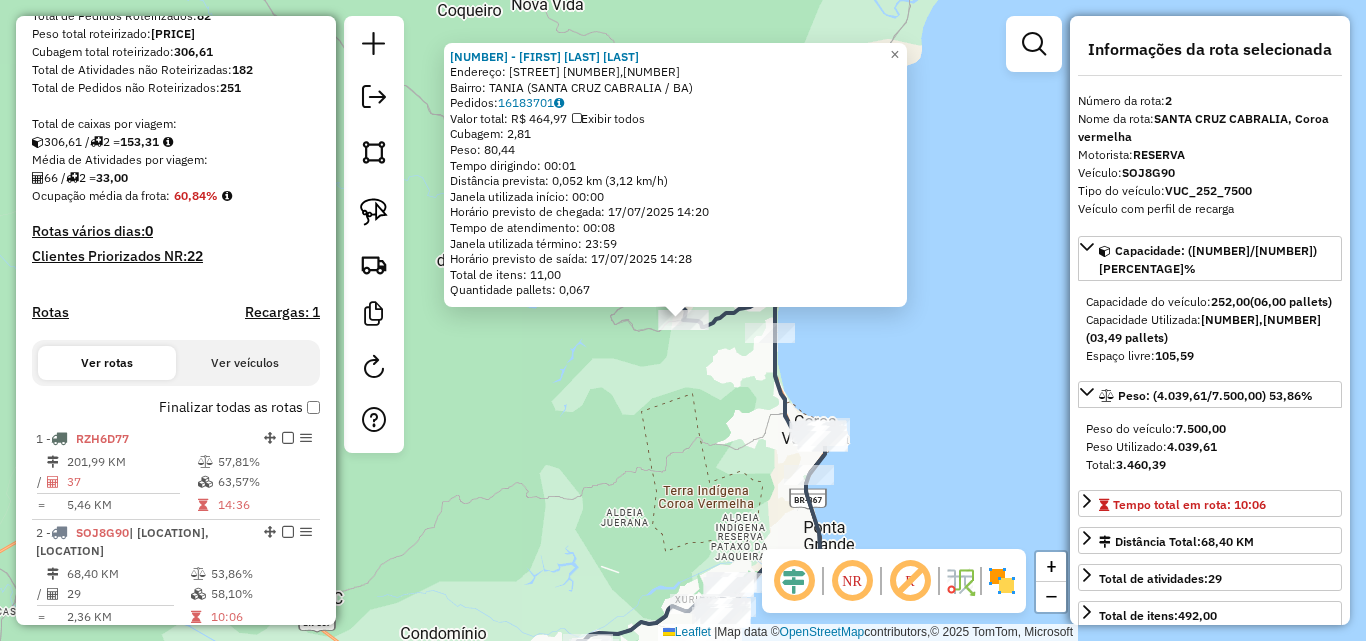 scroll, scrollTop: 40, scrollLeft: 0, axis: vertical 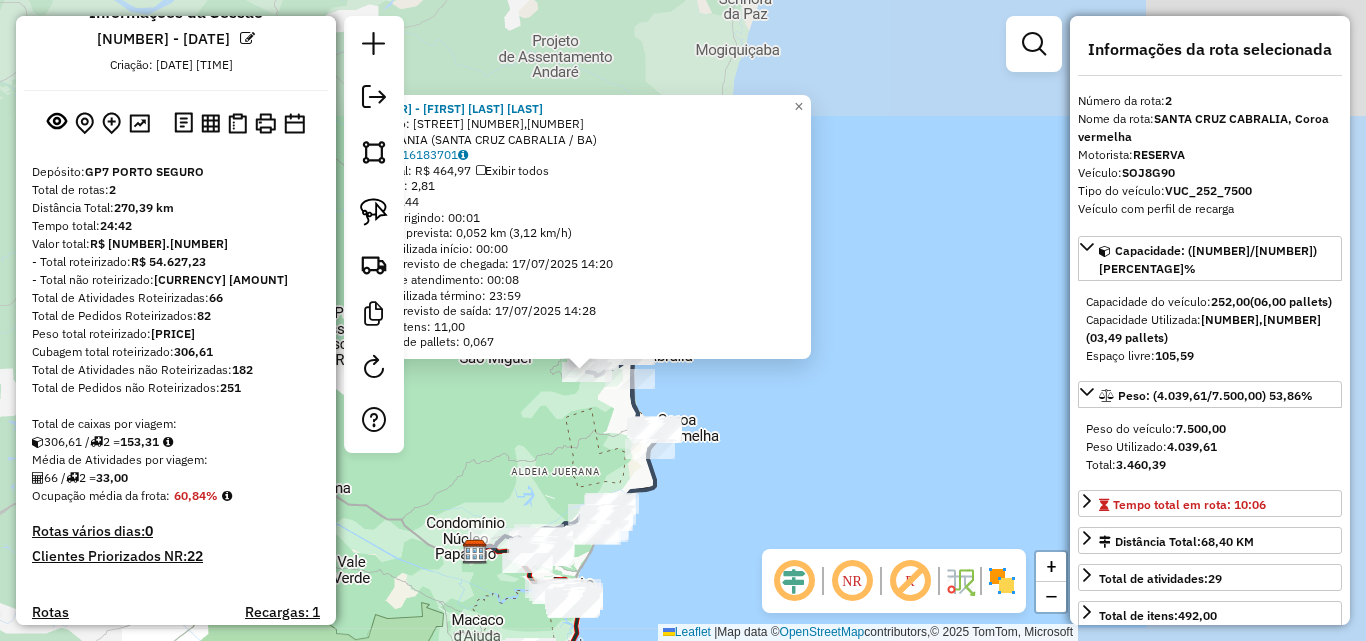 click on "[NUMBER] - [NAME] [NAME] [NAME]  Endereço: [NAME] [NAME] [NUMBER], [NUMBER]   Bairro: [NAME] ([NAME] / [STATE])   Pedidos:  [NUMBER]   Valor total: [CURRENCY] [NUMBER]   Exibir todos   Cubagem: [NUMBER]  Peso: [NUMBER]  Tempo dirigindo: [TIME]   Distância prevista: [NUMBER] km ([NUMBER] km/h)   Janela utilizada início: [TIME]   Horário previsto de chegada: [DATE] [TIME]   Tempo de atendimento: [TIME]   Janela utilizada término: [TIME]   Horário previsto de saída: [DATE] [TIME]   Total de itens: [NUMBER]   Quantidade pallets: [NUMBER]  × Janela de atendimento Grade de atendimento Capacidade Transportadoras Veículos Cliente Pedidos  Rotas Selecione os dias de semana para filtrar as janelas de atendimento  Seg   Ter   Qua   Qui   Sex   Sáb   Dom  Informe o período da janela de atendimento: De: Até:  Filtrar exatamente a janela do cliente  Considerar janela de atendimento padrão  Selecione os dias de semana para filtrar as grades de atendimento  Seg   Ter   Qua   Qui   Sex   Sáb   Dom   Peso mínimo:   Peso máximo:   De:  +" 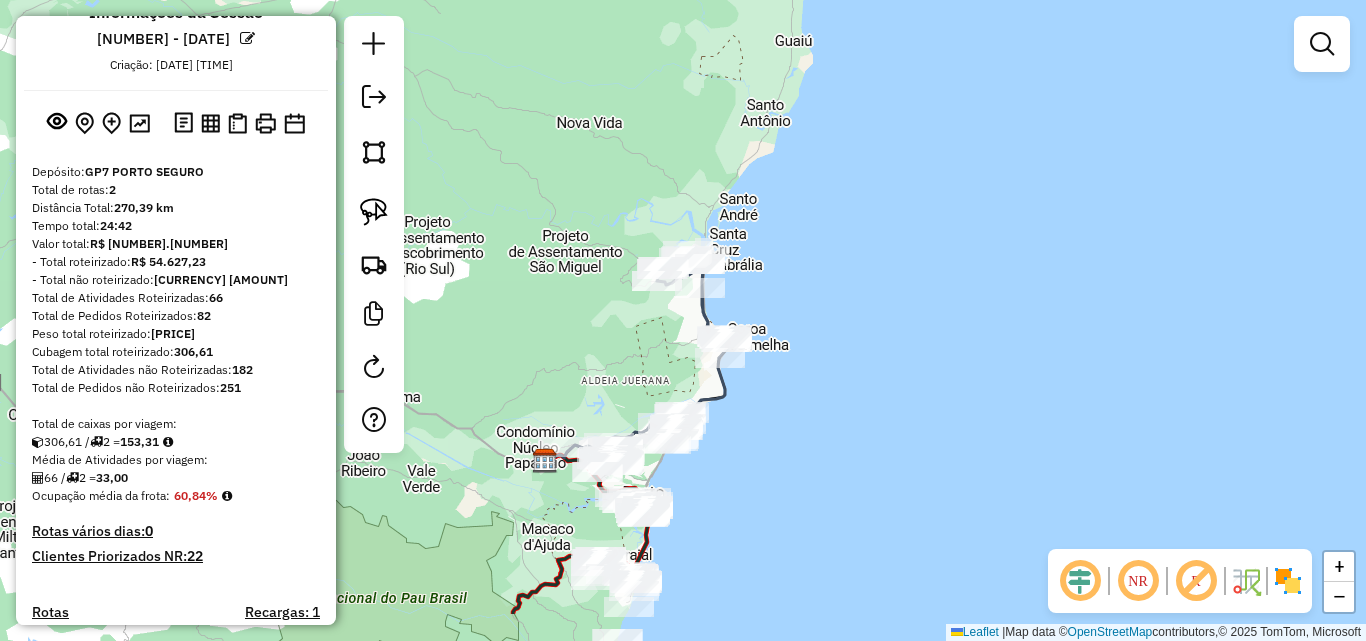drag, startPoint x: 515, startPoint y: 455, endPoint x: 619, endPoint y: 306, distance: 181.70581 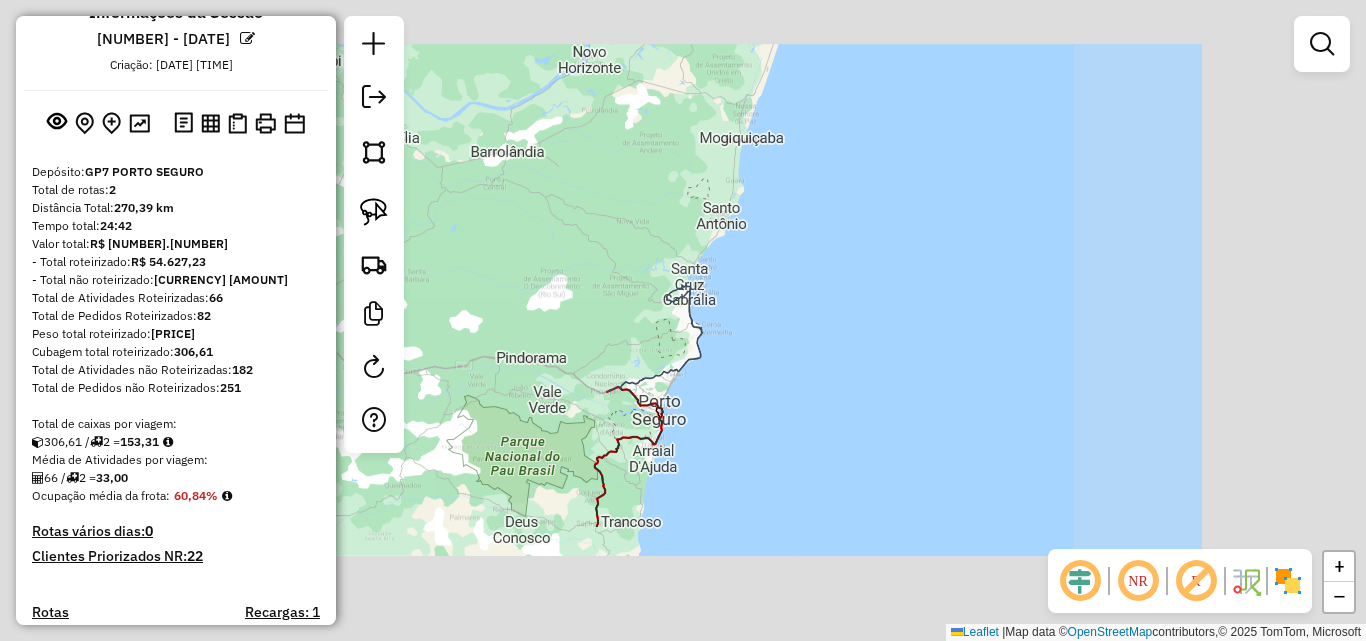 click on "Janela de atendimento Grade de atendimento Capacidade Transportadoras Veículos Cliente Pedidos  Rotas Selecione os dias de semana para filtrar as janelas de atendimento  Seg   Ter   Qua   Qui   Sex   Sáb   Dom  Informe o período da janela de atendimento: De: Até:  Filtrar exatamente a janela do cliente  Considerar janela de atendimento padrão  Selecione os dias de semana para filtrar as grades de atendimento  Seg   Ter   Qua   Qui   Sex   Sáb   Dom   Considerar clientes sem dia de atendimento cadastrado  Clientes fora do dia de atendimento selecionado Filtrar as atividades entre os valores definidos abaixo:  Peso mínimo:   Peso máximo:   Cubagem mínima:   Cubagem máxima:   De:   Até:  Filtrar as atividades entre o tempo de atendimento definido abaixo:  De:   Até:   Considerar capacidade total dos clientes não roteirizados Transportadora: Selecione um ou mais itens Tipo de veículo: Selecione um ou mais itens Veículo: Selecione um ou mais itens Motorista: Selecione um ou mais itens Nome: Rótulo:" 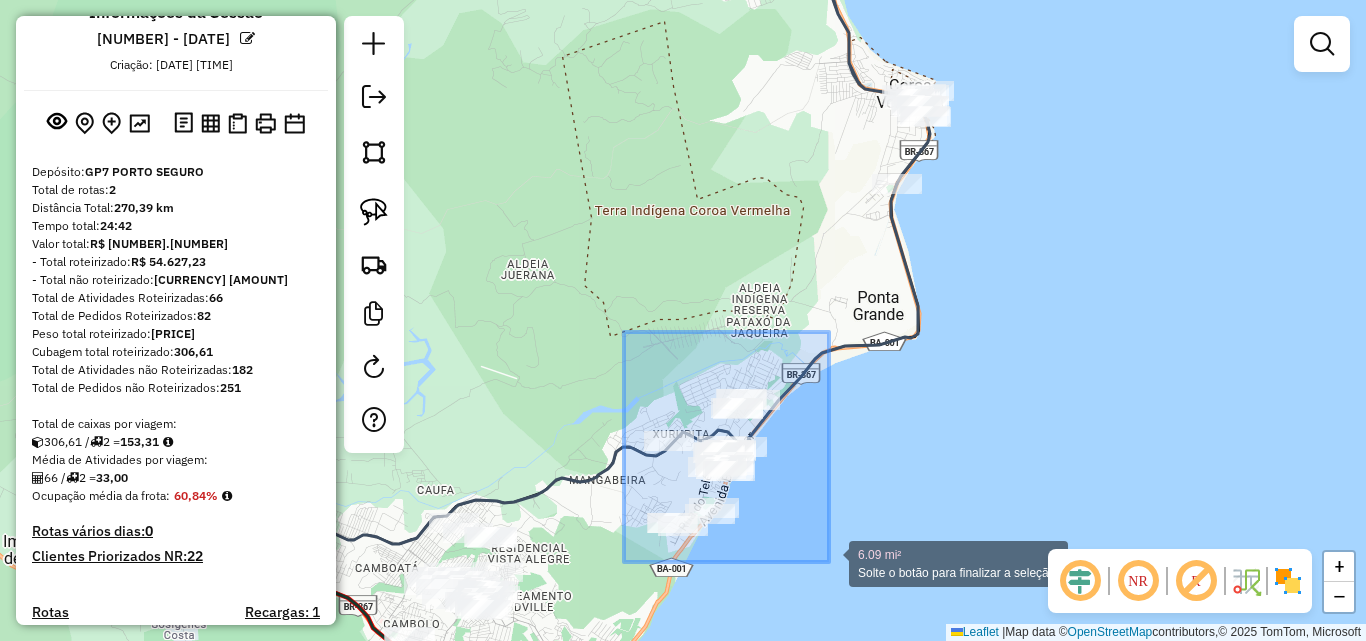 drag, startPoint x: 624, startPoint y: 332, endPoint x: 829, endPoint y: 562, distance: 308.099 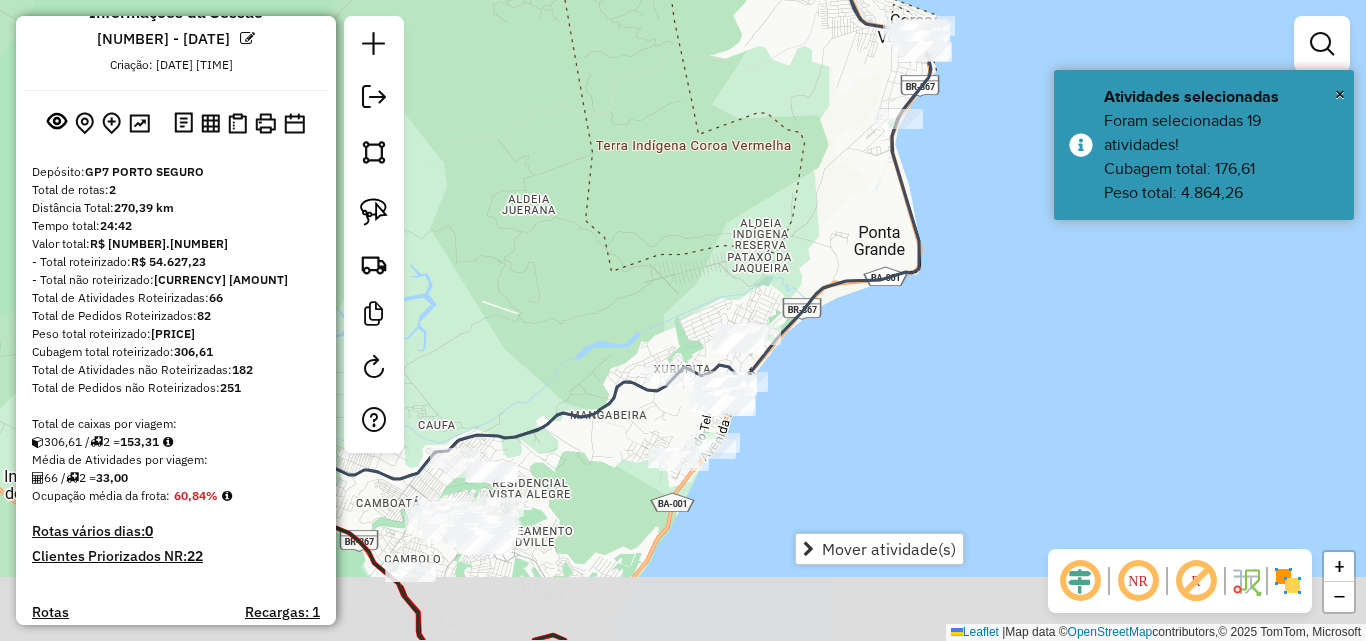 drag, startPoint x: 782, startPoint y: 423, endPoint x: 768, endPoint y: 329, distance: 95.036835 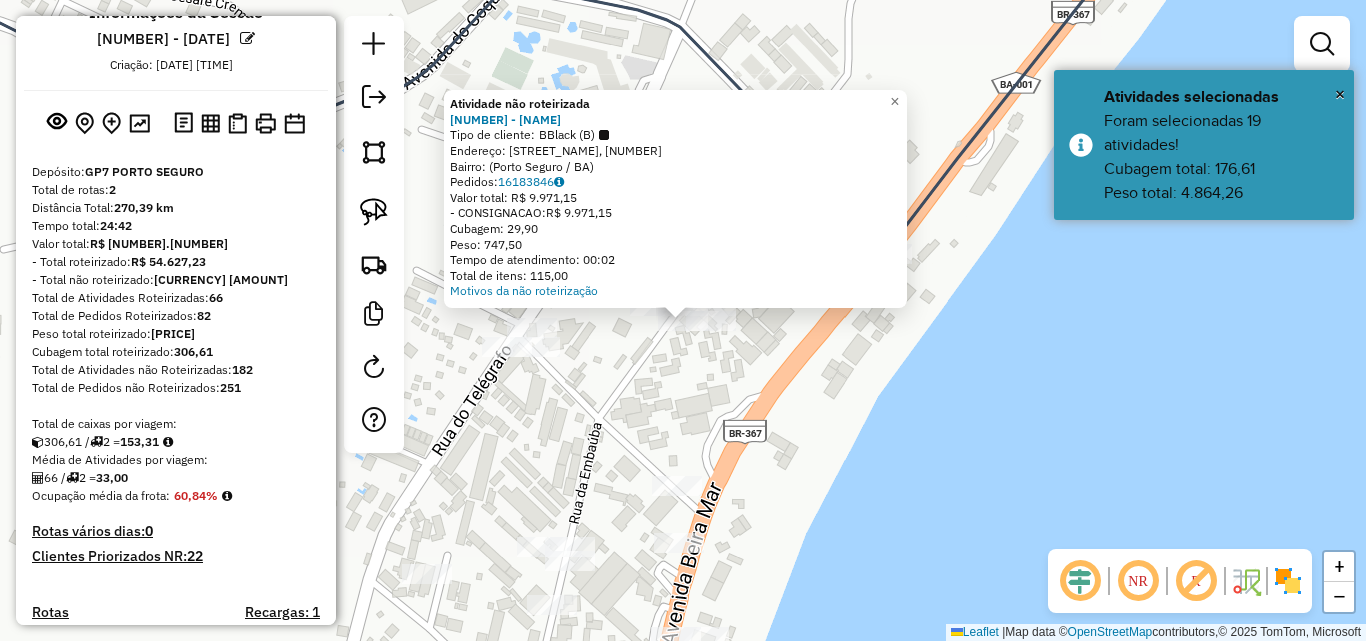 drag, startPoint x: 567, startPoint y: 408, endPoint x: 582, endPoint y: 400, distance: 17 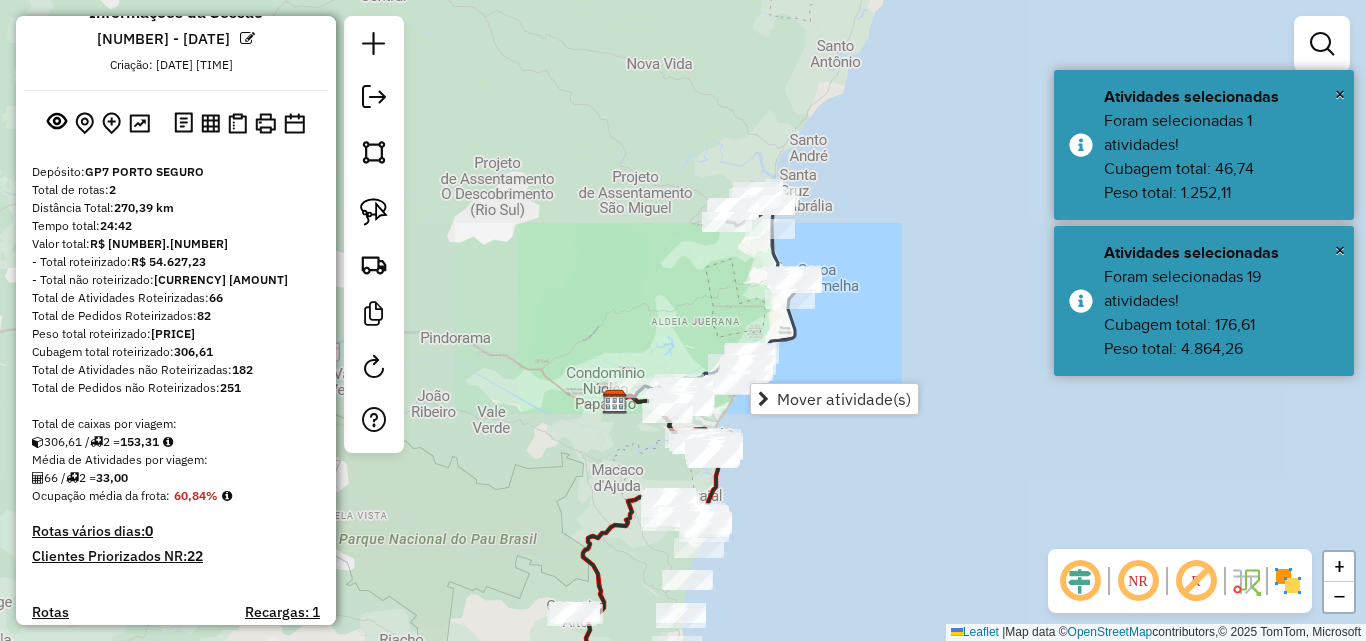 drag, startPoint x: 754, startPoint y: 486, endPoint x: 764, endPoint y: 423, distance: 63.788715 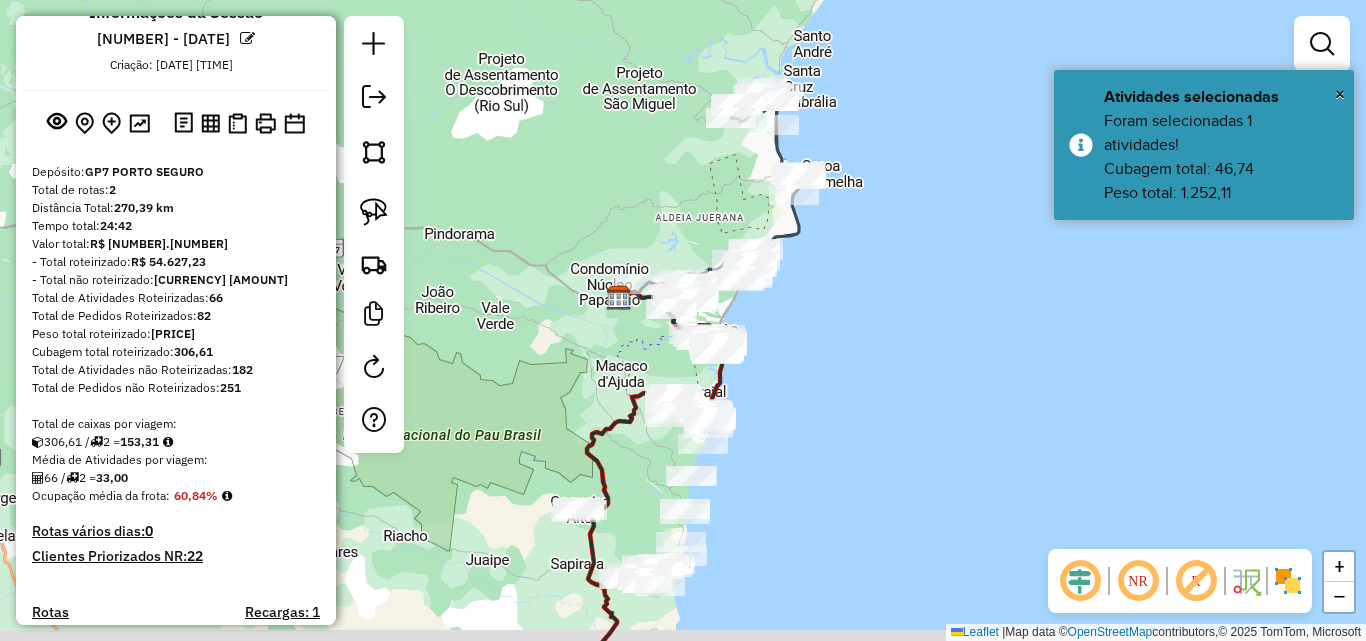 drag, startPoint x: 775, startPoint y: 356, endPoint x: 766, endPoint y: 333, distance: 24.698177 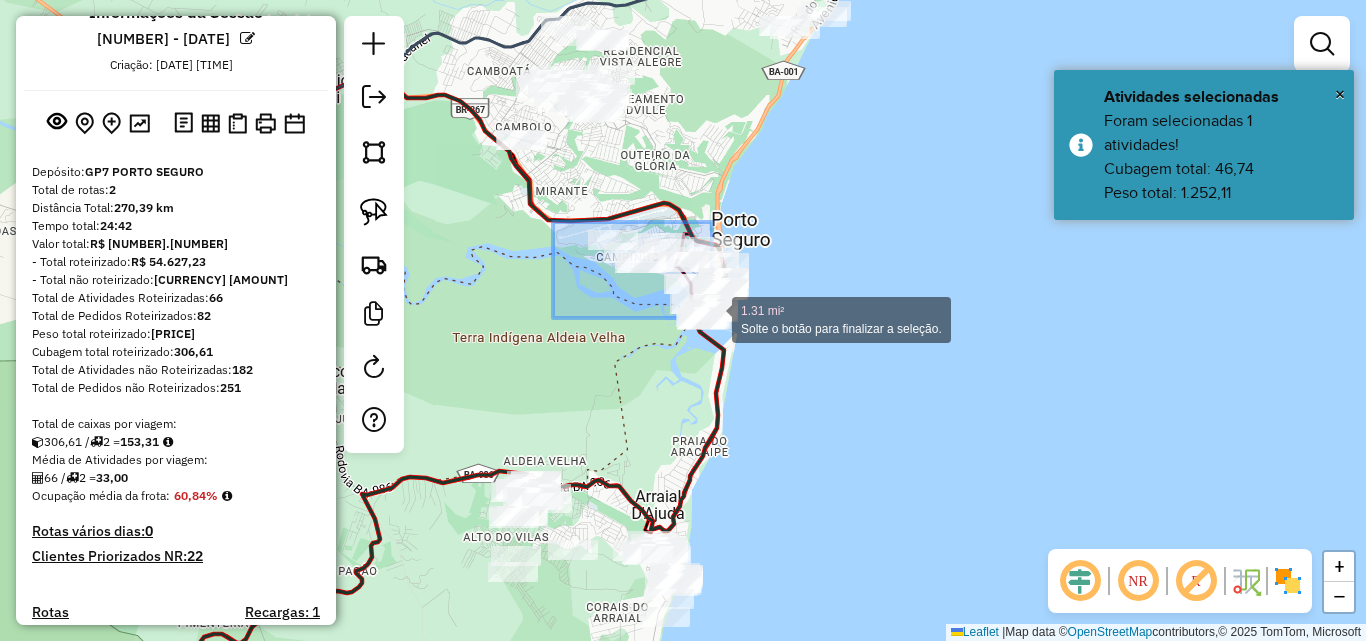 drag, startPoint x: 553, startPoint y: 222, endPoint x: 790, endPoint y: 359, distance: 273.74805 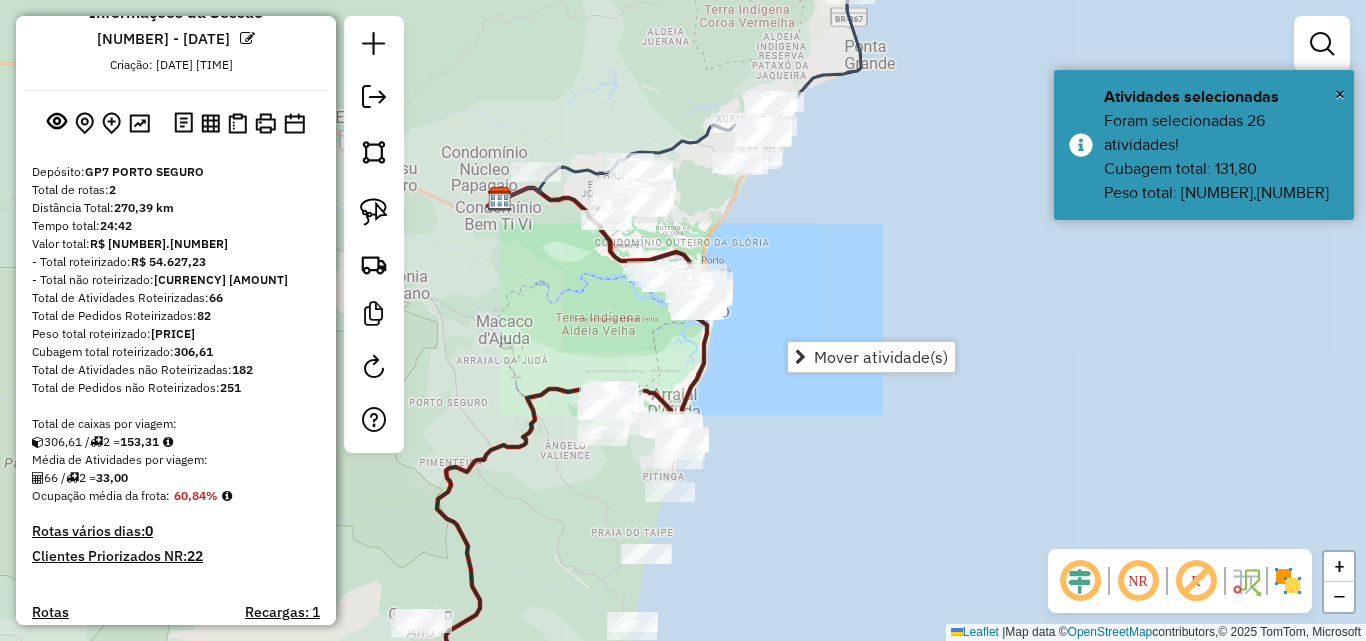 click 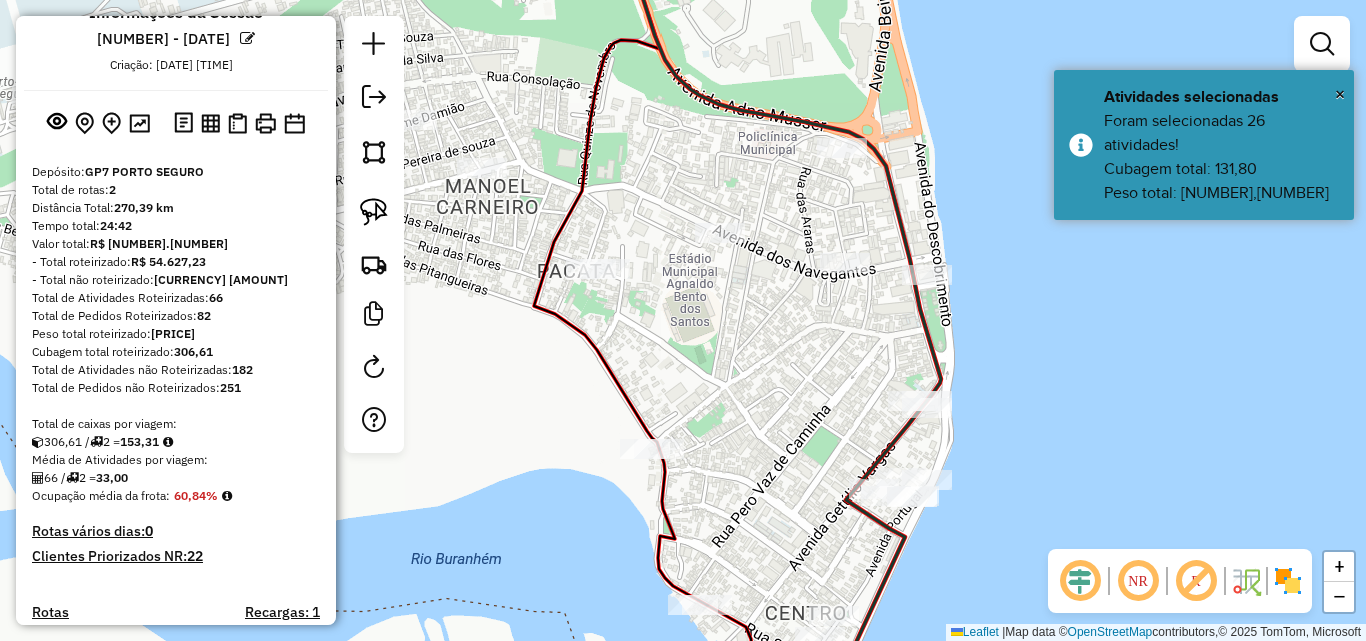 click on "Janela de atendimento Grade de atendimento Capacidade Transportadoras Veículos Cliente Pedidos  Rotas Selecione os dias de semana para filtrar as janelas de atendimento  Seg   Ter   Qua   Qui   Sex   Sáb   Dom  Informe o período da janela de atendimento: De: Até:  Filtrar exatamente a janela do cliente  Considerar janela de atendimento padrão  Selecione os dias de semana para filtrar as grades de atendimento  Seg   Ter   Qua   Qui   Sex   Sáb   Dom   Considerar clientes sem dia de atendimento cadastrado  Clientes fora do dia de atendimento selecionado Filtrar as atividades entre os valores definidos abaixo:  Peso mínimo:   Peso máximo:   Cubagem mínima:   Cubagem máxima:   De:   Até:  Filtrar as atividades entre o tempo de atendimento definido abaixo:  De:   Até:   Considerar capacidade total dos clientes não roteirizados Transportadora: Selecione um ou mais itens Tipo de veículo: Selecione um ou mais itens Veículo: Selecione um ou mais itens Motorista: Selecione um ou mais itens Nome: Rótulo:" 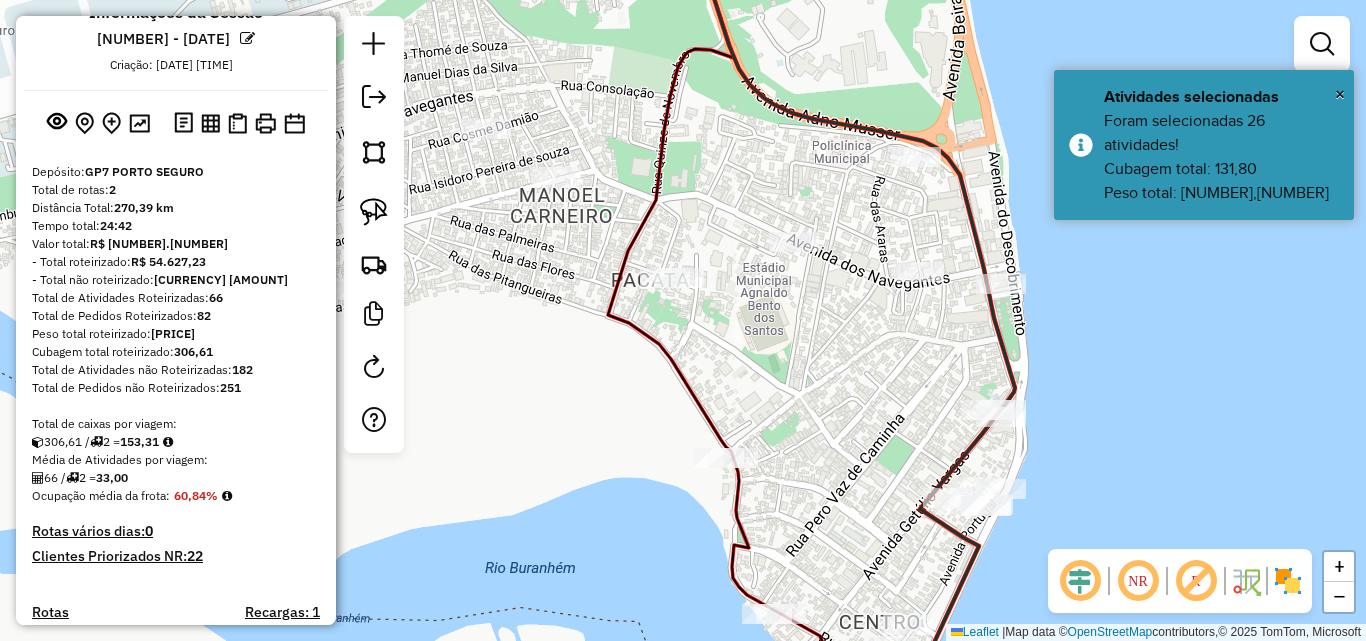 drag, startPoint x: 690, startPoint y: 346, endPoint x: 769, endPoint y: 357, distance: 79.762146 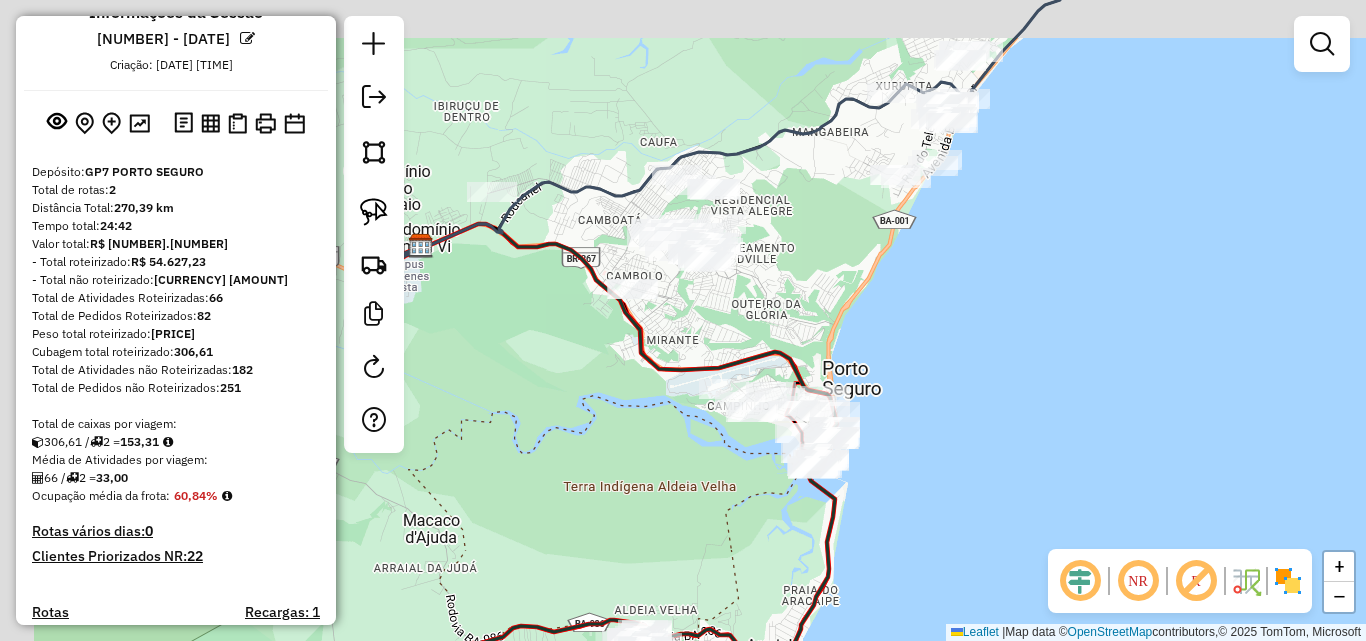 drag, startPoint x: 742, startPoint y: 292, endPoint x: 780, endPoint y: 354, distance: 72.718636 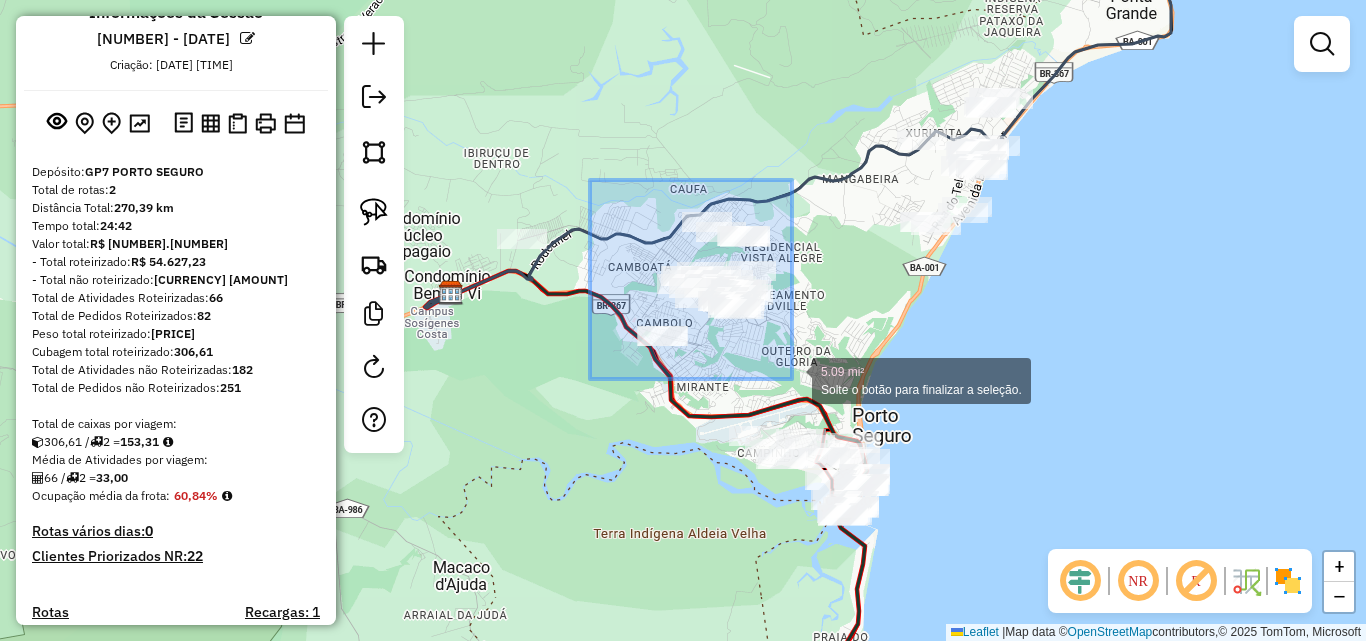 drag, startPoint x: 592, startPoint y: 185, endPoint x: 794, endPoint y: 379, distance: 280.0714 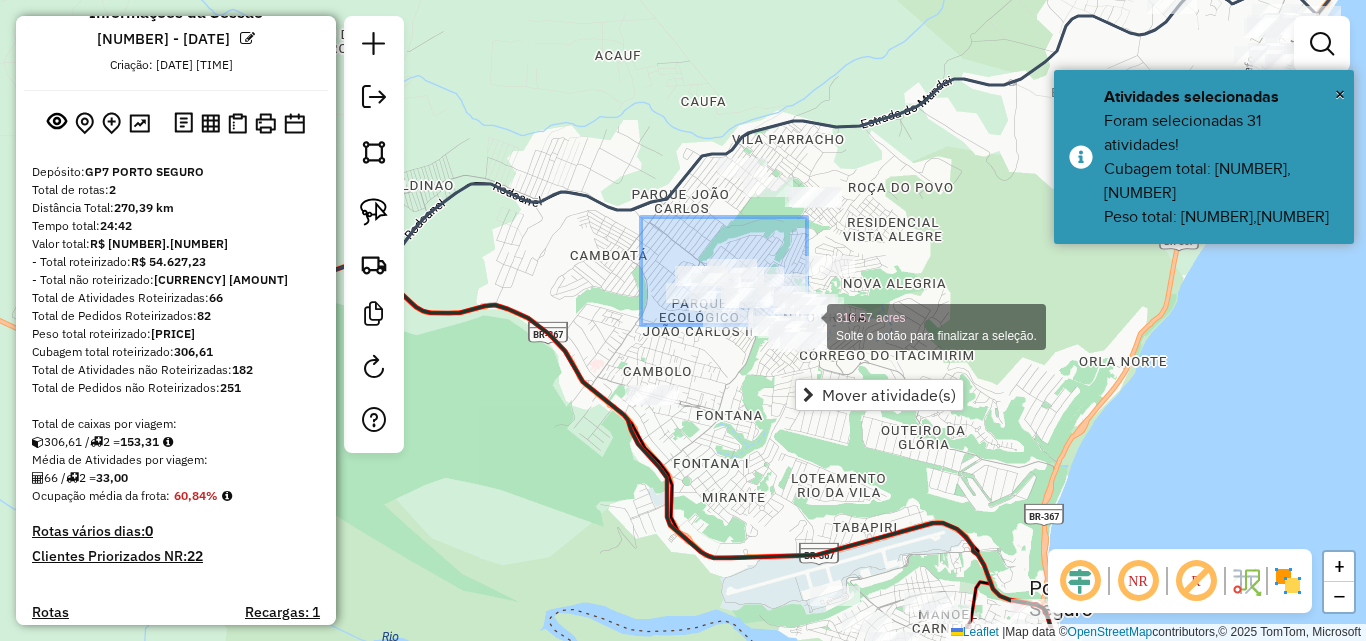 click on "[AMOUNT] acres Solte o botão para finalizar a seleção." 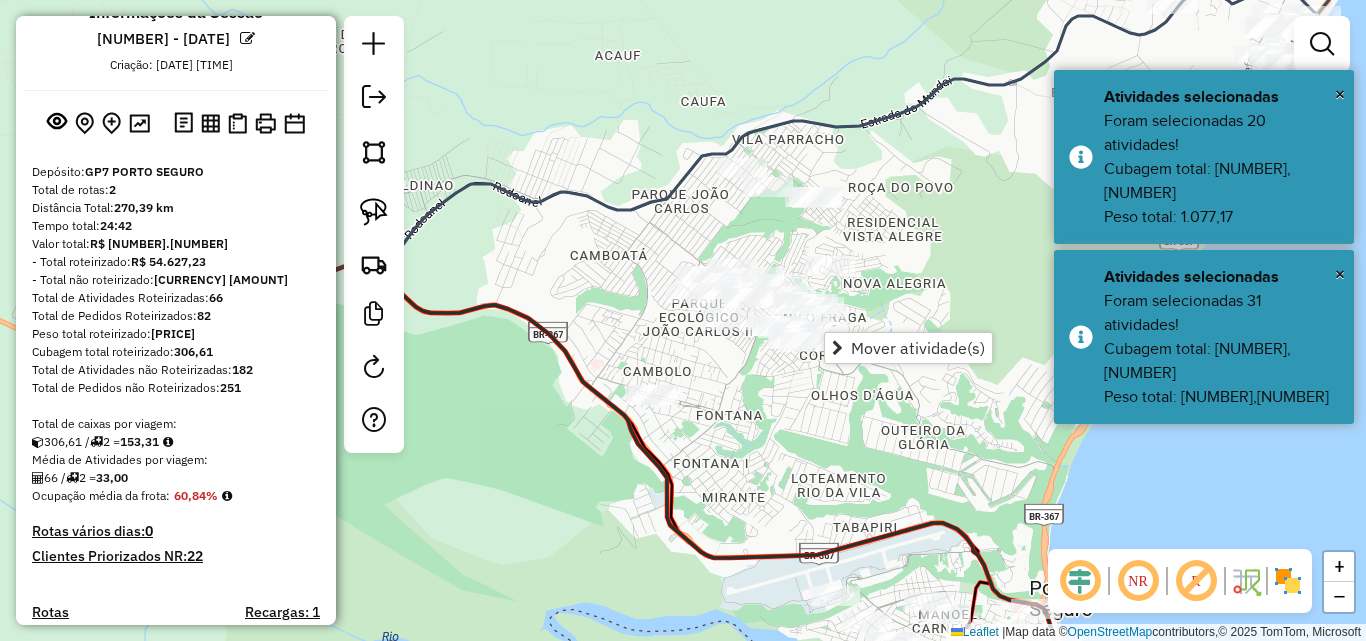 drag, startPoint x: 666, startPoint y: 378, endPoint x: 647, endPoint y: 234, distance: 145.24806 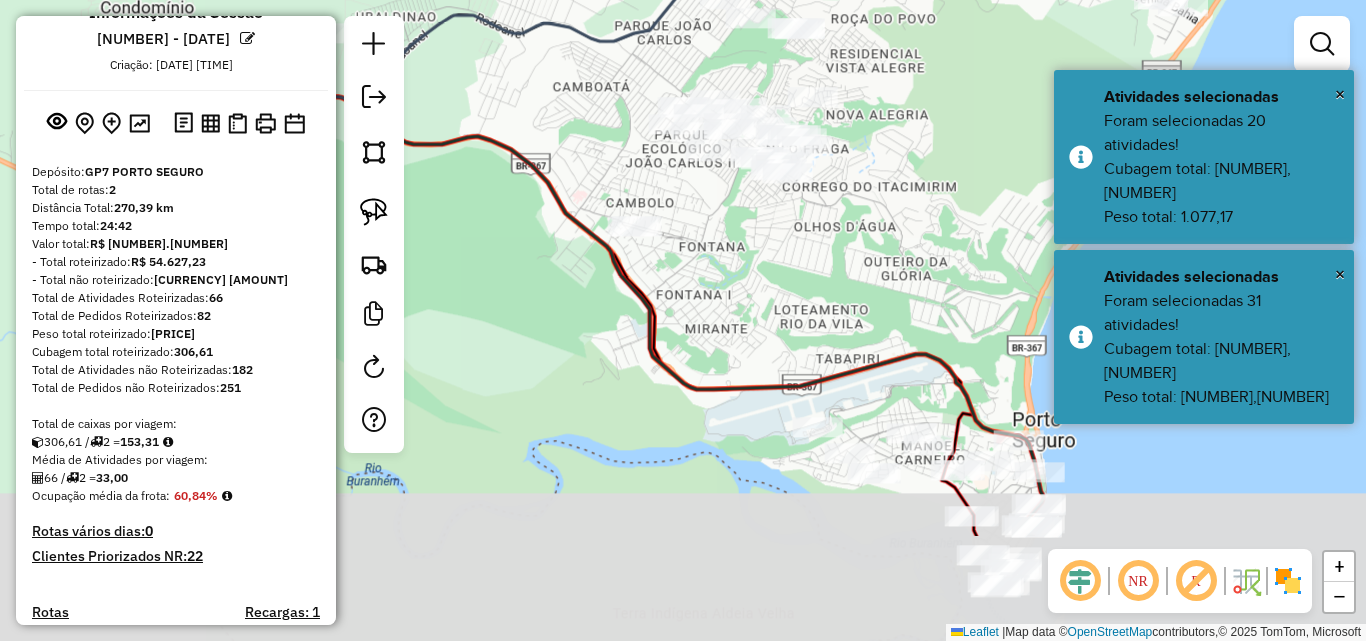 drag, startPoint x: 745, startPoint y: 376, endPoint x: 684, endPoint y: 219, distance: 168.43396 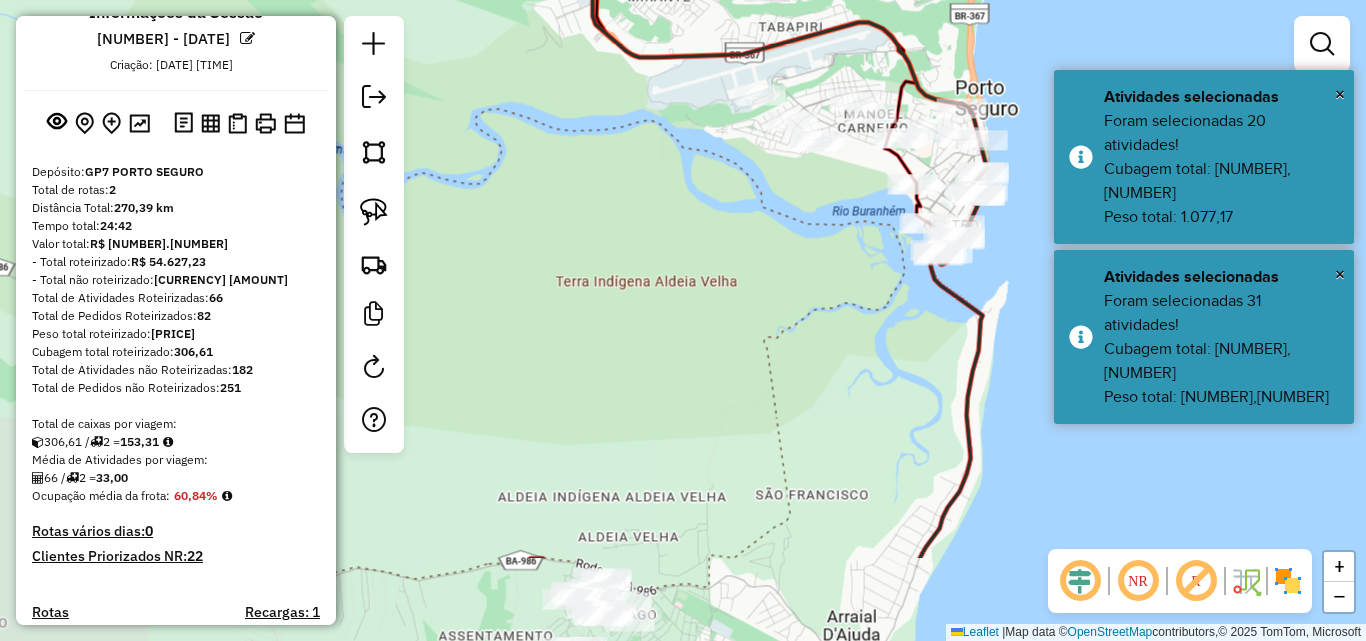 drag, startPoint x: 603, startPoint y: 499, endPoint x: 613, endPoint y: 302, distance: 197.25365 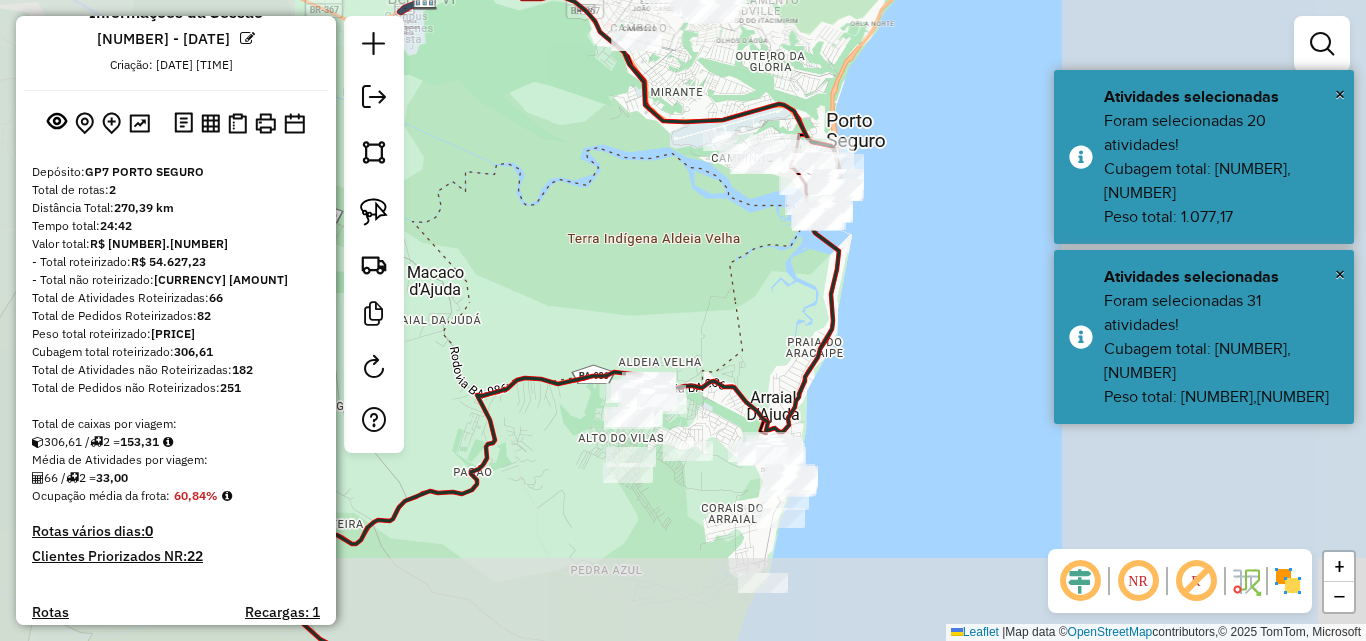drag, startPoint x: 697, startPoint y: 358, endPoint x: 712, endPoint y: 258, distance: 101.118744 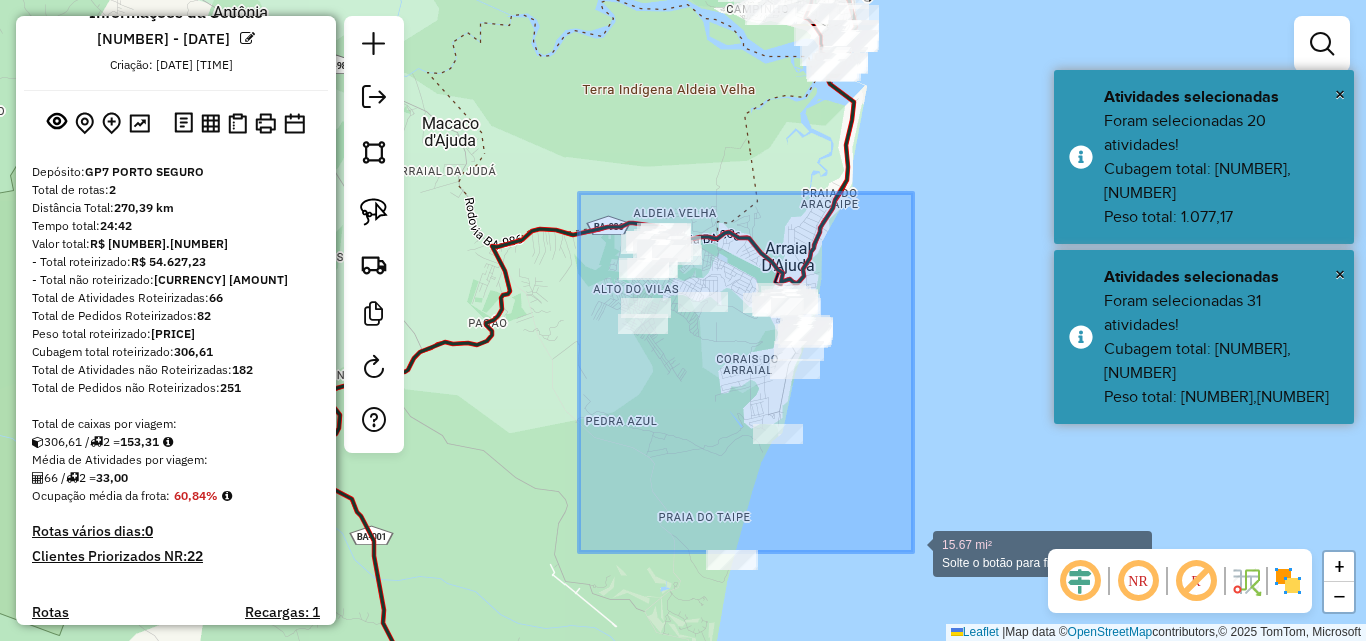 drag, startPoint x: 683, startPoint y: 315, endPoint x: 902, endPoint y: 491, distance: 280.9573 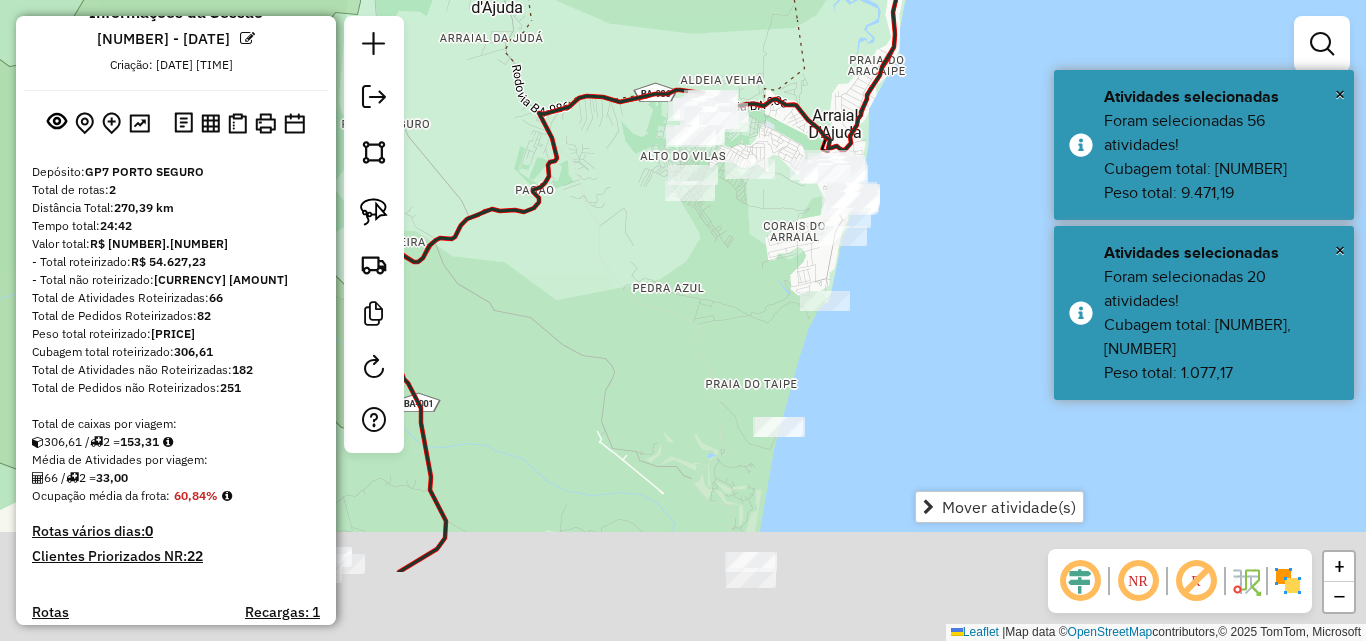 drag, startPoint x: 739, startPoint y: 379, endPoint x: 775, endPoint y: 278, distance: 107.22407 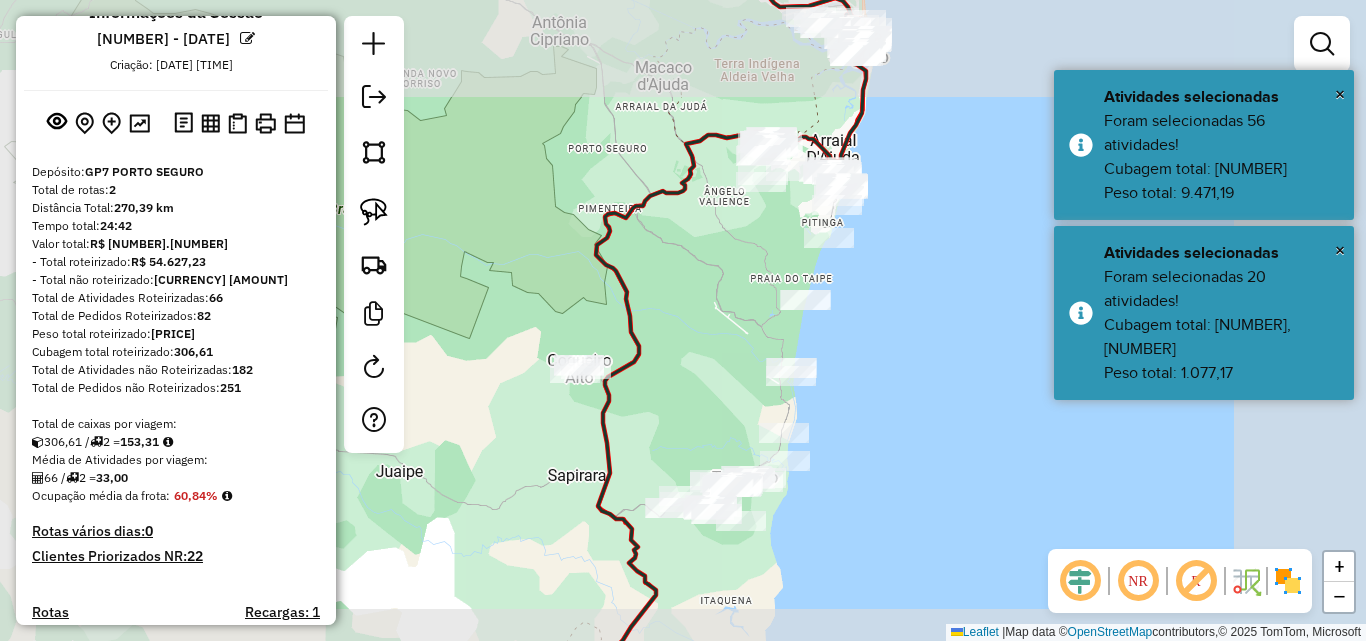 drag, startPoint x: 635, startPoint y: 367, endPoint x: 647, endPoint y: 292, distance: 75.95393 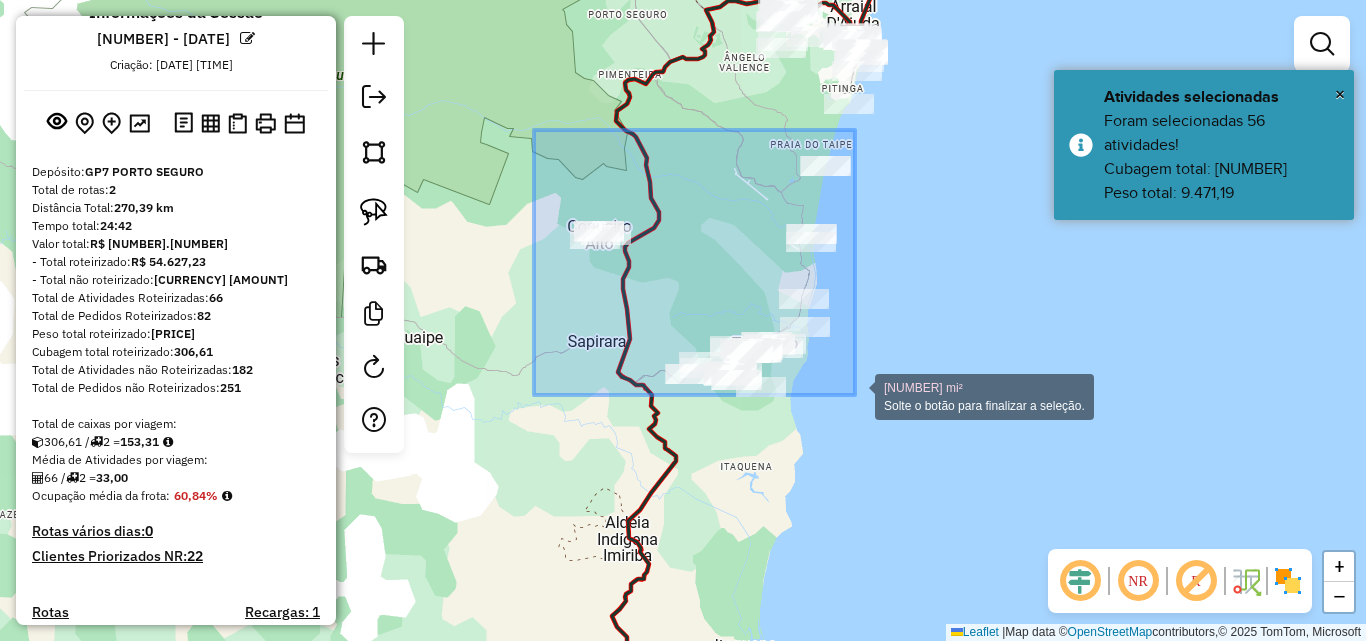 drag, startPoint x: 534, startPoint y: 130, endPoint x: 857, endPoint y: 398, distance: 419.70584 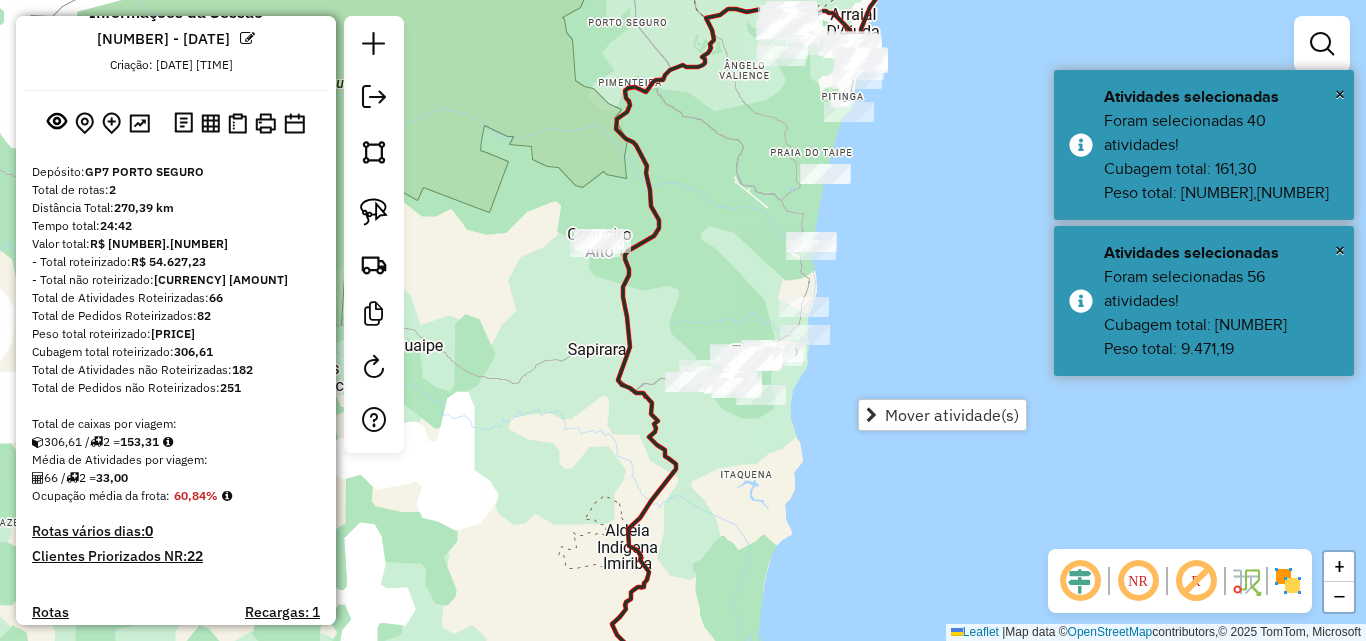 drag, startPoint x: 662, startPoint y: 255, endPoint x: 659, endPoint y: 336, distance: 81.055534 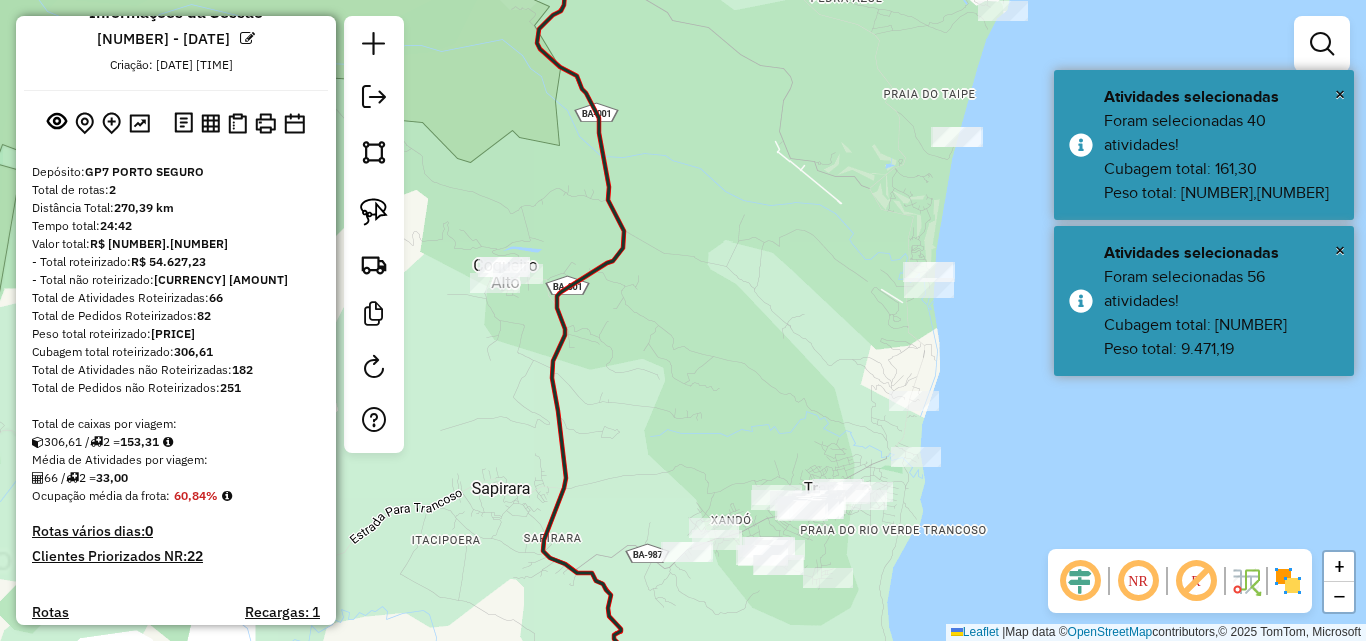 click on "Janela de atendimento Grade de atendimento Capacidade Transportadoras Veículos Cliente Pedidos  Rotas Selecione os dias de semana para filtrar as janelas de atendimento  Seg   Ter   Qua   Qui   Sex   Sáb   Dom  Informe o período da janela de atendimento: De: Até:  Filtrar exatamente a janela do cliente  Considerar janela de atendimento padrão  Selecione os dias de semana para filtrar as grades de atendimento  Seg   Ter   Qua   Qui   Sex   Sáb   Dom   Considerar clientes sem dia de atendimento cadastrado  Clientes fora do dia de atendimento selecionado Filtrar as atividades entre os valores definidos abaixo:  Peso mínimo:   Peso máximo:   Cubagem mínima:   Cubagem máxima:   De:   Até:  Filtrar as atividades entre o tempo de atendimento definido abaixo:  De:   Até:   Considerar capacidade total dos clientes não roteirizados Transportadora: Selecione um ou mais itens Tipo de veículo: Selecione um ou mais itens Veículo: Selecione um ou mais itens Motorista: Selecione um ou mais itens Nome: Rótulo:" 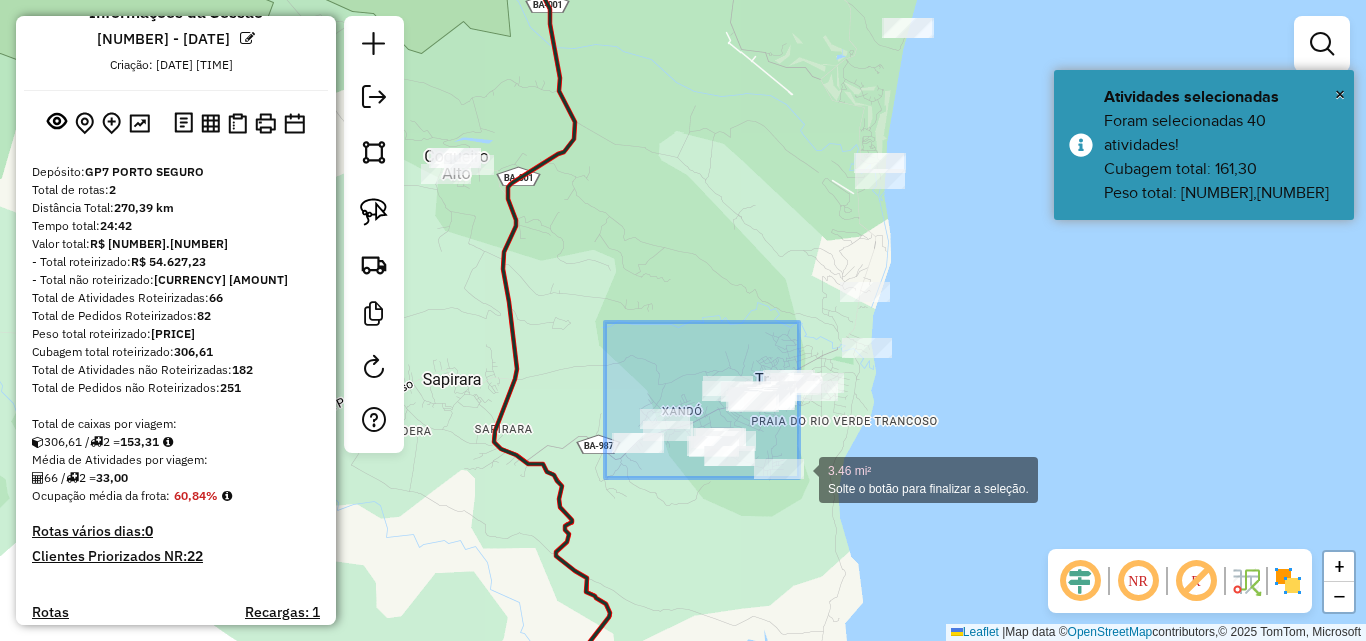 drag, startPoint x: 630, startPoint y: 345, endPoint x: 806, endPoint y: 476, distance: 219.40146 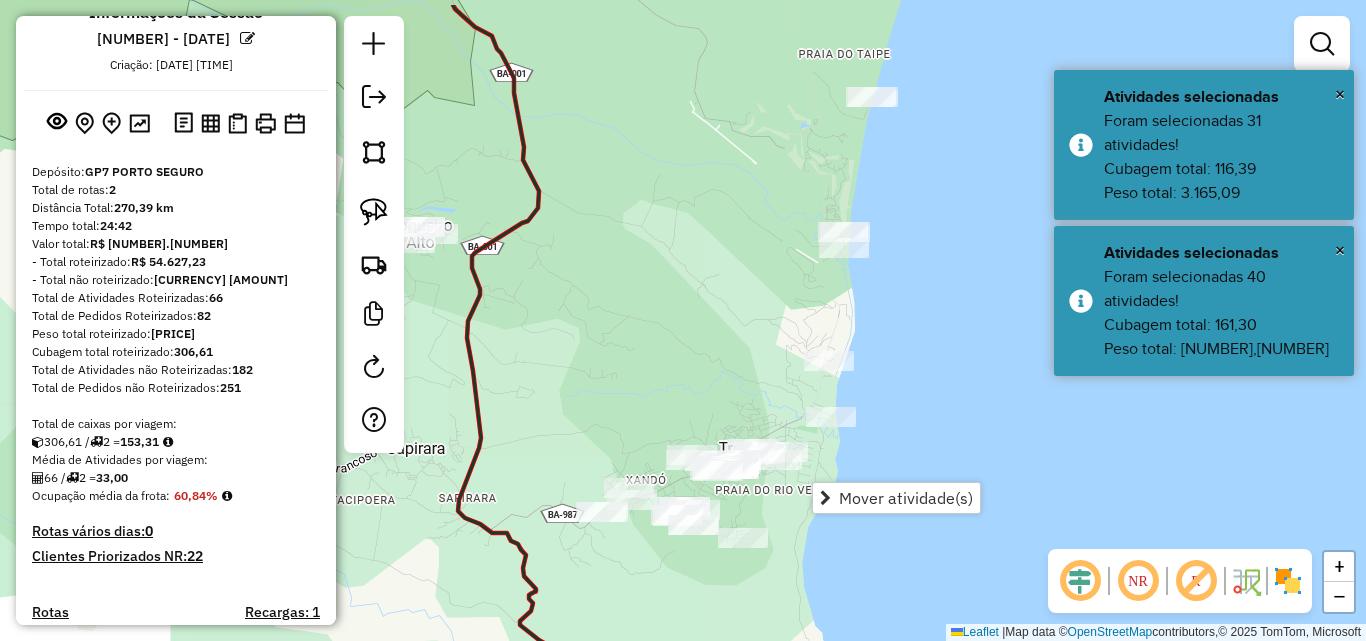 drag, startPoint x: 727, startPoint y: 270, endPoint x: 664, endPoint y: 400, distance: 144.46107 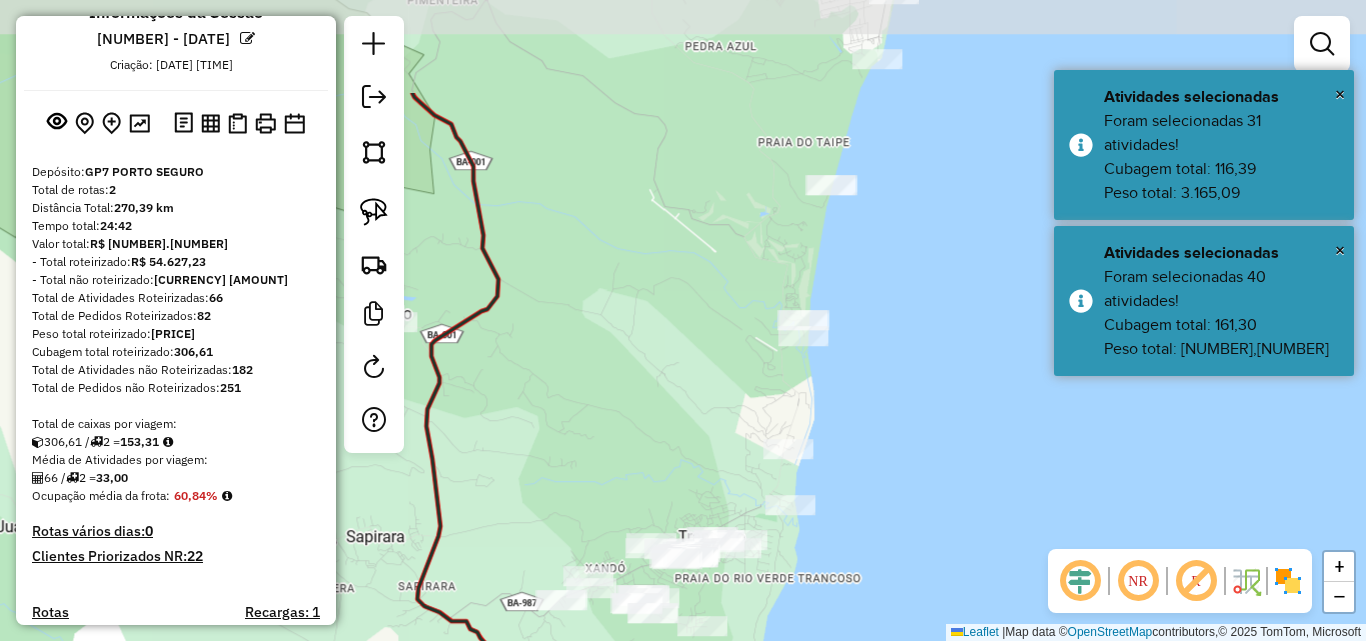 drag, startPoint x: 685, startPoint y: 295, endPoint x: 671, endPoint y: 464, distance: 169.57889 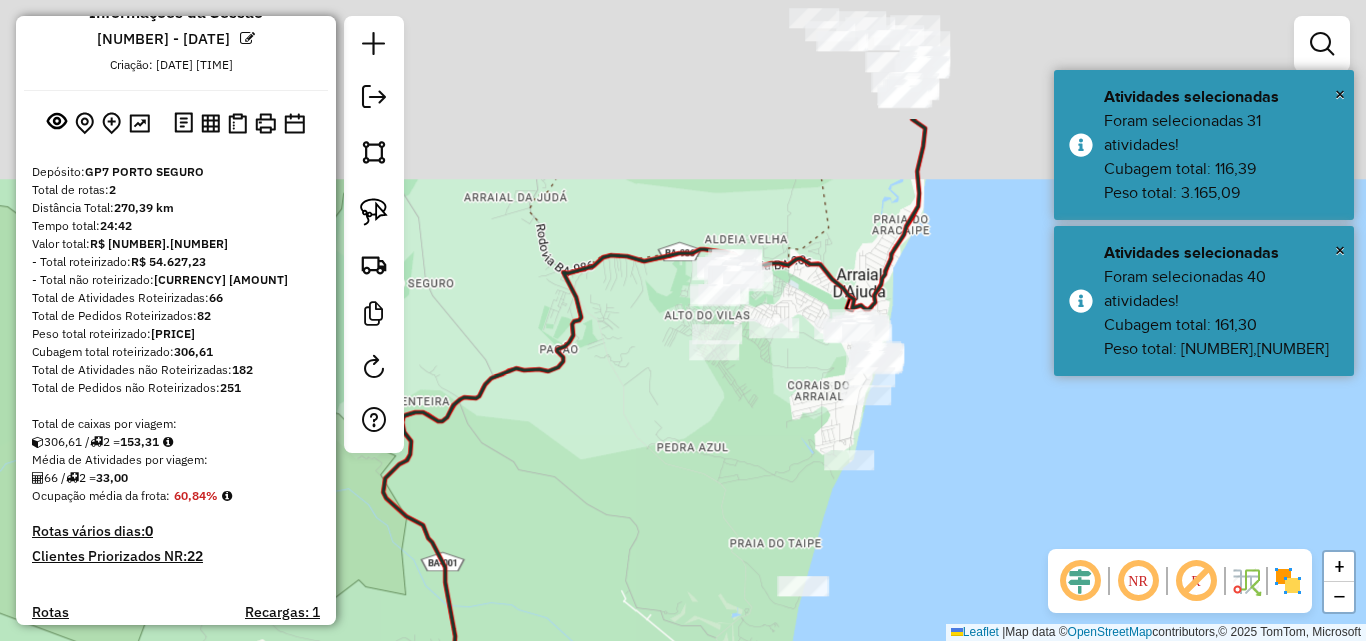 click on "Janela de atendimento Grade de atendimento Capacidade Transportadoras Veículos Cliente Pedidos  Rotas Selecione os dias de semana para filtrar as janelas de atendimento  Seg   Ter   Qua   Qui   Sex   Sáb   Dom  Informe o período da janela de atendimento: De: Até:  Filtrar exatamente a janela do cliente  Considerar janela de atendimento padrão  Selecione os dias de semana para filtrar as grades de atendimento  Seg   Ter   Qua   Qui   Sex   Sáb   Dom   Considerar clientes sem dia de atendimento cadastrado  Clientes fora do dia de atendimento selecionado Filtrar as atividades entre os valores definidos abaixo:  Peso mínimo:   Peso máximo:   Cubagem mínima:   Cubagem máxima:   De:   Até:  Filtrar as atividades entre o tempo de atendimento definido abaixo:  De:   Até:   Considerar capacidade total dos clientes não roteirizados Transportadora: Selecione um ou mais itens Tipo de veículo: Selecione um ou mais itens Veículo: Selecione um ou mais itens Motorista: Selecione um ou mais itens Nome: Rótulo:" 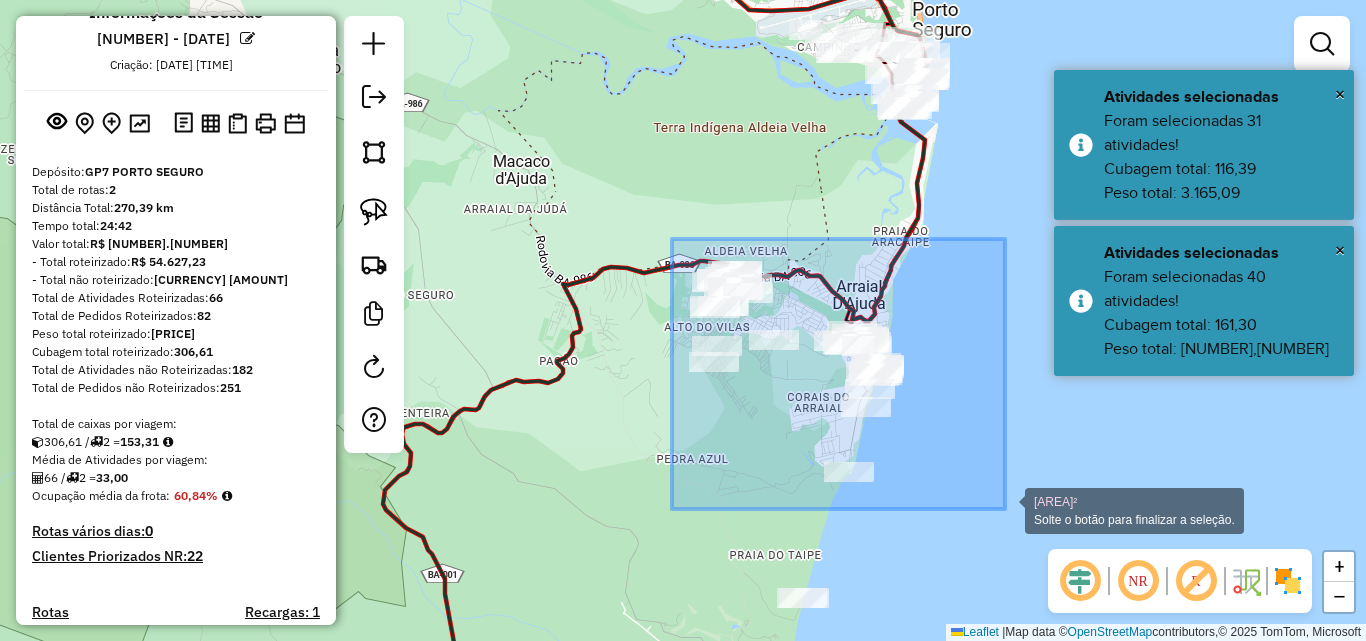 drag, startPoint x: 672, startPoint y: 239, endPoint x: 1005, endPoint y: 509, distance: 428.7062 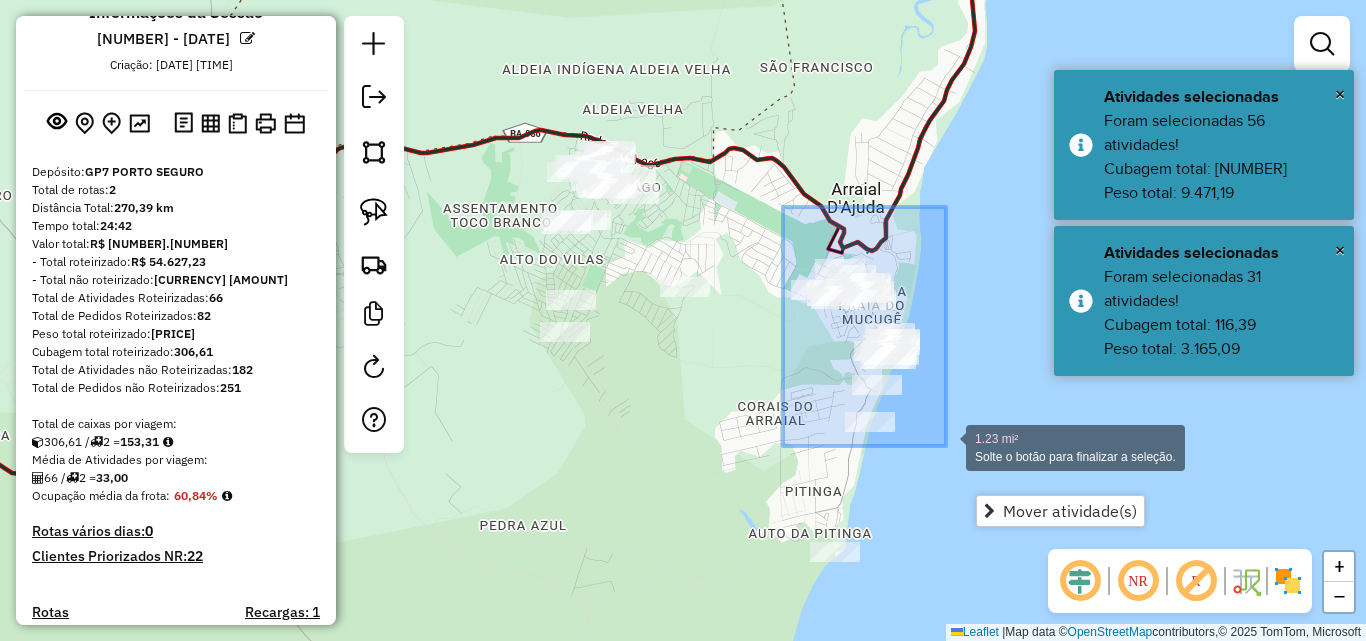 drag, startPoint x: 783, startPoint y: 207, endPoint x: 946, endPoint y: 446, distance: 289.29224 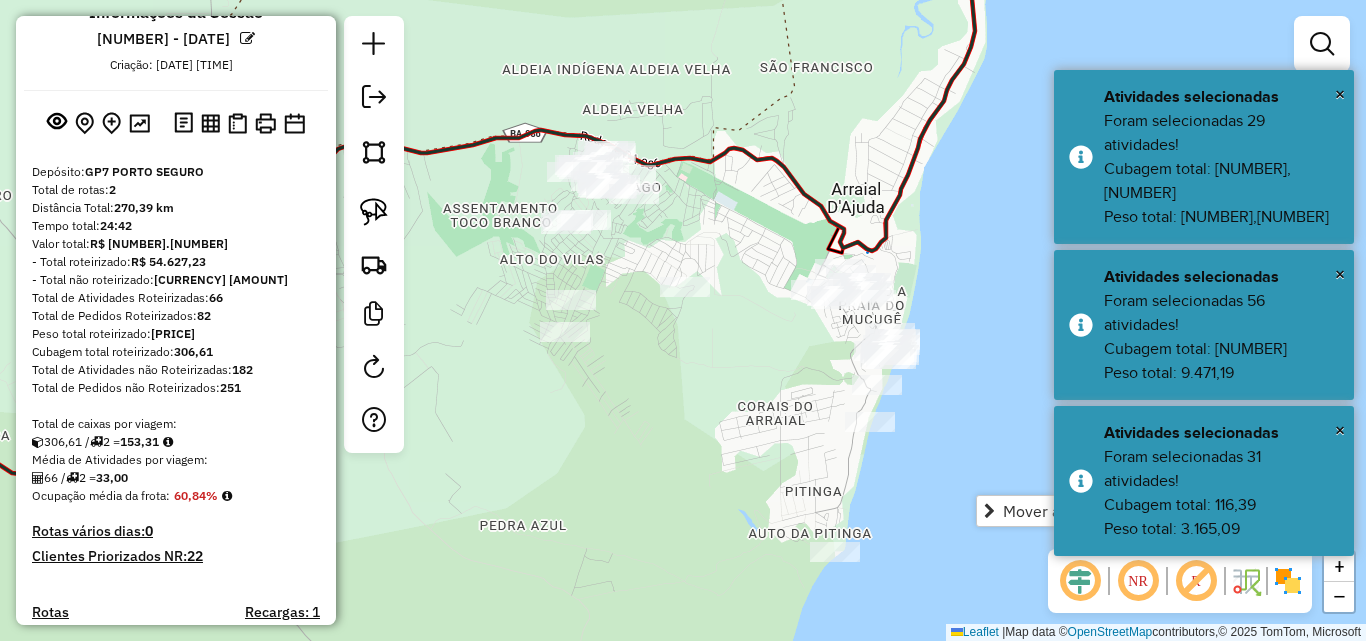 click on "Janela de atendimento Grade de atendimento Capacidade Transportadoras Veículos Cliente Pedidos  Rotas Selecione os dias de semana para filtrar as janelas de atendimento  Seg   Ter   Qua   Qui   Sex   Sáb   Dom  Informe o período da janela de atendimento: De: Até:  Filtrar exatamente a janela do cliente  Considerar janela de atendimento padrão  Selecione os dias de semana para filtrar as grades de atendimento  Seg   Ter   Qua   Qui   Sex   Sáb   Dom   Considerar clientes sem dia de atendimento cadastrado  Clientes fora do dia de atendimento selecionado Filtrar as atividades entre os valores definidos abaixo:  Peso mínimo:   Peso máximo:   Cubagem mínima:   Cubagem máxima:   De:   Até:  Filtrar as atividades entre o tempo de atendimento definido abaixo:  De:   Até:   Considerar capacidade total dos clientes não roteirizados Transportadora: Selecione um ou mais itens Tipo de veículo: Selecione um ou mais itens Veículo: Selecione um ou mais itens Motorista: Selecione um ou mais itens Nome: Rótulo:" 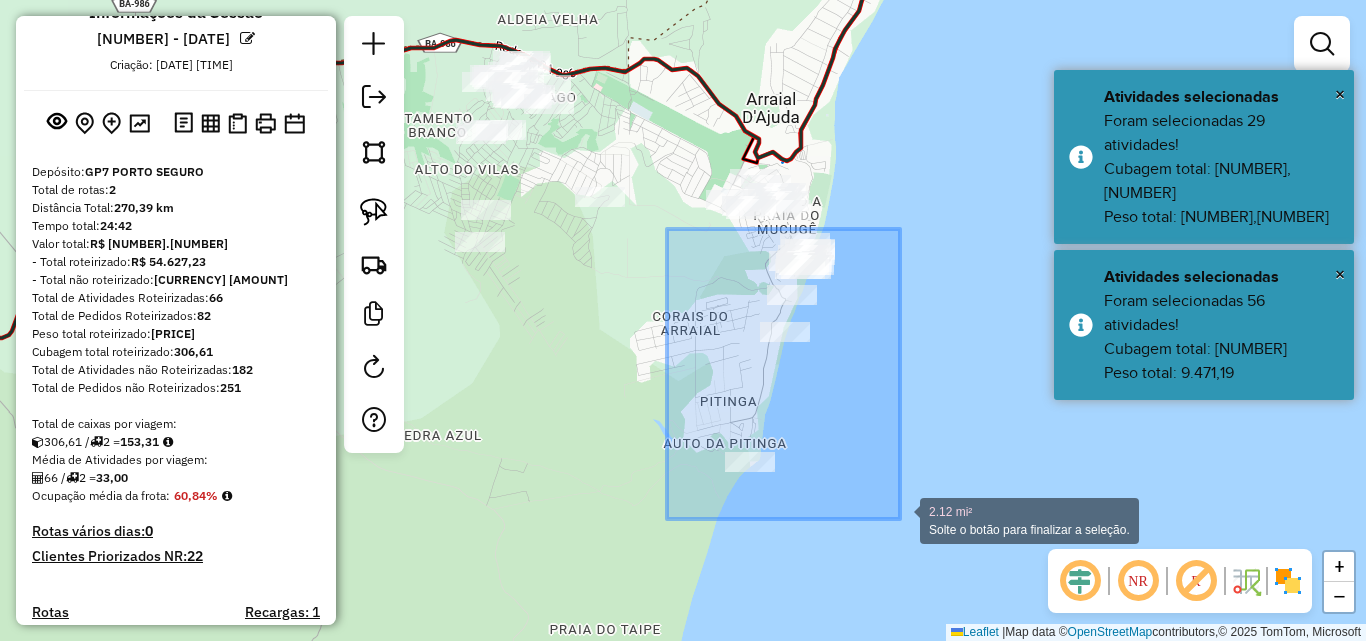 drag, startPoint x: 667, startPoint y: 229, endPoint x: 900, endPoint y: 519, distance: 372.0067 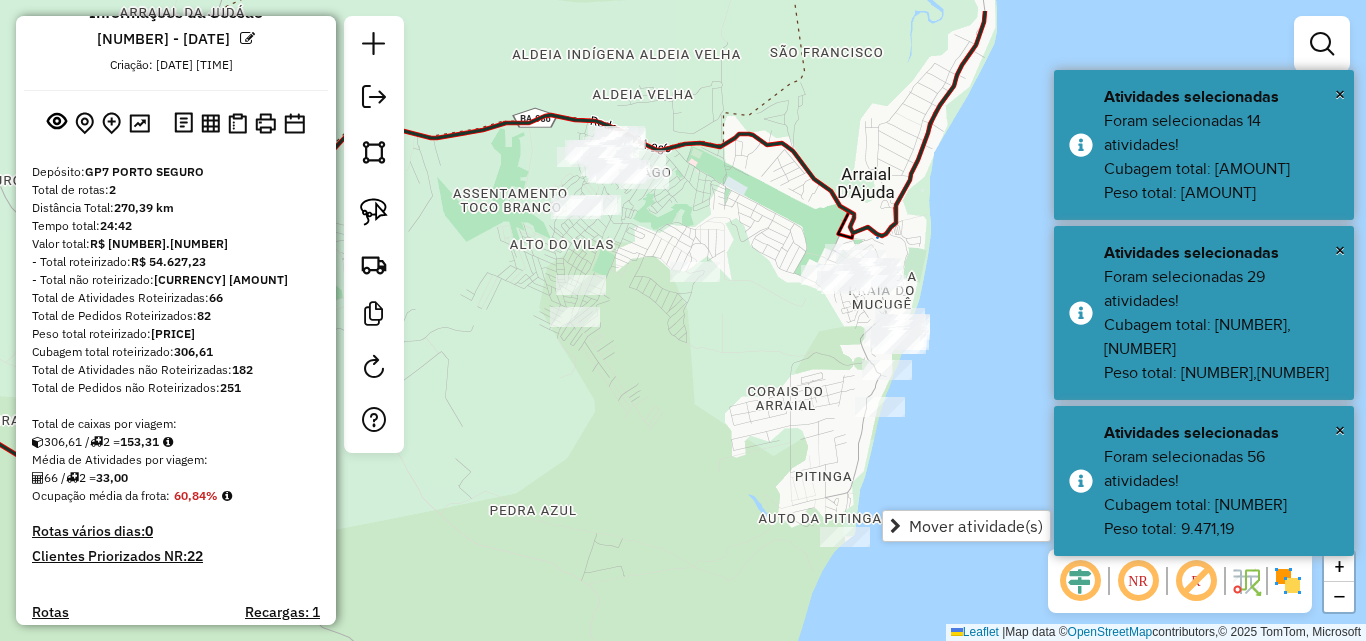 drag, startPoint x: 721, startPoint y: 403, endPoint x: 742, endPoint y: 416, distance: 24.698177 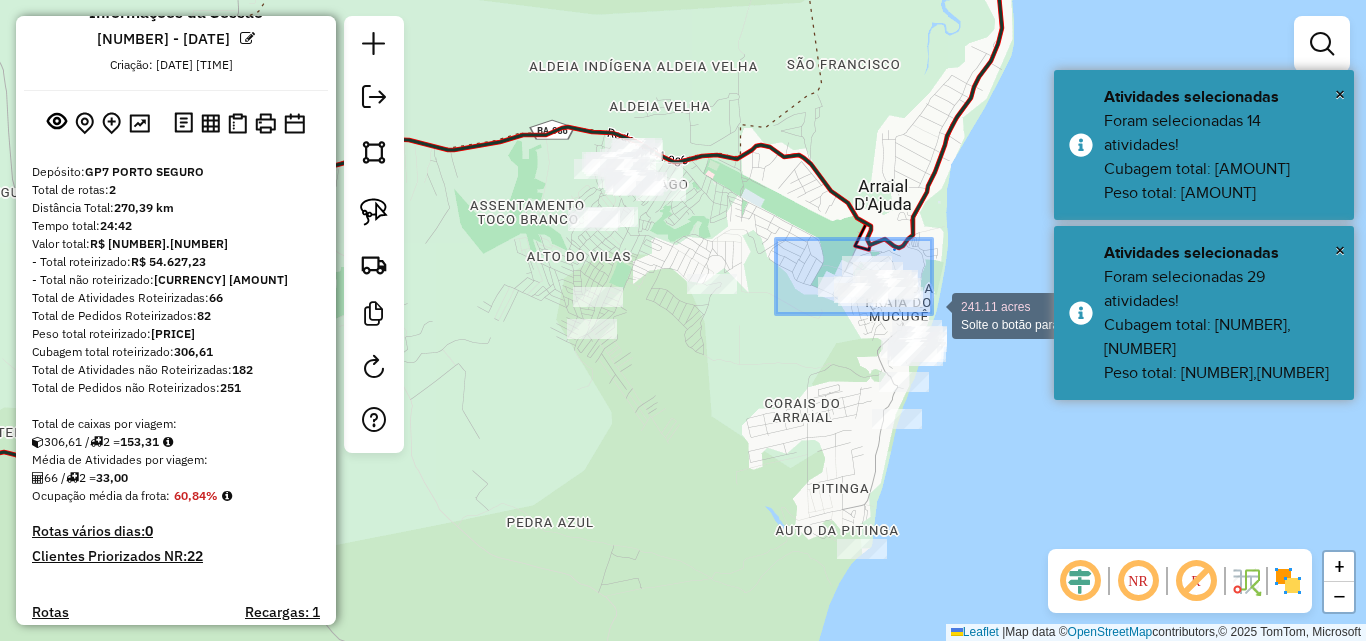 drag, startPoint x: 866, startPoint y: 297, endPoint x: 932, endPoint y: 314, distance: 68.154236 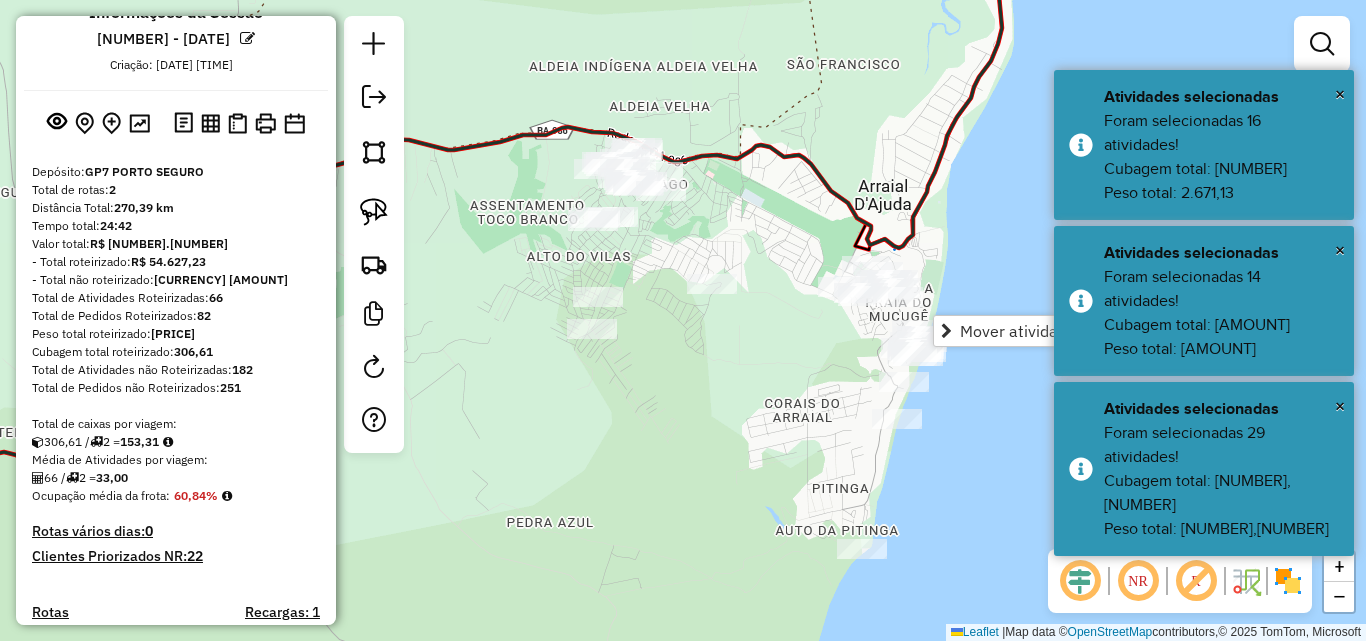 drag, startPoint x: 767, startPoint y: 371, endPoint x: 803, endPoint y: 396, distance: 43.829212 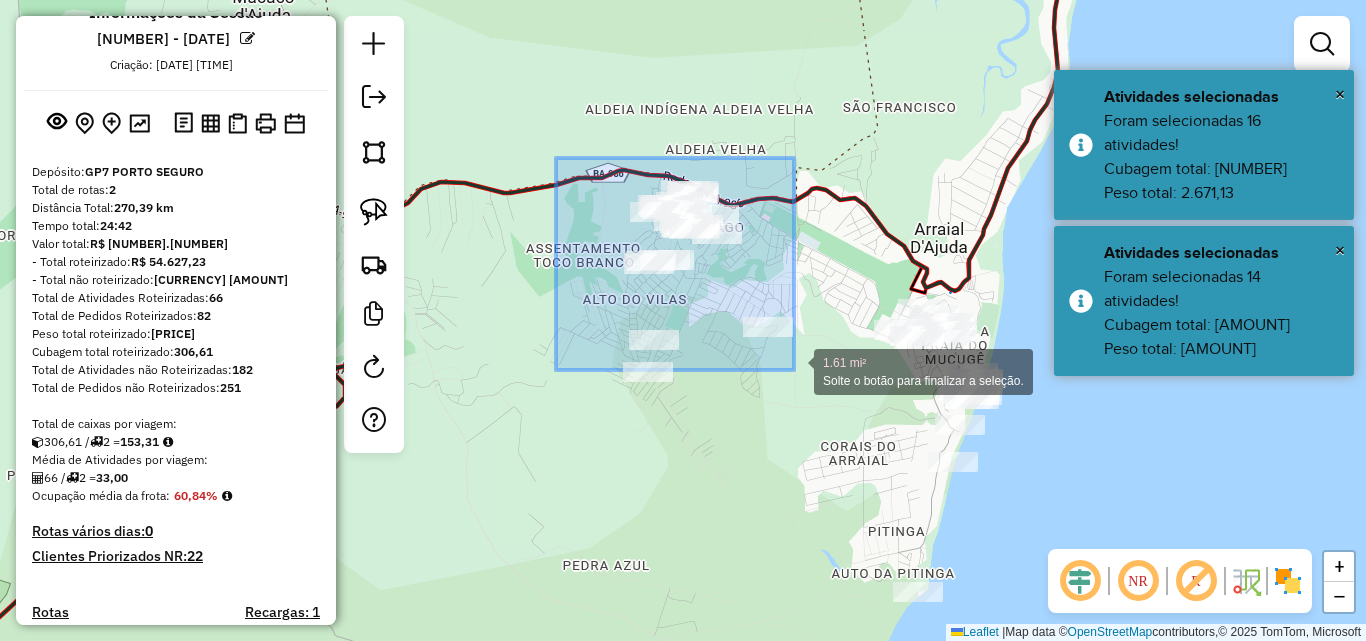 drag, startPoint x: 556, startPoint y: 158, endPoint x: 816, endPoint y: 406, distance: 359.31046 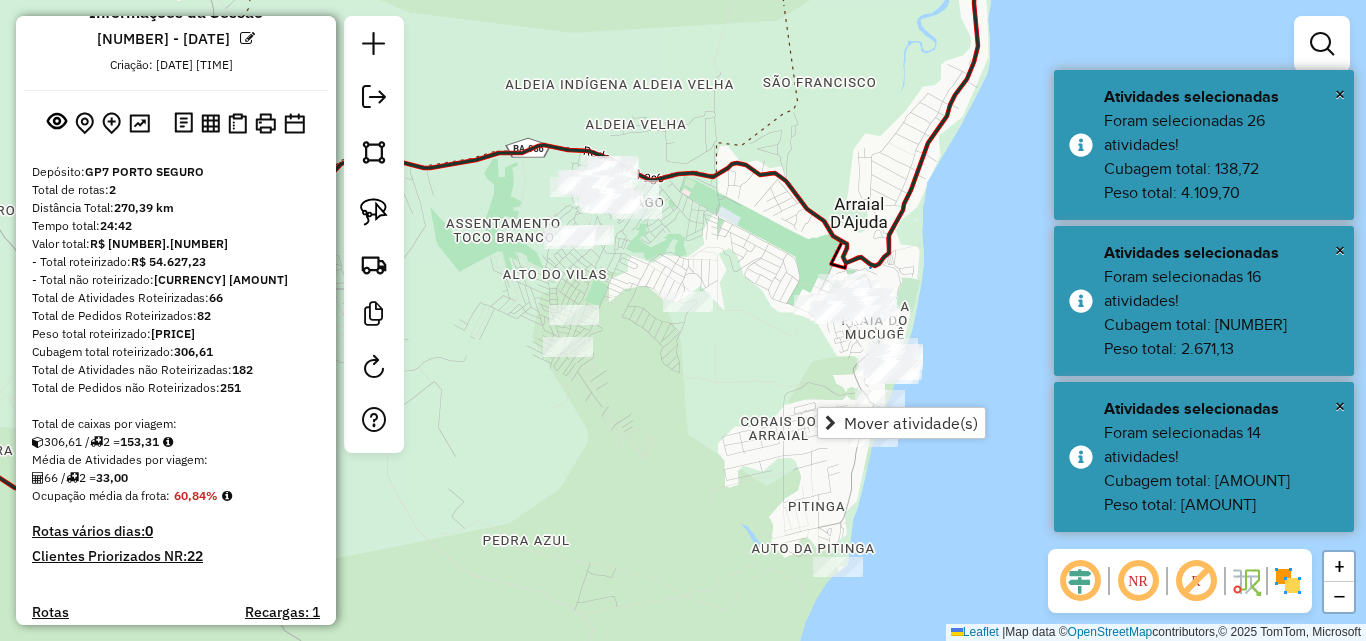 drag, startPoint x: 804, startPoint y: 275, endPoint x: 724, endPoint y: 250, distance: 83.81527 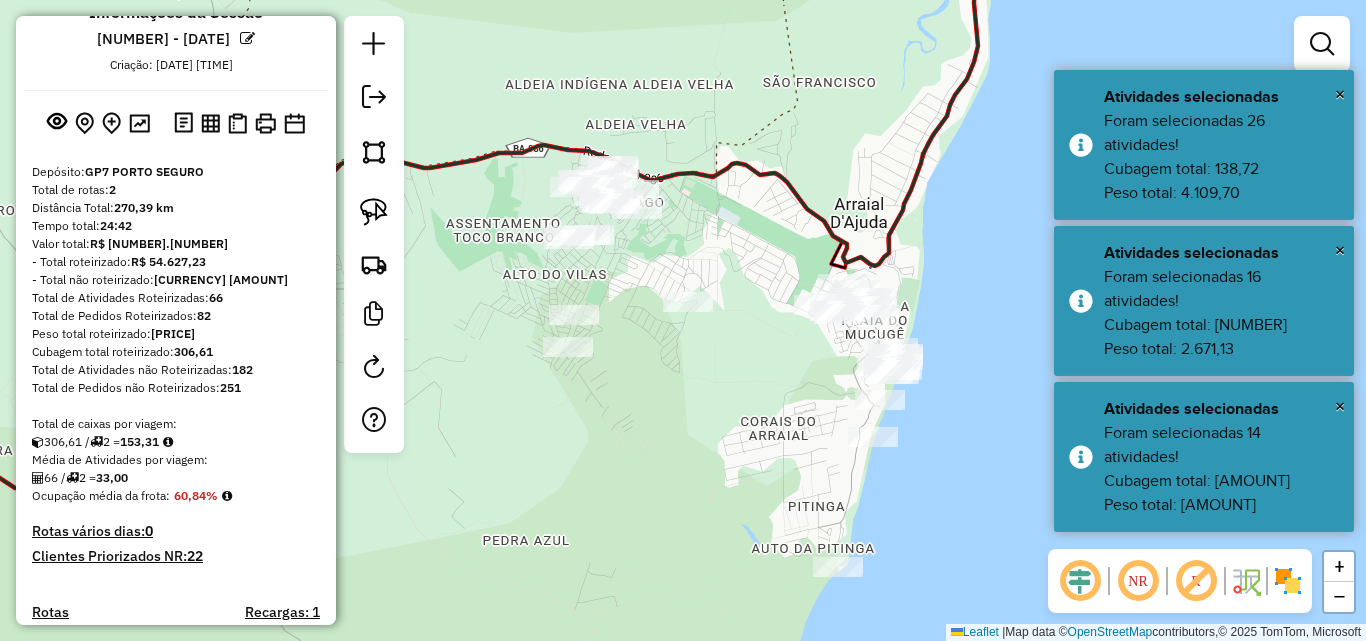 drag, startPoint x: 761, startPoint y: 225, endPoint x: 744, endPoint y: 246, distance: 27.018513 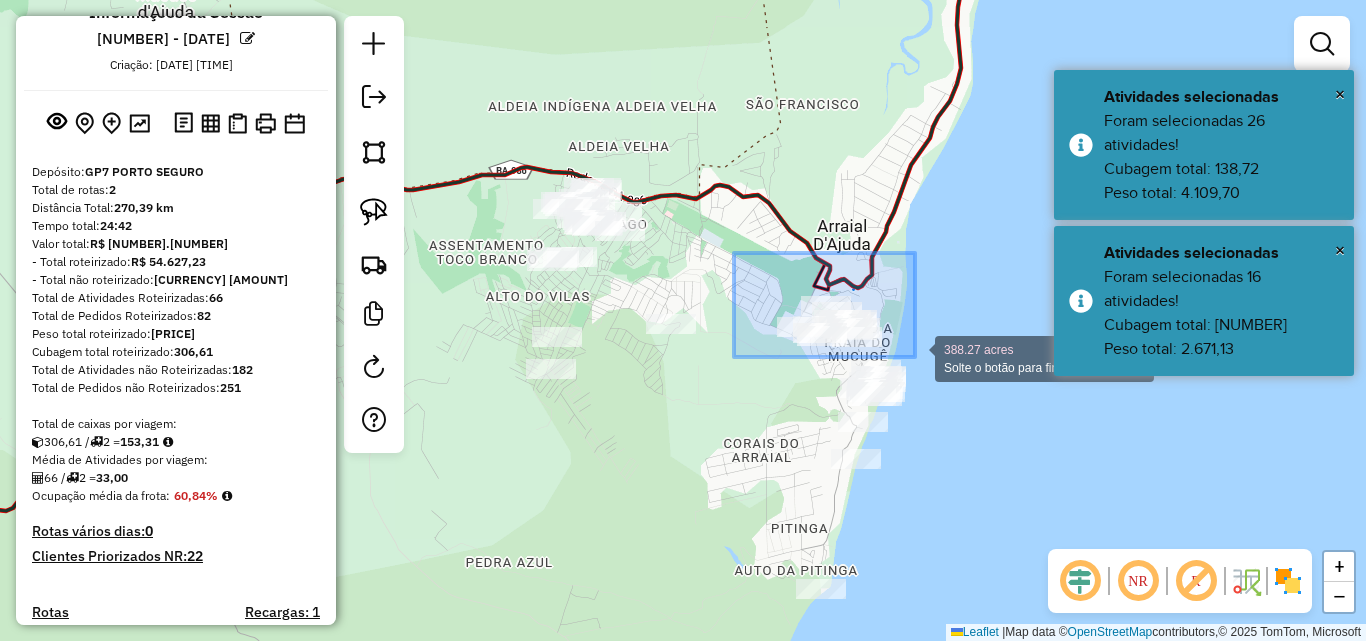 drag 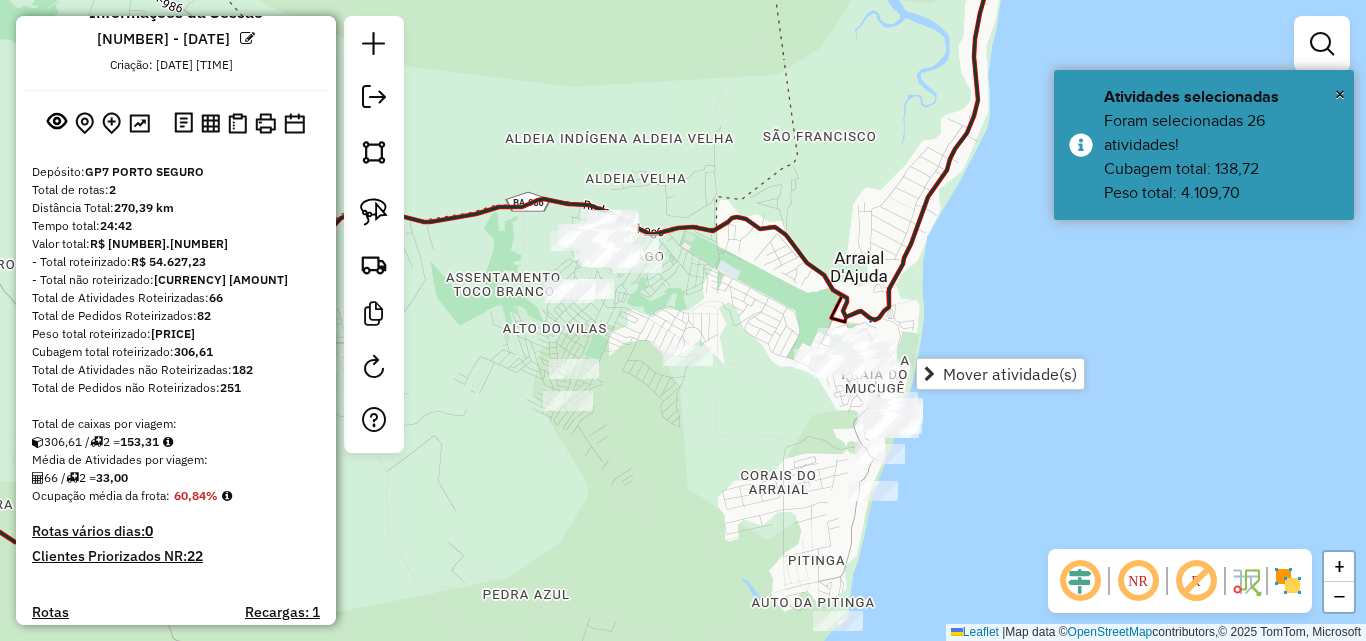 click on "Janela de atendimento Grade de atendimento Capacidade Transportadoras Veículos Cliente Pedidos  Rotas Selecione os dias de semana para filtrar as janelas de atendimento  Seg   Ter   Qua   Qui   Sex   Sáb   Dom  Informe o período da janela de atendimento: De: Até:  Filtrar exatamente a janela do cliente  Considerar janela de atendimento padrão  Selecione os dias de semana para filtrar as grades de atendimento  Seg   Ter   Qua   Qui   Sex   Sáb   Dom   Considerar clientes sem dia de atendimento cadastrado  Clientes fora do dia de atendimento selecionado Filtrar as atividades entre os valores definidos abaixo:  Peso mínimo:   Peso máximo:   Cubagem mínima:   Cubagem máxima:   De:   Até:  Filtrar as atividades entre o tempo de atendimento definido abaixo:  De:   Até:   Considerar capacidade total dos clientes não roteirizados Transportadora: Selecione um ou mais itens Tipo de veículo: Selecione um ou mais itens Veículo: Selecione um ou mais itens Motorista: Selecione um ou mais itens Nome: Rótulo:" 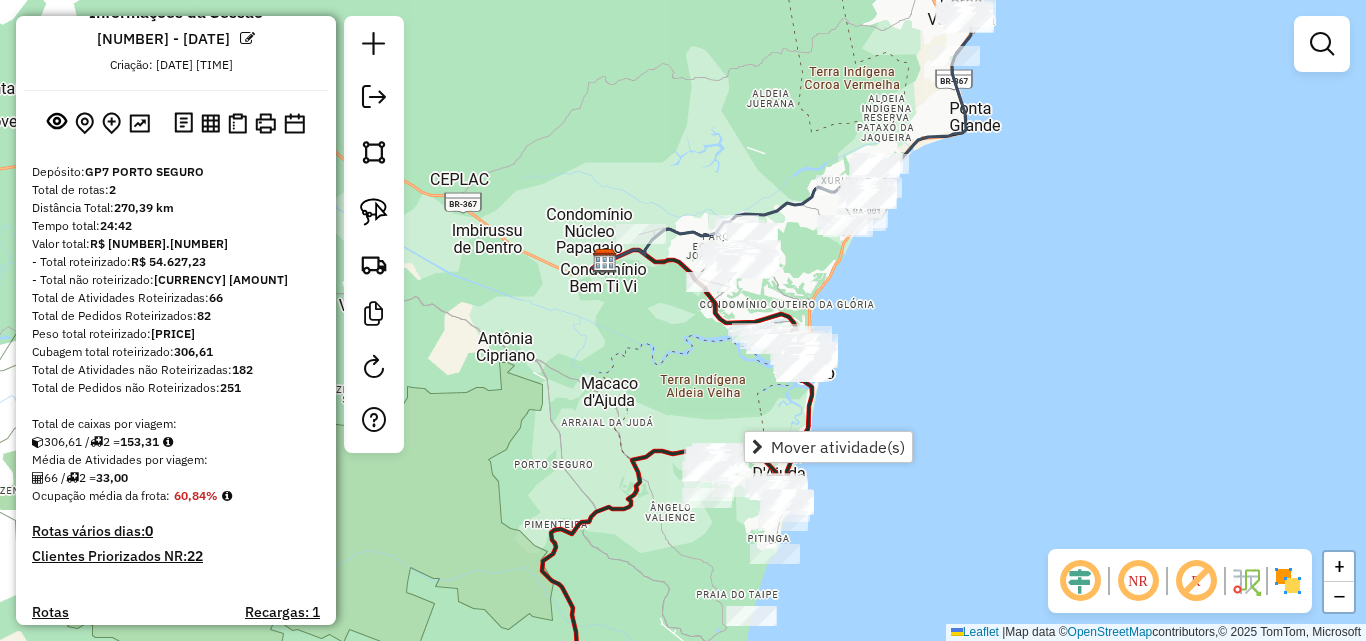 click on "Janela de atendimento Grade de atendimento Capacidade Transportadoras Veículos Cliente Pedidos  Rotas Selecione os dias de semana para filtrar as janelas de atendimento  Seg   Ter   Qua   Qui   Sex   Sáb   Dom  Informe o período da janela de atendimento: De: Até:  Filtrar exatamente a janela do cliente  Considerar janela de atendimento padrão  Selecione os dias de semana para filtrar as grades de atendimento  Seg   Ter   Qua   Qui   Sex   Sáb   Dom   Considerar clientes sem dia de atendimento cadastrado  Clientes fora do dia de atendimento selecionado Filtrar as atividades entre os valores definidos abaixo:  Peso mínimo:   Peso máximo:   Cubagem mínima:   Cubagem máxima:   De:   Até:  Filtrar as atividades entre o tempo de atendimento definido abaixo:  De:   Até:   Considerar capacidade total dos clientes não roteirizados Transportadora: Selecione um ou mais itens Tipo de veículo: Selecione um ou mais itens Veículo: Selecione um ou mais itens Motorista: Selecione um ou mais itens Nome: Rótulo:" 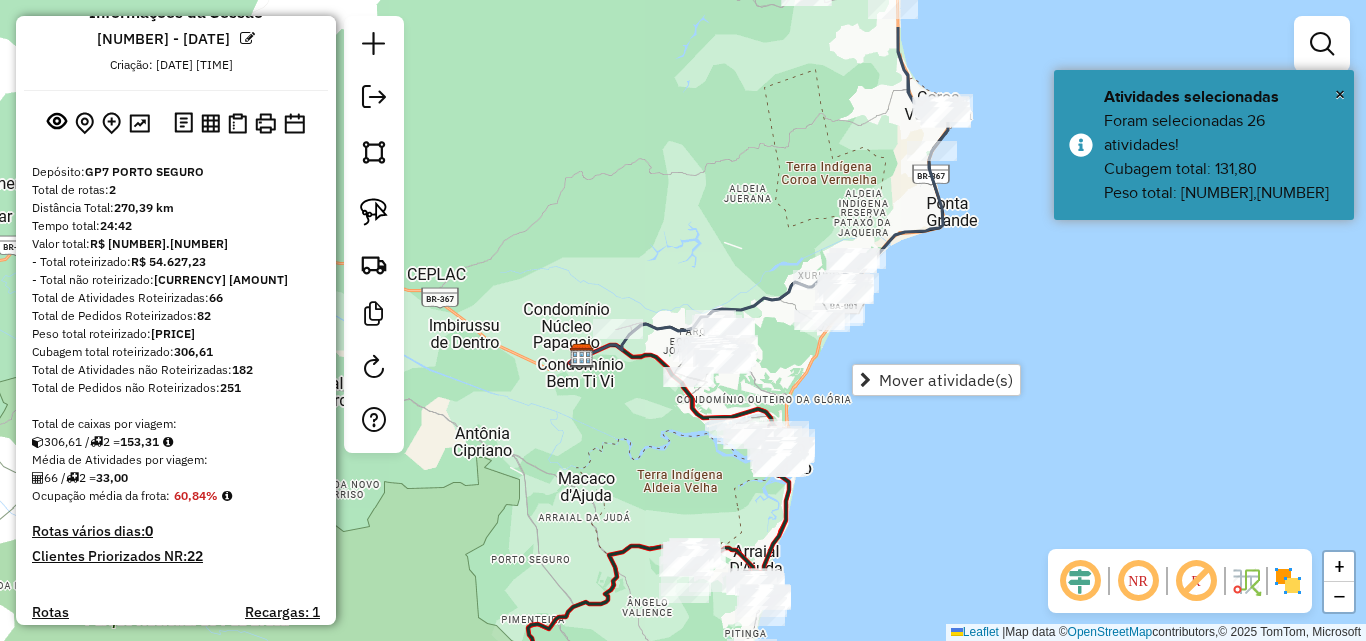 click on "Janela de atendimento Grade de atendimento Capacidade Transportadoras Veículos Cliente Pedidos  Rotas Selecione os dias de semana para filtrar as janelas de atendimento  Seg   Ter   Qua   Qui   Sex   Sáb   Dom  Informe o período da janela de atendimento: De: Até:  Filtrar exatamente a janela do cliente  Considerar janela de atendimento padrão  Selecione os dias de semana para filtrar as grades de atendimento  Seg   Ter   Qua   Qui   Sex   Sáb   Dom   Considerar clientes sem dia de atendimento cadastrado  Clientes fora do dia de atendimento selecionado Filtrar as atividades entre os valores definidos abaixo:  Peso mínimo:   Peso máximo:   Cubagem mínima:   Cubagem máxima:   De:   Até:  Filtrar as atividades entre o tempo de atendimento definido abaixo:  De:   Até:   Considerar capacidade total dos clientes não roteirizados Transportadora: Selecione um ou mais itens Tipo de veículo: Selecione um ou mais itens Veículo: Selecione um ou mais itens Motorista: Selecione um ou mais itens Nome: Rótulo:" 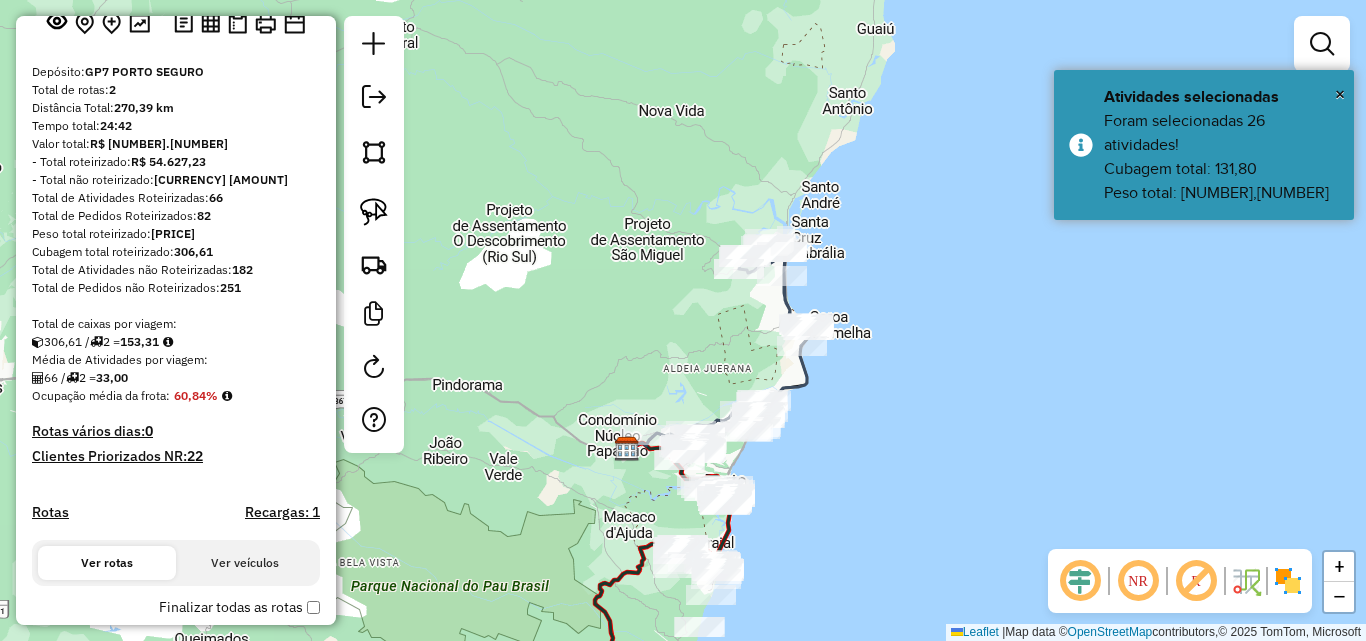 scroll, scrollTop: 0, scrollLeft: 0, axis: both 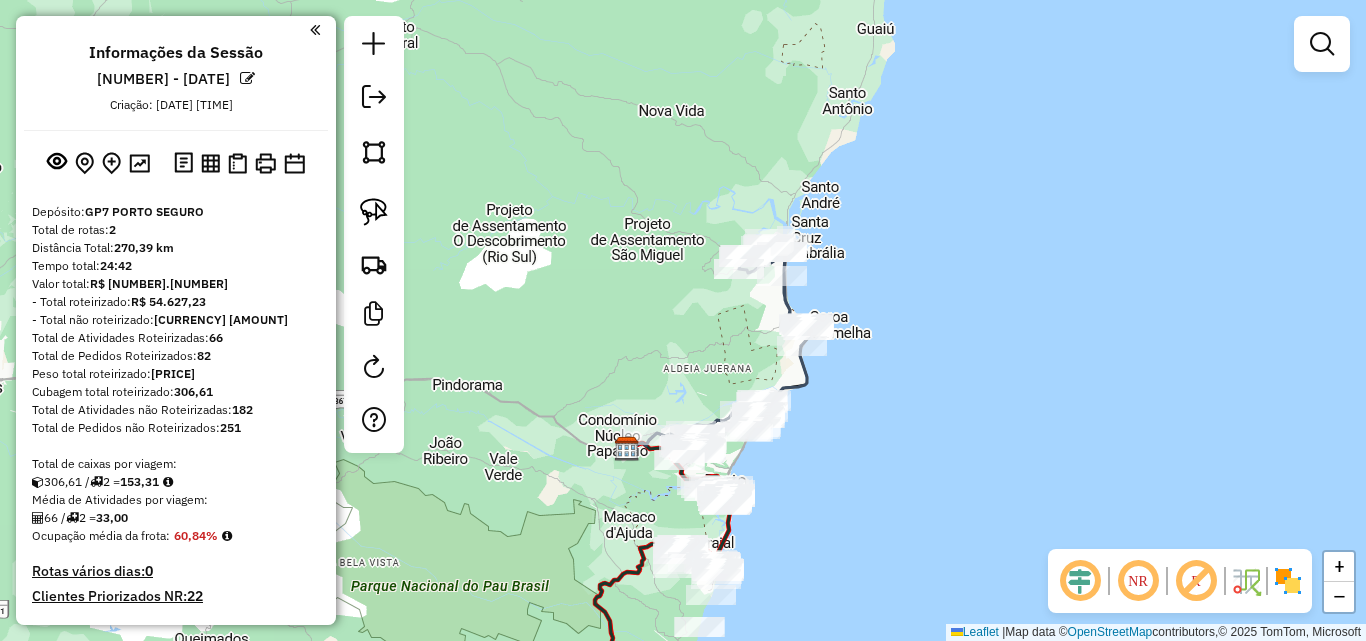 drag, startPoint x: 626, startPoint y: 310, endPoint x: 682, endPoint y: 275, distance: 66.037865 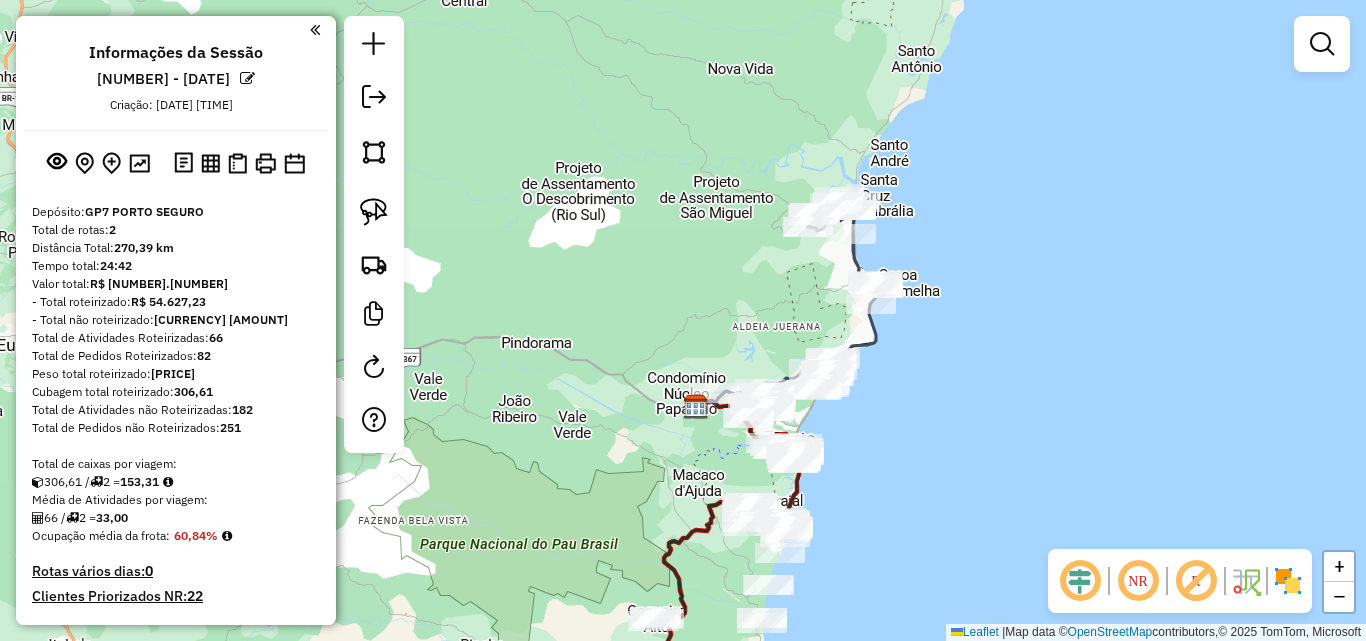 drag, startPoint x: 693, startPoint y: 327, endPoint x: 720, endPoint y: 285, distance: 49.92995 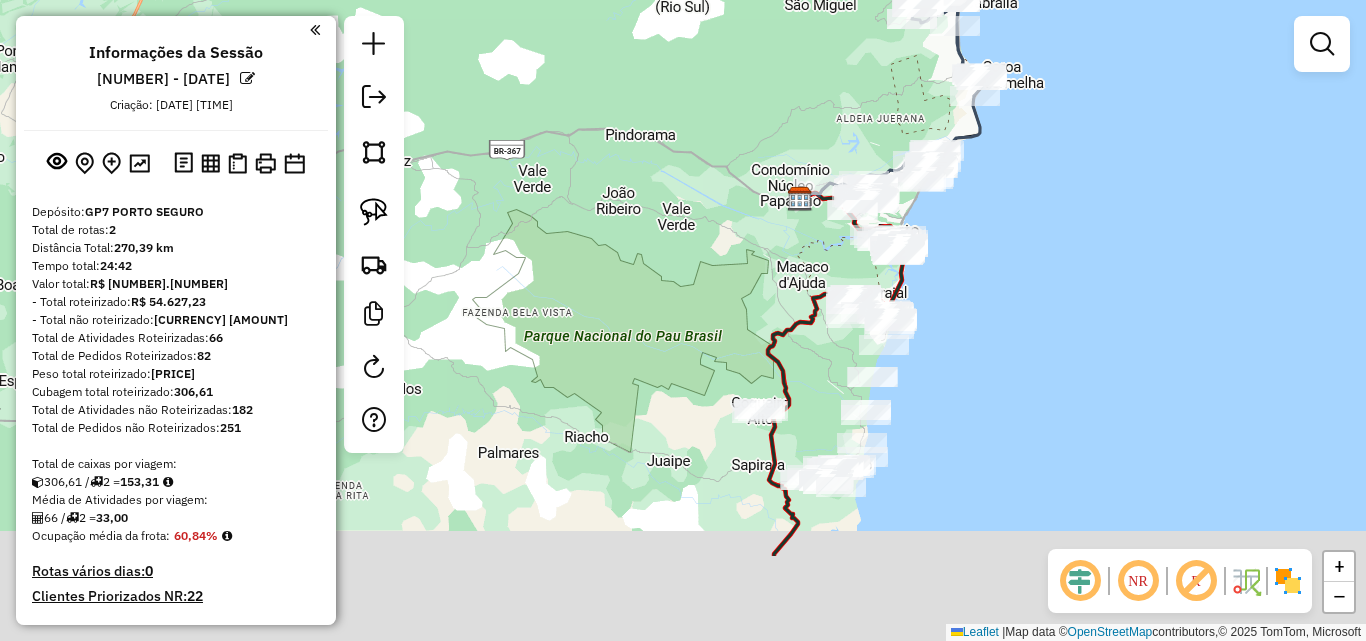 drag, startPoint x: 593, startPoint y: 366, endPoint x: 657, endPoint y: 141, distance: 233.9252 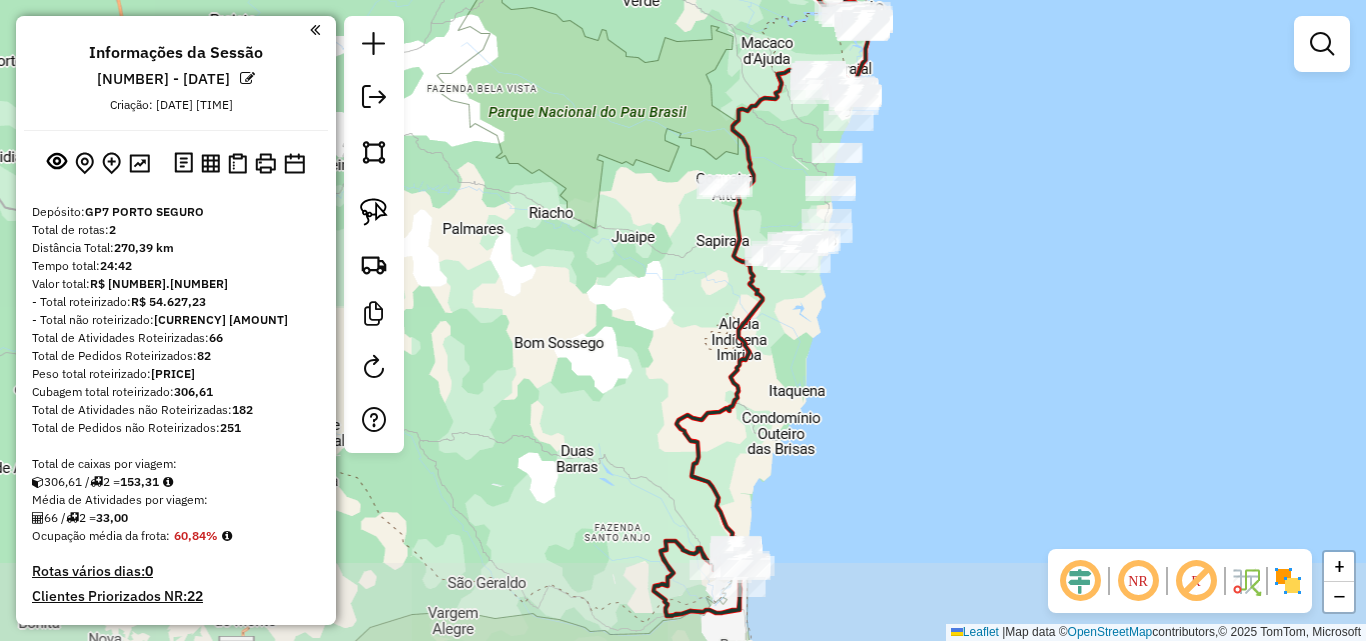 drag, startPoint x: 701, startPoint y: 262, endPoint x: 628, endPoint y: 259, distance: 73.061615 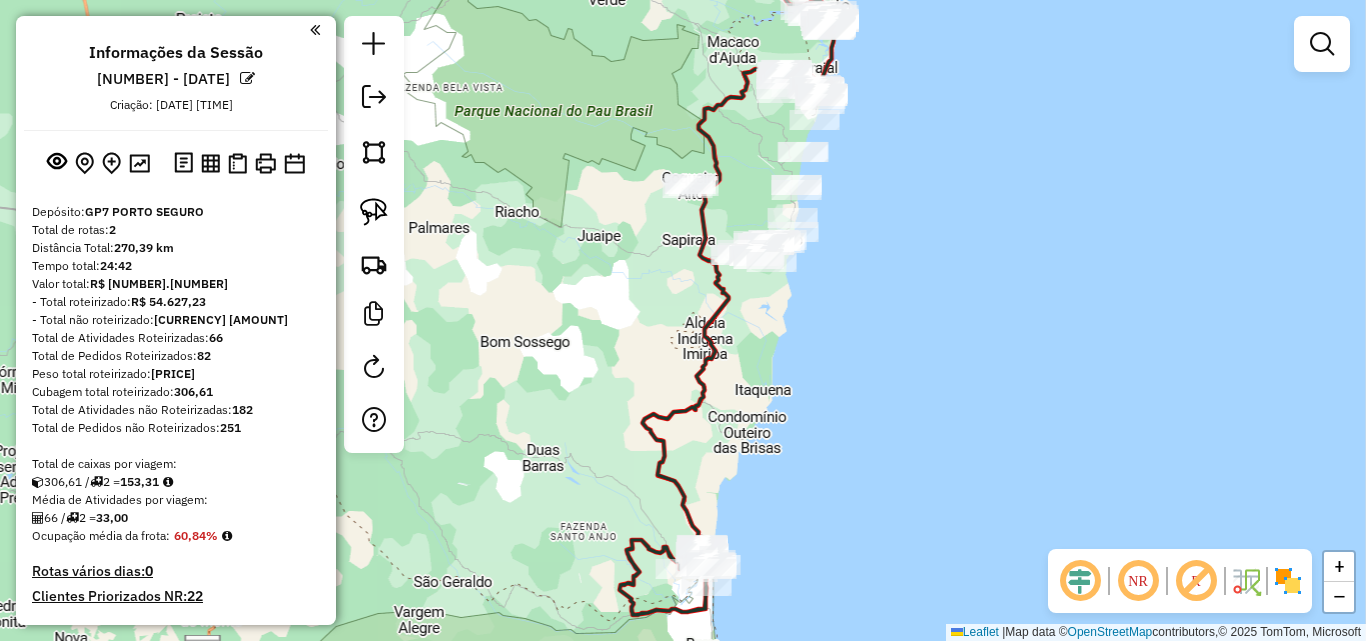 drag, startPoint x: 621, startPoint y: 427, endPoint x: 643, endPoint y: 258, distance: 170.42593 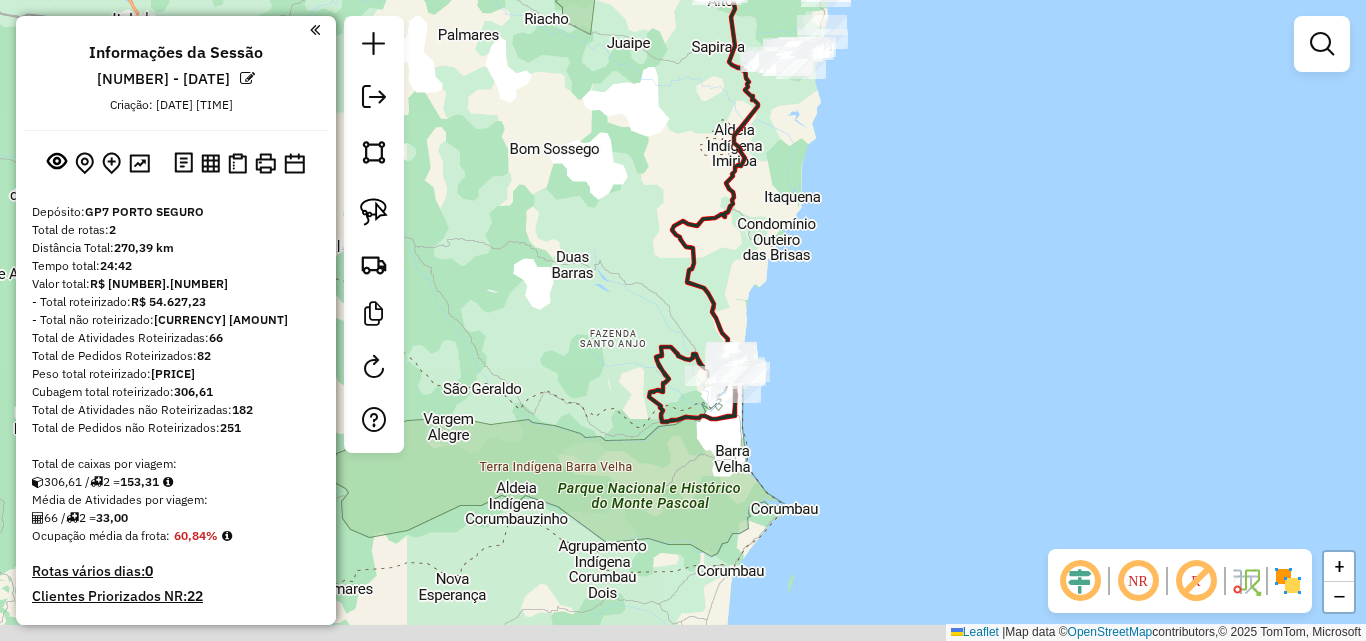 drag, startPoint x: 631, startPoint y: 304, endPoint x: 628, endPoint y: 281, distance: 23.194826 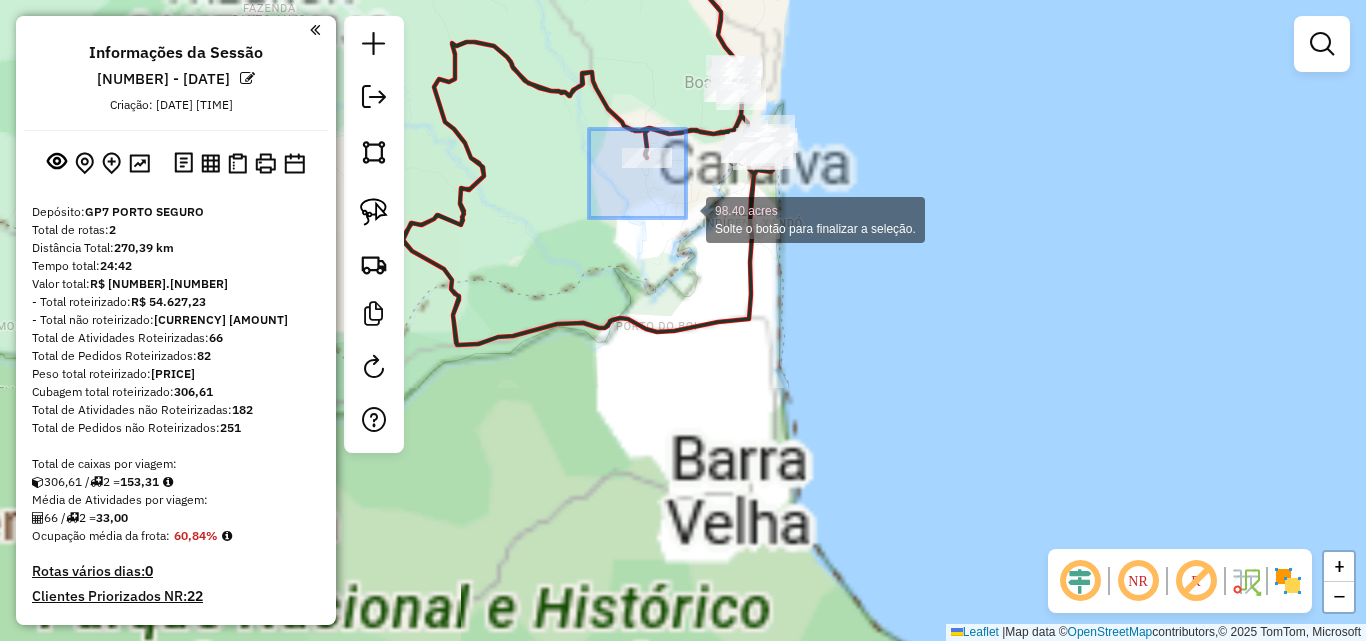 drag, startPoint x: 686, startPoint y: 218, endPoint x: 884, endPoint y: 365, distance: 246.60292 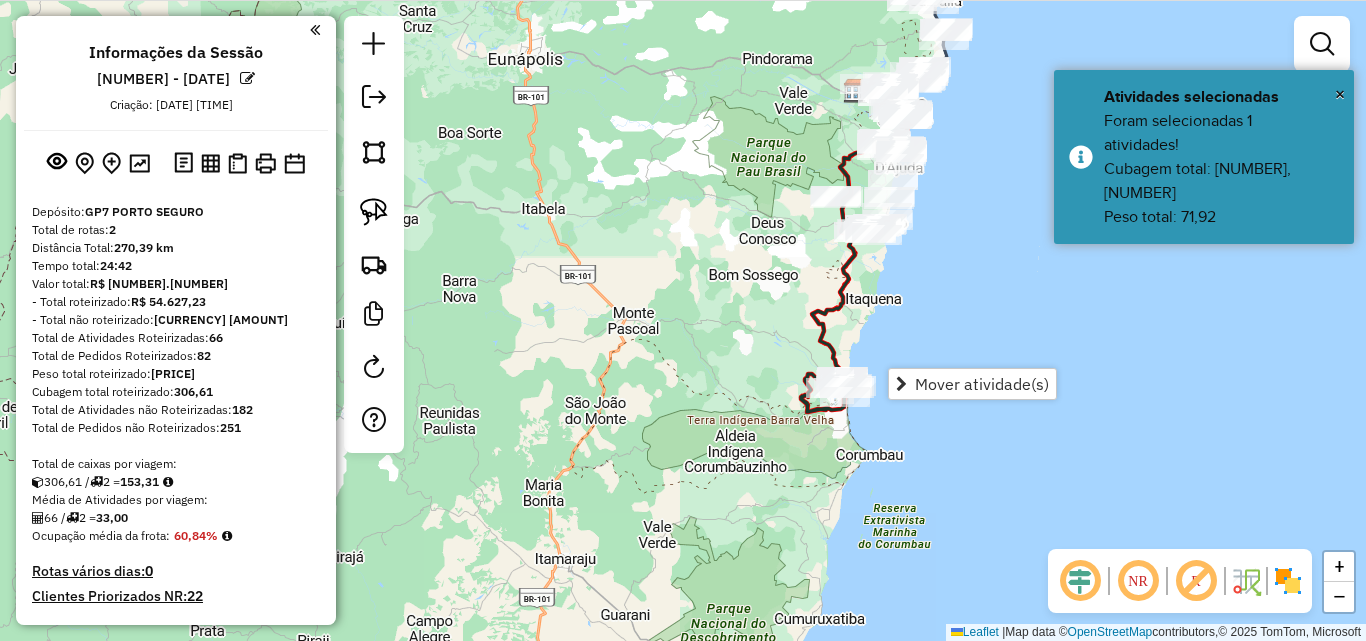 drag, startPoint x: 808, startPoint y: 234, endPoint x: 793, endPoint y: 282, distance: 50.289165 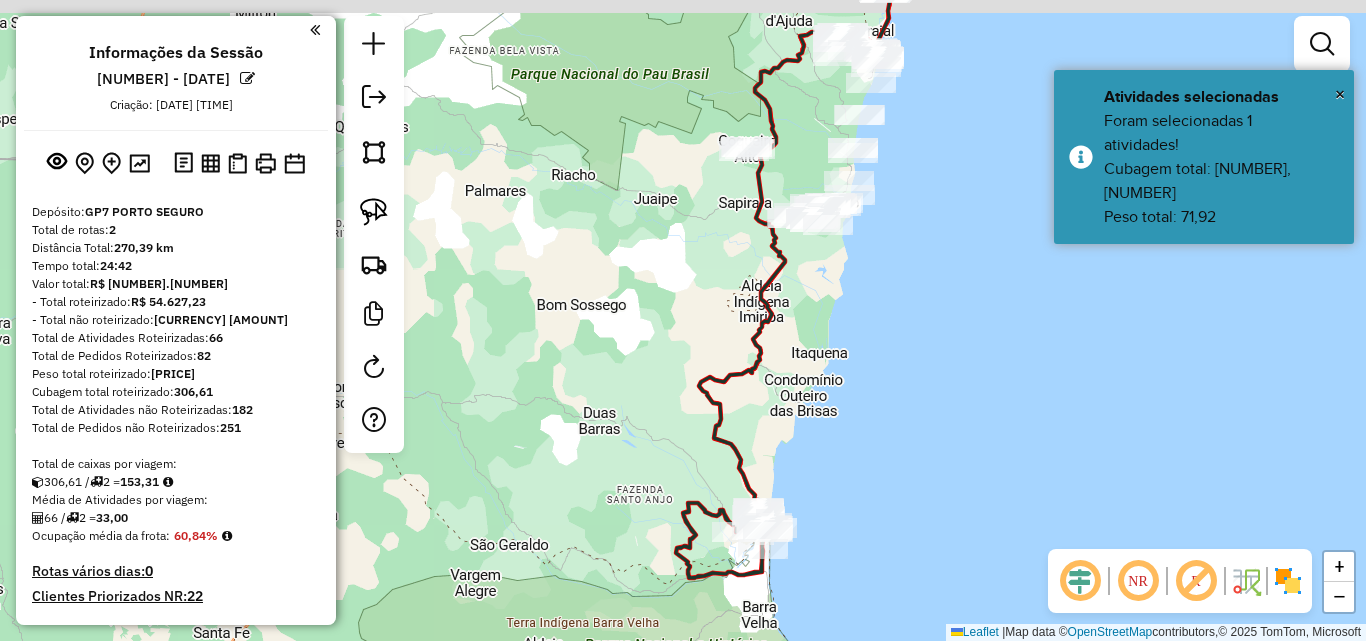 drag, startPoint x: 765, startPoint y: 370, endPoint x: 757, endPoint y: 399, distance: 30.083218 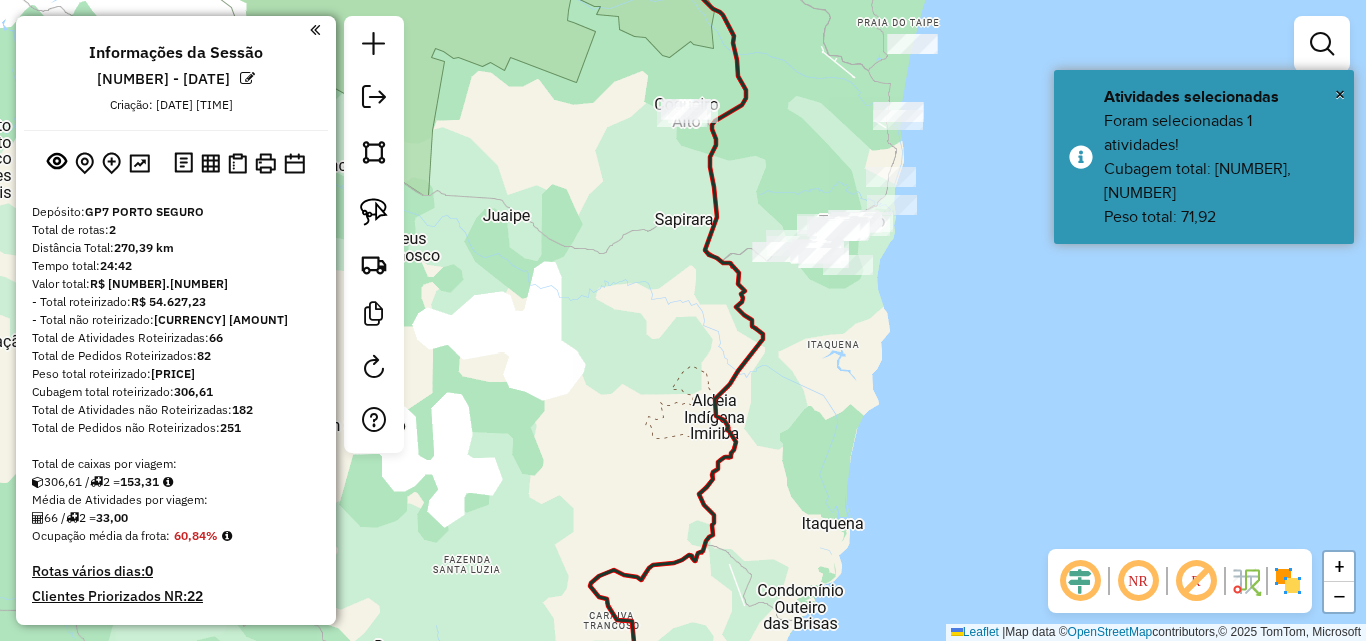 drag, startPoint x: 819, startPoint y: 156, endPoint x: 745, endPoint y: 327, distance: 186.32498 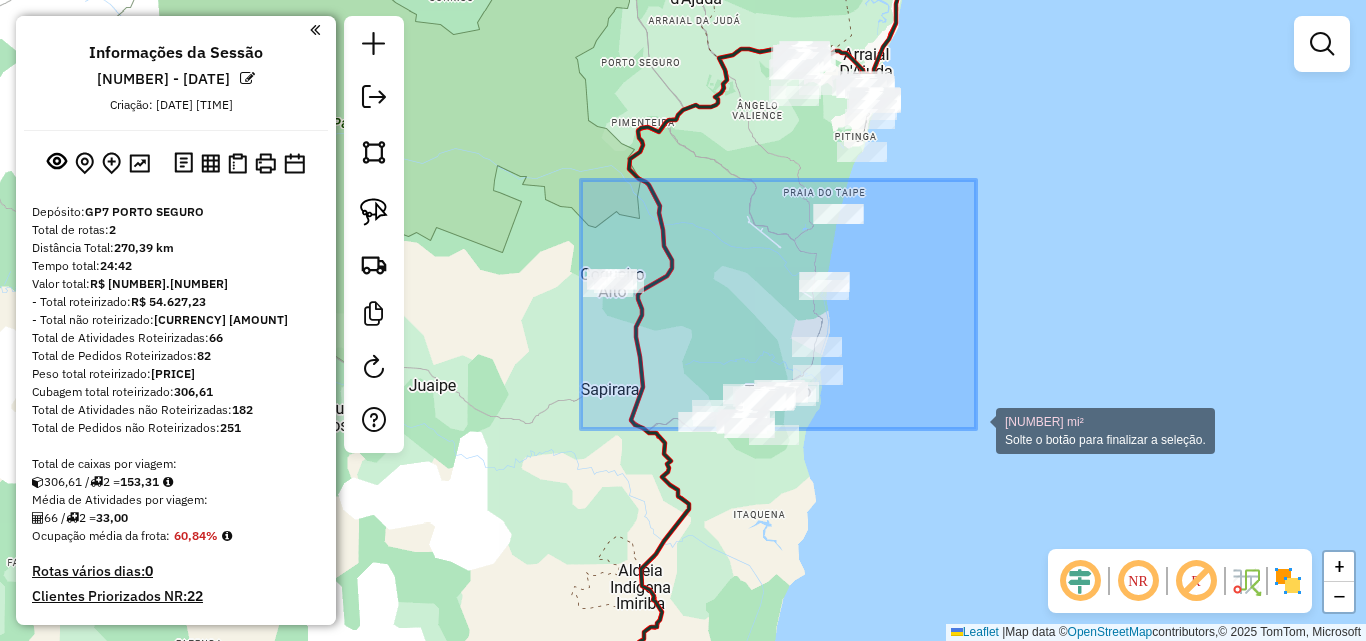 drag, startPoint x: 581, startPoint y: 180, endPoint x: 988, endPoint y: 497, distance: 515.8856 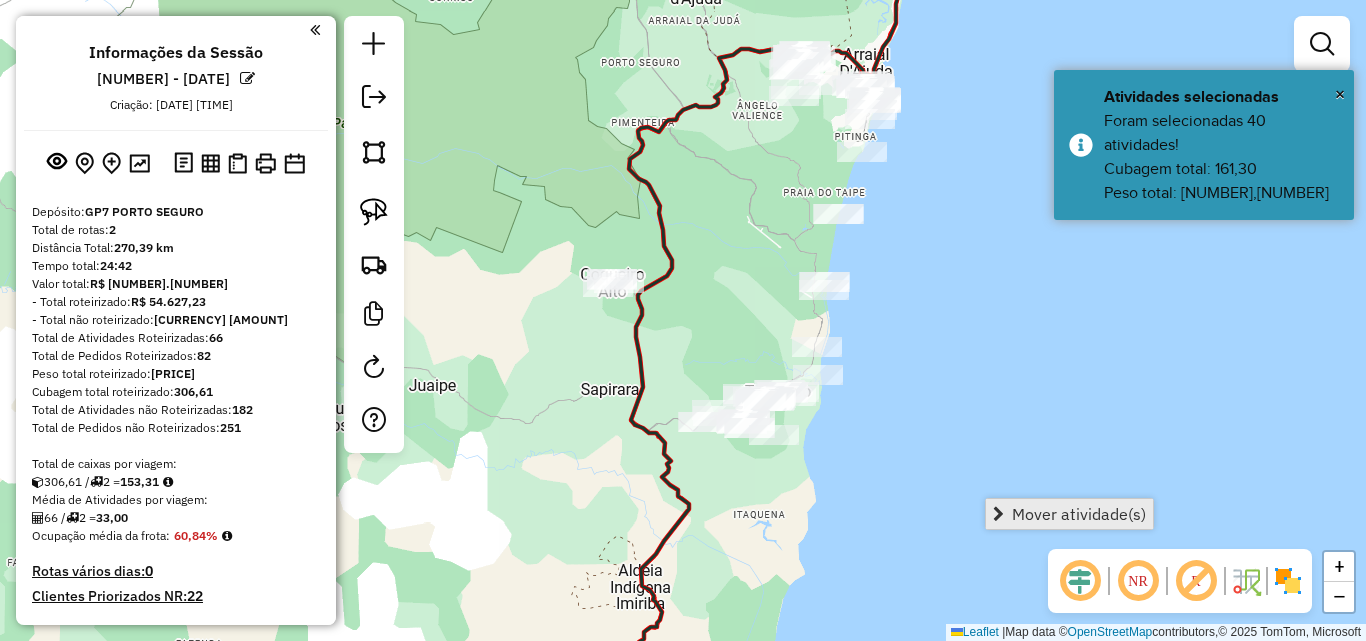 click on "Mover atividade(s)" at bounding box center [1069, 514] 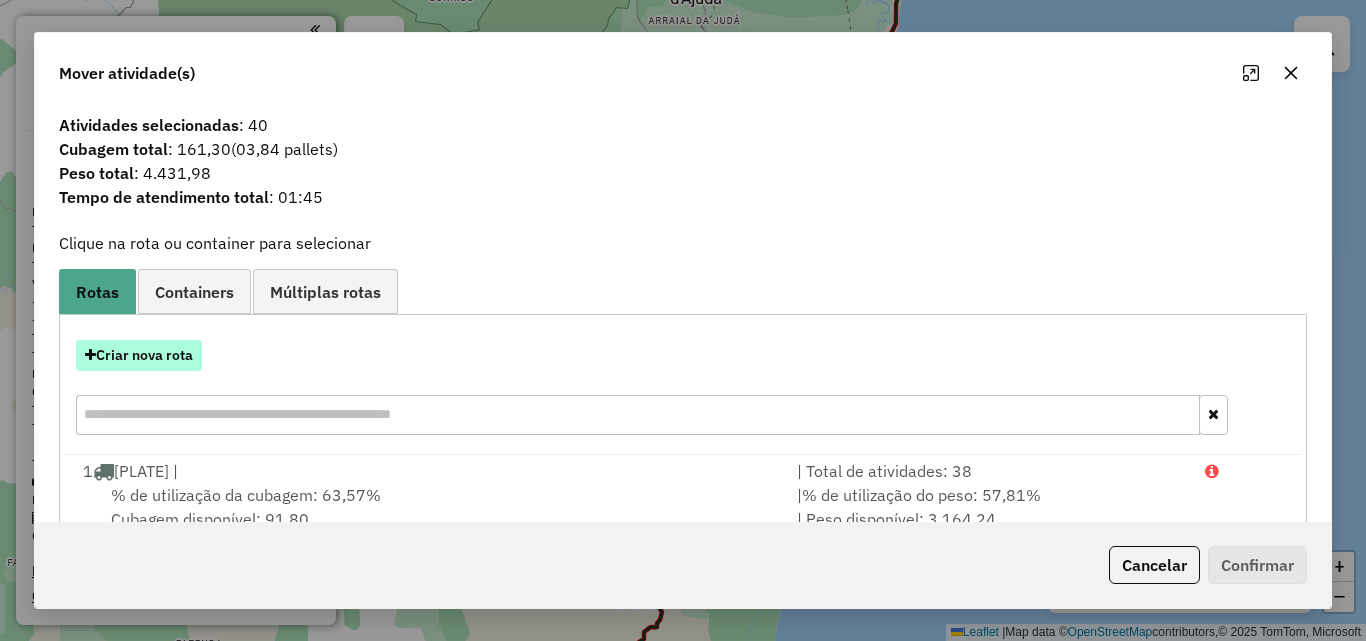 click on "Criar nova rota" at bounding box center [139, 355] 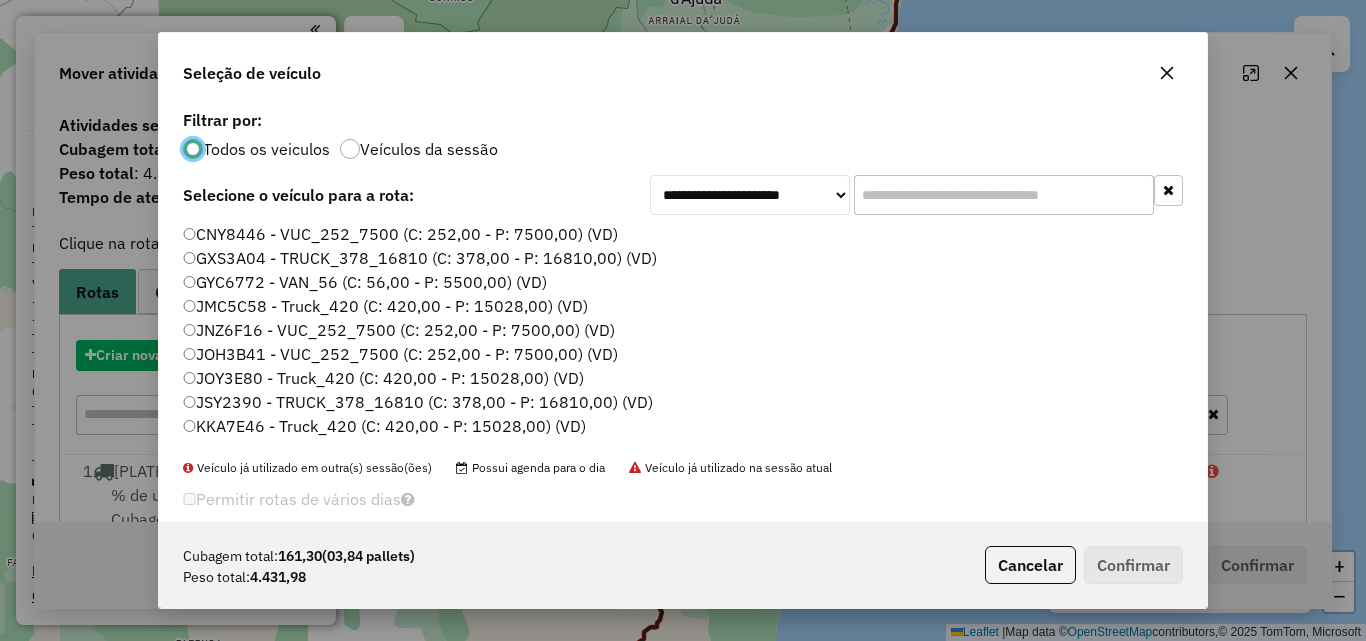 scroll, scrollTop: 11, scrollLeft: 6, axis: both 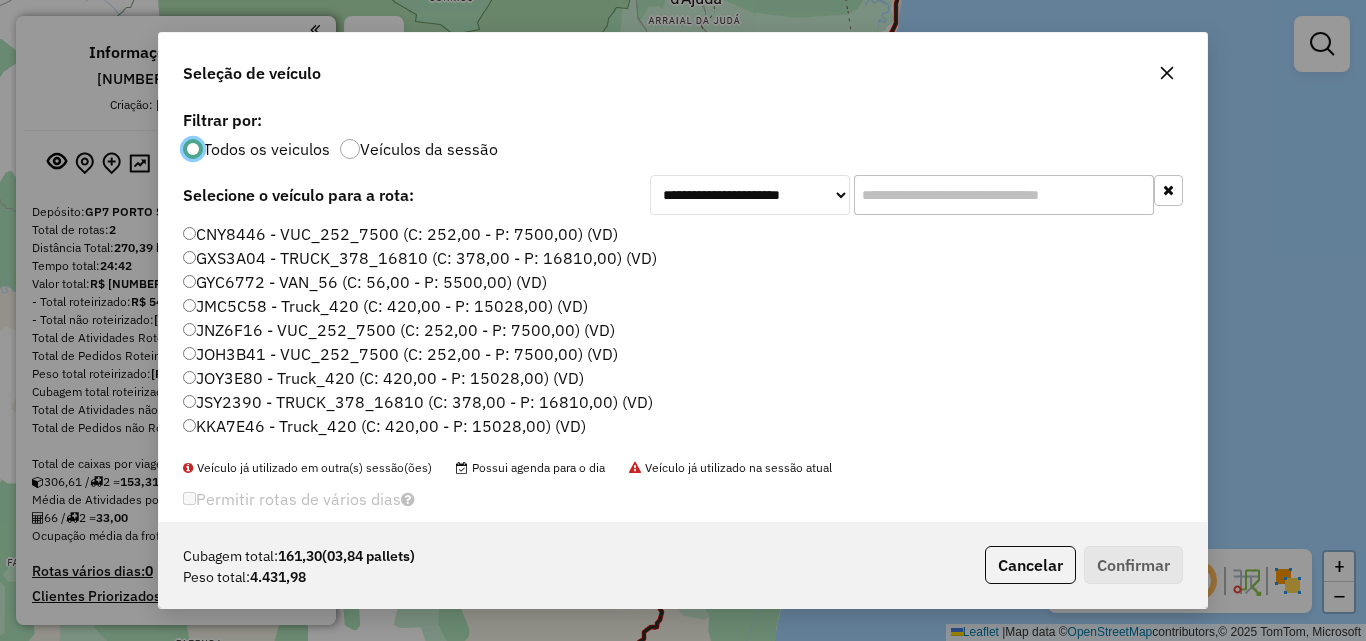 click 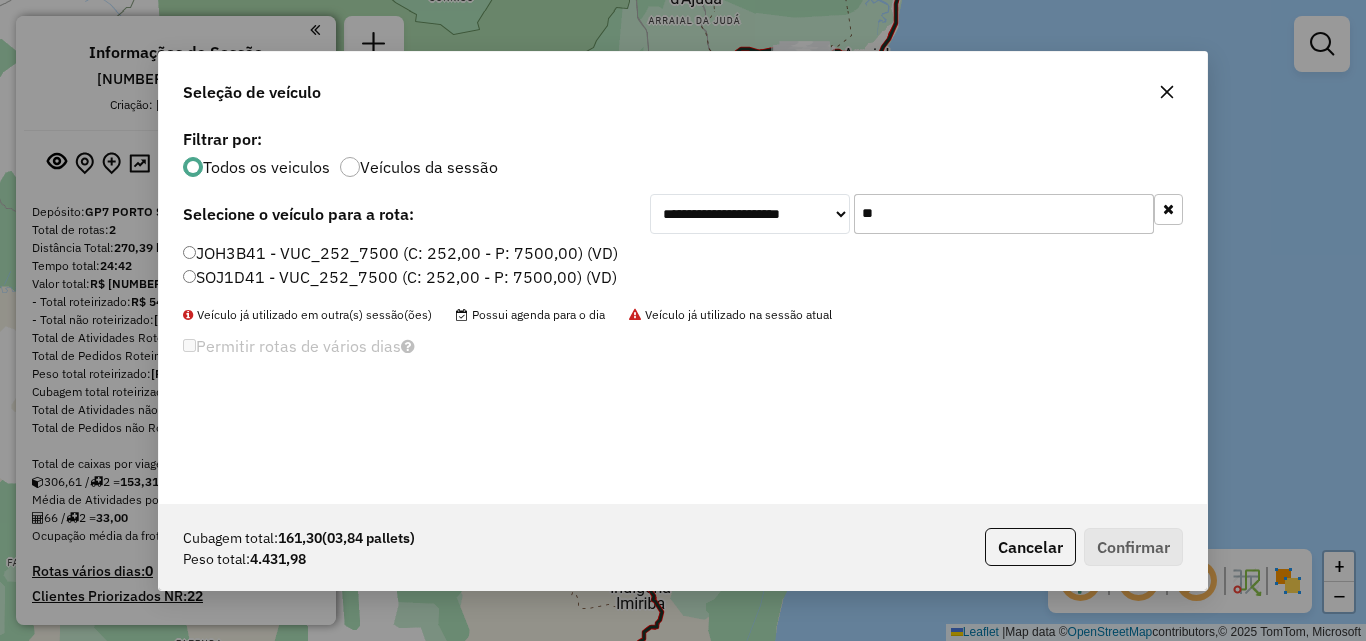 type on "**" 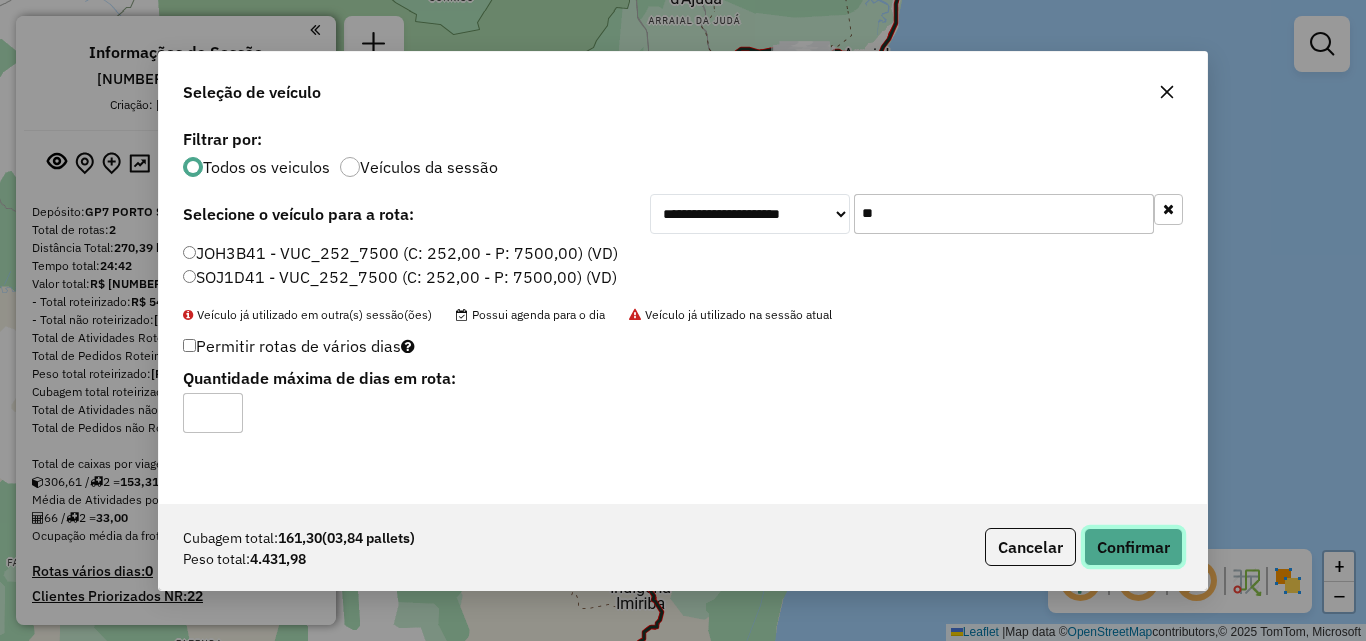 click on "Confirmar" 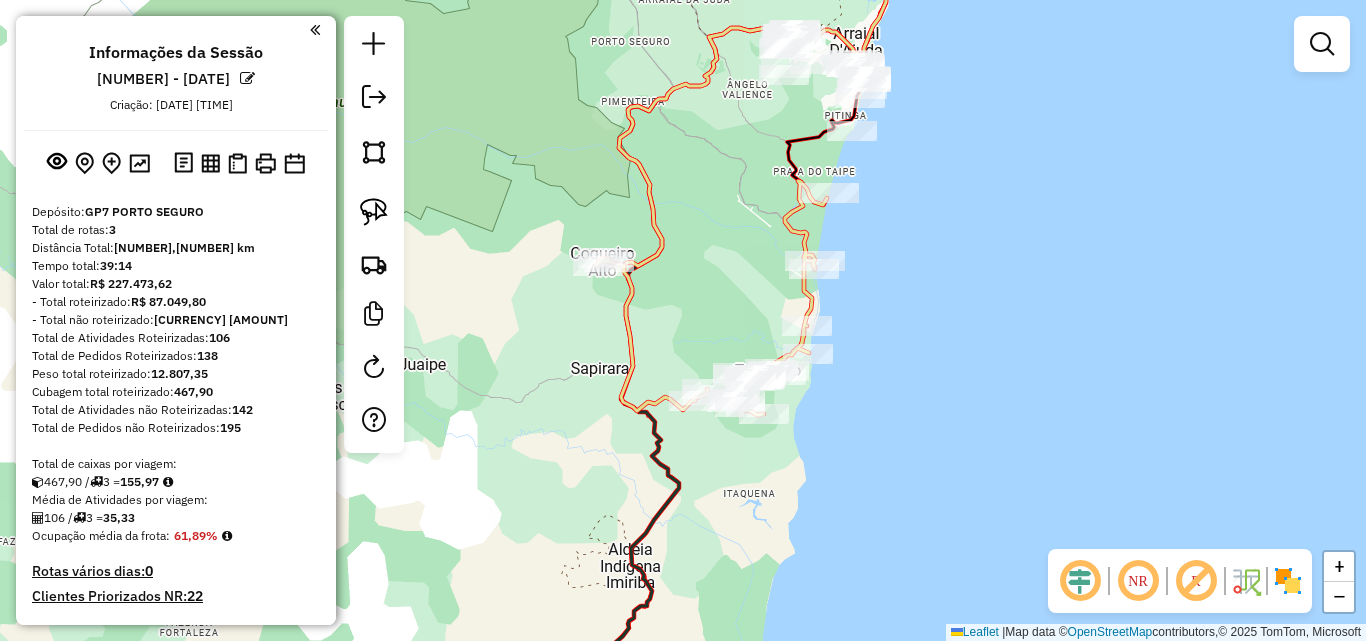 drag, startPoint x: 751, startPoint y: 339, endPoint x: 737, endPoint y: 320, distance: 23.600847 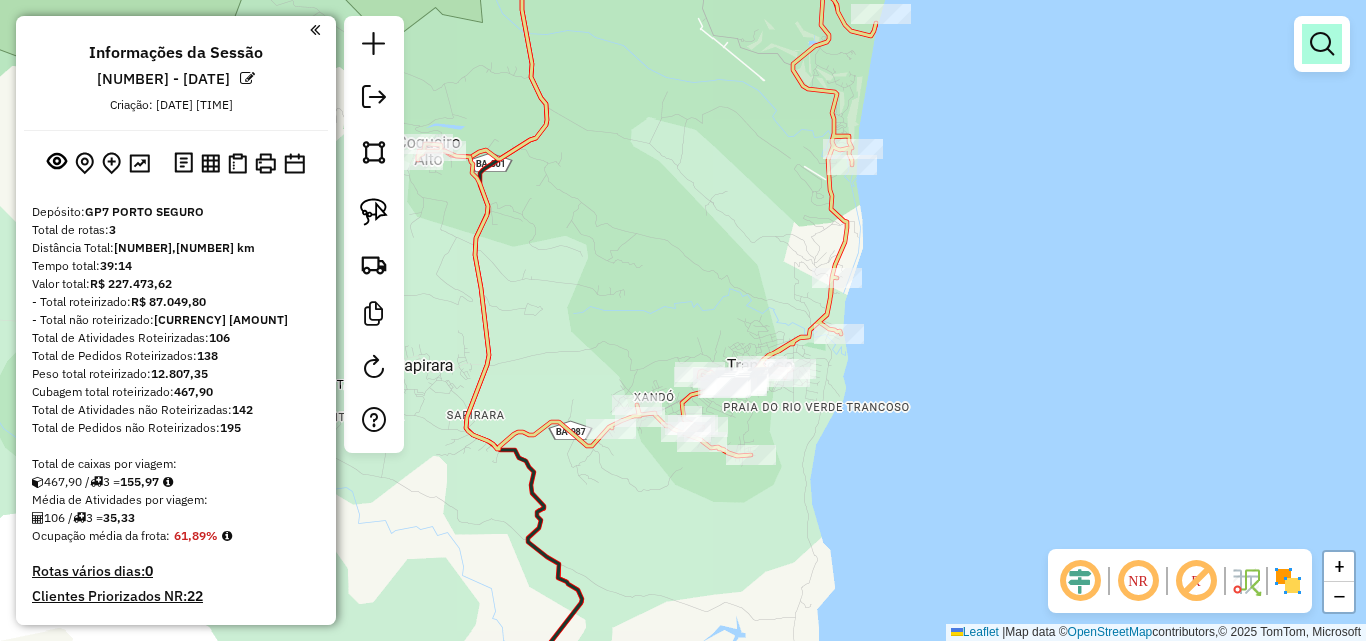 click at bounding box center (1322, 44) 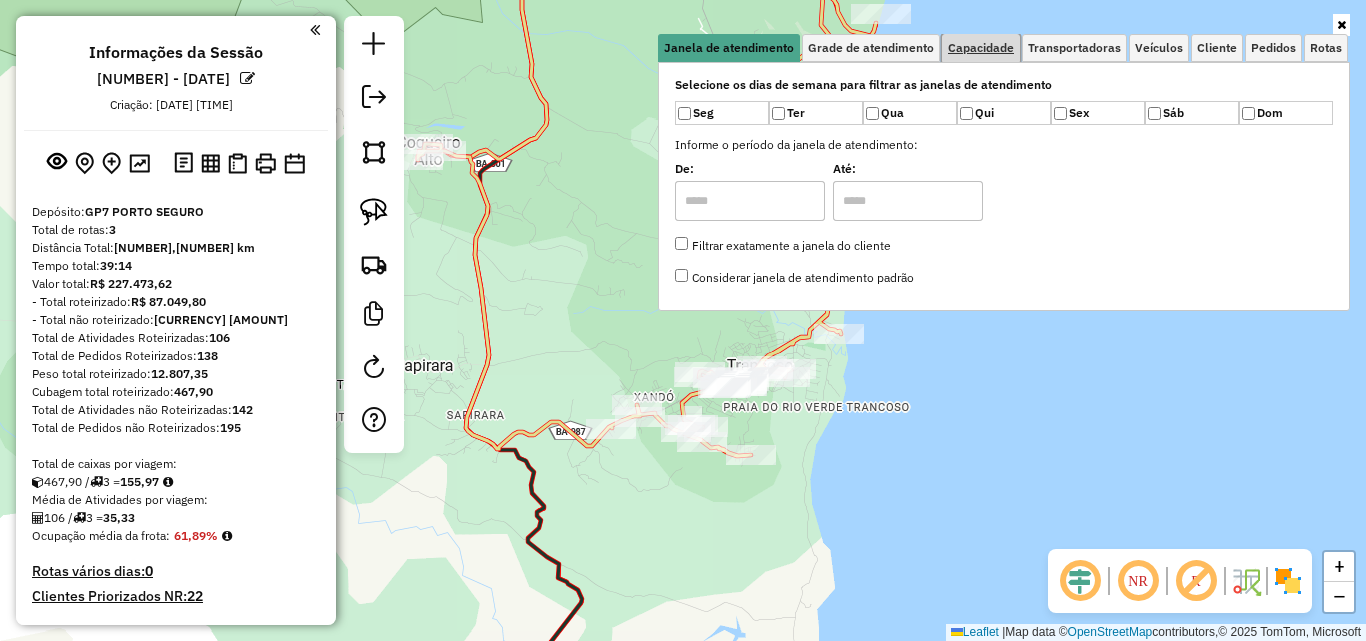 click on "Capacidade" at bounding box center [981, 48] 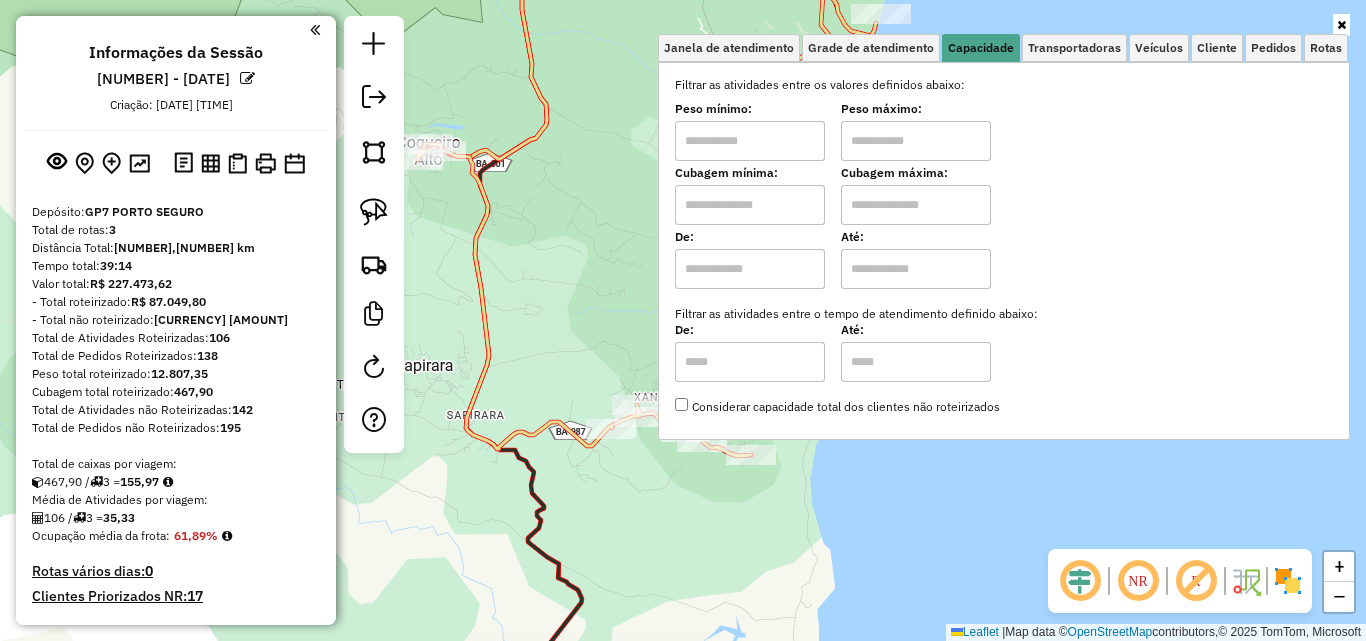 click on "Filtrar as atividades entre os valores definidos abaixo:  Peso mínimo:   Peso máximo:   Cubagem mínima:   Cubagem máxima:   De:   Até:  Filtrar as atividades entre o tempo de atendimento definido abaixo:  De:   Até:   Considerar capacidade total dos clientes não roteirizados" at bounding box center (1004, 246) 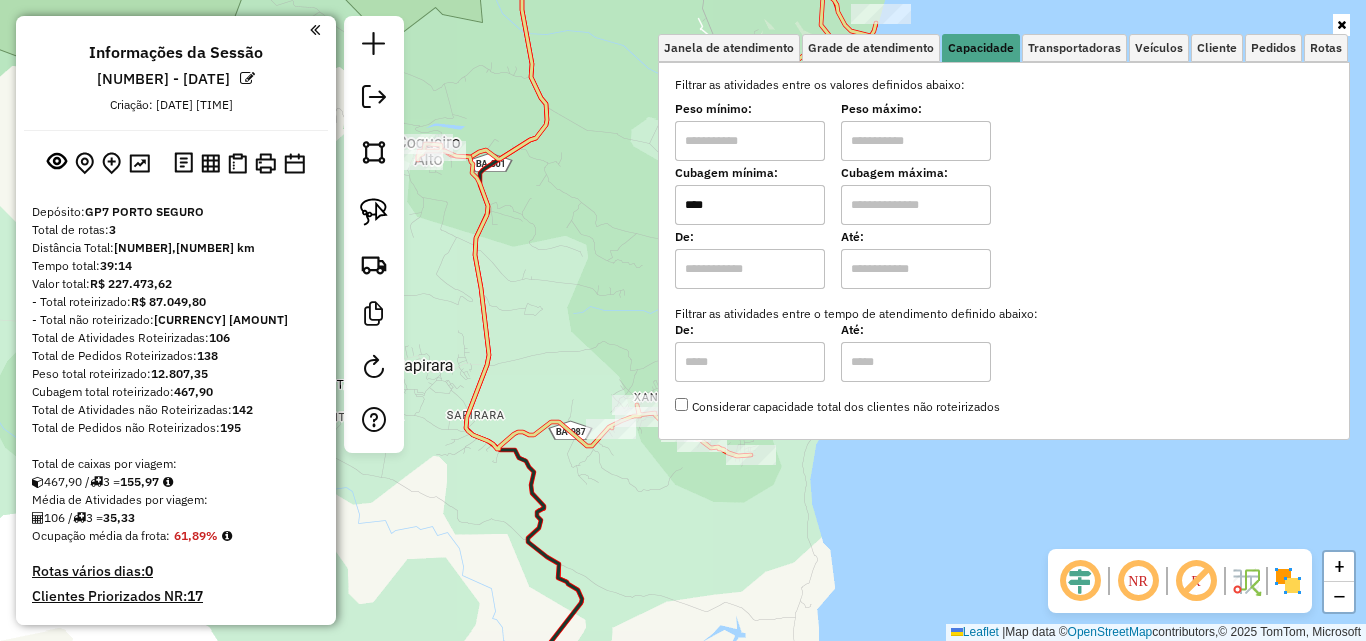 drag, startPoint x: 896, startPoint y: 213, endPoint x: 900, endPoint y: 224, distance: 11.7046995 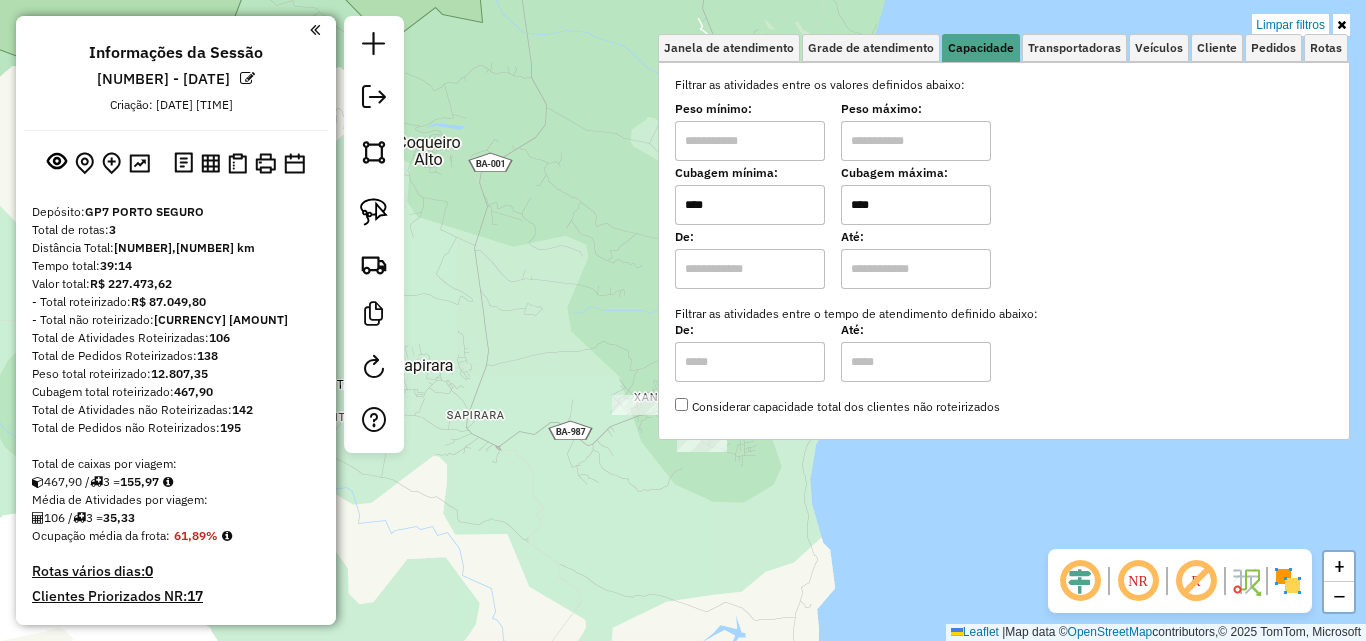 click on "Limpar filtros Janela de atendimento Grade de atendimento Capacidade Transportadoras Veículos Cliente Pedidos  Rotas Selecione os dias de semana para filtrar as janelas de atendimento  Seg   Ter   Qua   Qui   Sex   Sáb   Dom  Informe o período da janela de atendimento: De: Até:  Filtrar exatamente a janela do cliente  Considerar janela de atendimento padrão  Selecione os dias de semana para filtrar as grades de atendimento  Seg   Ter   Qua   Qui   Sex   Sáb   Dom   Considerar clientes sem dia de atendimento cadastrado  Clientes fora do dia de atendimento selecionado Filtrar as atividades entre os valores definidos abaixo:  Peso mínimo:   Peso máximo:   Cubagem mínima:  ****  Cubagem máxima:  ****  De:   Até:  Filtrar as atividades entre o tempo de atendimento definido abaixo:  De:   Até:   Considerar capacidade total dos clientes não roteirizados Transportadora: Selecione um ou mais itens Tipo de veículo: Selecione um ou mais itens Veículo: Selecione um ou mais itens Motorista: Nome: Rótulo: +" 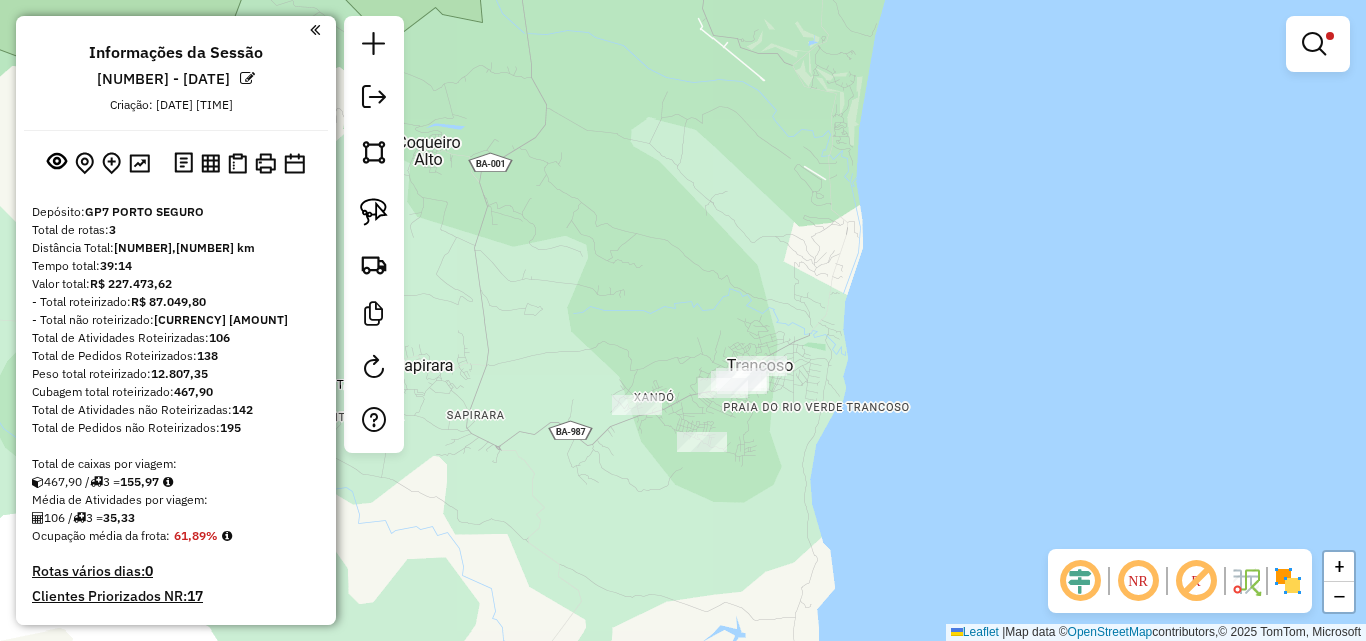 click on "Limpar filtros Janela de atendimento Grade de atendimento Capacidade Transportadoras Veículos Cliente Pedidos  Rotas Selecione os dias de semana para filtrar as janelas de atendimento  Seg   Ter   Qua   Qui   Sex   Sáb   Dom  Informe o período da janela de atendimento: De: Até:  Filtrar exatamente a janela do cliente  Considerar janela de atendimento padrão  Selecione os dias de semana para filtrar as grades de atendimento  Seg   Ter   Qua   Qui   Sex   Sáb   Dom   Considerar clientes sem dia de atendimento cadastrado  Clientes fora do dia de atendimento selecionado Filtrar as atividades entre os valores definidos abaixo:  Peso mínimo:   Peso máximo:   Cubagem mínima:  ****  Cubagem máxima:  ****  De:   Até:  Filtrar as atividades entre o tempo de atendimento definido abaixo:  De:   Até:   Considerar capacidade total dos clientes não roteirizados Transportadora: Selecione um ou mais itens Tipo de veículo: Selecione um ou mais itens Veículo: Selecione um ou mais itens Motorista: Nome: Rótulo: +" 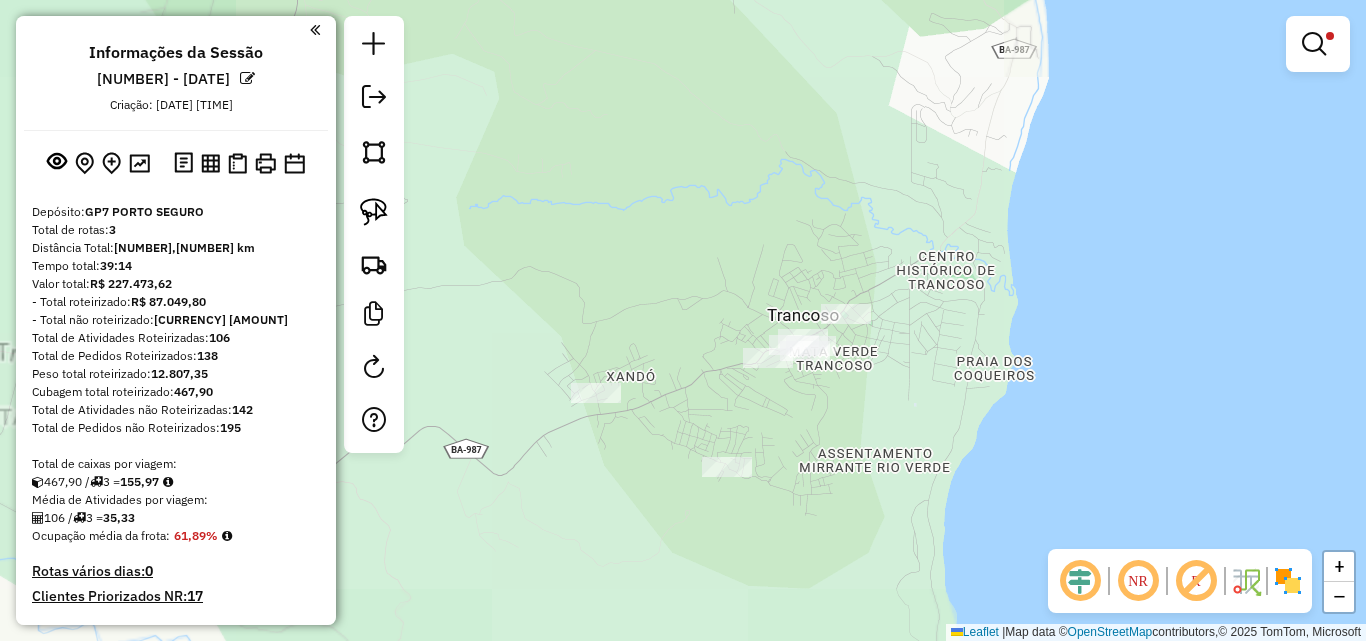 drag, startPoint x: 713, startPoint y: 305, endPoint x: 770, endPoint y: 283, distance: 61.09828 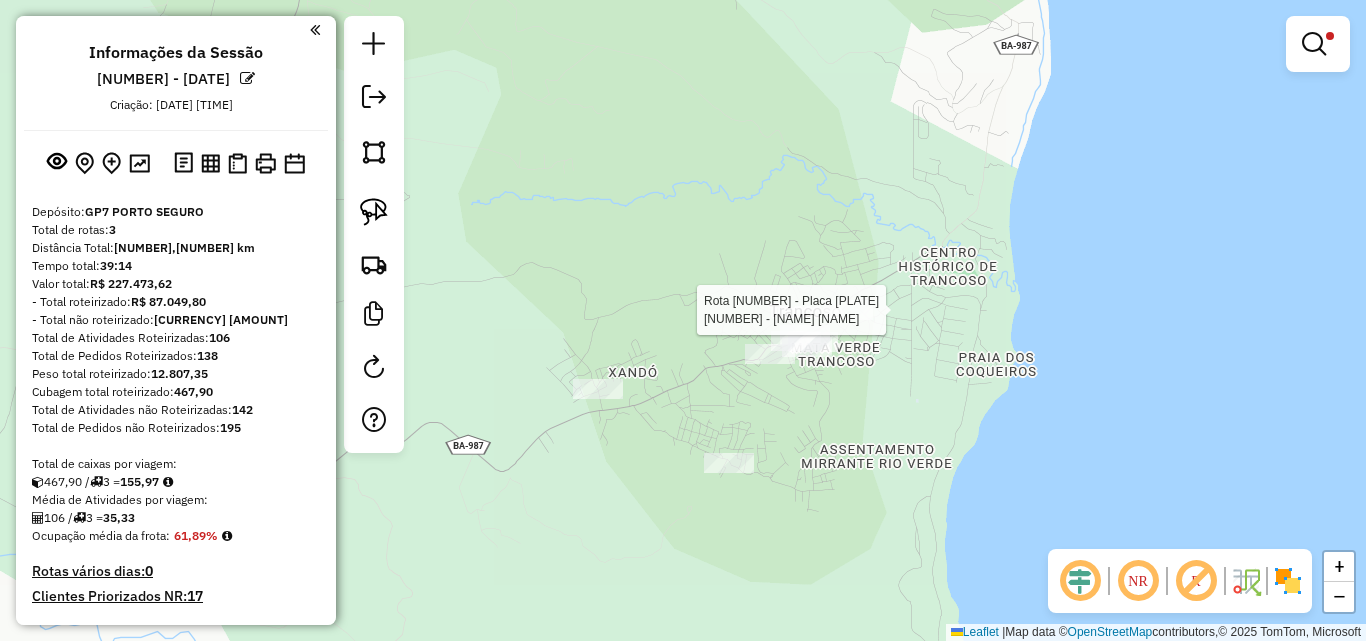 select on "**********" 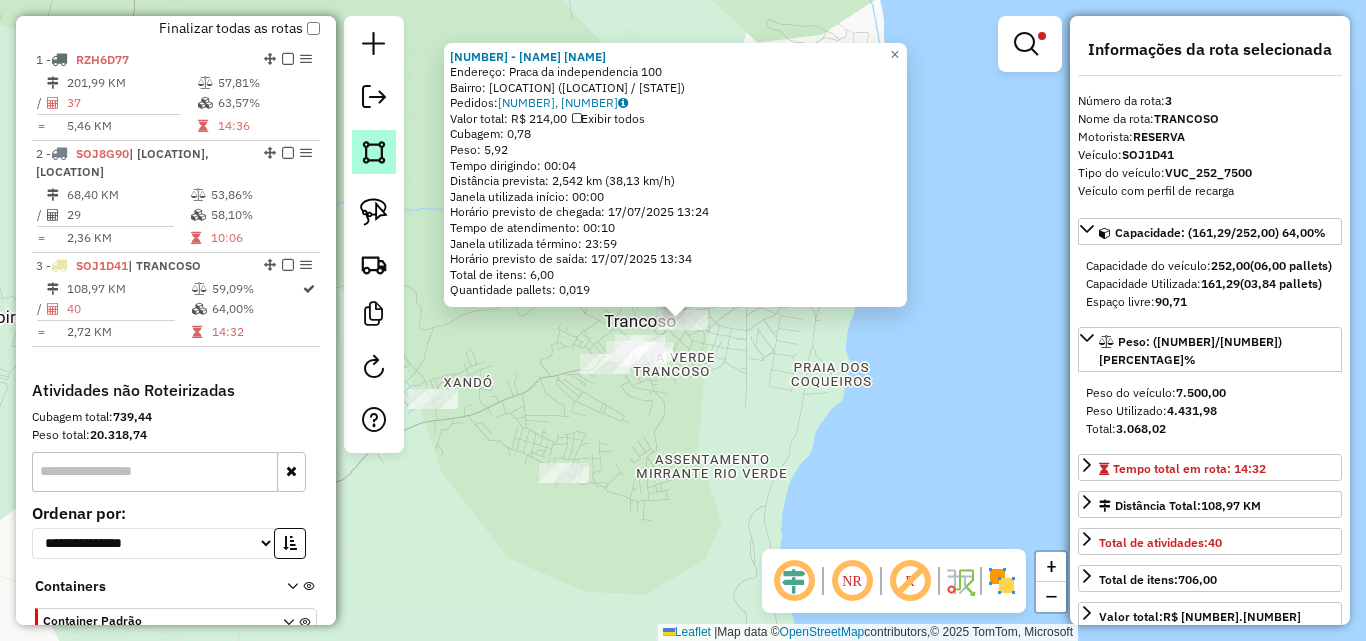 scroll, scrollTop: 834, scrollLeft: 0, axis: vertical 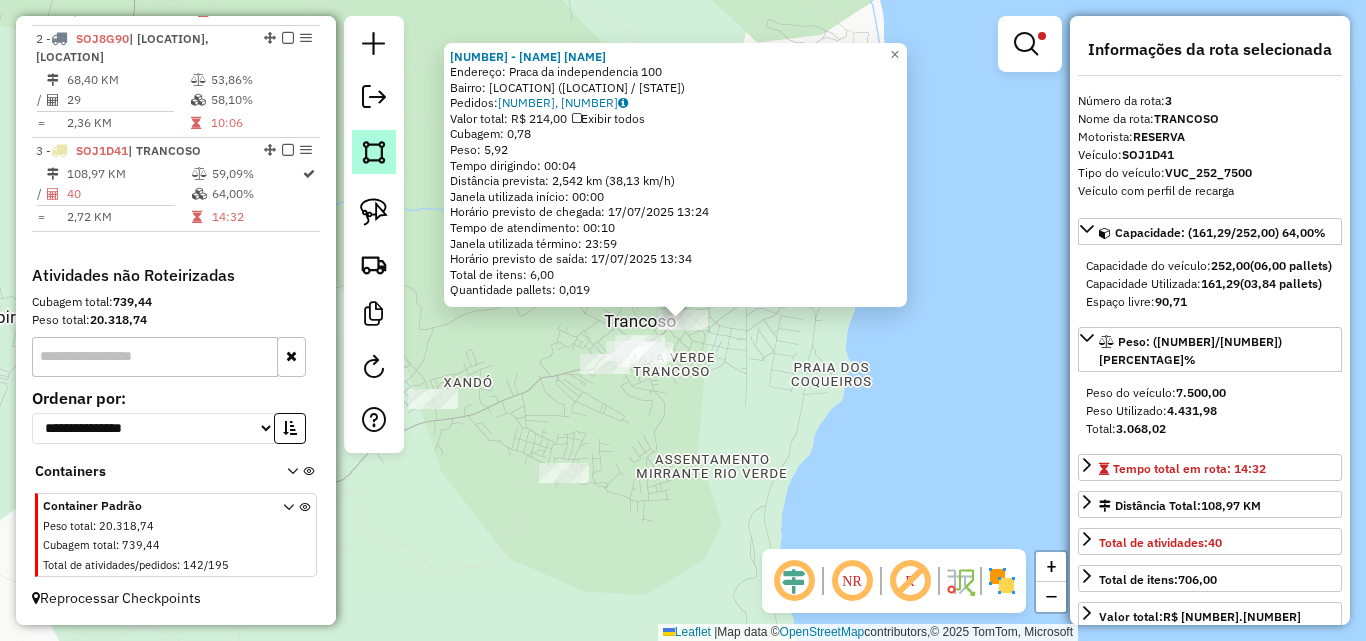 click 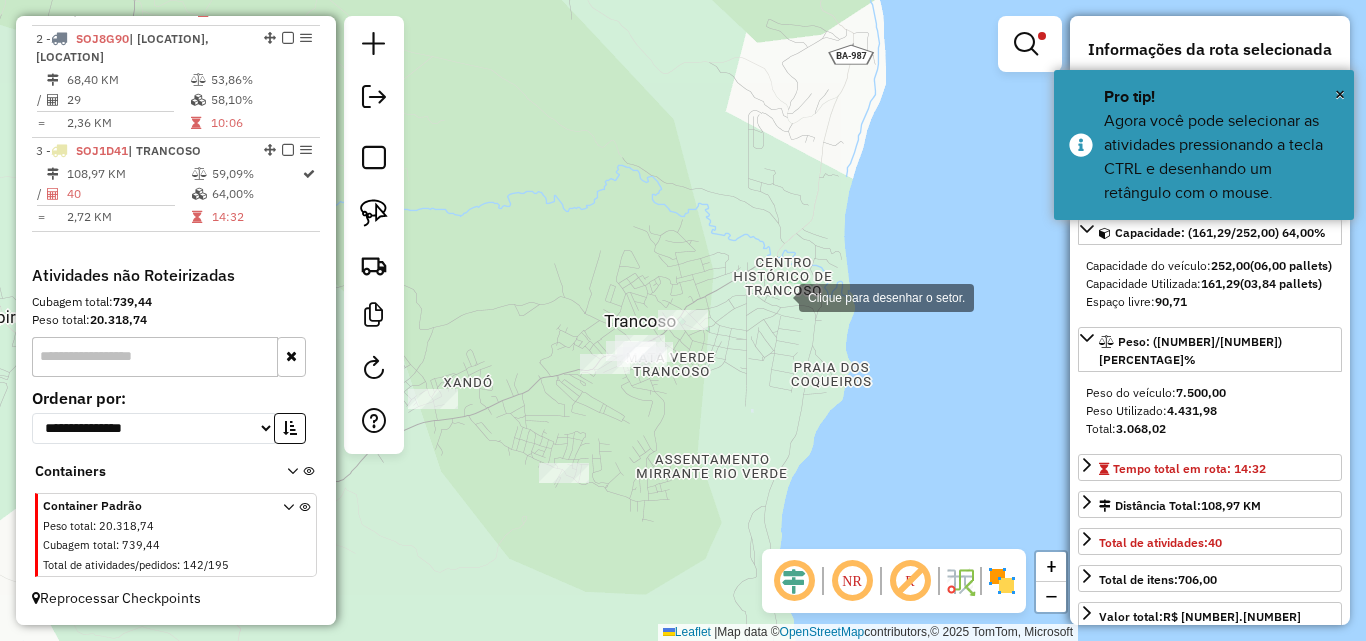drag, startPoint x: 779, startPoint y: 296, endPoint x: 687, endPoint y: 402, distance: 140.35669 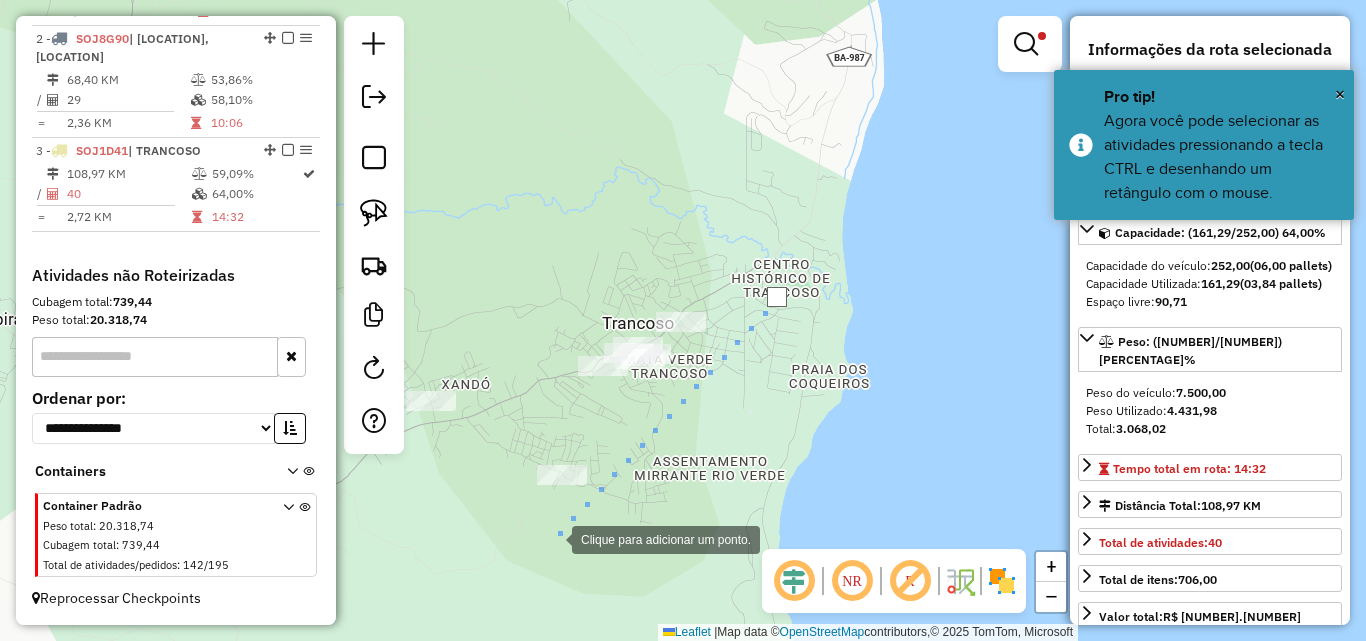 click 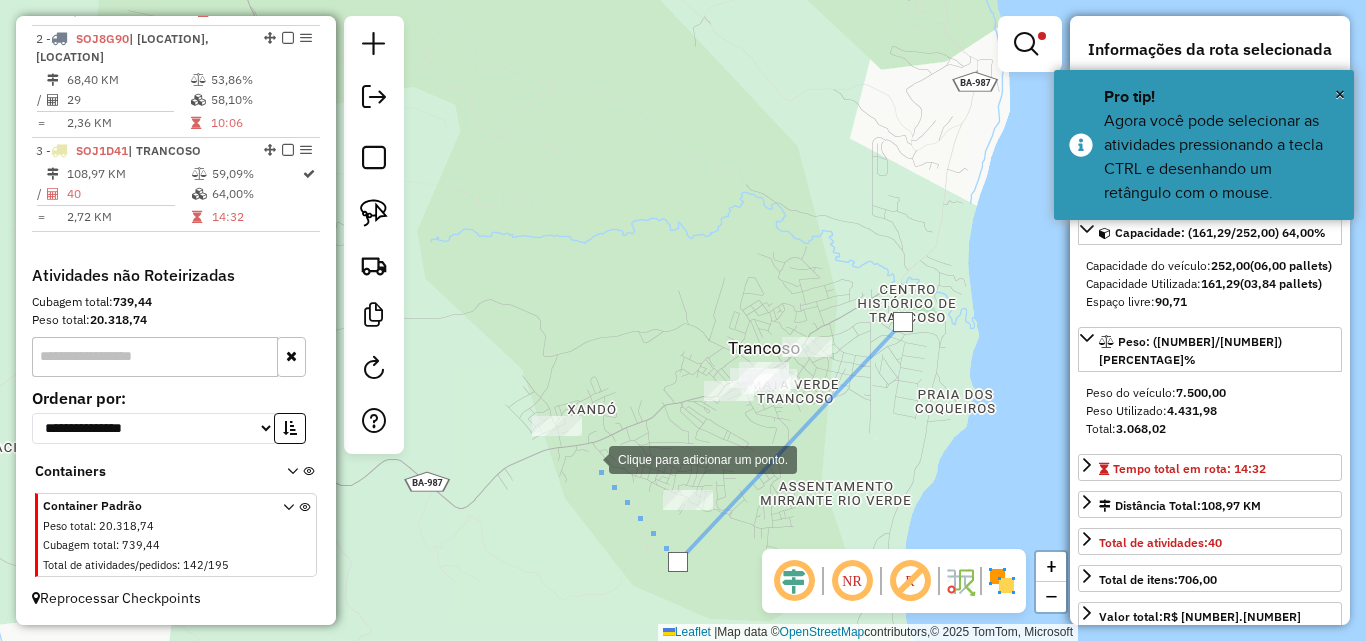 drag, startPoint x: 459, startPoint y: 434, endPoint x: 527, endPoint y: 424, distance: 68.73136 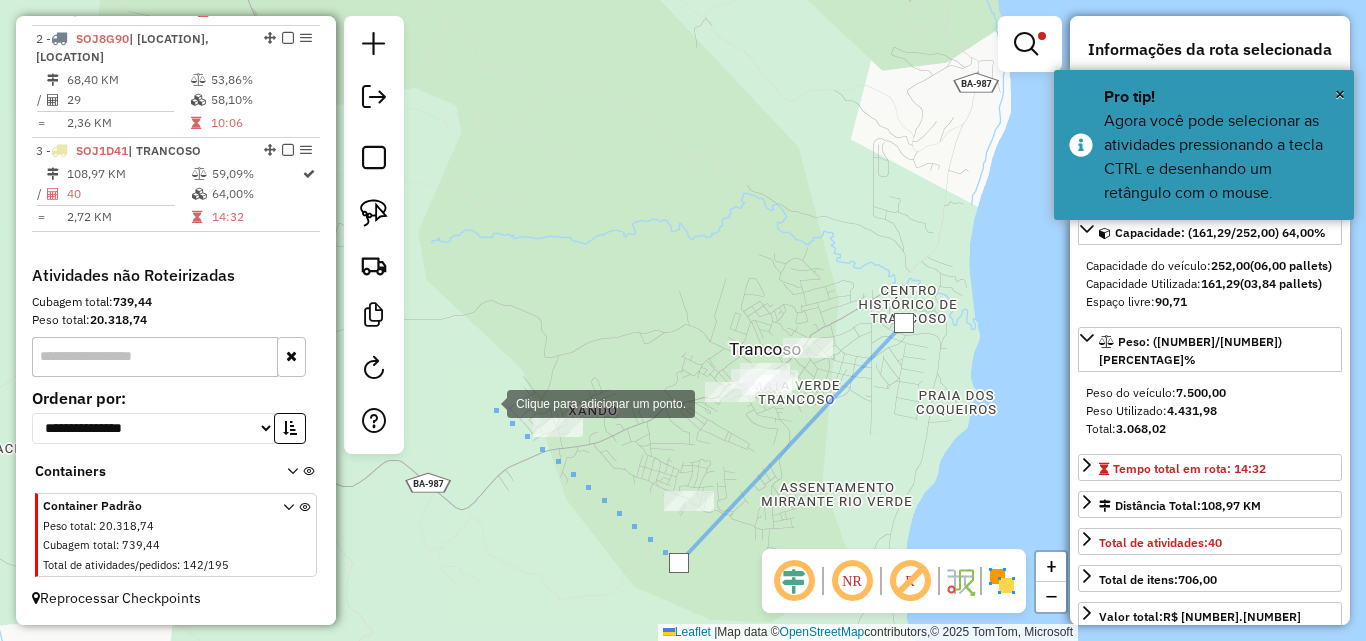 click 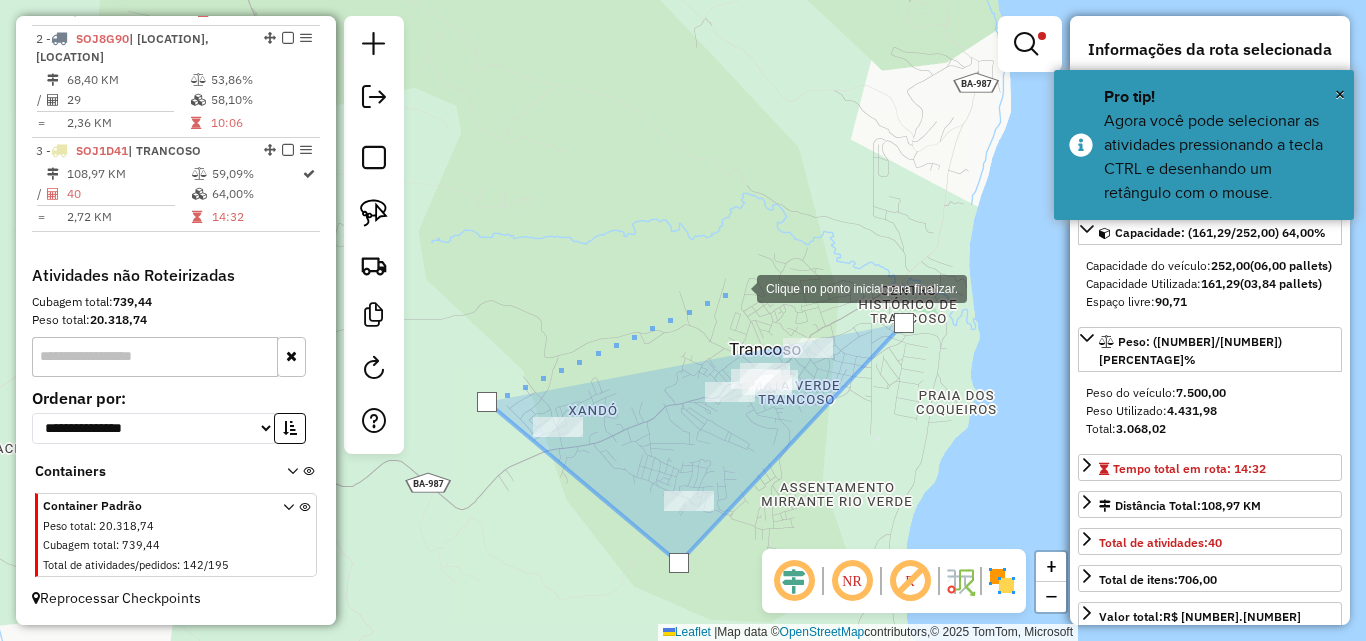 click 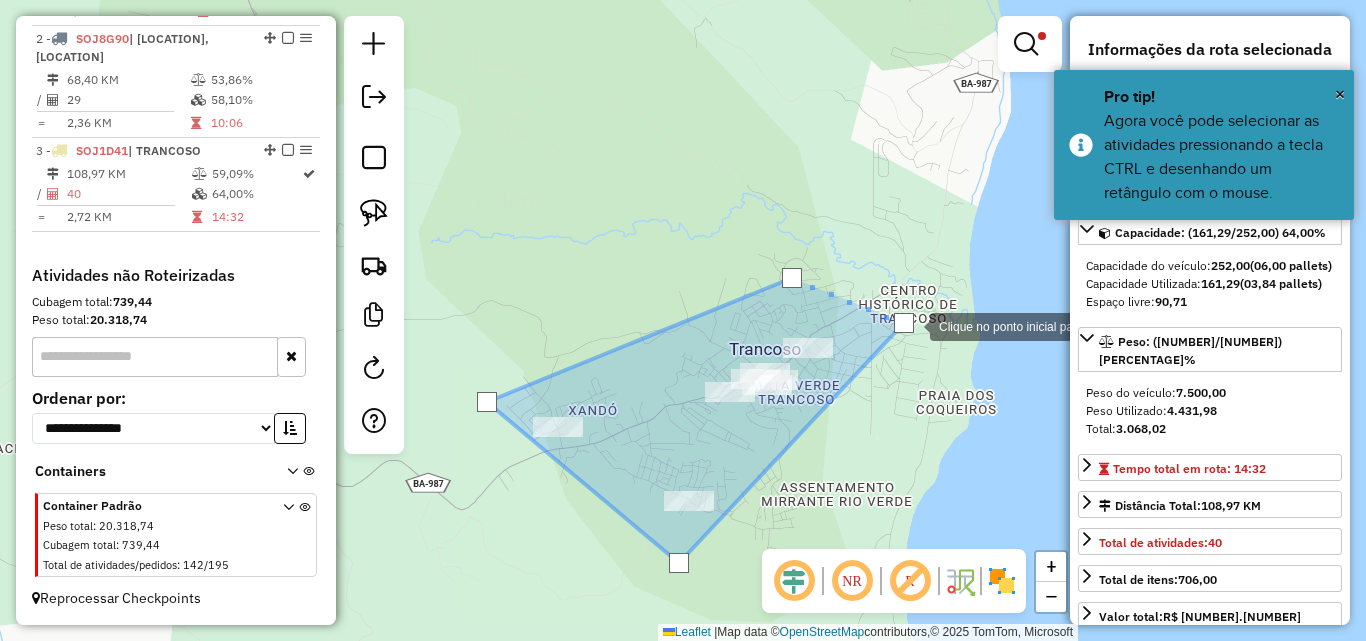click 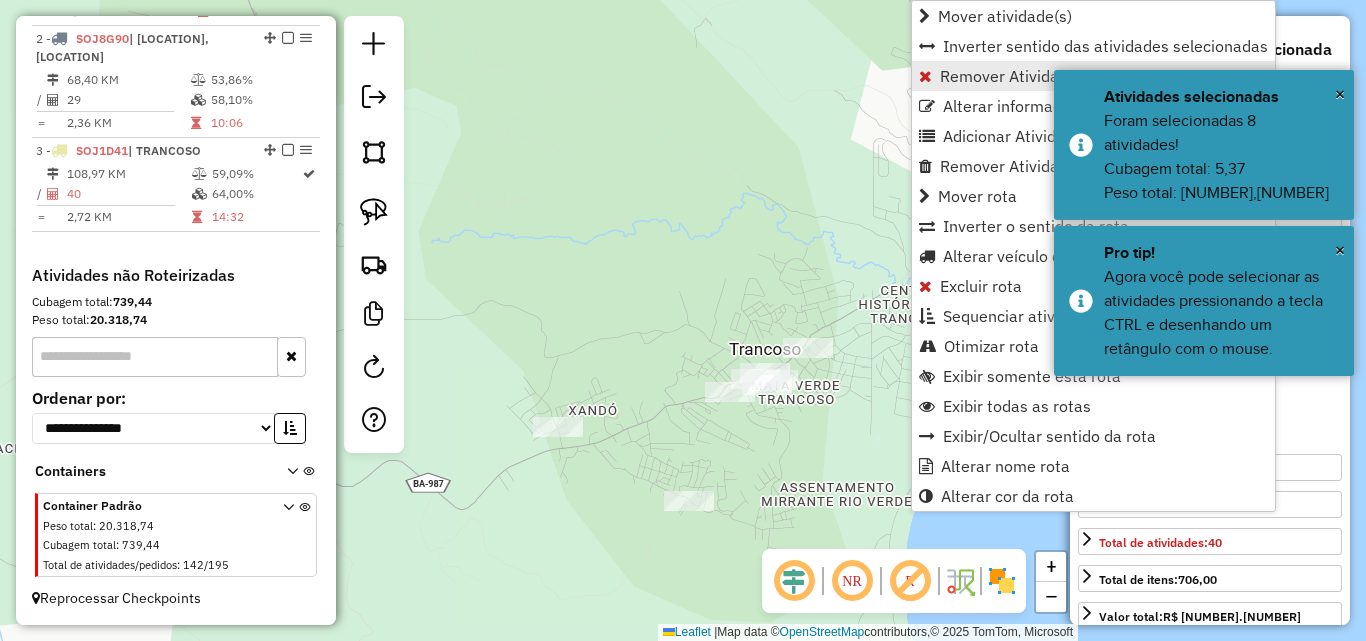 click on "Remover Atividade(s) da rota" at bounding box center (1045, 76) 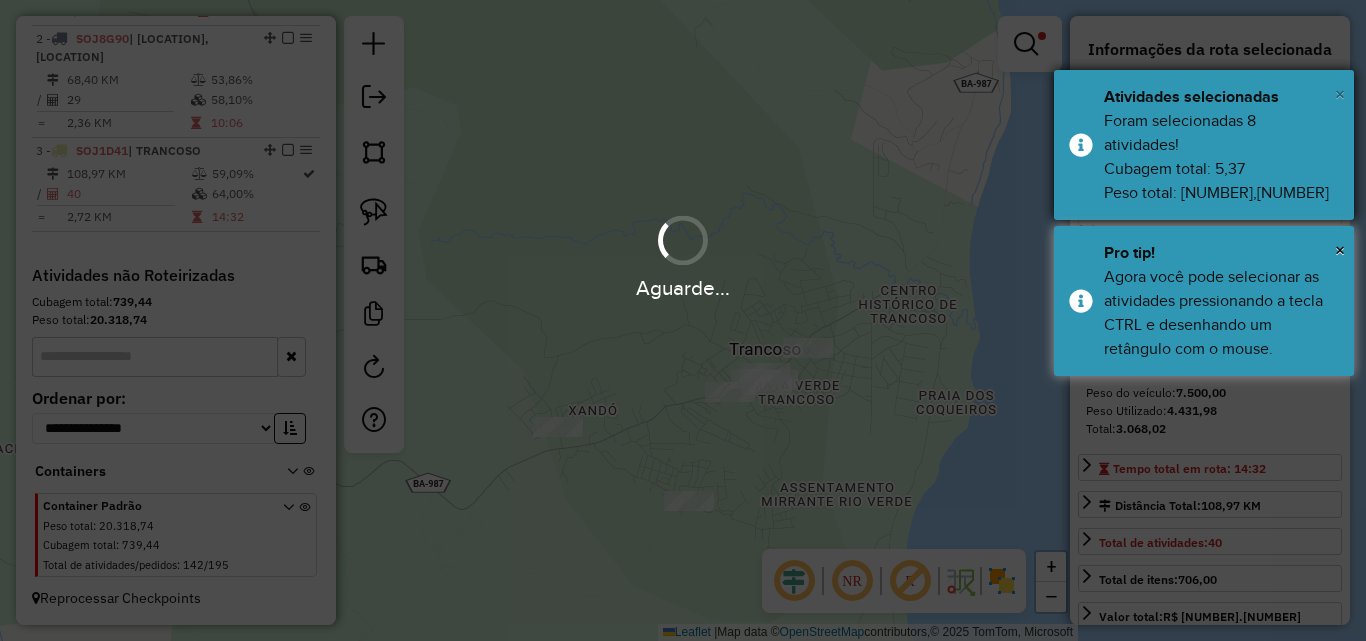click on "Atividades selecionadas  Foram selecionadas [NUMBER] atividades!  Cubagem total: [NUMBER]  Peso total: [NUMBER]" at bounding box center [1204, 145] 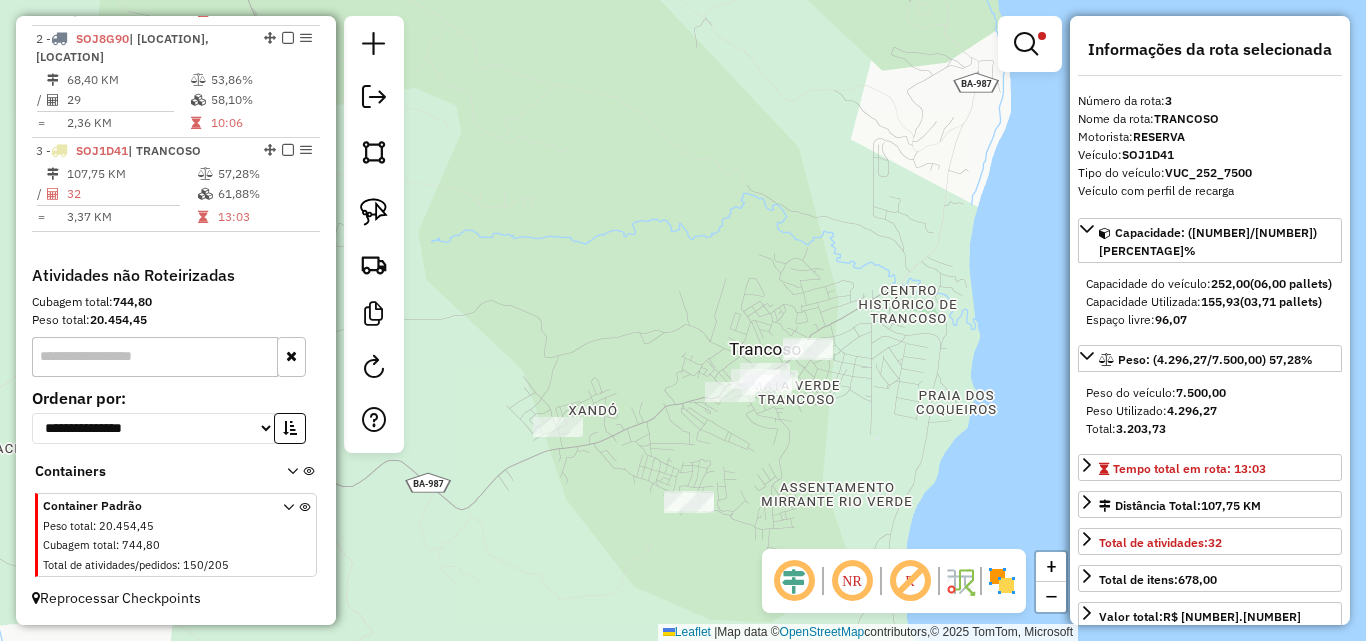 drag, startPoint x: 800, startPoint y: 293, endPoint x: 811, endPoint y: 212, distance: 81.7435 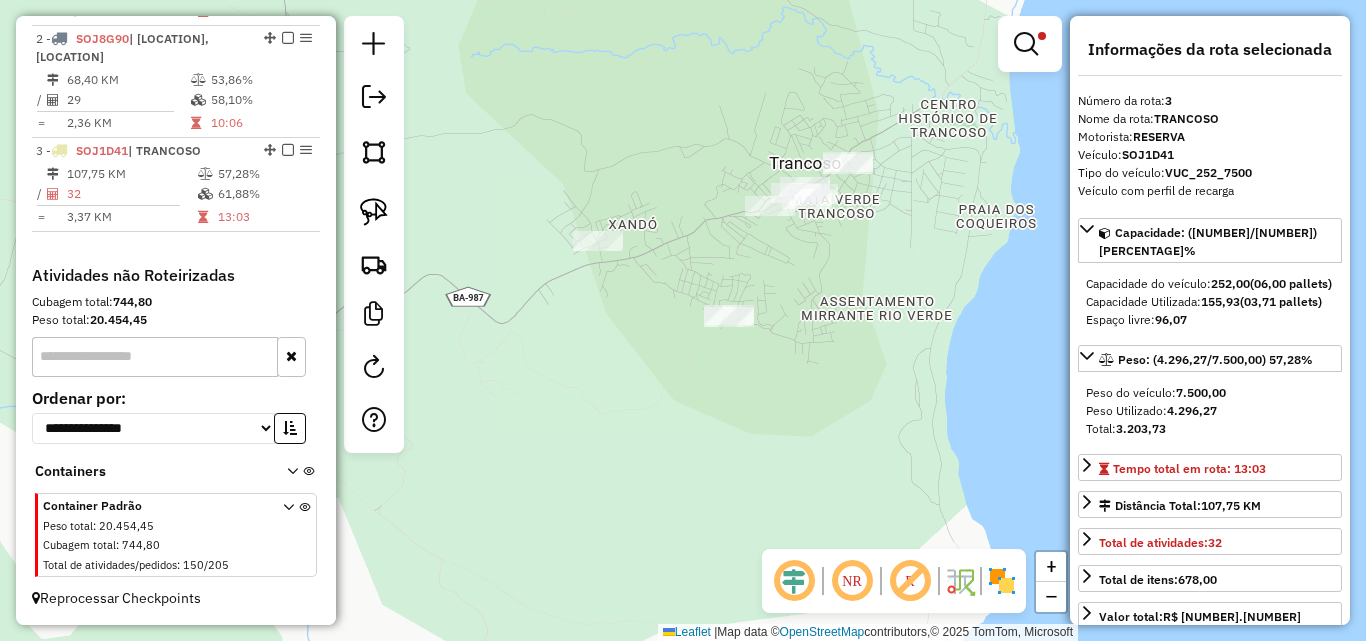 drag, startPoint x: 856, startPoint y: 338, endPoint x: 879, endPoint y: 258, distance: 83.240616 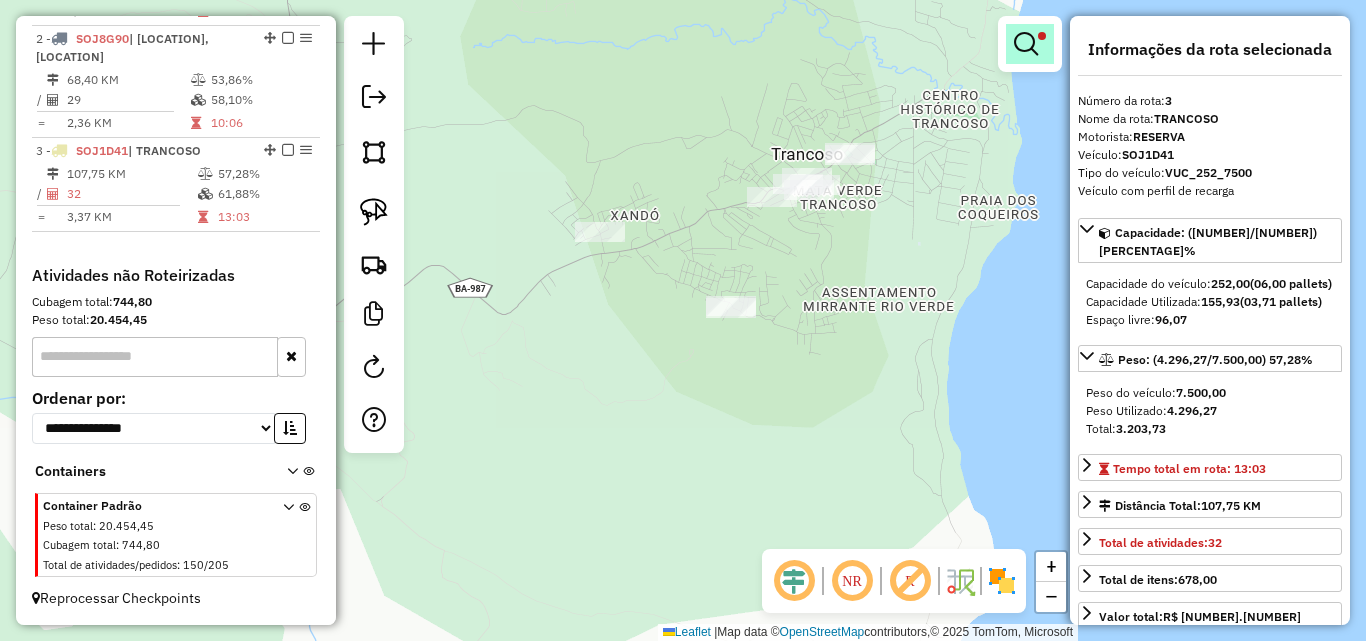 click at bounding box center [1026, 44] 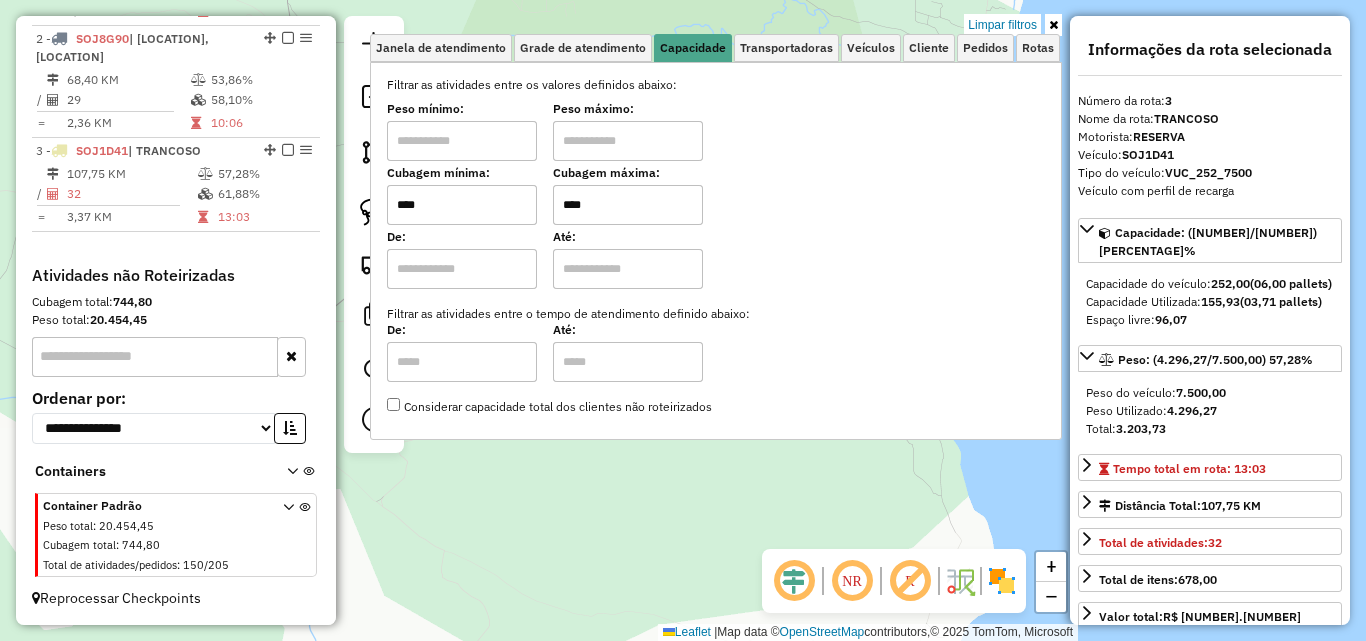 click on "****" at bounding box center [628, 205] 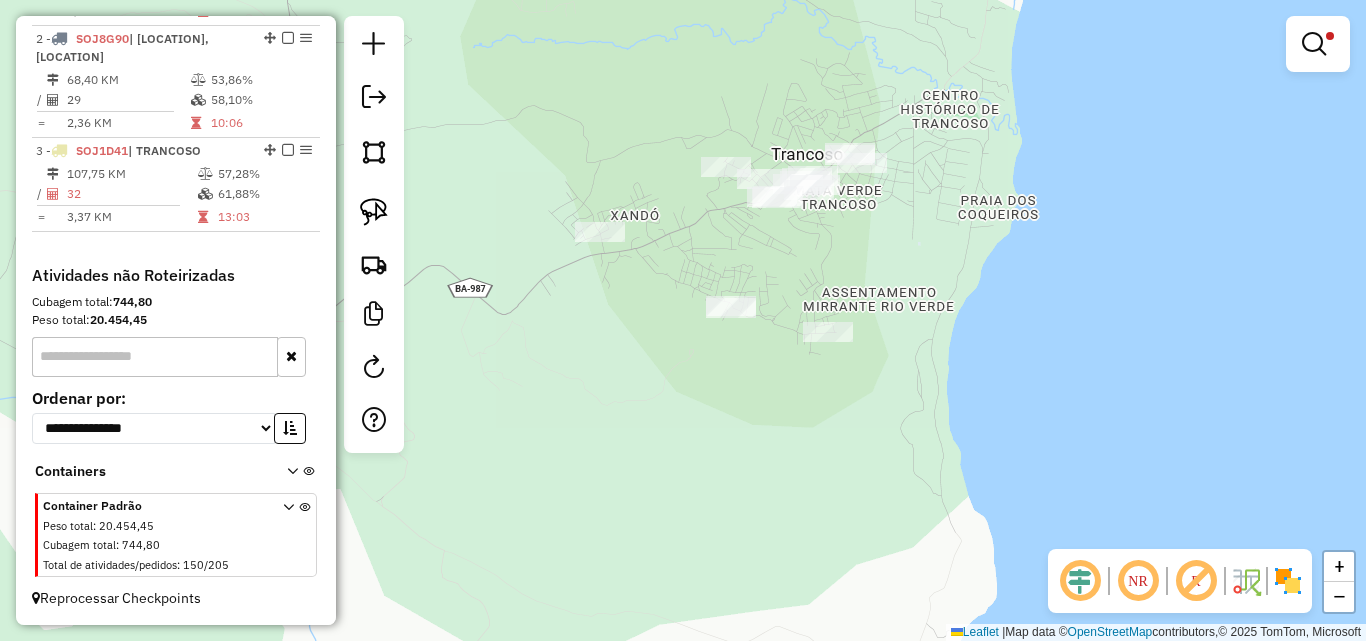 click on "Limpar filtros Janela de atendimento Grade de atendimento Capacidade Transportadoras Veículos Cliente Pedidos  Rotas Selecione os dias de semana para filtrar as janelas de atendimento  Seg   Ter   Qua   Qui   Sex   Sáb   Dom  Informe o período da janela de atendimento: De: Até:  Filtrar exatamente a janela do cliente  Considerar janela de atendimento padrão  Selecione os dias de semana para filtrar as grades de atendimento  Seg   Ter   Qua   Qui   Sex   Sáb   Dom   Considerar clientes sem dia de atendimento cadastrado  Clientes fora do dia de atendimento selecionado Filtrar as atividades entre os valores definidos abaixo:  Peso mínimo:   Peso máximo:   Cubagem mínima:  ****  Cubagem máxima:  ****  De:   Até:  Filtrar as atividades entre o tempo de atendimento definido abaixo:  De:   Até:   Considerar capacidade total dos clientes não roteirizados Transportadora: Selecione um ou mais itens Tipo de veículo: Selecione um ou mais itens Veículo: Selecione um ou mais itens Motorista: Nome: Rótulo: +" 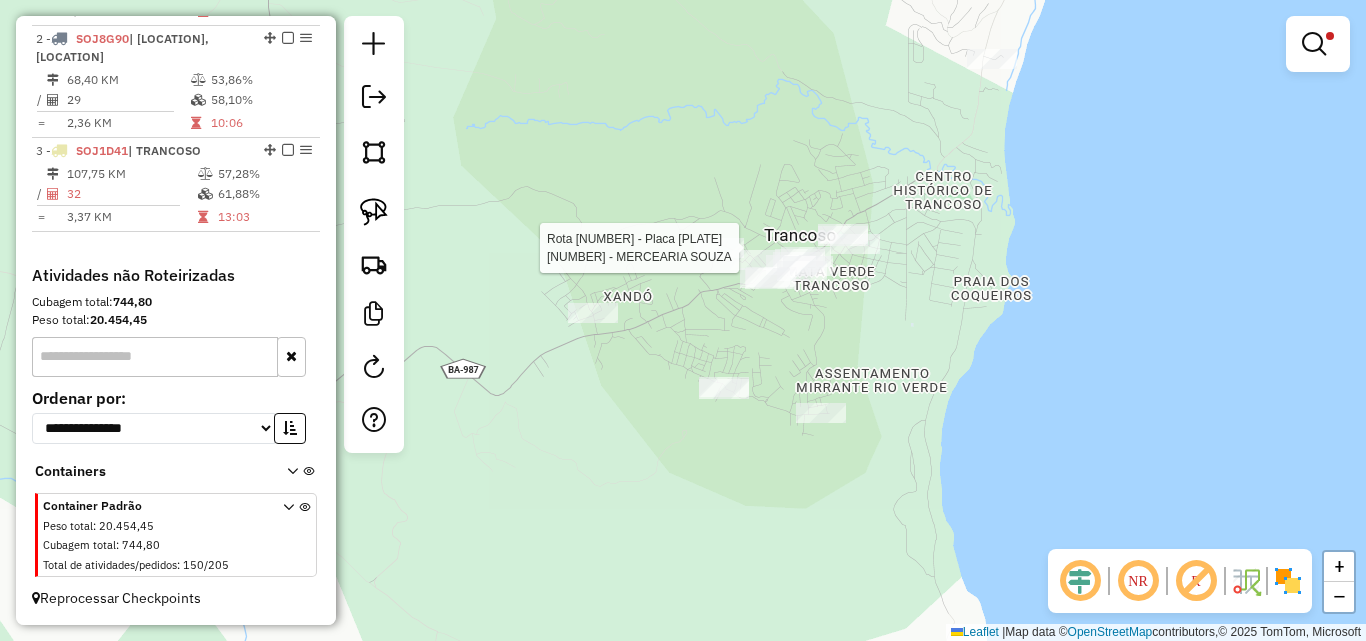 click 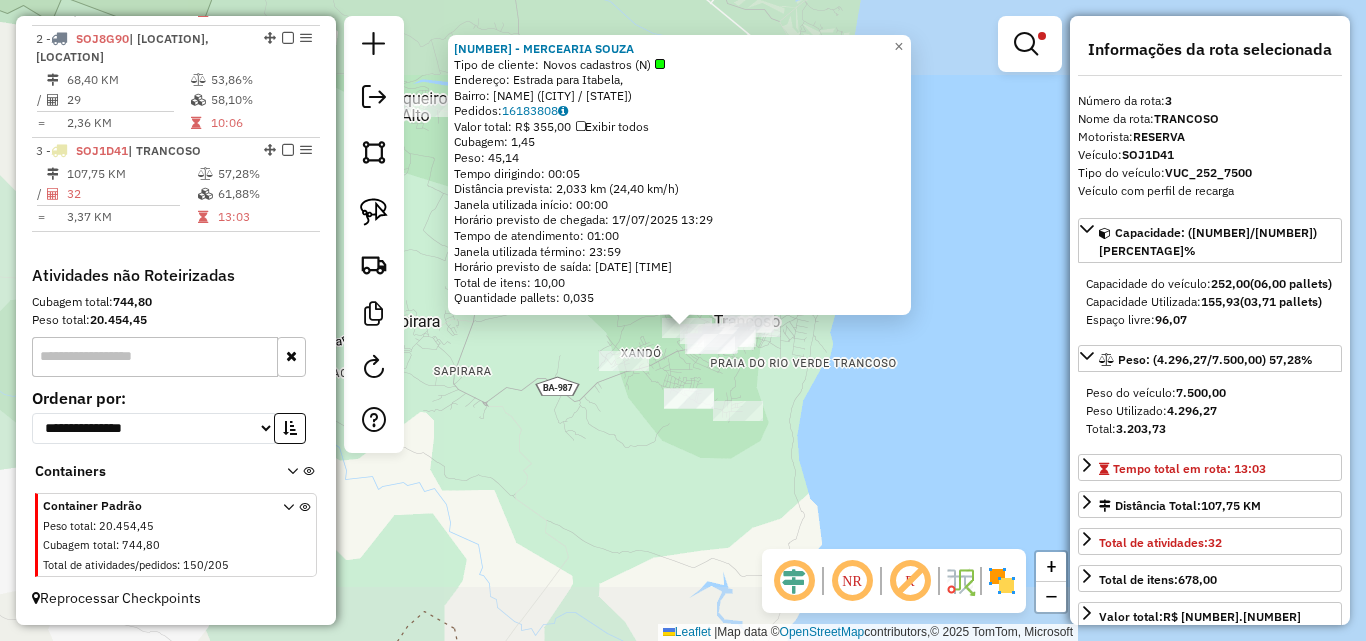 click on "[NAME] Tipo de cliente: Novos cadastros (N) Endereço: [STREET], Bairro: [NEIGHBORHOOD] ([CITY] / [STATE]) Pedidos: [NUMBER] Valor total: [CURRENCY] [AMOUNT] Exibir todos Cubagem: [NUMBER] Peso: [NUMBER] Tempo dirigindo: [TIME] Distância prevista: [NUMBER] km ([NUMBER] km/h) Janela utilizada início: [TIME] Horário previsto de chegada: [DATE] [TIME] Tempo de atendimento: [TIME] Janela utilizada término: [TIME] Horário previsto de saída: [DATE] [TIME] Total de itens: [NUMBER] Quantidade pallets: [NUMBER] × Limpar filtros Janela de atendimento Grade de atendimento Capacidade Transportadoras Veículos Cliente Pedidos Rotas Selecione os dias de semana para filtrar as janelas de atendimento Seg Ter Qua Qui Sex Sáb Dom Informe o período da janela de atendimento: De: Até: Filtrar exatamente a janela do cliente Considerar janela de atendimento padrão Selecione os dias de semana para filtrar as grades de atendimento Seg Ter Qua Qui Sex Sáb Dom" 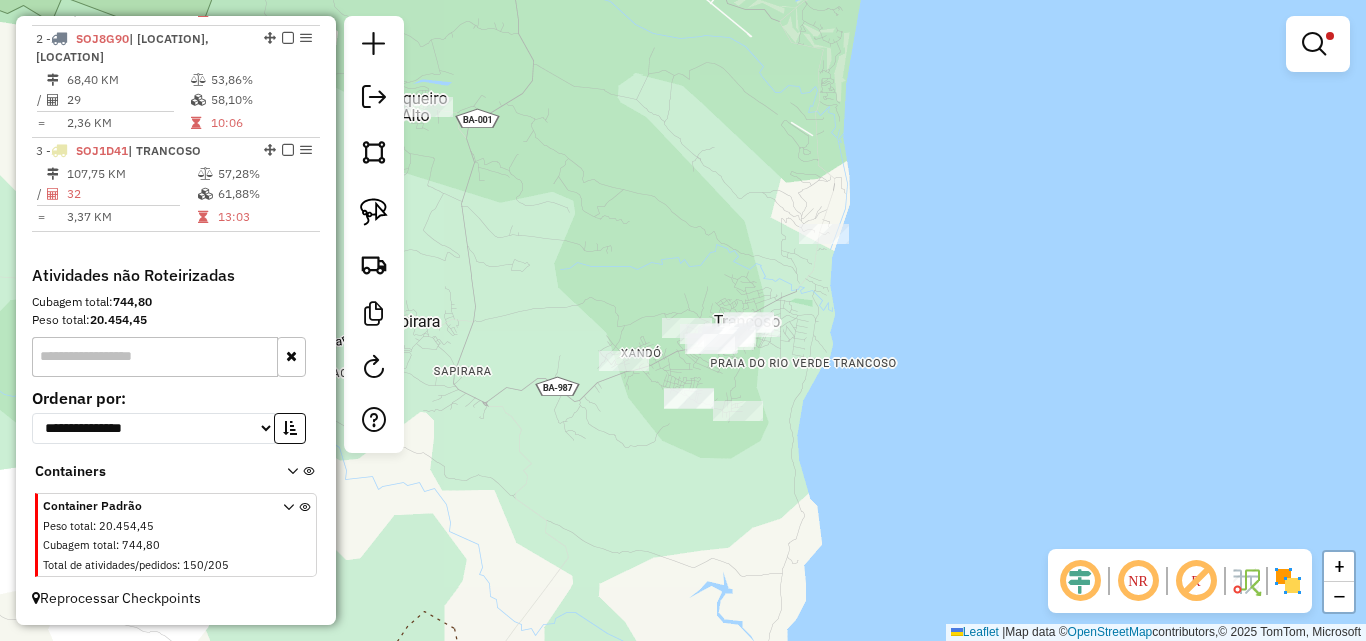 drag, startPoint x: 644, startPoint y: 321, endPoint x: 725, endPoint y: 368, distance: 93.64828 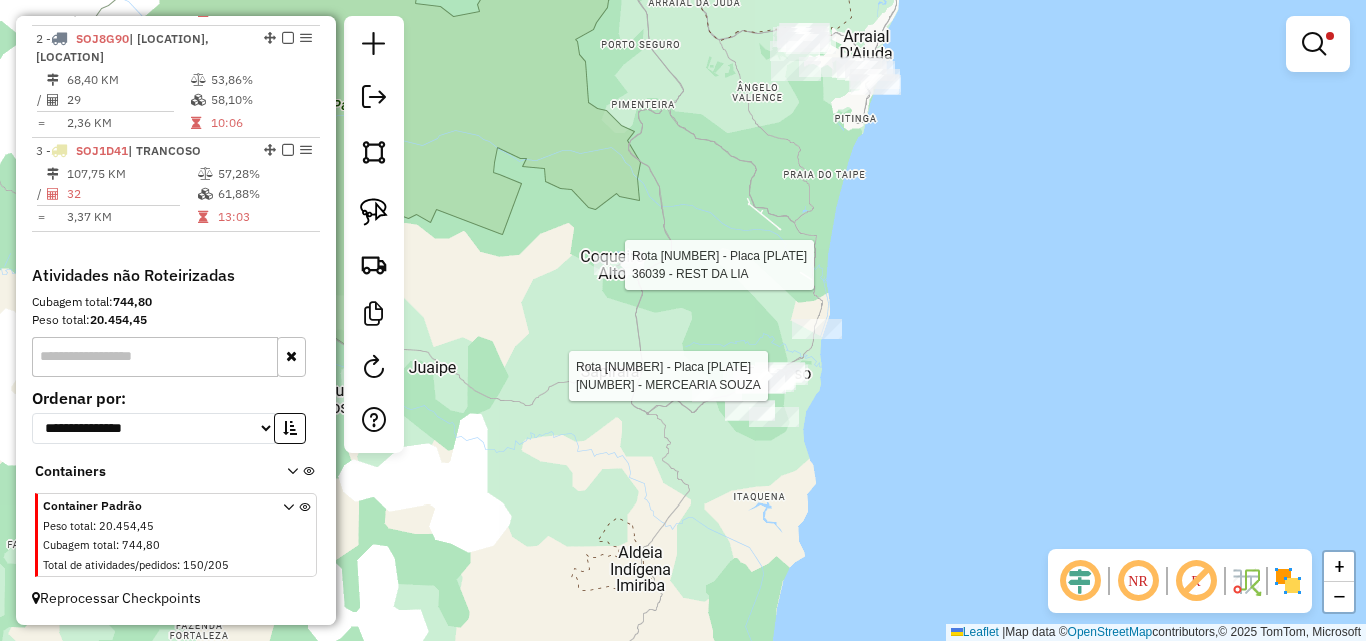 select on "**********" 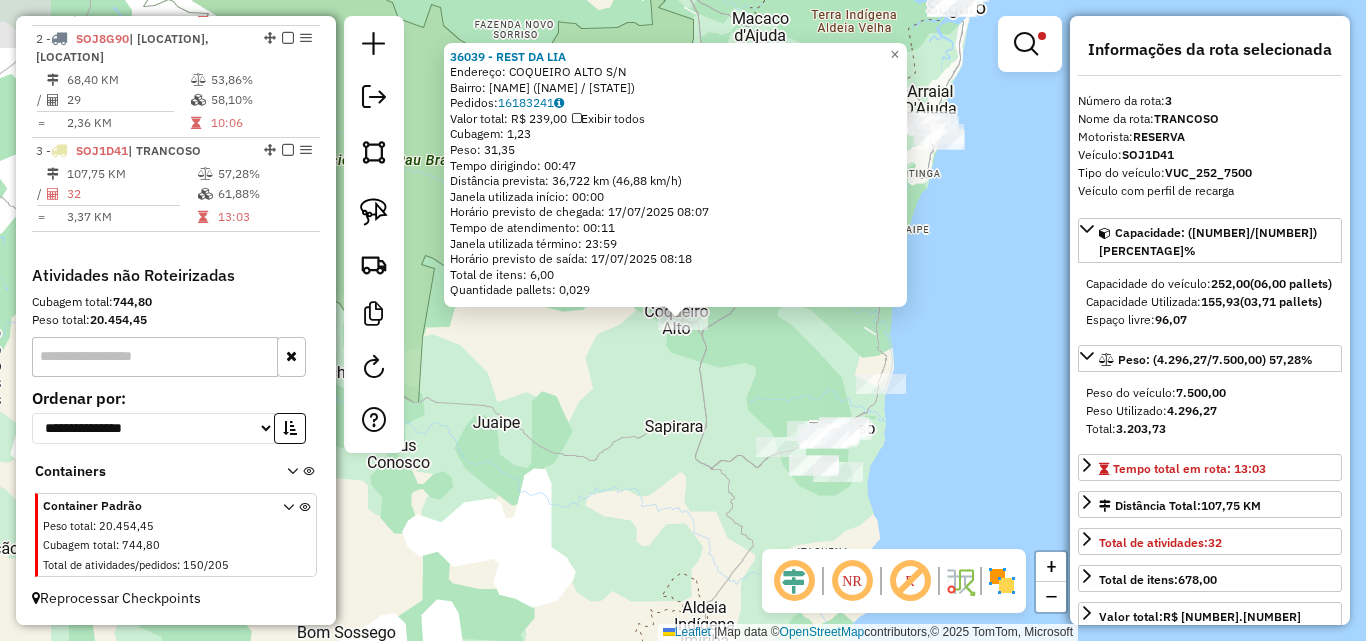 click on "Endereço: [NAME] [NAME] [NAME] S/N   Bairro: [NAME] ([NAME] / [STATE])   Pedidos:  [NUMBER]   Valor total: [CURRENCY] [NUMBER]   Exibir todos   Cubagem: [NUMBER]  Peso: [NUMBER]  Tempo dirigindo: [TIME]   Distância prevista: [NUMBER] km ([NUMBER] km/h)   Janela utilizada início: [TIME]   Horário previsto de chegada: [DATE] [TIME]   Tempo de atendimento: [TIME]   Janela utilizada término: [TIME]   Horário previsto de saída: [DATE] [TIME]   Total de itens: [NUMBER]   Quantidade pallets: [NUMBER]  × Limpar filtros Janela de atendimento Grade de atendimento Capacidade Transportadoras Veículos Cliente Pedidos  Rotas Selecione os dias de semana para filtrar as janelas de atendimento  Seg   Ter   Qua   Qui   Sex   Sáb   Dom  Informe o período da janela de atendimento: De: Até:  Filtrar exatamente a janela do cliente  Considerar janela de atendimento padrão  Selecione os dias de semana para filtrar as grades de atendimento  Seg   Ter   Qua   Qui   Sex   Sáb   Dom   Peso mínimo:   Peso máximo:  **** ****  De:" 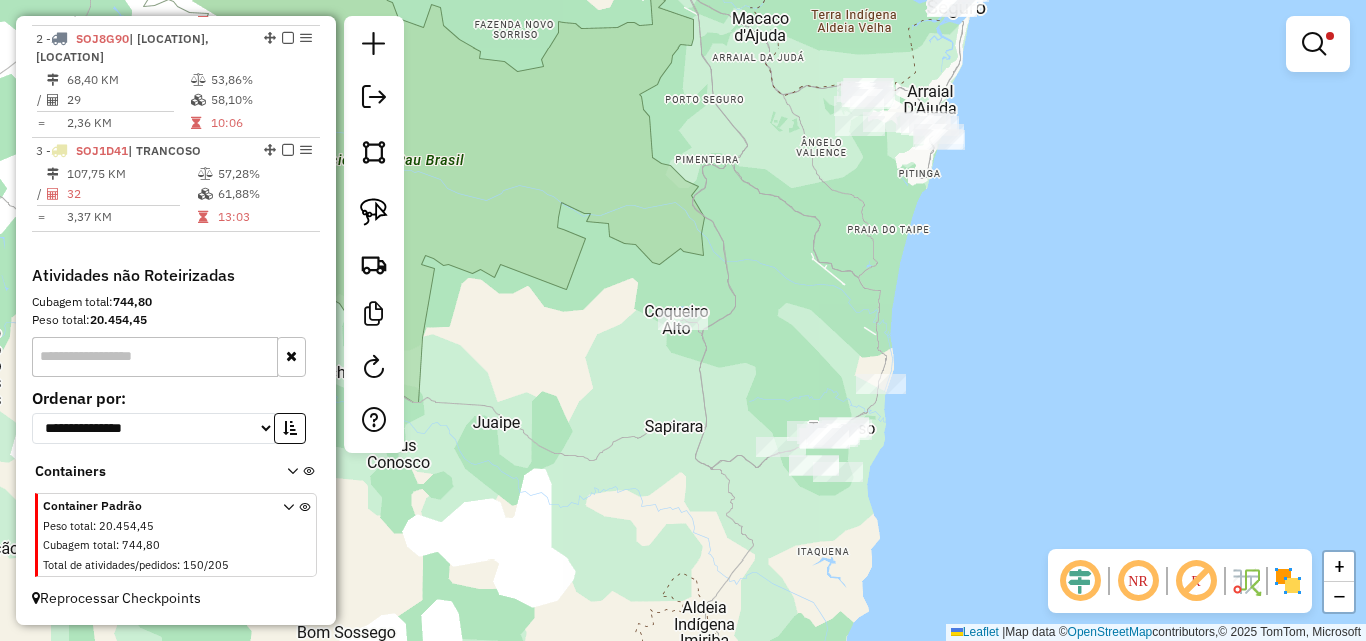 click on "Limpar filtros Janela de atendimento Grade de atendimento Capacidade Transportadoras Veículos Cliente Pedidos  Rotas Selecione os dias de semana para filtrar as janelas de atendimento  Seg   Ter   Qua   Qui   Sex   Sáb   Dom  Informe o período da janela de atendimento: De: Até:  Filtrar exatamente a janela do cliente  Considerar janela de atendimento padrão  Selecione os dias de semana para filtrar as grades de atendimento  Seg   Ter   Qua   Qui   Sex   Sáb   Dom   Considerar clientes sem dia de atendimento cadastrado  Clientes fora do dia de atendimento selecionado Filtrar as atividades entre os valores definidos abaixo:  Peso mínimo:   Peso máximo:   Cubagem mínima:  ****  Cubagem máxima:  ****  De:   Até:  Filtrar as atividades entre o tempo de atendimento definido abaixo:  De:   Até:   Considerar capacidade total dos clientes não roteirizados Transportadora: Selecione um ou mais itens Tipo de veículo: Selecione um ou mais itens Veículo: Selecione um ou mais itens Motorista: Nome: Rótulo: +" 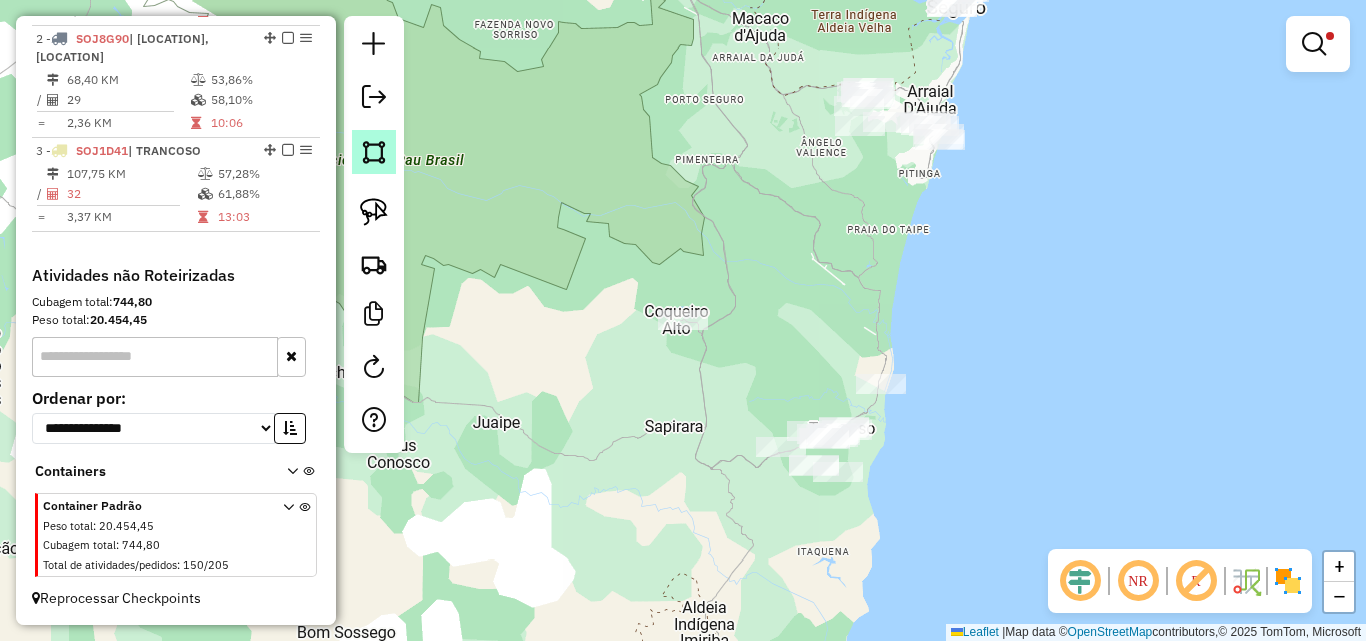 click 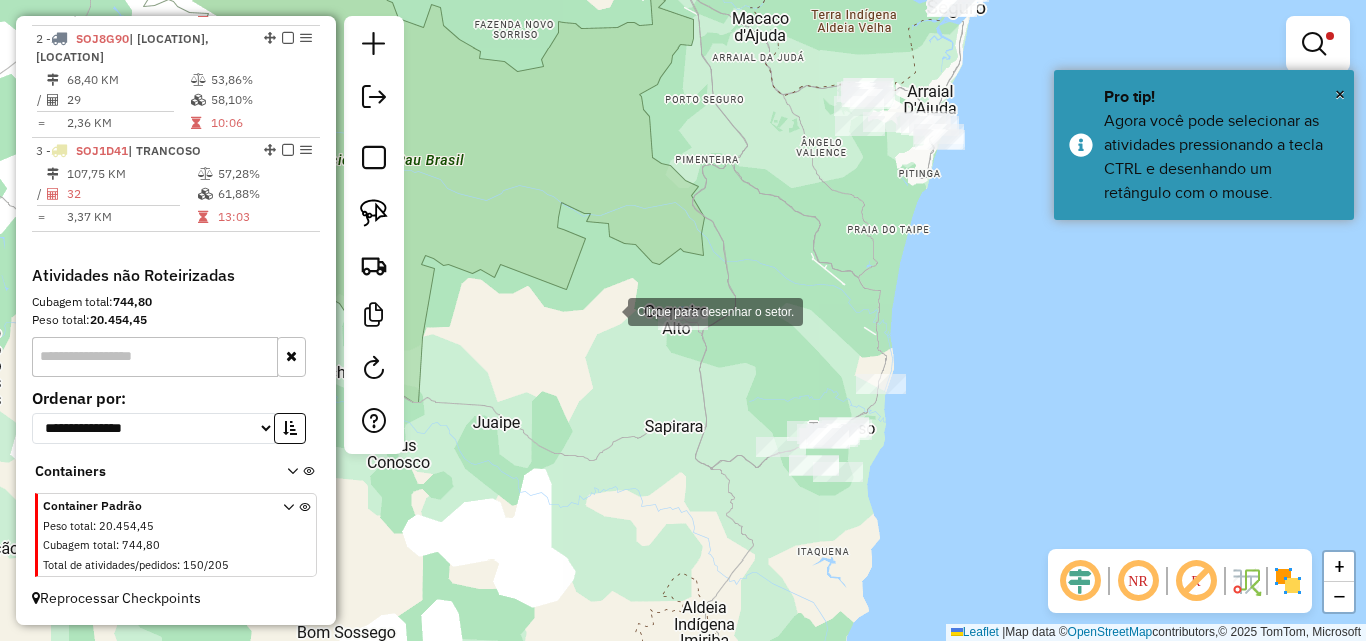 click 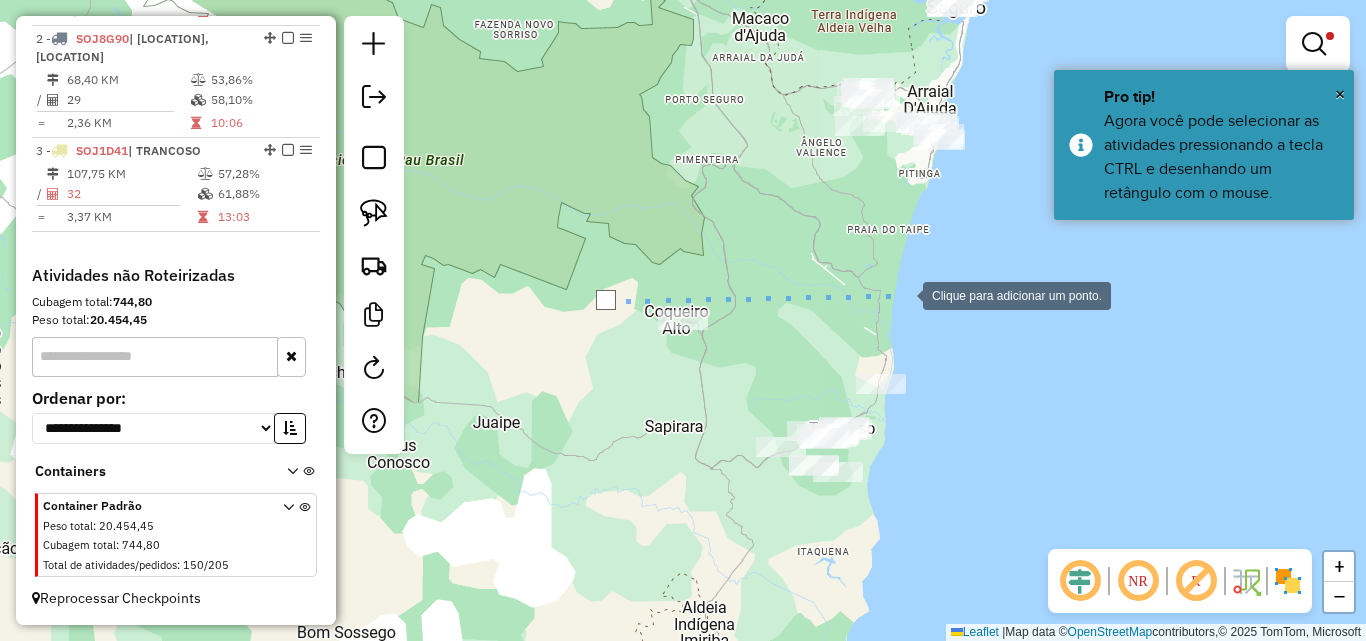 click 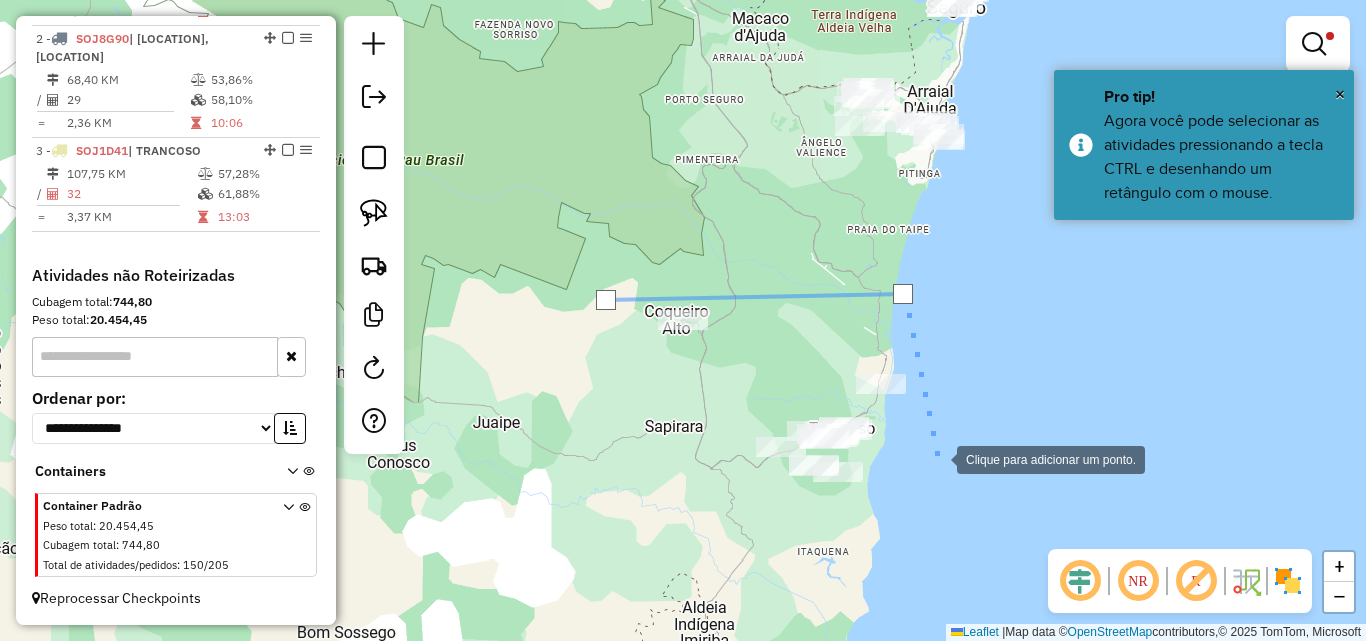 click 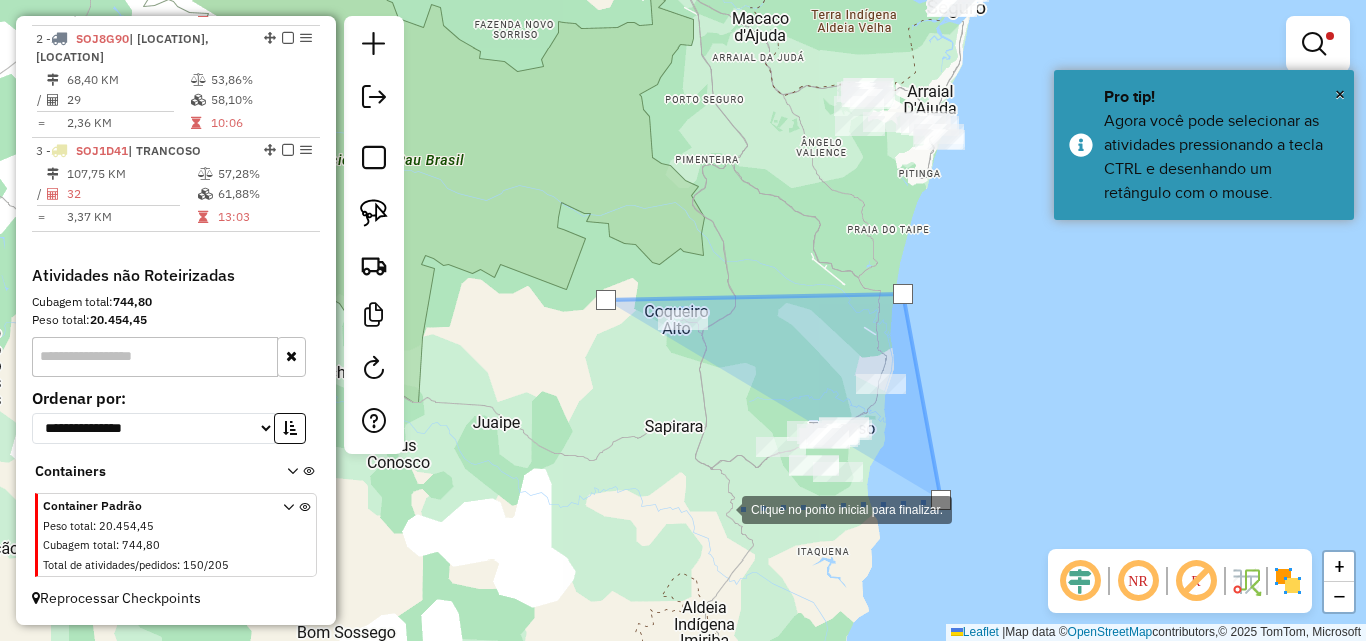 click 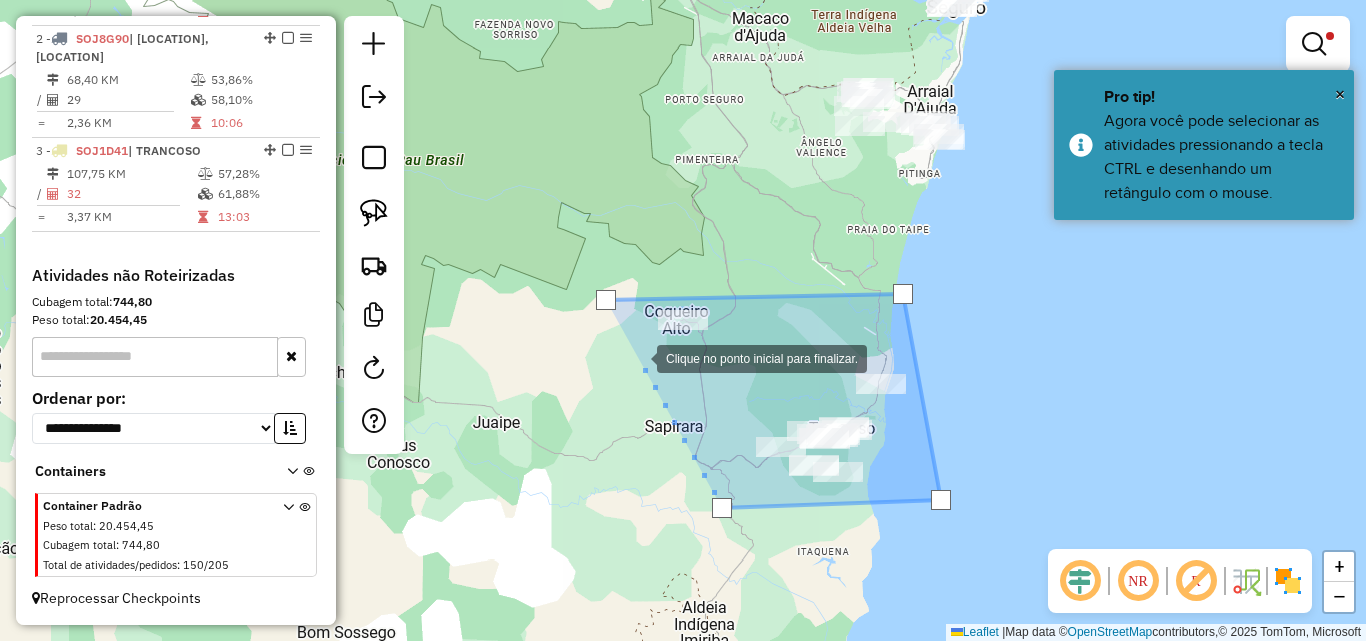 click 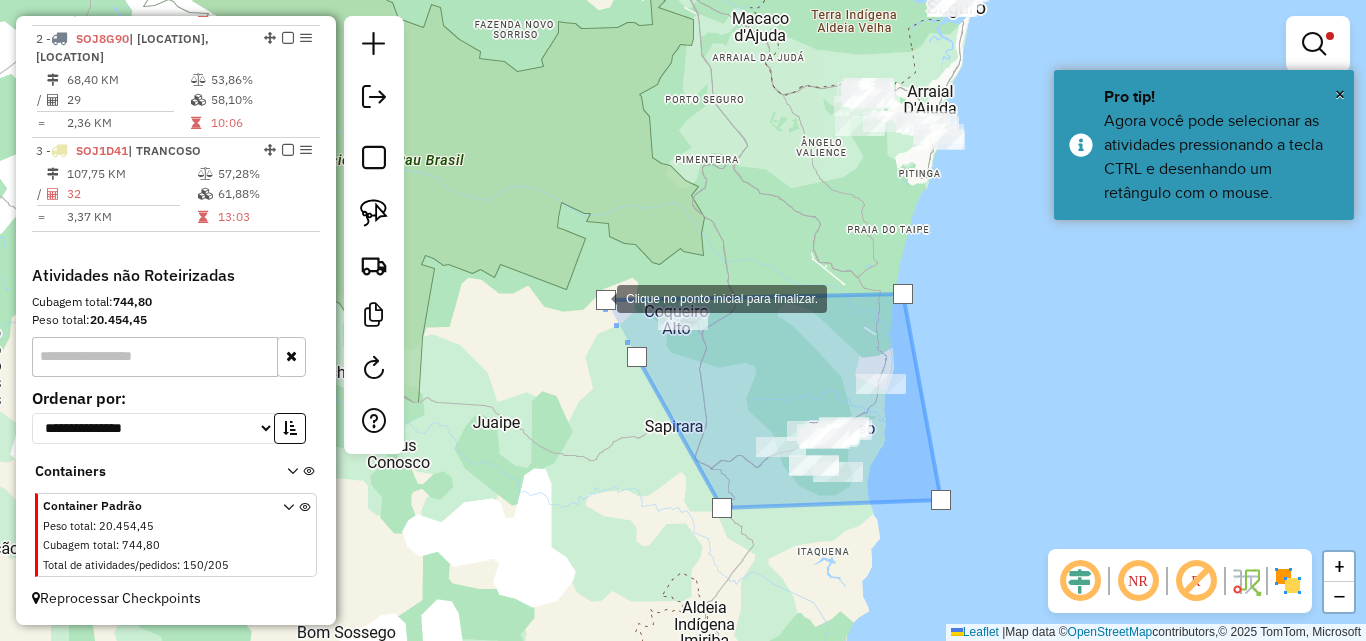 click 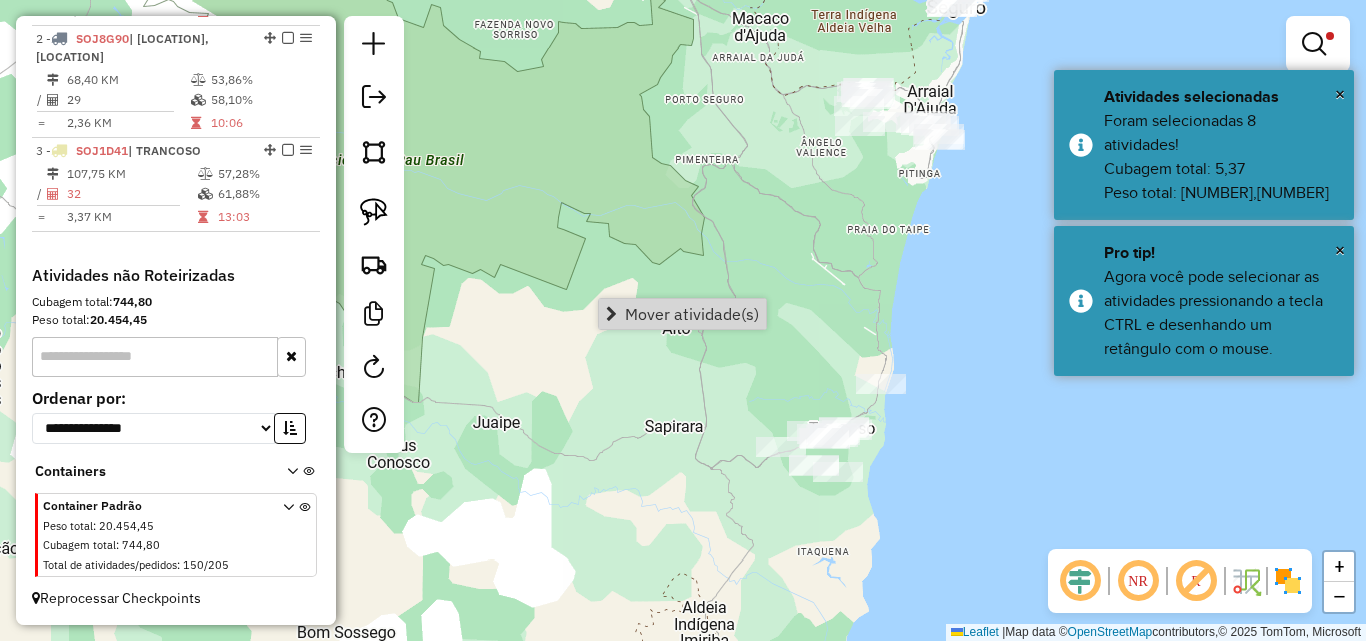 click on "Limpar filtros Janela de atendimento Grade de atendimento Capacidade Transportadoras Veículos Cliente Pedidos  Rotas Selecione os dias de semana para filtrar as janelas de atendimento  Seg   Ter   Qua   Qui   Sex   Sáb   Dom  Informe o período da janela de atendimento: De: Até:  Filtrar exatamente a janela do cliente  Considerar janela de atendimento padrão  Selecione os dias de semana para filtrar as grades de atendimento  Seg   Ter   Qua   Qui   Sex   Sáb   Dom   Considerar clientes sem dia de atendimento cadastrado  Clientes fora do dia de atendimento selecionado Filtrar as atividades entre os valores definidos abaixo:  Peso mínimo:   Peso máximo:   Cubagem mínima:  ****  Cubagem máxima:  ****  De:   Até:  Filtrar as atividades entre o tempo de atendimento definido abaixo:  De:   Até:   Considerar capacidade total dos clientes não roteirizados Transportadora: Selecione um ou mais itens Tipo de veículo: Selecione um ou mais itens Veículo: Selecione um ou mais itens Motorista: Nome: Rótulo: +" 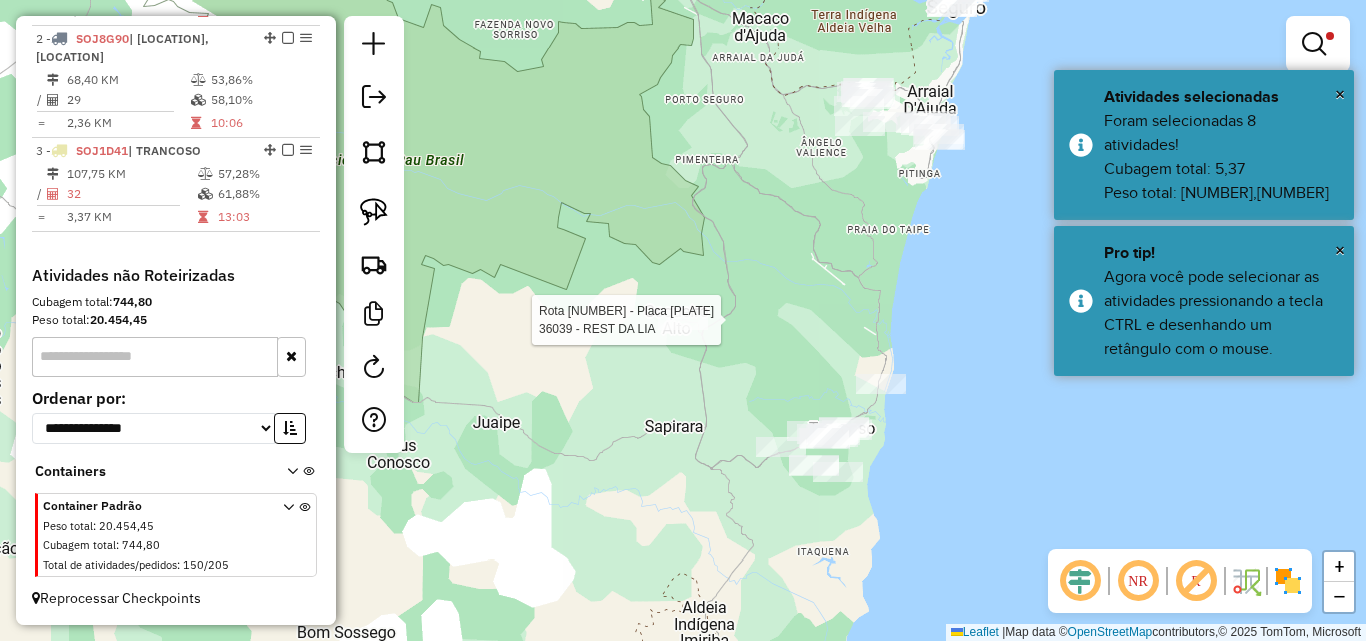 select on "**********" 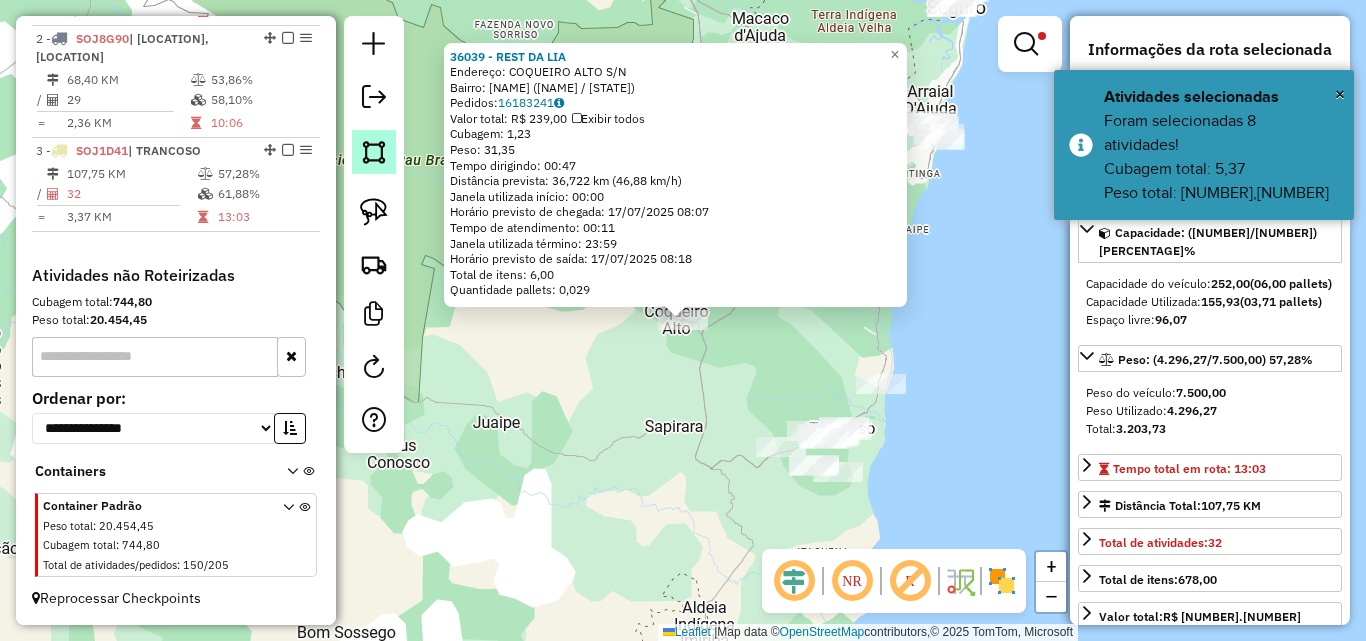 click 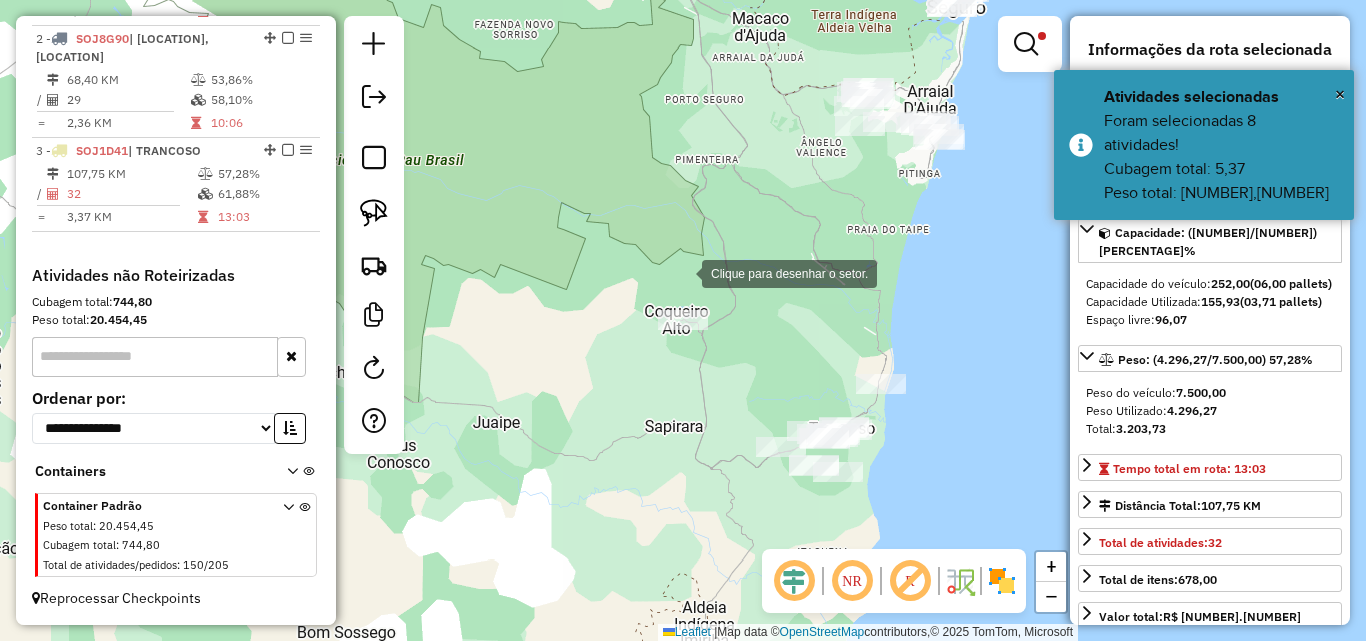 click 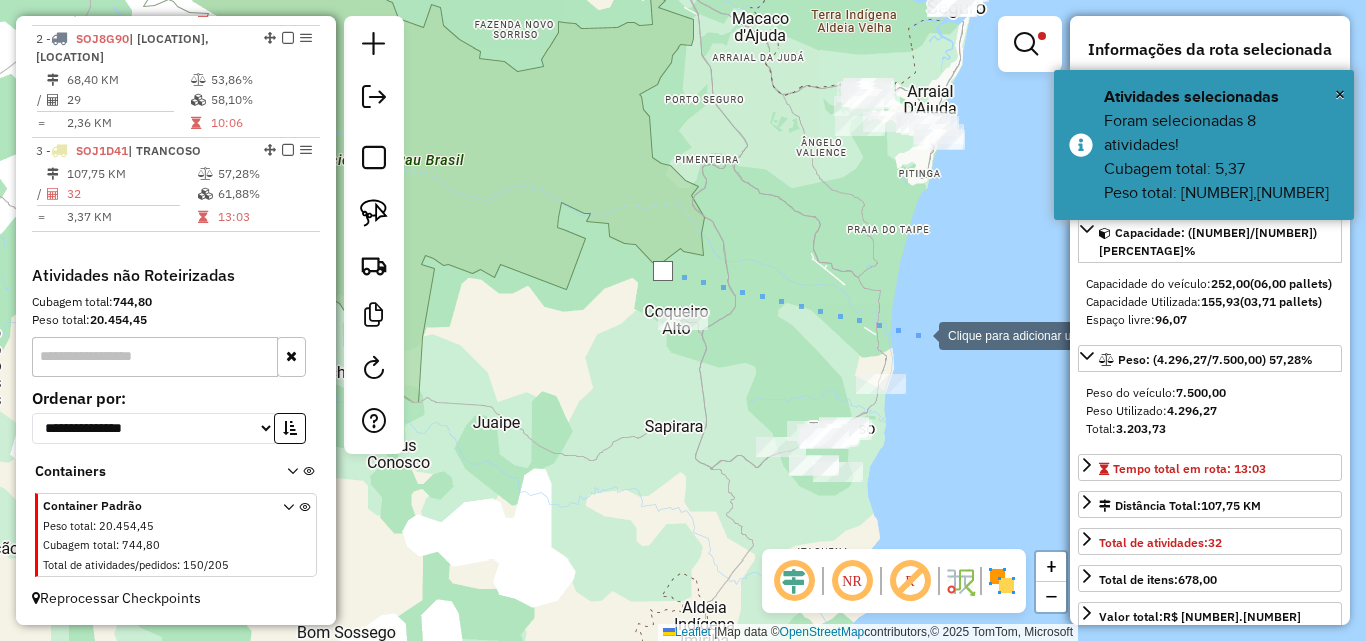 click 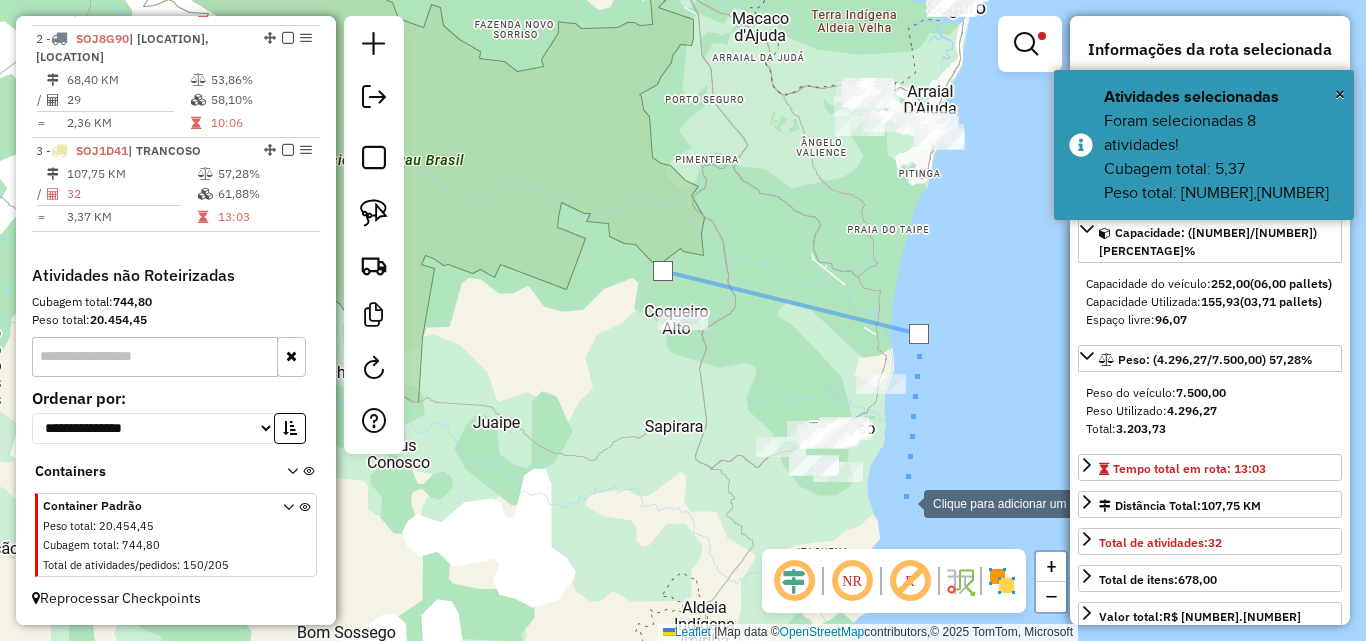 drag, startPoint x: 904, startPoint y: 502, endPoint x: 760, endPoint y: 495, distance: 144.17004 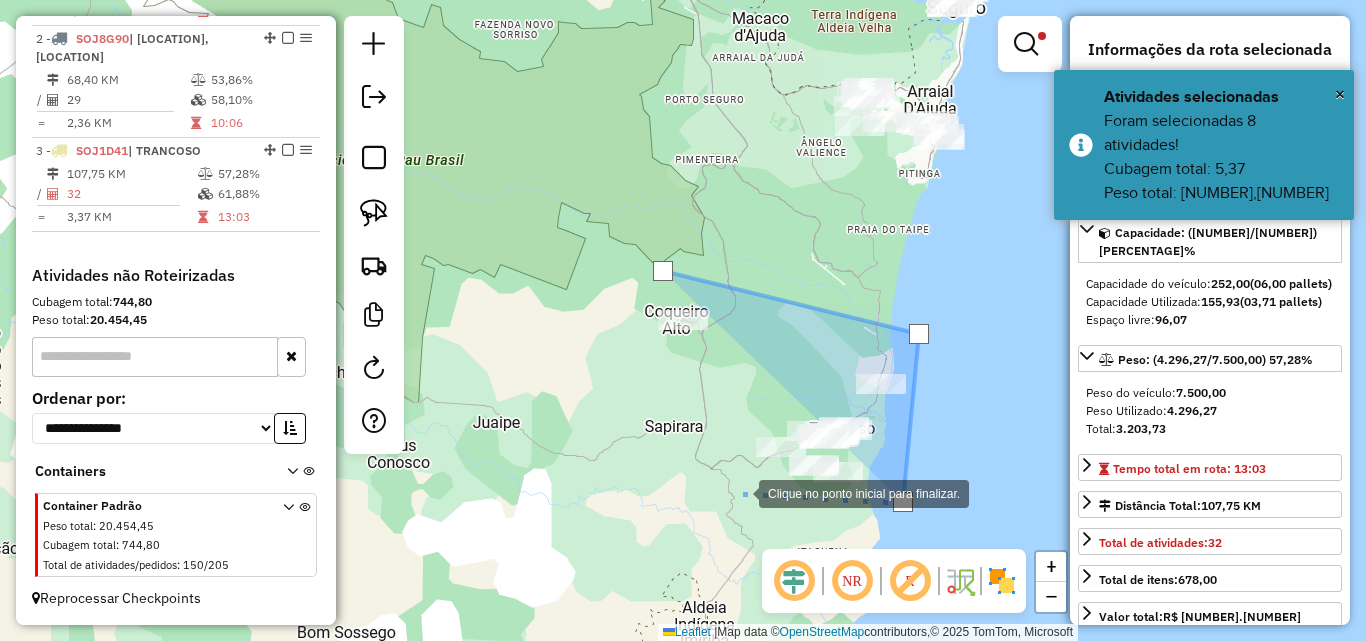 drag, startPoint x: 739, startPoint y: 492, endPoint x: 685, endPoint y: 409, distance: 99.0202 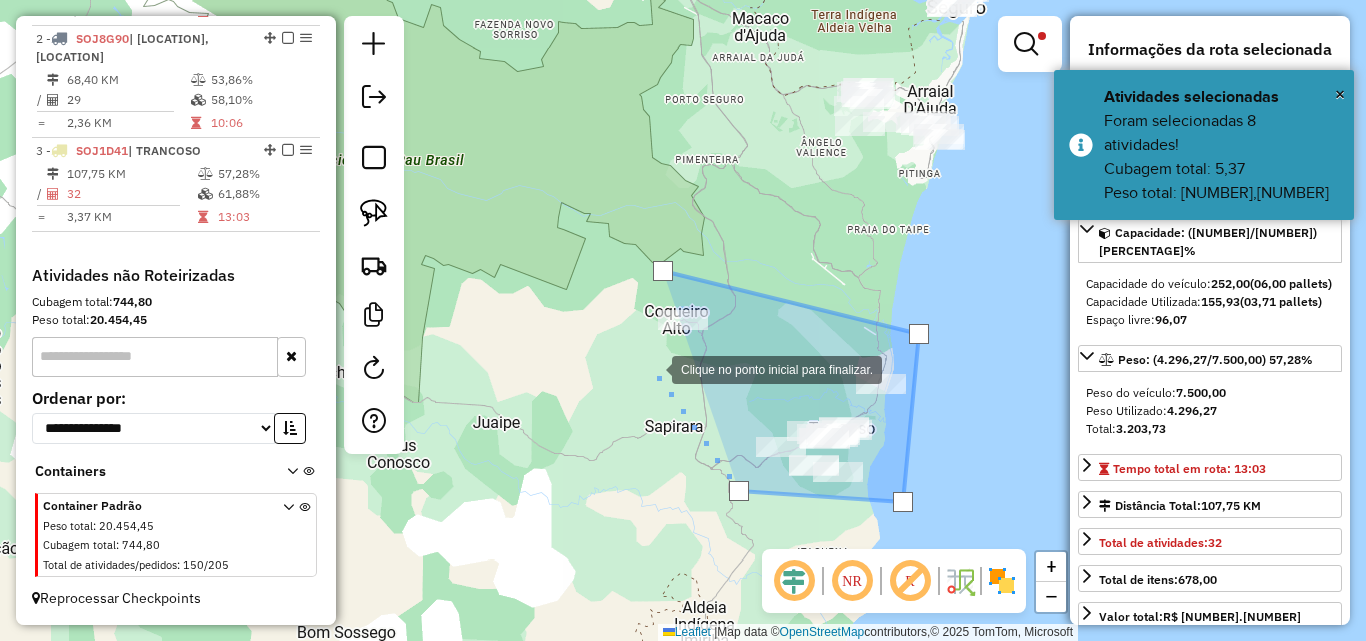 click 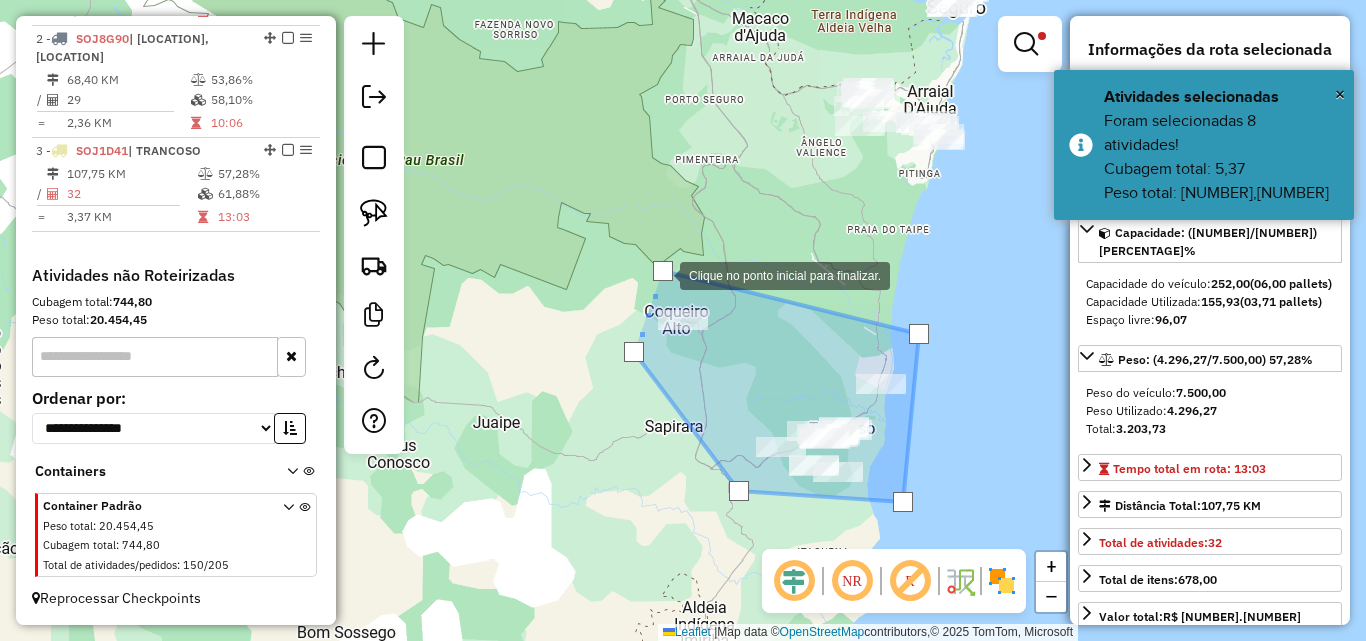 click 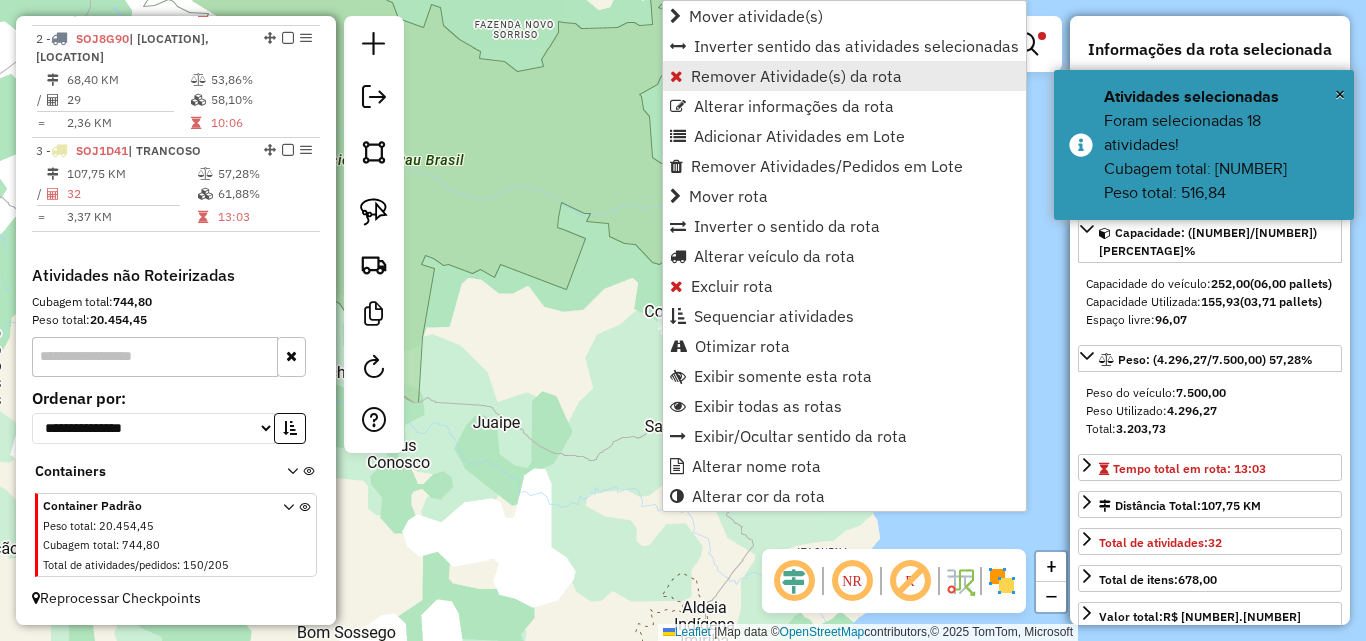 click on "Remover Atividade(s) da rota" at bounding box center (844, 76) 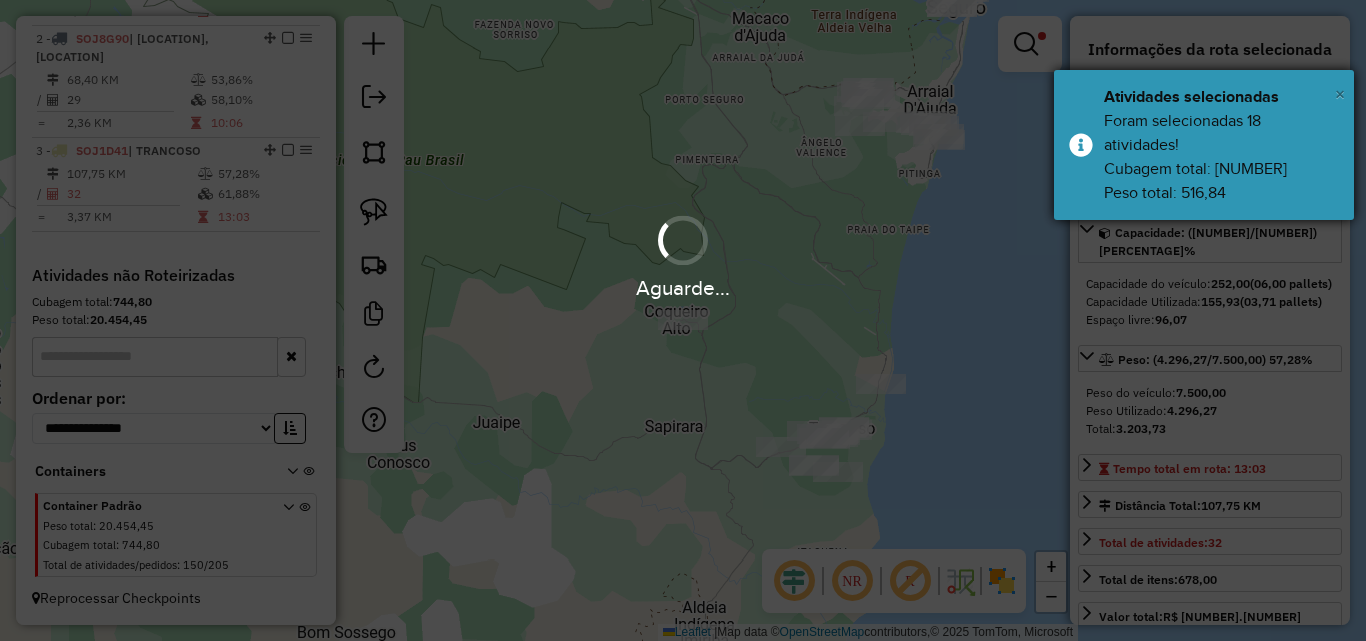 click on "×" at bounding box center (1340, 94) 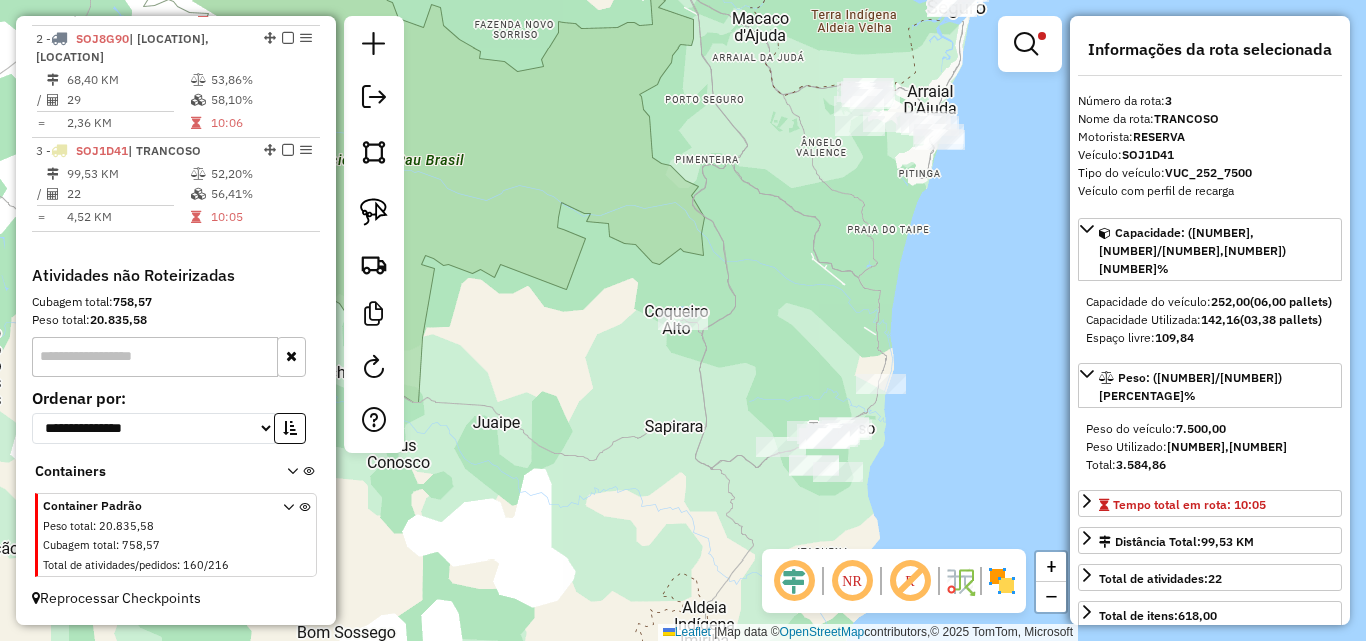 drag, startPoint x: 818, startPoint y: 332, endPoint x: 795, endPoint y: 238, distance: 96.77293 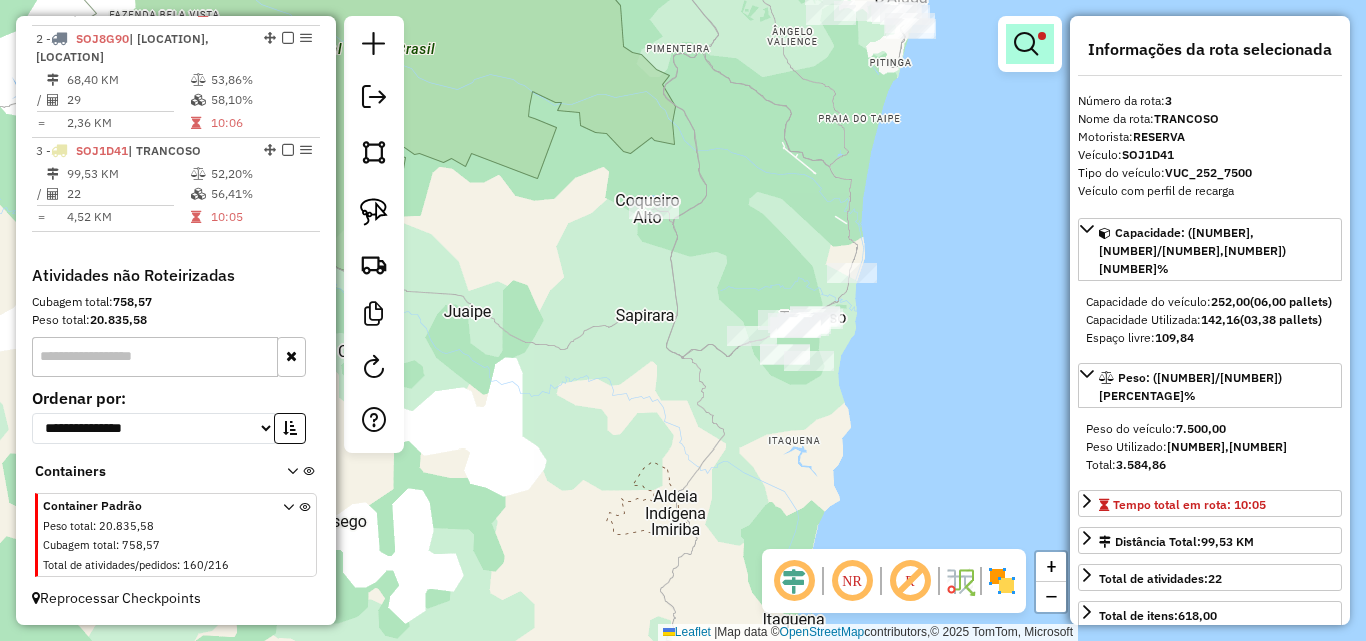 click at bounding box center [1026, 44] 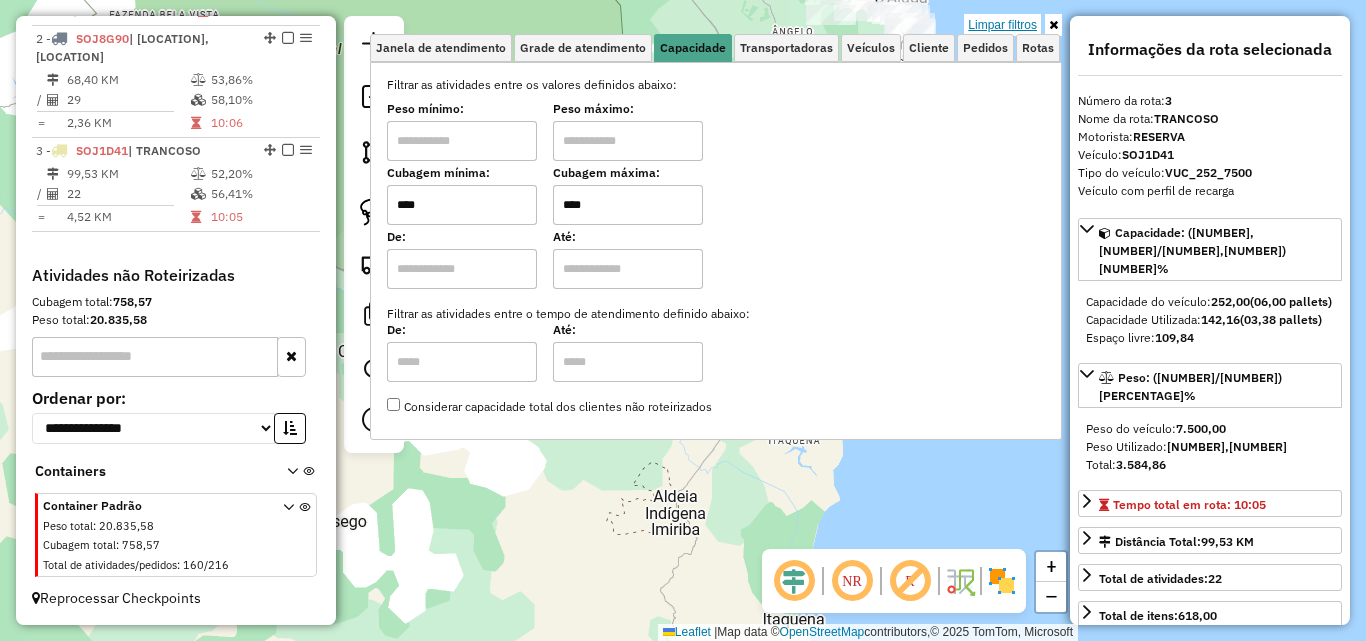 click on "Limpar filtros" at bounding box center (1002, 25) 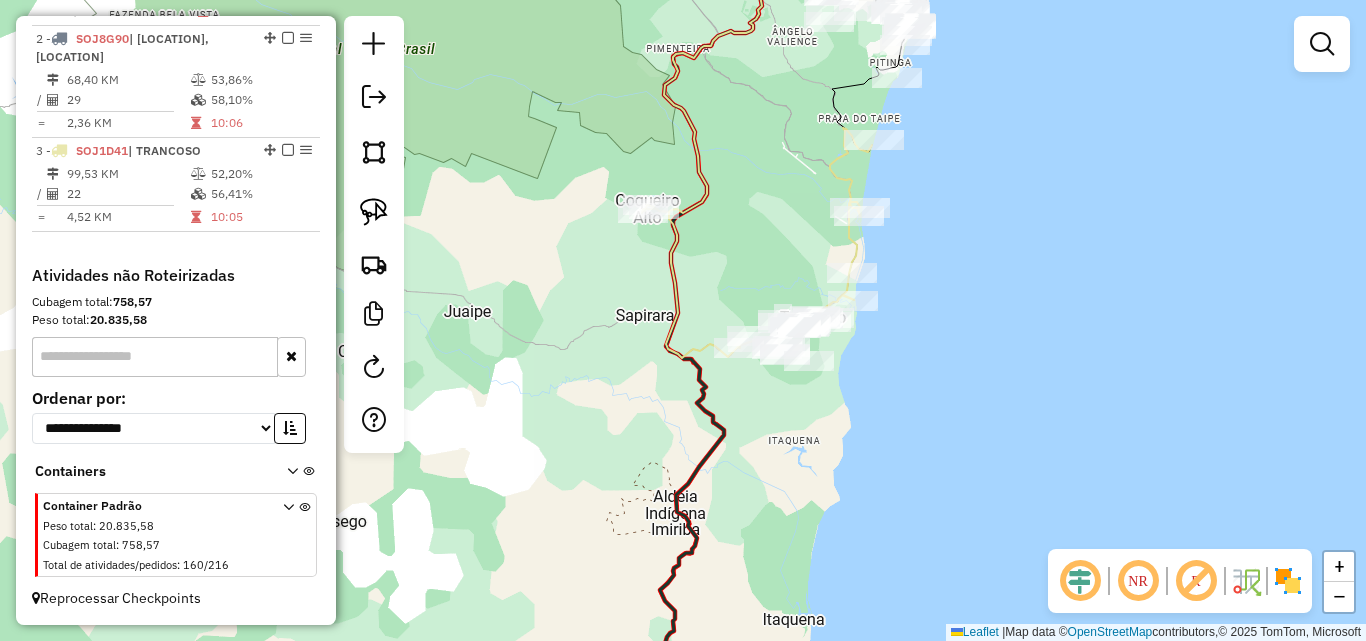 drag, startPoint x: 582, startPoint y: 431, endPoint x: 600, endPoint y: 416, distance: 23.43075 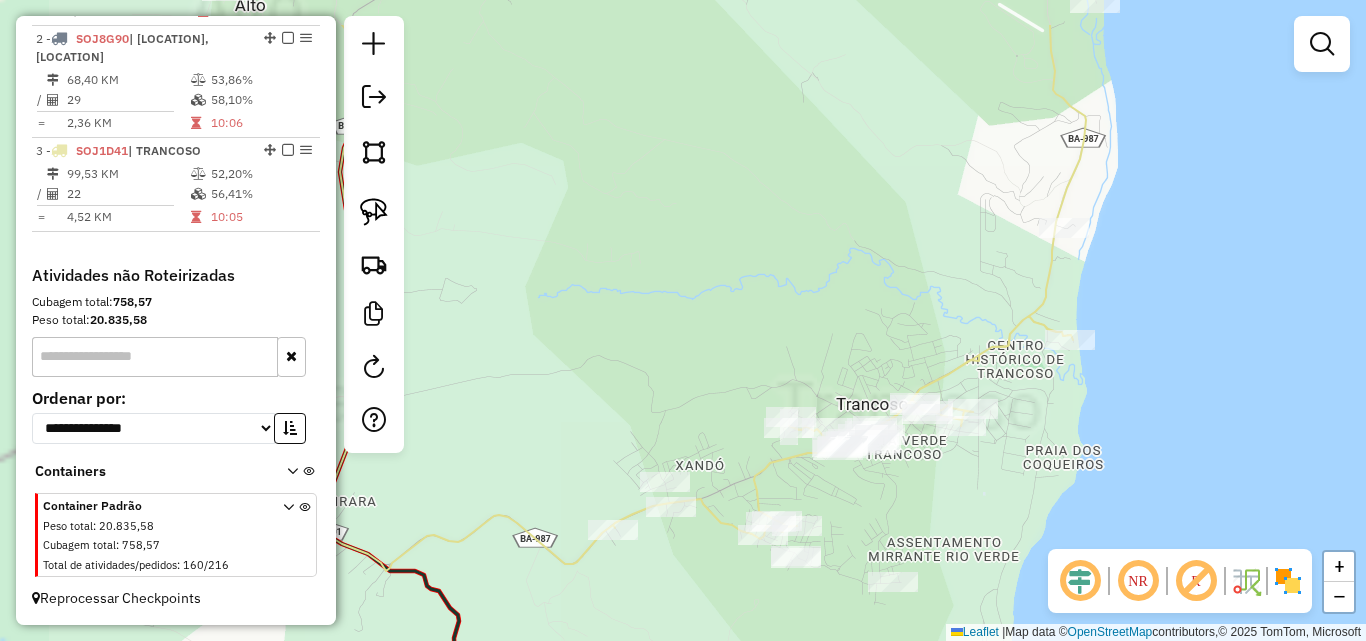 drag, startPoint x: 782, startPoint y: 261, endPoint x: 811, endPoint y: 303, distance: 51.0392 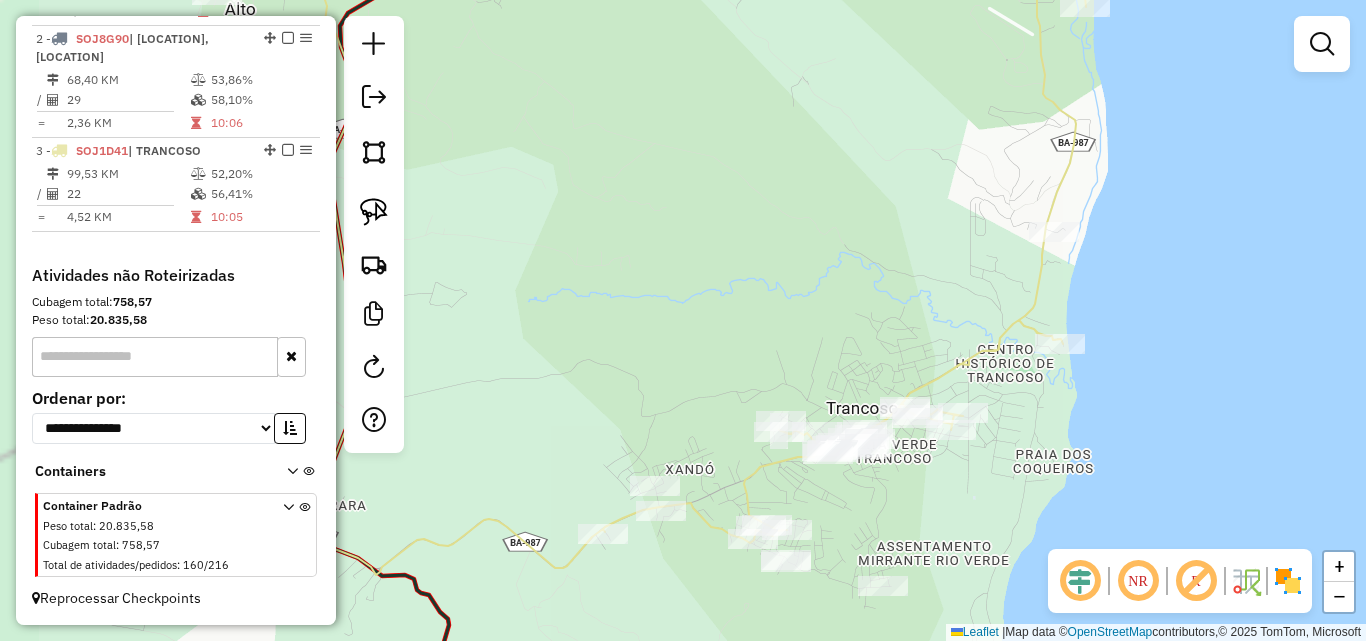 click on "Janela de atendimento Grade de atendimento Capacidade Transportadoras Veículos Cliente Pedidos  Rotas Selecione os dias de semana para filtrar as janelas de atendimento  Seg   Ter   Qua   Qui   Sex   Sáb   Dom  Informe o período da janela de atendimento: De: Até:  Filtrar exatamente a janela do cliente  Considerar janela de atendimento padrão  Selecione os dias de semana para filtrar as grades de atendimento  Seg   Ter   Qua   Qui   Sex   Sáb   Dom   Considerar clientes sem dia de atendimento cadastrado  Clientes fora do dia de atendimento selecionado Filtrar as atividades entre os valores definidos abaixo:  Peso mínimo:   Peso máximo:   Cubagem mínima:   Cubagem máxima:   De:   Até:  Filtrar as atividades entre o tempo de atendimento definido abaixo:  De:   Até:   Considerar capacidade total dos clientes não roteirizados Transportadora: Selecione um ou mais itens Tipo de veículo: Selecione um ou mais itens Veículo: Selecione um ou mais itens Motorista: Selecione um ou mais itens Nome: Rótulo:" 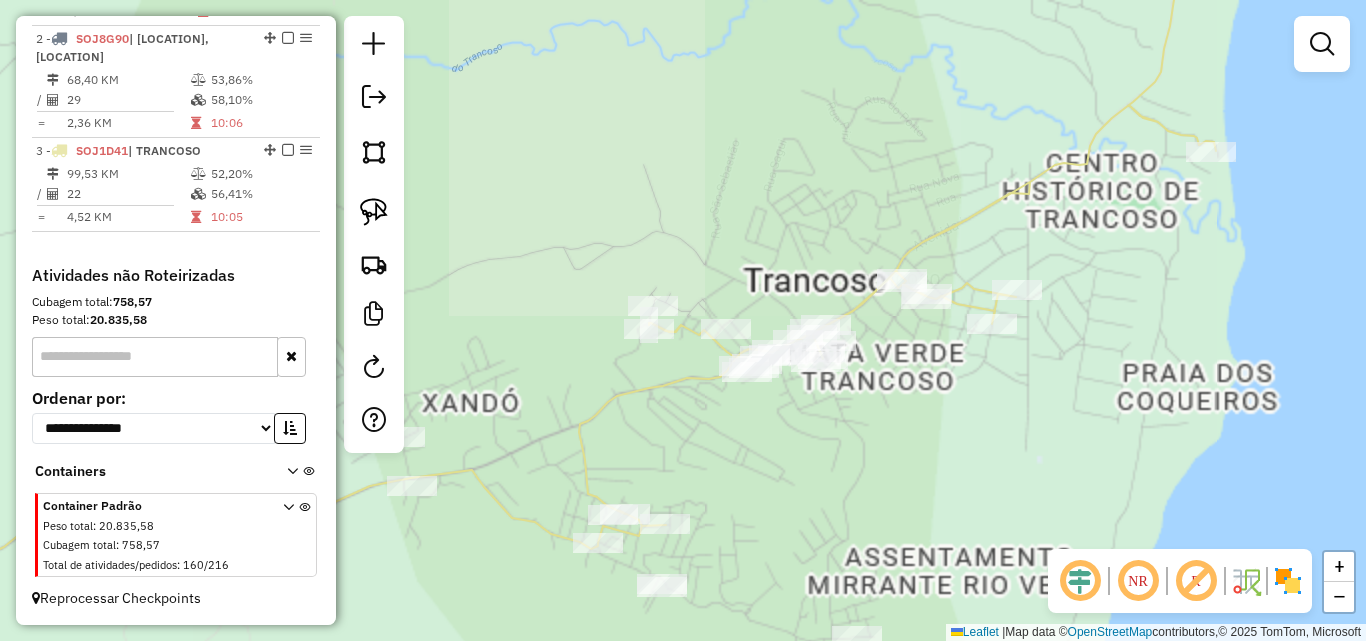 drag, startPoint x: 944, startPoint y: 359, endPoint x: 882, endPoint y: 341, distance: 64.56005 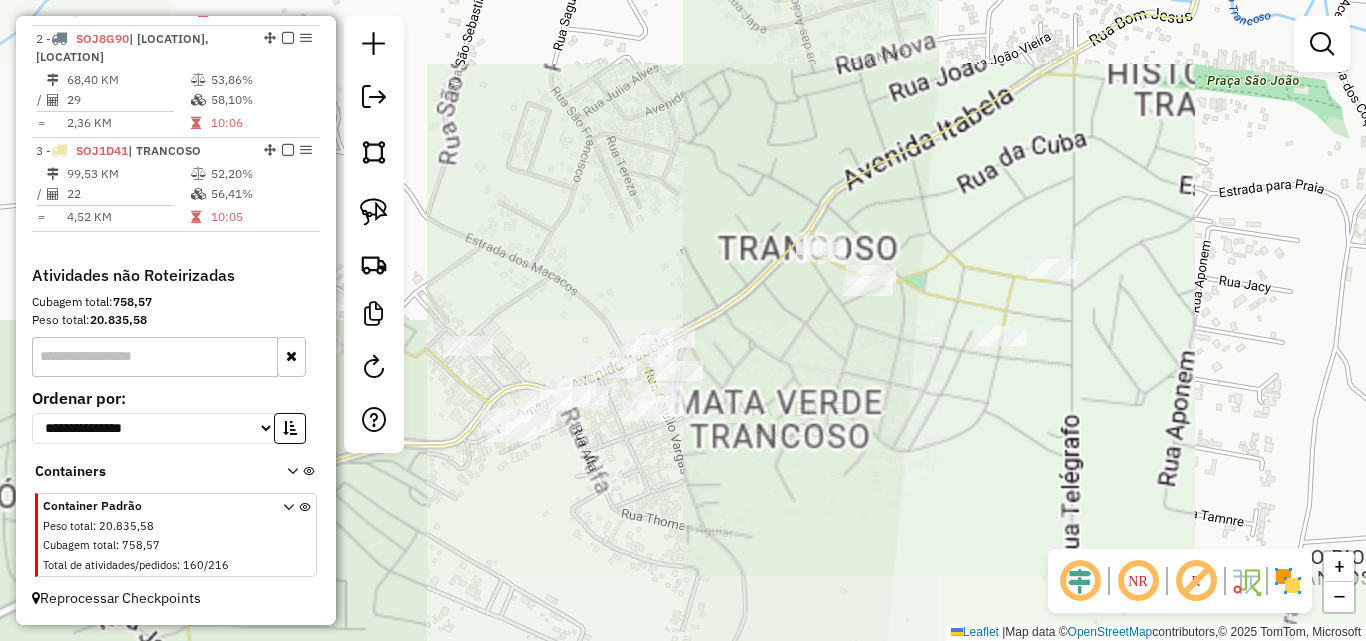 click on "Janela de atendimento Grade de atendimento Capacidade Transportadoras Veículos Cliente Pedidos  Rotas Selecione os dias de semana para filtrar as janelas de atendimento  Seg   Ter   Qua   Qui   Sex   Sáb   Dom  Informe o período da janela de atendimento: De: Até:  Filtrar exatamente a janela do cliente  Considerar janela de atendimento padrão  Selecione os dias de semana para filtrar as grades de atendimento  Seg   Ter   Qua   Qui   Sex   Sáb   Dom   Considerar clientes sem dia de atendimento cadastrado  Clientes fora do dia de atendimento selecionado Filtrar as atividades entre os valores definidos abaixo:  Peso mínimo:   Peso máximo:   Cubagem mínima:   Cubagem máxima:   De:   Até:  Filtrar as atividades entre o tempo de atendimento definido abaixo:  De:   Até:   Considerar capacidade total dos clientes não roteirizados Transportadora: Selecione um ou mais itens Tipo de veículo: Selecione um ou mais itens Veículo: Selecione um ou mais itens Motorista: Selecione um ou mais itens Nome: Rótulo:" 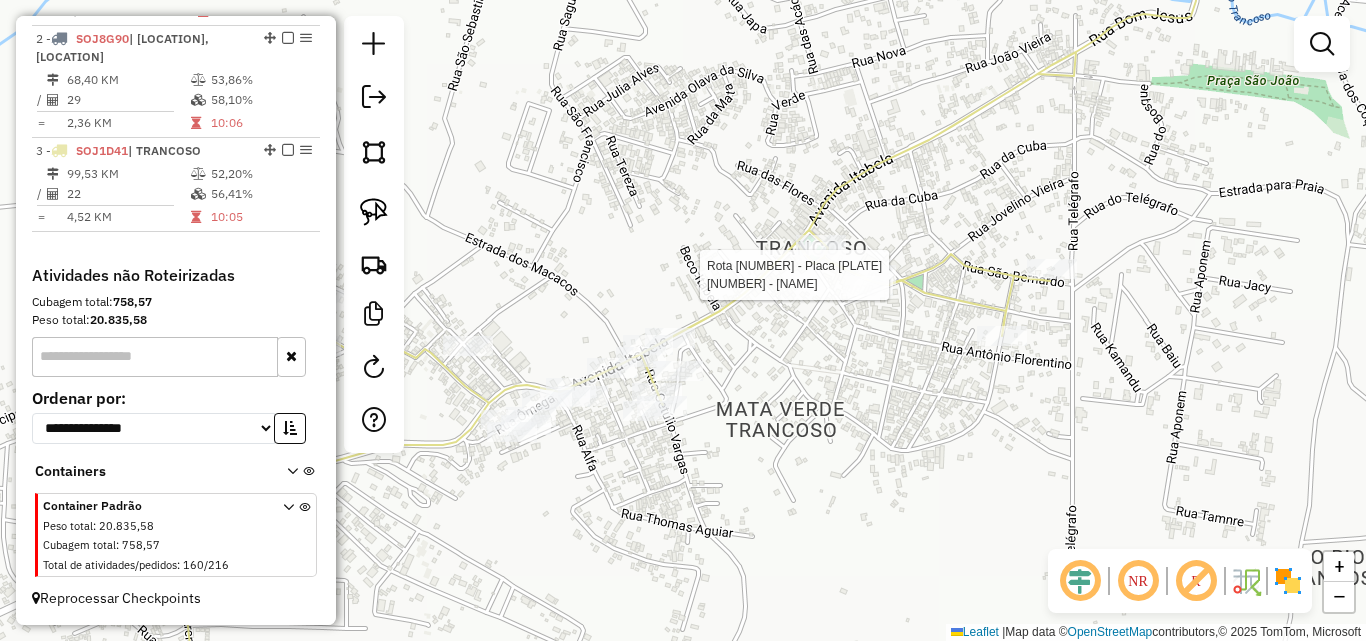 select on "**********" 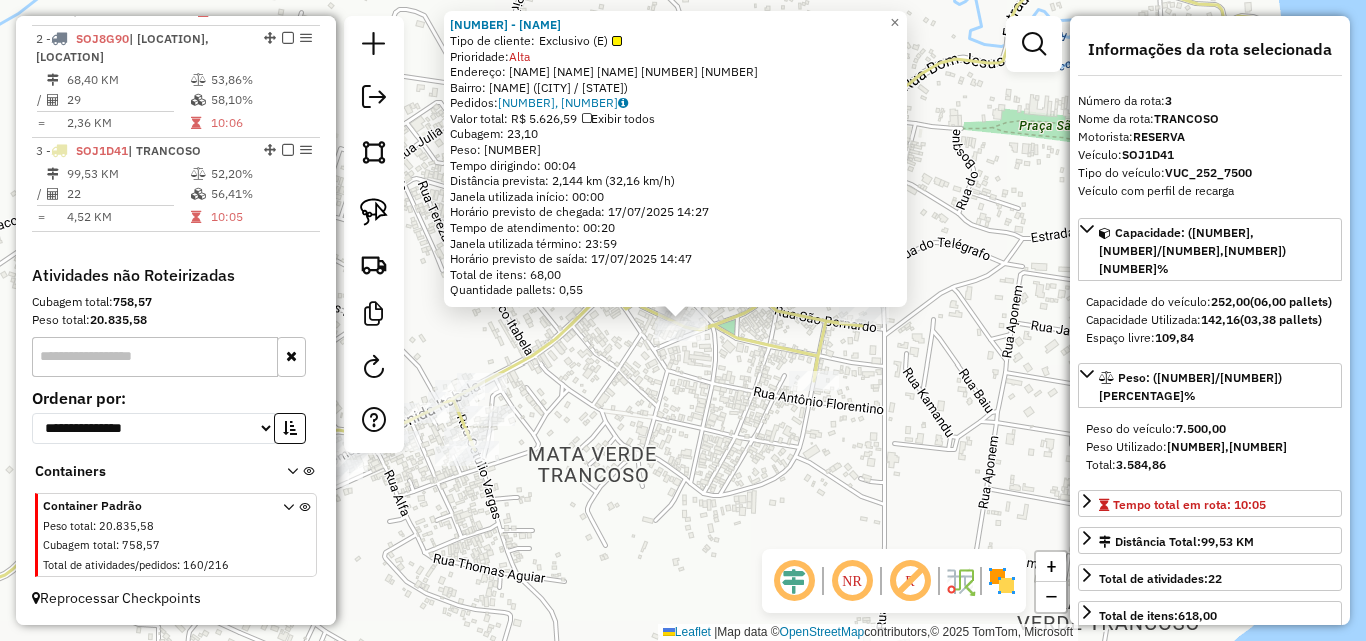 click on "[NUMBER] - DISTRI. MULTIGAS Tipo de cliente: Exclusivo (E) Prioridade: Alta Endereço: RUA PROJETADA DO DERO [NUMBER] [NUMBER] Bairro: CENTRO ([CITY] / [STATE]) Pedidos: [NUMBER], [NUMBER] Valor total: R$ [NUMBER],[NUMBER] Exibir todos Cubagem: [NUMBER] Peso: [NUMBER] Tempo dirigindo: [TIME] Distância prevista: [NUMBER] km ([NUMBER] km/h) Janela utilizada início: [TIME] Horário previsto de chegada: [DATE] [TIME] Tempo de atendimento: [TIME] Janela utilizada término: [TIME] Horário previsto de saída: [DATE] [TIME] Total de itens: [NUMBER] Quantidade pallets: [NUMBER] × Janela de atendimento Grade de atendimento Capacidade Transportadoras Veículos Cliente Pedidos Rotas Selecione os dias de semana para filtrar as janelas de atendimento Seg Ter Qua Qui Sex Sáb Dom Informe o período da janela de atendimento: De: Até: Filtrar exatamente a janela do cliente Considerar janela de atendimento padrão Selecione os dias de semana para filtrar as grades de atendimento Seg Ter Qua Qui" 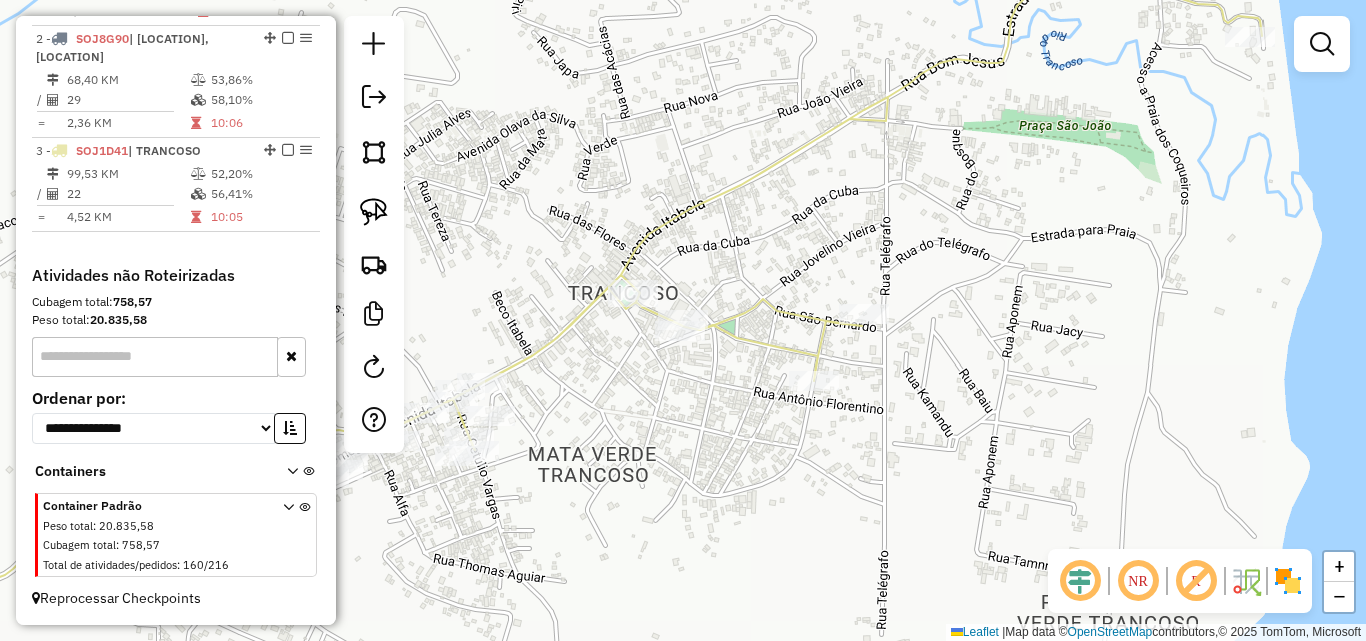 drag, startPoint x: 622, startPoint y: 428, endPoint x: 712, endPoint y: 354, distance: 116.51609 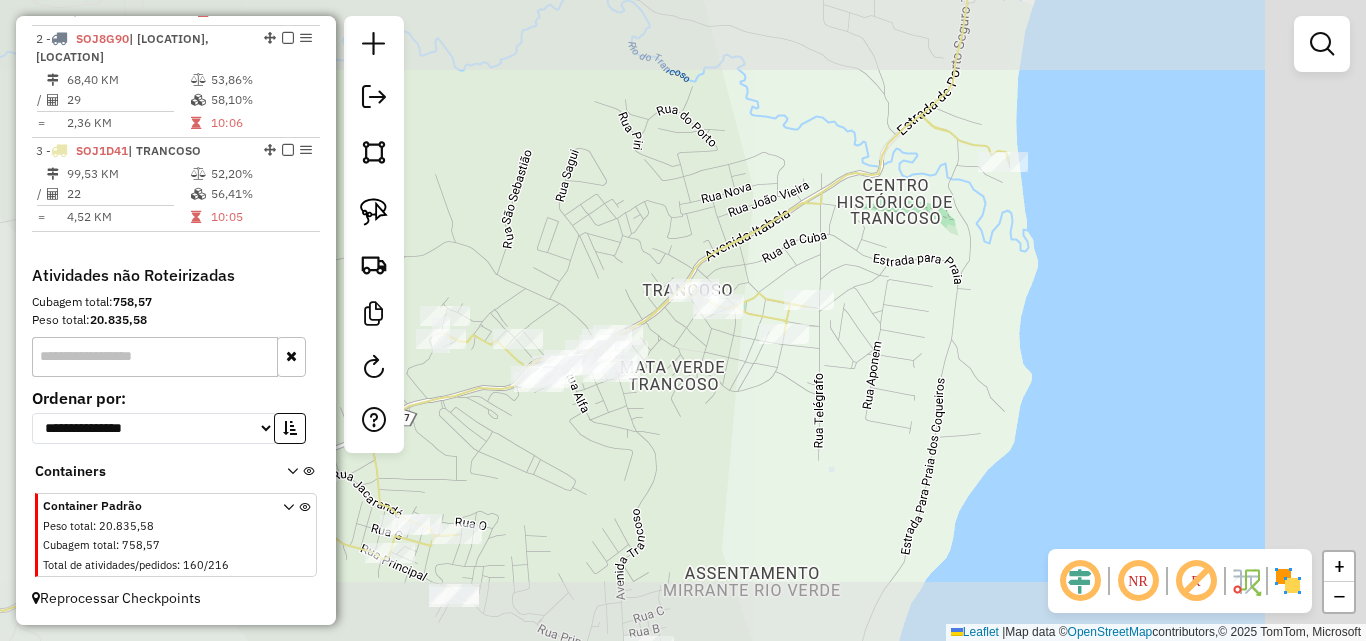 click on "Rota [NUMBER] - Placa [PLATE] [NUMBER] - [NAME] Rota [NUMBER] - Placa [PLATE] [NUMBER] - [NAME] Endereço: [NAME] [NUMBER] Bairro: [NAME] ([NAME] / [STATE]) Pedidos: [NUMBER] Valor total: [CURRENCY] [AMOUNT] Exibir todos Cubagem: [AMOUNT] Peso: [AMOUNT] Tempo dirigindo: [TIME] Distância prevista: [DISTANCE] km ([SPEED] km/h) Janela utilizada início: [TIME] Horário previsto de chegada: [DATE] [TIME] Tempo de atendimento: [TIME] Janela utilizada término: [TIME] Horário previsto de saída: [DATE] [TIME] Total de itens: [AMOUNT] Quantidade pallets: [AMOUNT] × Janela de atendimento Grade de atendimento Capacidade Transportadoras Veículos Cliente Pedidos Rotas Selecione os dias de semana para filtrar as janelas de atendimento Seg Ter Qua Qui Sex Sáb Dom Informe o período da janela de atendimento: De: Até: Filtrar exatamente a janela do cliente Considerar janela de atendimento padrão Selecione os dias de semana para filtrar as grades de atendimento Seg Ter Qua Qui Sex Sáb Dom Clientes fora do dia de atendimento selecionado Filtrar as atividades entre os valores definidos abaixo: Peso mínimo: Peso máximo: Cubagem mínima: Cubagem máxima: De: Até: Filtrar as atividades entre o tempo de atendimento definido abaixo: De: Até: Considerar capacidade total dos clientes não roteirizados Transportadora: Selecione um ou mais itens Tipo de veículo: Selecione um ou mais itens Veículo: Selecione um ou mais itens" 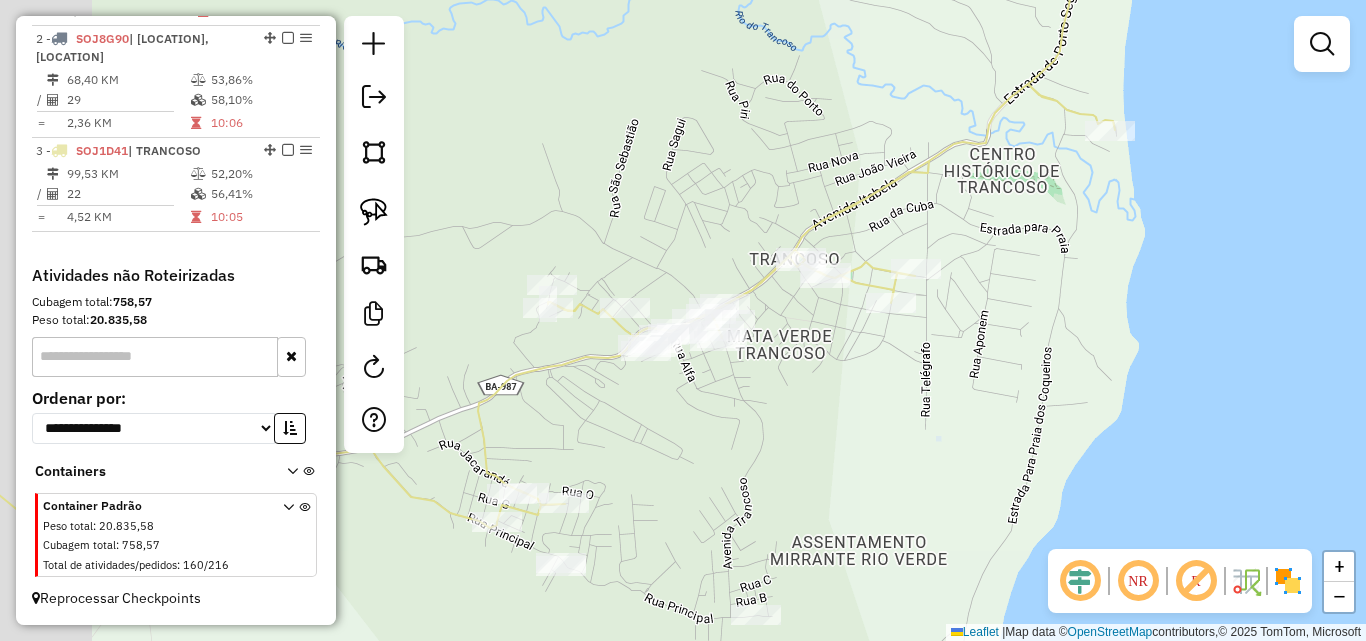 drag, startPoint x: 624, startPoint y: 289, endPoint x: 705, endPoint y: 260, distance: 86.034874 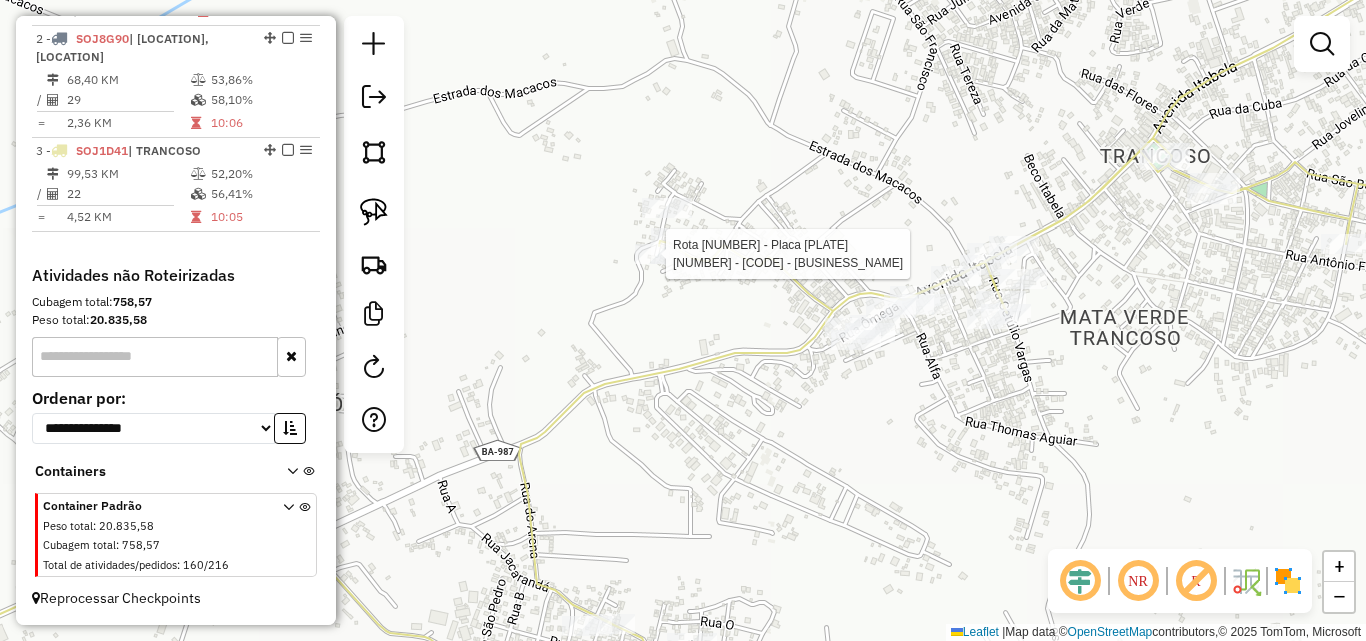 select on "**********" 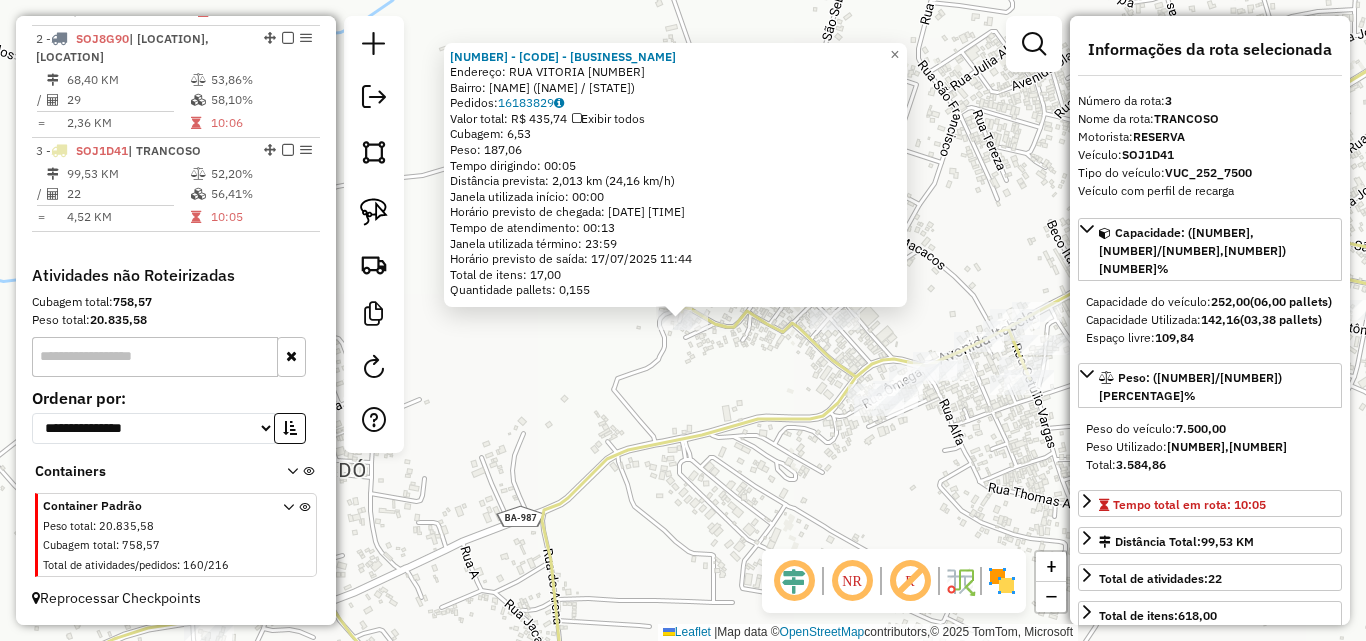 click on "[NUMBER] - [BRAND]  Endereço:  [STREET] [NUMBER]   Bairro: [CITY] ([CITY] / [STATE])   Pedidos:  [NUMBER]   Valor total: [CURRENCY] [PRICE]   Exibir todos   Cubagem: [NUMBER]  Peso: [NUMBER]  Tempo dirigindo: [TIME]   Distância prevista: [NUMBER] km ([NUMBER] km/h)   Janela utilizada início: [TIME]   Horário previsto de chegada: [DATE] [TIME]   Tempo de atendimento: [TIME]   Janela utilizada término: [TIME]   Horário previsto de saída: [DATE] [TIME]   Total de itens: [NUMBER]   Quantidade pallets: [NUMBER]  × Janela de atendimento Grade de atendimento Capacidade Transportadoras Veículos Cliente Pedidos  Rotas Selecione os dias de semana para filtrar as janelas de atendimento  Seg   Ter   Qua   Qui   Sex   Sáb   Dom  Informe o período da janela de atendimento: De: Até:  Filtrar exatamente a janela do cliente  Considerar janela de atendimento padrão  Selecione os dias de semana para filtrar as grades de atendimento  Seg   Ter   Qua   Qui   Sex   Sáb   Dom   Considerar clientes sem dia de atendimento cadastrado +" 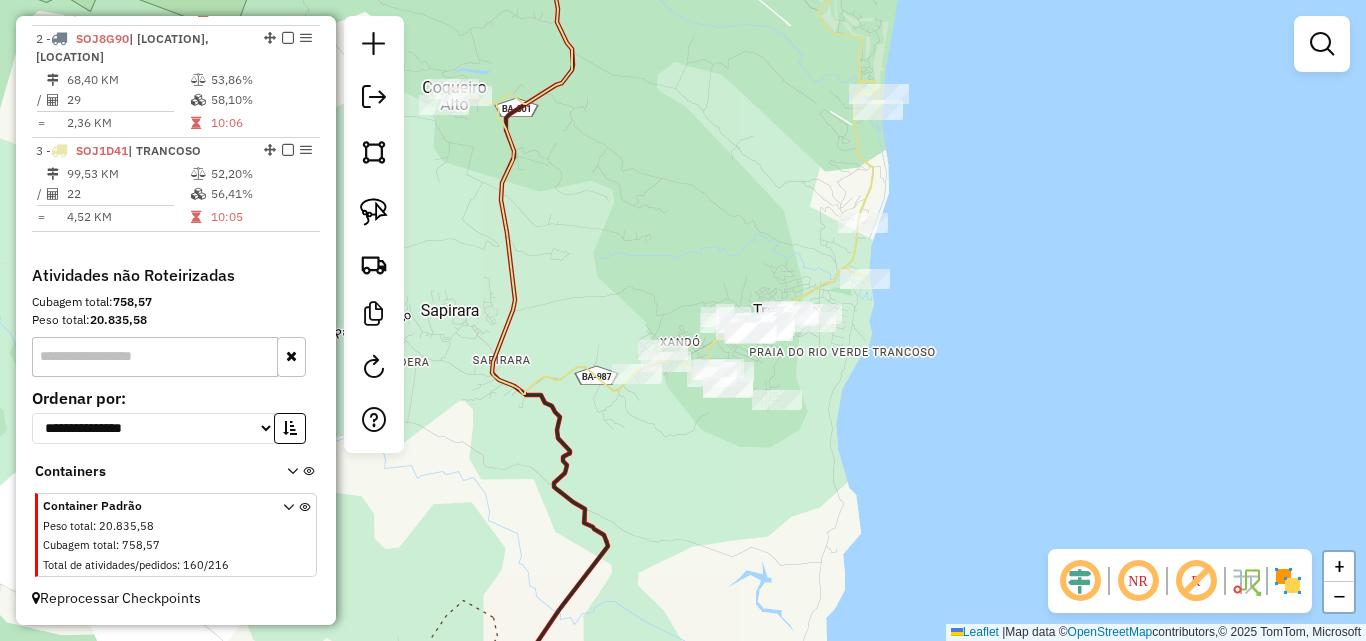 drag, startPoint x: 656, startPoint y: 287, endPoint x: 723, endPoint y: 260, distance: 72.235725 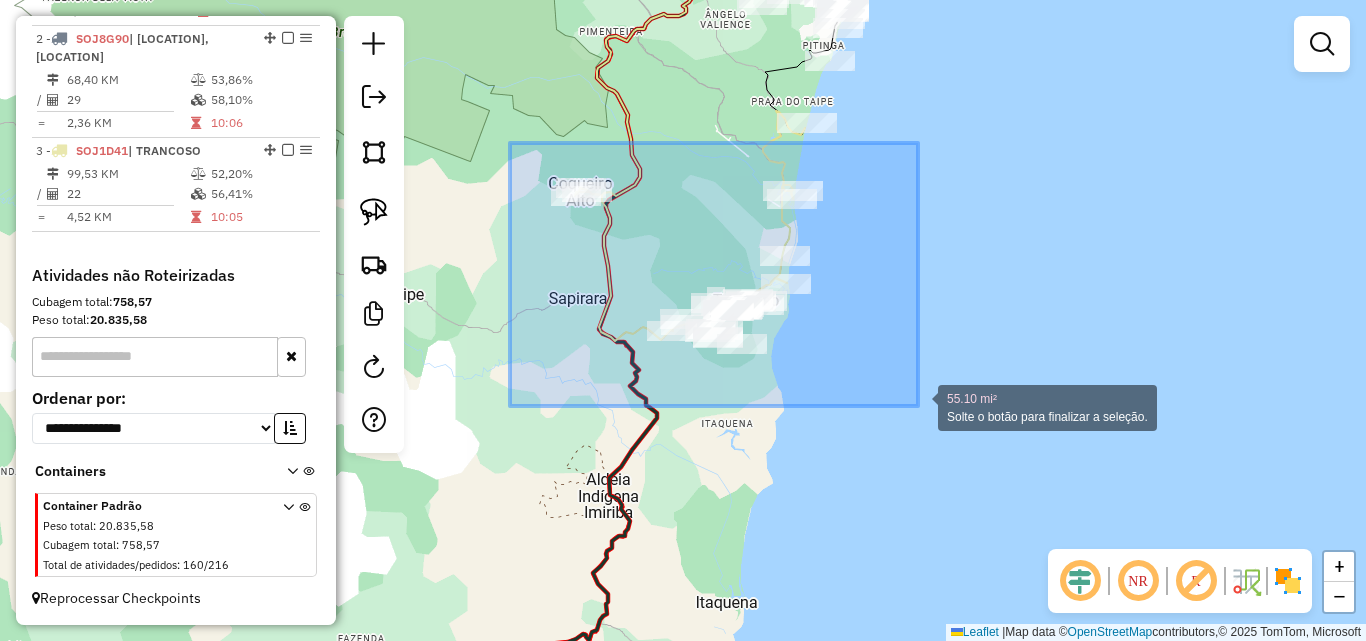 drag, startPoint x: 513, startPoint y: 143, endPoint x: 925, endPoint y: 412, distance: 492.04166 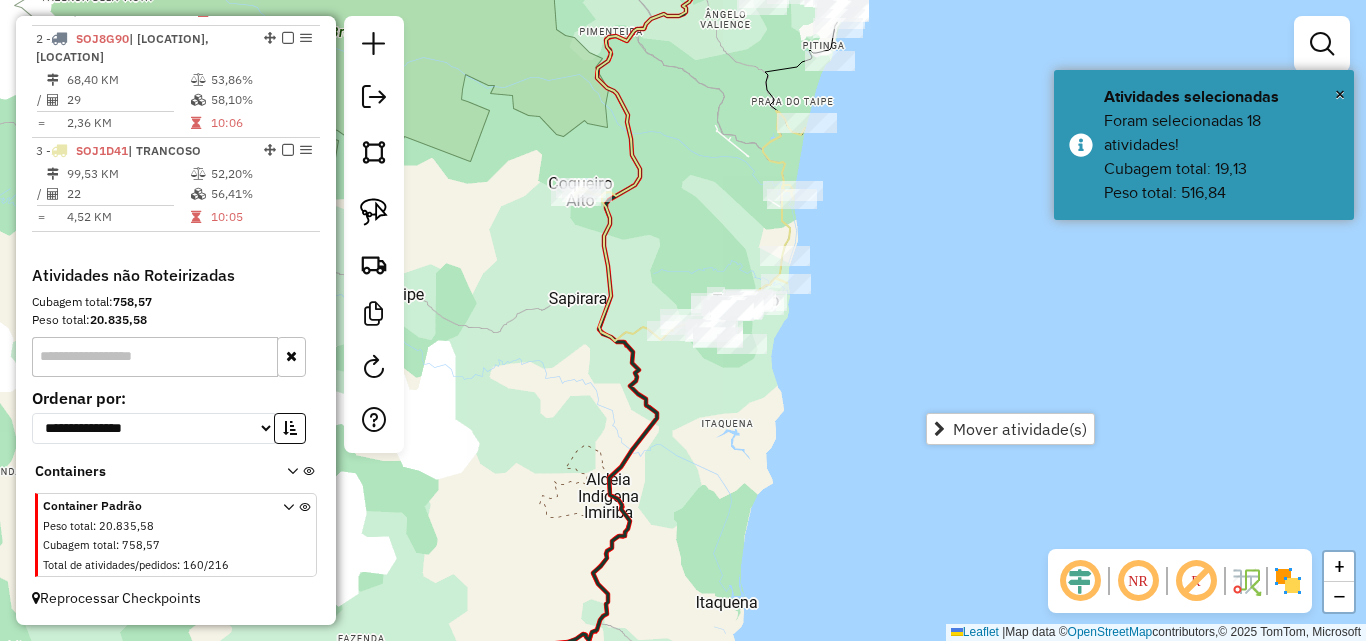 drag, startPoint x: 692, startPoint y: 288, endPoint x: 758, endPoint y: 355, distance: 94.04786 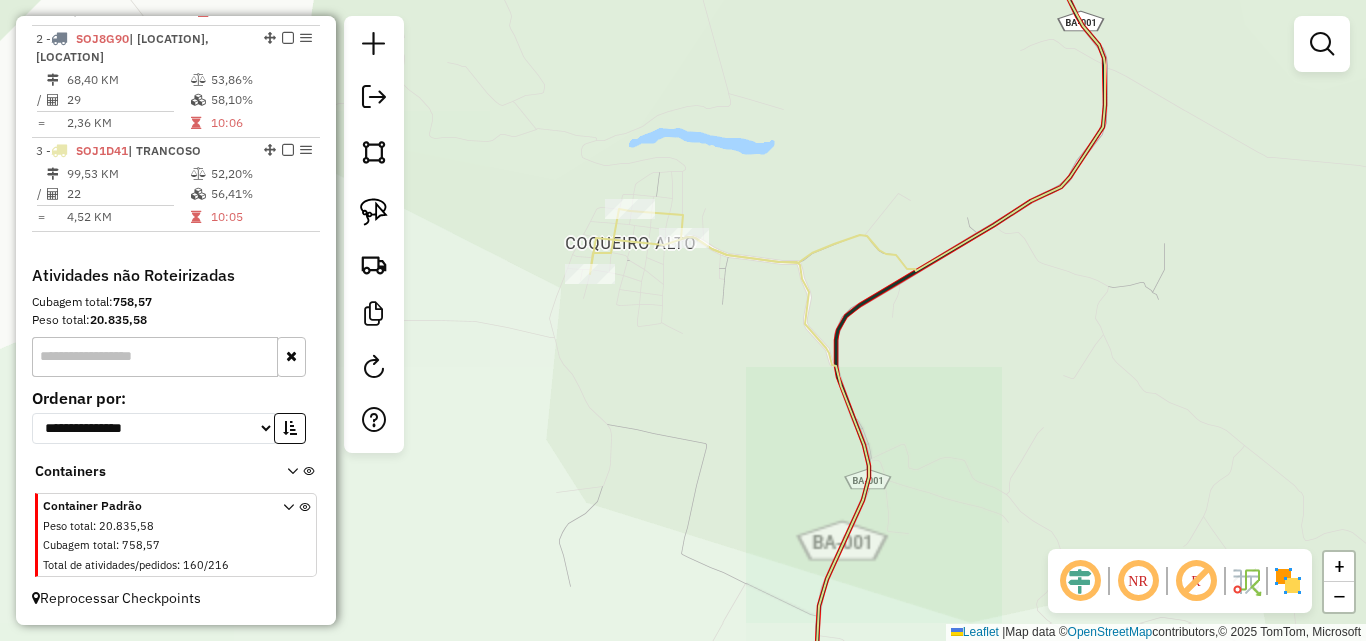 click on "Janela de atendimento Grade de atendimento Capacidade Transportadoras Veículos Cliente Pedidos  Rotas Selecione os dias de semana para filtrar as janelas de atendimento  Seg   Ter   Qua   Qui   Sex   Sáb   Dom  Informe o período da janela de atendimento: De: Até:  Filtrar exatamente a janela do cliente  Considerar janela de atendimento padrão  Selecione os dias de semana para filtrar as grades de atendimento  Seg   Ter   Qua   Qui   Sex   Sáb   Dom   Considerar clientes sem dia de atendimento cadastrado  Clientes fora do dia de atendimento selecionado Filtrar as atividades entre os valores definidos abaixo:  Peso mínimo:   Peso máximo:   Cubagem mínima:   Cubagem máxima:   De:   Até:  Filtrar as atividades entre o tempo de atendimento definido abaixo:  De:   Até:   Considerar capacidade total dos clientes não roteirizados Transportadora: Selecione um ou mais itens Tipo de veículo: Selecione um ou mais itens Veículo: Selecione um ou mais itens Motorista: Selecione um ou mais itens Nome: Rótulo:" 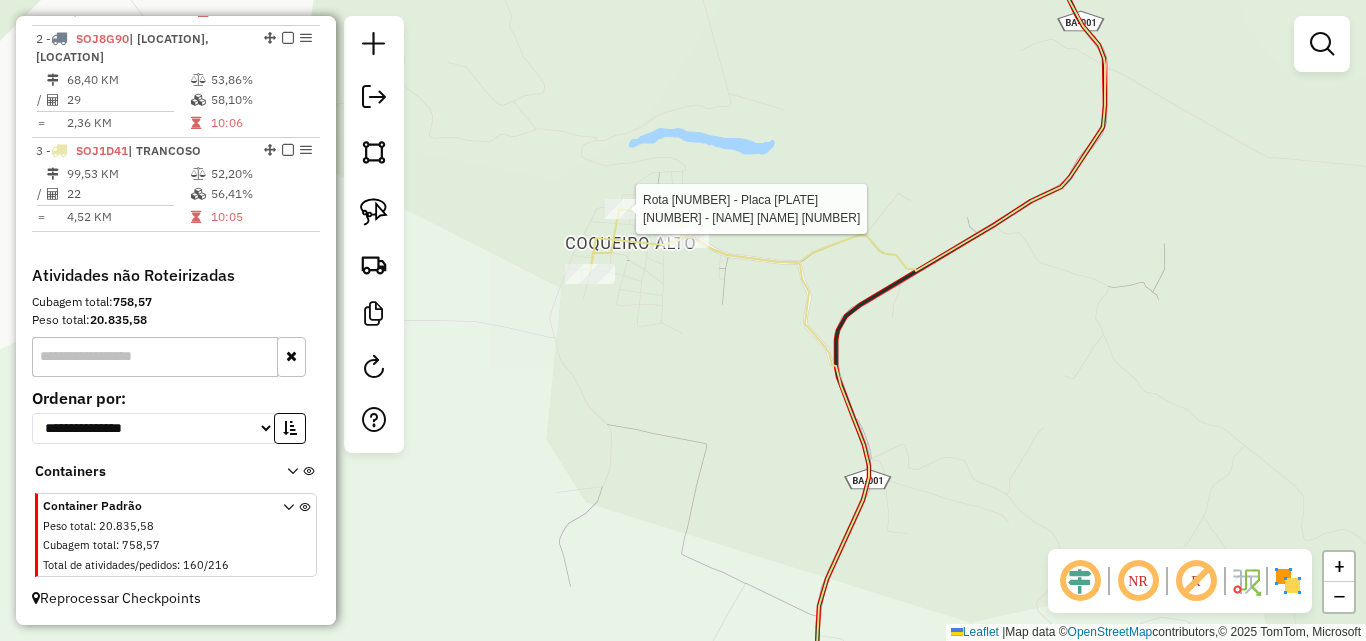 select on "**********" 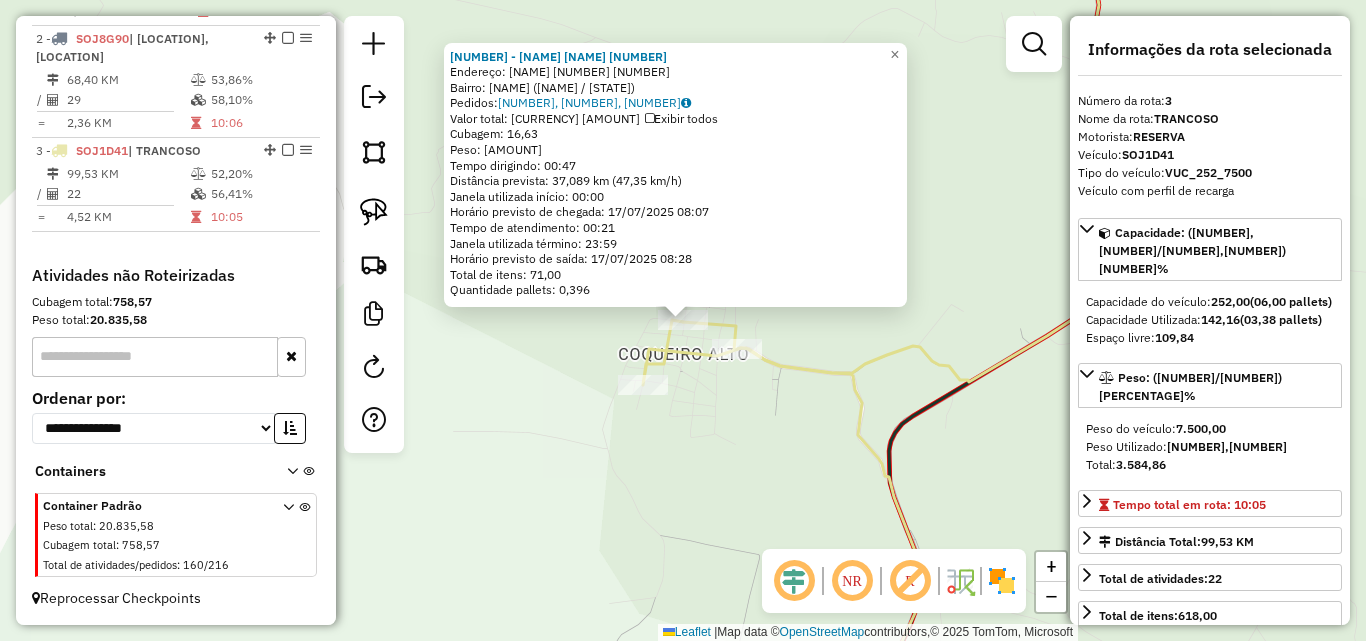 click 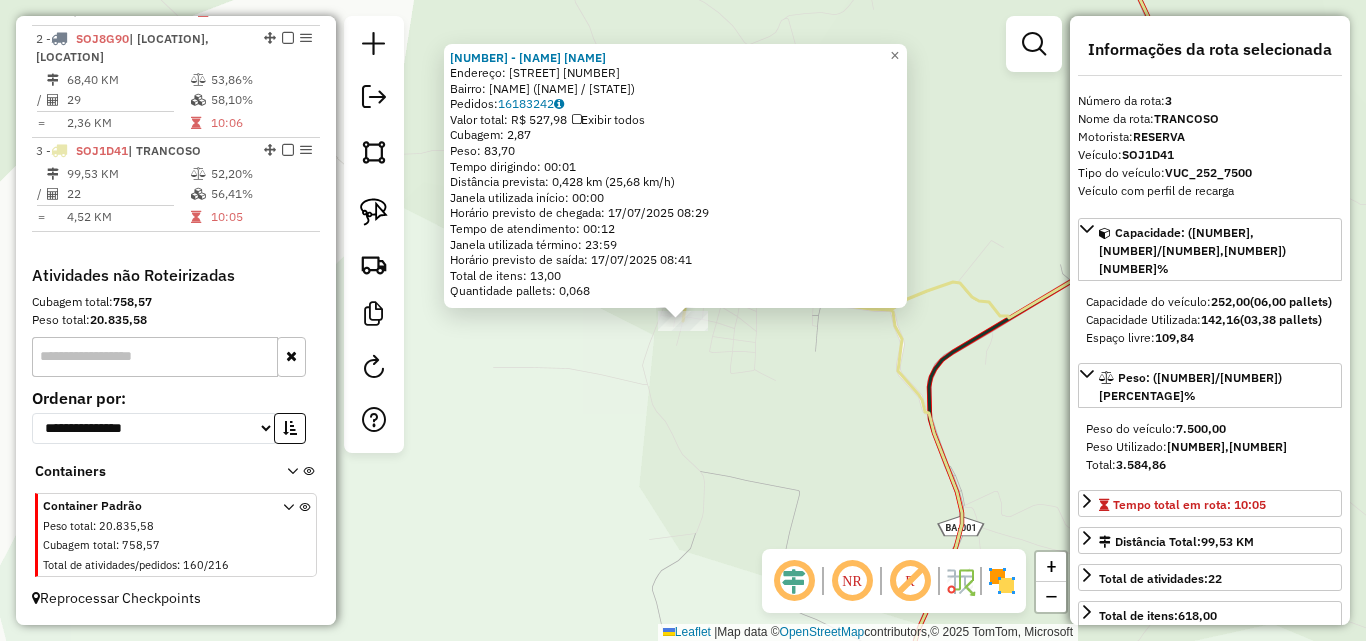 drag, startPoint x: 730, startPoint y: 442, endPoint x: 645, endPoint y: 365, distance: 114.69089 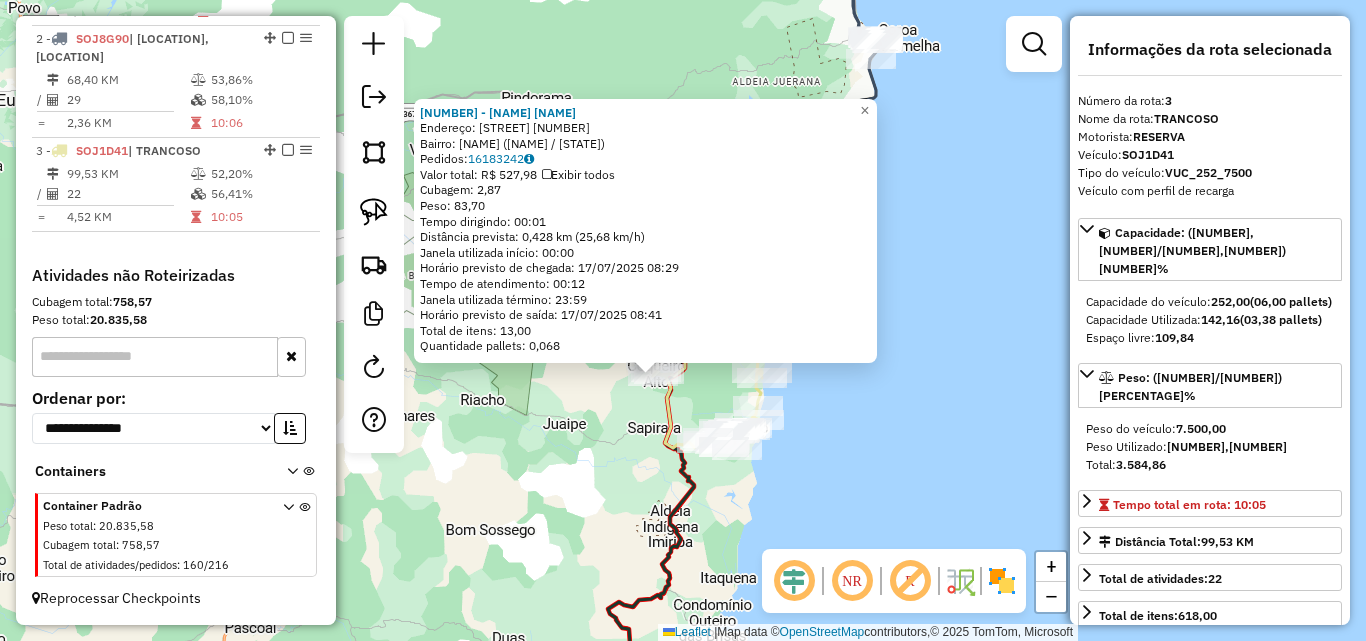 click on "Rota [NUMBER] - Placa [PLATE] [NUMBER] - [NAME] [NUMBER] - [NAME]  Endereço: [STREET] [NUMBER]   Bairro: [NAME] ([CITY] / [STATE])   Pedidos:  [NUMBER]   Valor total: [CURRENCY] [AMOUNT]   Exibir todos   Cubagem: [AMOUNT]  Peso: [AMOUNT]  Tempo dirigindo: [TIME]   Distância prevista: [AMOUNT] km ([AMOUNT] km/h)   Janela utilizada início: [TIME]   Horário previsto de chegada: [DATE] [TIME]   Tempo de atendimento: [TIME]   Janela utilizada término: [TIME]   Horário previsto de saída: [DATE] [TIME]   Total de itens: [AMOUNT]   Quantidade pallets: [AMOUNT]  × Janela de atendimento Grade de atendimento Capacidade Transportadoras Veículos Cliente Pedidos  Rotas Selecione os dias de semana para filtrar as janelas de atendimento  Seg   Ter   Qua   Qui   Sex   Sáb   Dom  Informe o período da janela de atendimento: De: Até:  Filtrar exatamente a janela do cliente  Considerar janela de atendimento padrão  Selecione os dias de semana para filtrar as grades de atendimento  Seg   Ter   Qua   Qui   Sex   Sáb   Dom   De:  +" 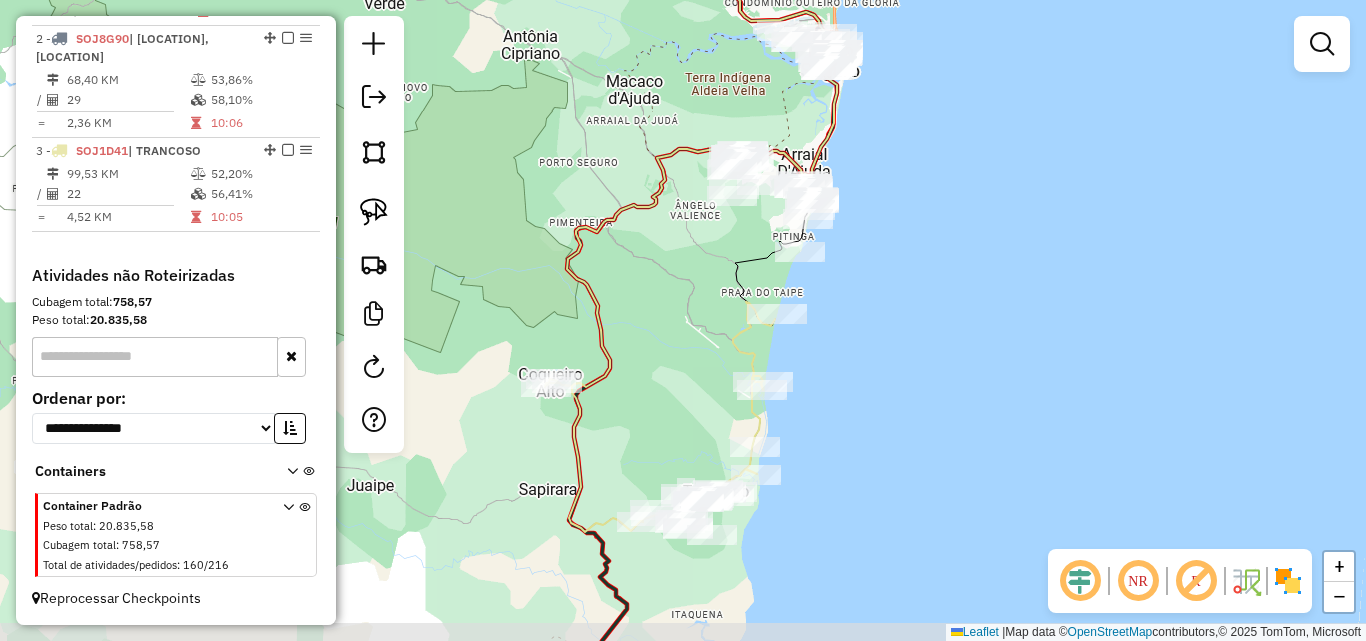 click 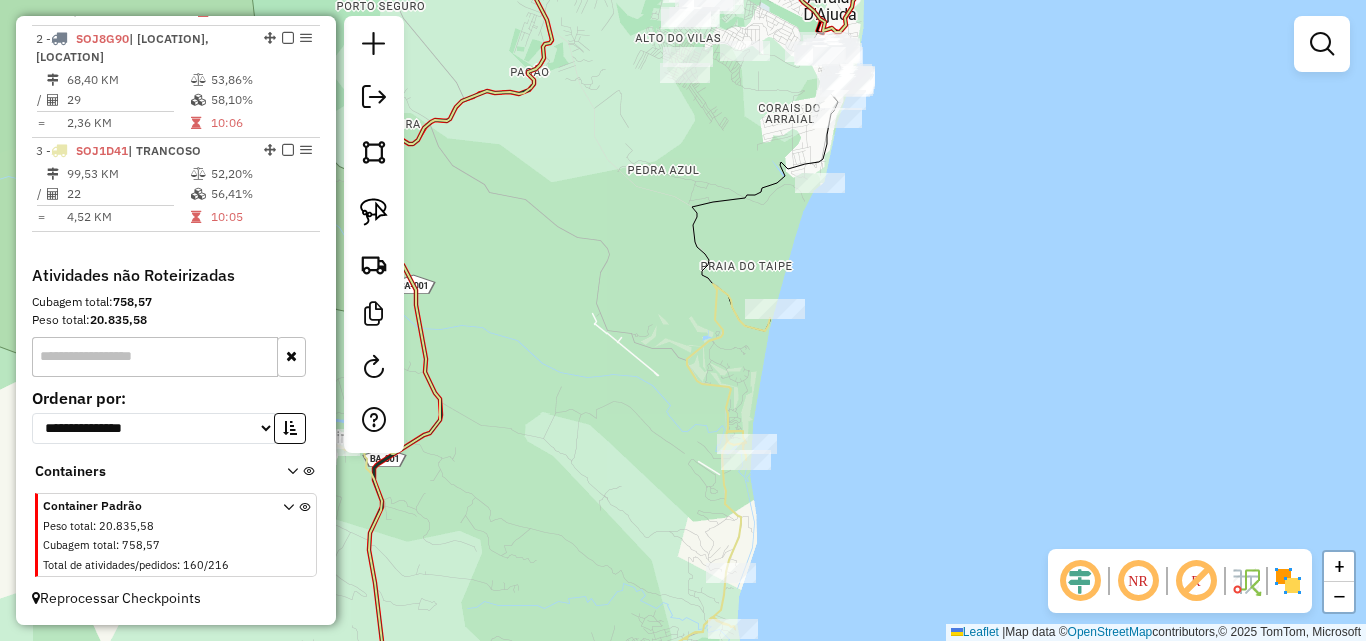 drag, startPoint x: 786, startPoint y: 239, endPoint x: 787, endPoint y: 279, distance: 40.012497 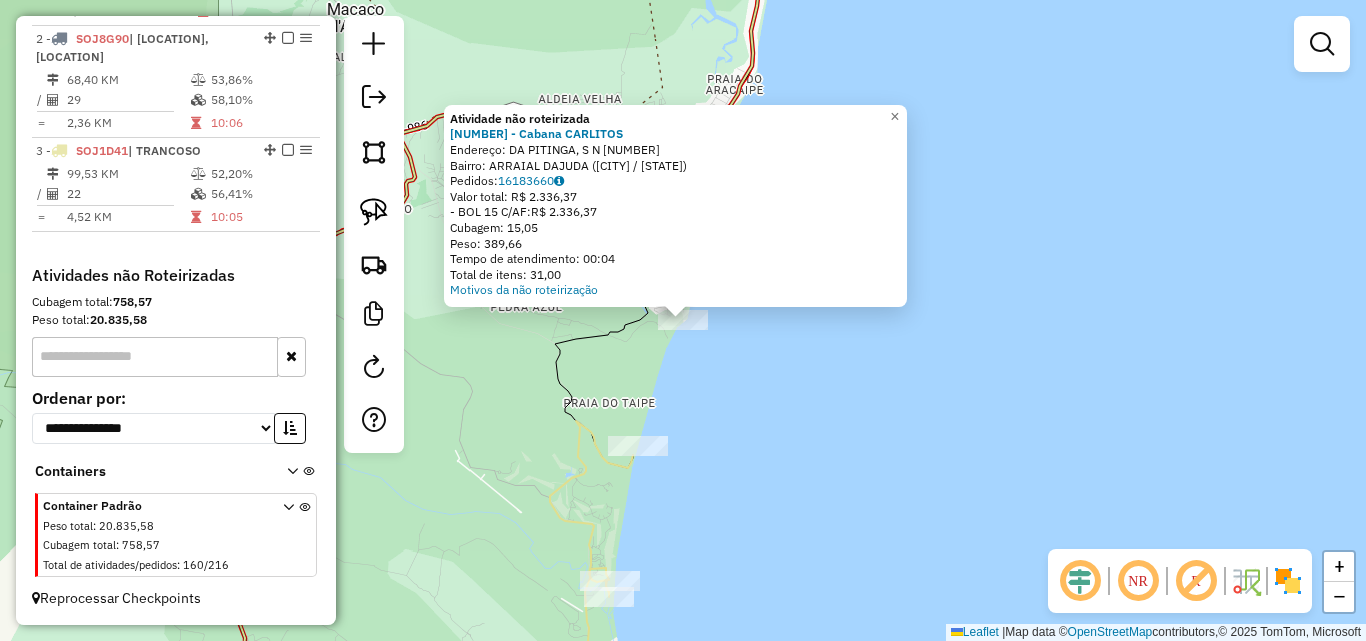 click on "Atividade não roteirizada [NUMBER] - [NAME] Endereço: [STREET] [NUMBER] Bairro: [NEIGHBORHOOD] ([CITY] / [STATE]) Pedidos: [NUMBER] Valor total: [CURRENCY] [AMOUNT] -BOL [NUMBER] C/AF: [CURRENCY] [AMOUNT] Cubagem: [NUMBER] Peso: [NUMBER] Tempo de atendimento: [TIME] Total de itens: [NUMBER] Motivos da não roteirização × Janela de atendimento Grade de atendimento Capacidade Transportadoras Veículos Cliente Pedidos Rotas Selecione os dias de semana para filtrar as janelas de atendimento Seg Ter Qua Qui Sex Sáb Dom Informe o período da janela de atendimento: De: Até: Filtrar exatamente a janela do cliente Considerar janela de atendimento padrão Selecione os dias de semana para filtrar as grades de atendimento Seg Ter Qua Qui Sex Sáb Dom Considerar clientes sem dia de atendimento cadastrado Clientes fora do dia de atendimento selecionado Filtrar as atividades entre os valores definidos abaixo: Peso mínimo: Peso máximo: Cubagem mínima: Cubagem máxima: De: +" 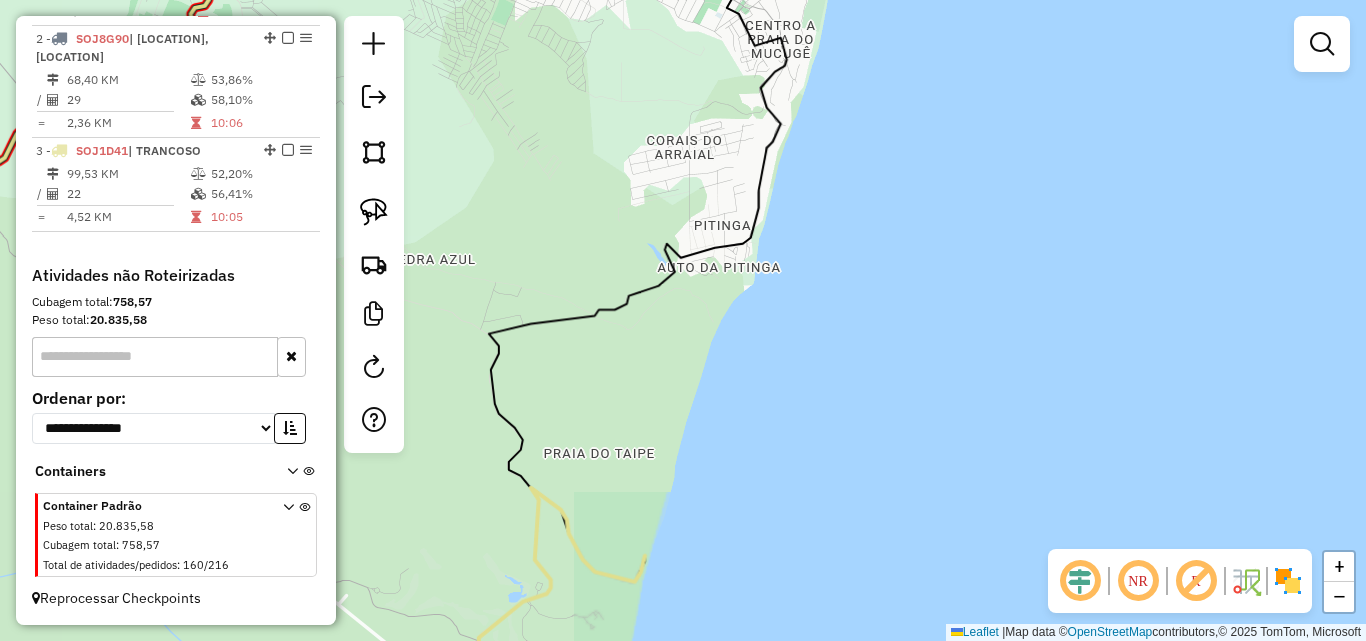 click on "Janela de atendimento Grade de atendimento Capacidade Transportadoras Veículos Cliente Pedidos  Rotas Selecione os dias de semana para filtrar as janelas de atendimento  Seg   Ter   Qua   Qui   Sex   Sáb   Dom  Informe o período da janela de atendimento: De: Até:  Filtrar exatamente a janela do cliente  Considerar janela de atendimento padrão  Selecione os dias de semana para filtrar as grades de atendimento  Seg   Ter   Qua   Qui   Sex   Sáb   Dom   Considerar clientes sem dia de atendimento cadastrado  Clientes fora do dia de atendimento selecionado Filtrar as atividades entre os valores definidos abaixo:  Peso mínimo:   Peso máximo:   Cubagem mínima:   Cubagem máxima:   De:   Até:  Filtrar as atividades entre o tempo de atendimento definido abaixo:  De:   Até:   Considerar capacidade total dos clientes não roteirizados Transportadora: Selecione um ou mais itens Tipo de veículo: Selecione um ou mais itens Veículo: Selecione um ou mais itens Motorista: Selecione um ou mais itens Nome: Rótulo:" 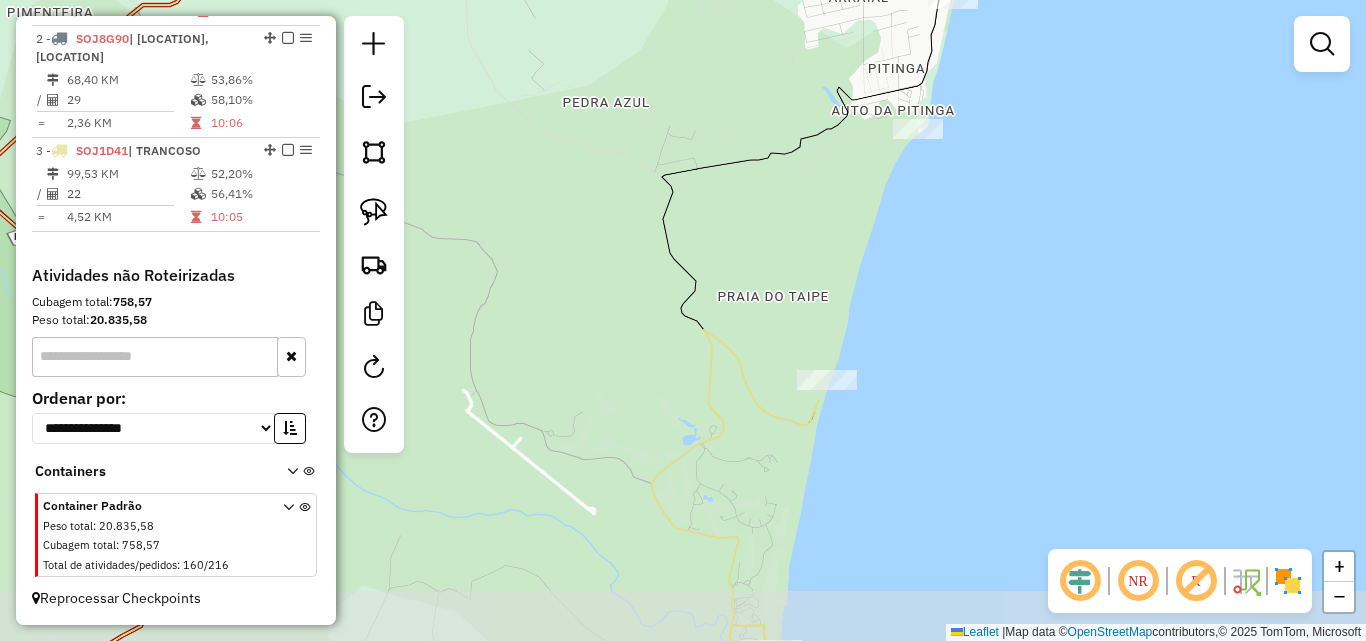 drag, startPoint x: 754, startPoint y: 326, endPoint x: 837, endPoint y: 200, distance: 150.88075 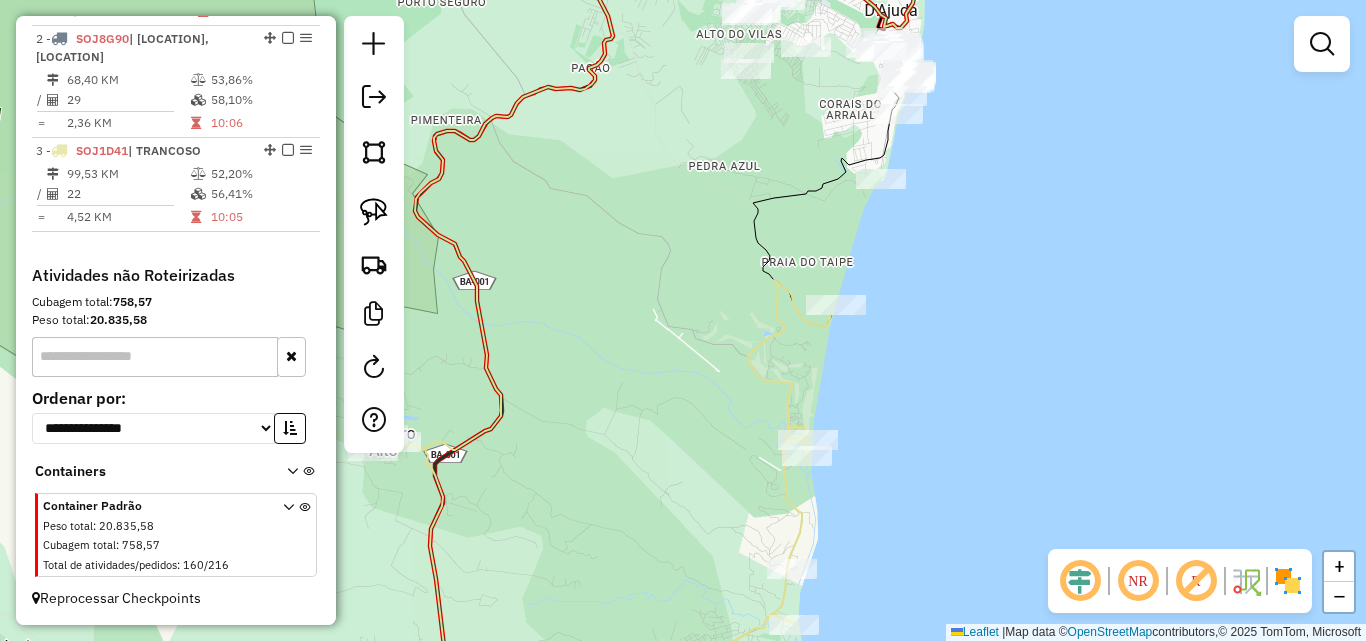 drag, startPoint x: 612, startPoint y: 402, endPoint x: 719, endPoint y: 292, distance: 153.45683 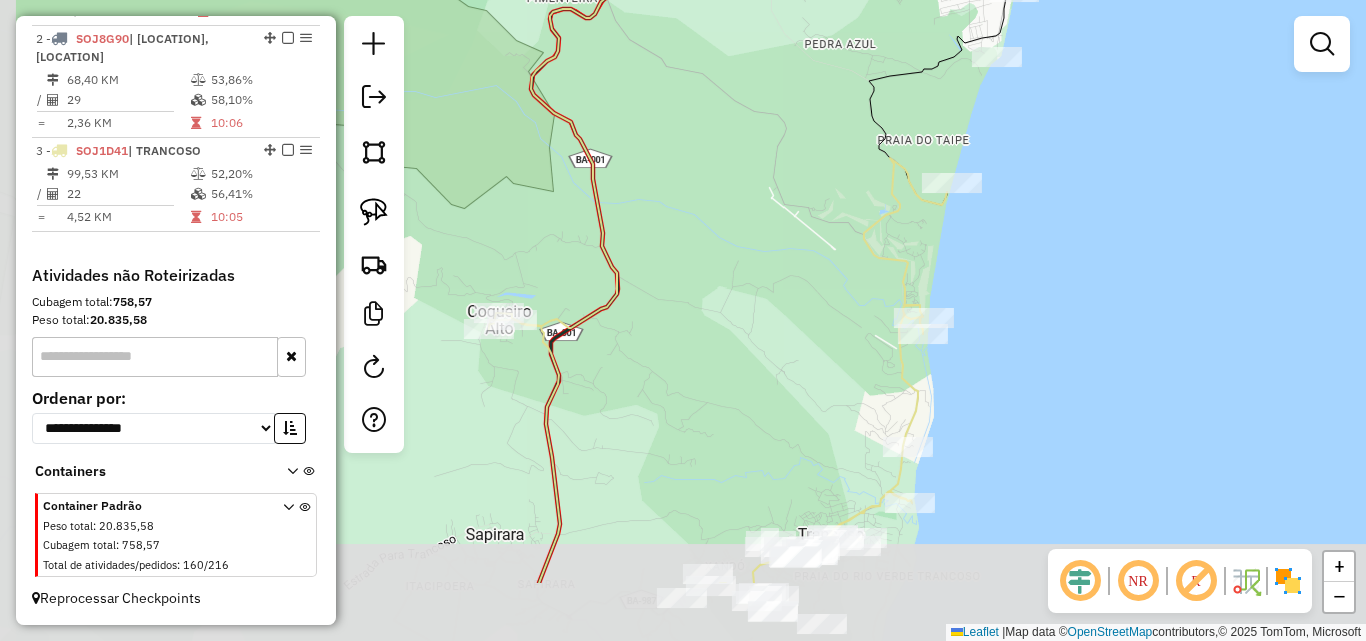drag, startPoint x: 792, startPoint y: 289, endPoint x: 797, endPoint y: 270, distance: 19.646883 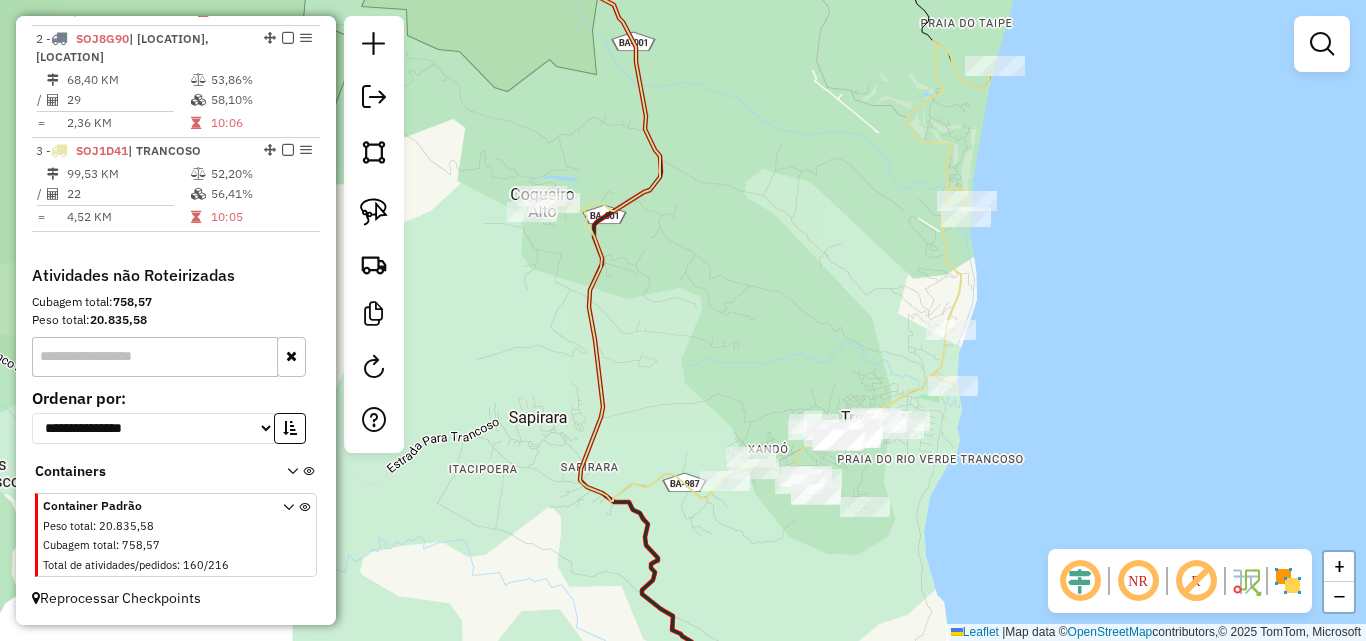 drag, startPoint x: 794, startPoint y: 341, endPoint x: 864, endPoint y: 309, distance: 76.96753 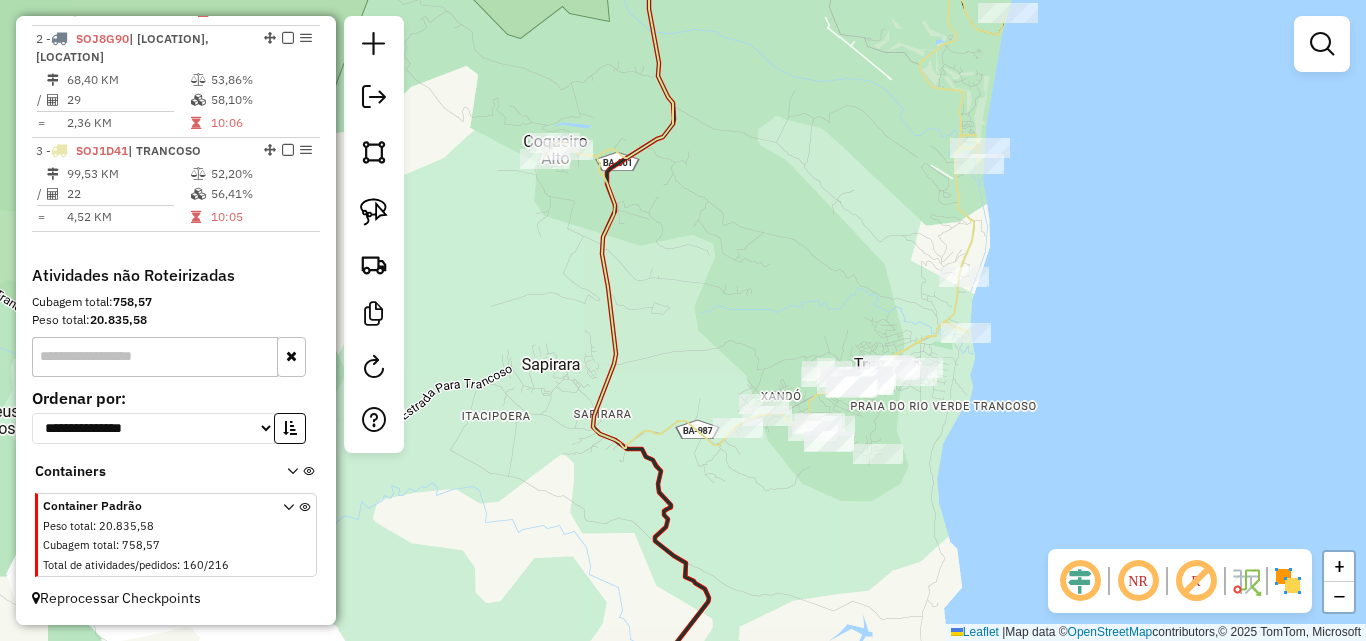 click on "Rota [NUMBER] - Placa [PLATE] [NUMBER] - [NAME] Janela de atendimento Grade de atendimento Capacidade Transportadoras Veículos Cliente Pedidos  Rotas Selecione os dias de semana para filtrar as janelas de atendimento  Seg   Ter   Qua   Qui   Sex   Sáb   Dom  Informe o período da janela de atendimento: De: Até:  Filtrar exatamente a janela do cliente  Considerar janela de atendimento padrão  Selecione os dias de semana para filtrar as grades de atendimento  Seg   Ter   Qua   Qui   Sex   Sáb   Dom   Peso mínimo:   Peso máximo:   Cubagem mínima:   Cubagem máxima:   De:   Até:  Filtrar as atividades entre o tempo de atendimento definido abaixo:  De:   Até:   Considerar capacidade total dos clientes não roteirizados Transportadora: Selecione um ou mais itens Tipo de veículo: Selecione um ou mais itens Veículo: Motorista: De: +" 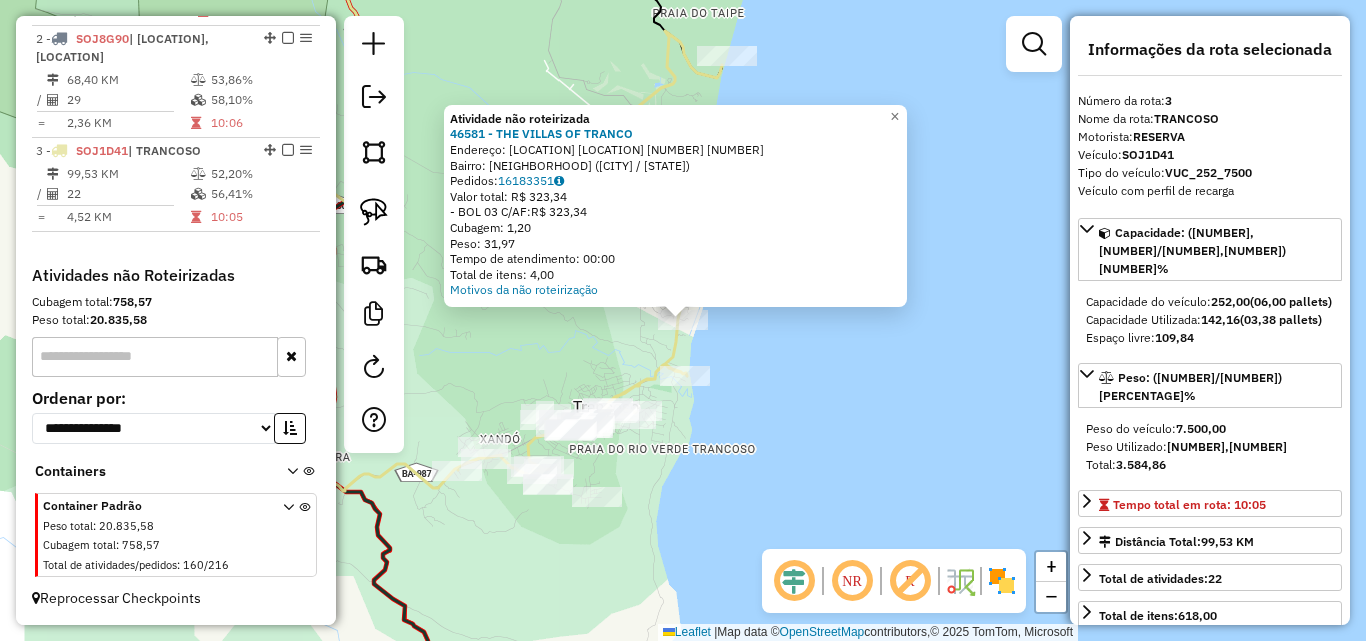 click on "Atividade não roteirizada [NUMBER] - [NAME] [NAME] [NAME]  Endereço:  [NAME]   [NAME] [NUMBER]   Bairro: [NAME] ([NAME] / [STATE])   Pedidos:  [NUMBER]   Valor total: [CURRENCY] [NUMBER]   -BOL [NUMBER] C/AF:  [CURRENCY] [NUMBER]   Cubagem: [NUMBER]   Peso: [NUMBER]   Tempo de atendimento: [TIME]   Total de itens: [NUMBER]  Motivos da não roteirização × Janela de atendimento Grade de atendimento Capacidade Transportadoras Veículos Cliente Pedidos  Rotas Selecione os dias de semana para filtrar as janelas de atendimento  Seg   Ter   Qua   Qui   Sex   Sáb   Dom  Informe o período da janela de atendimento: De: Até:  Filtrar exatamente a janela do cliente  Considerar janela de atendimento padrão  Selecione os dias de semana para filtrar as grades de atendimento  Seg   Ter   Qua   Qui   Sex   Sáb   Dom   Considerar clientes sem dia de atendimento cadastrado  Clientes fora do dia de atendimento selecionado Filtrar as atividades entre os valores definidos abaixo:  Peso mínimo:   Peso máximo:   Cubagem mínima:   Cubagem máxima:   De:  De:" 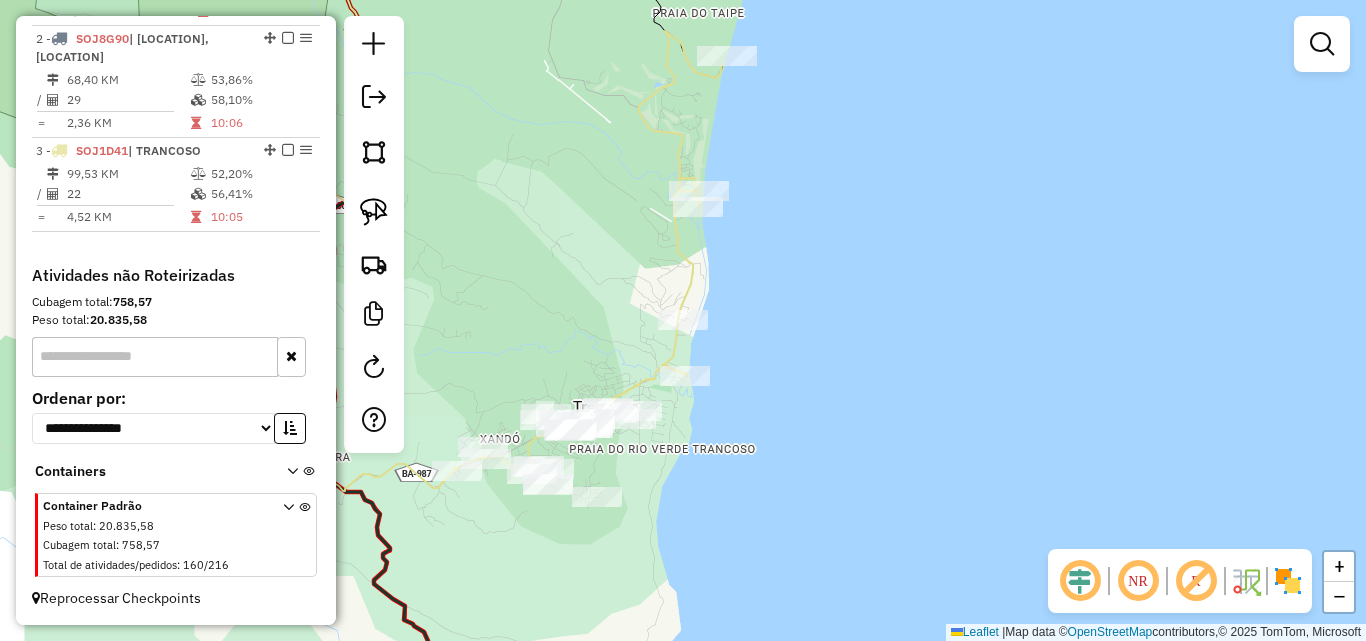 drag, startPoint x: 534, startPoint y: 371, endPoint x: 630, endPoint y: 292, distance: 124.32619 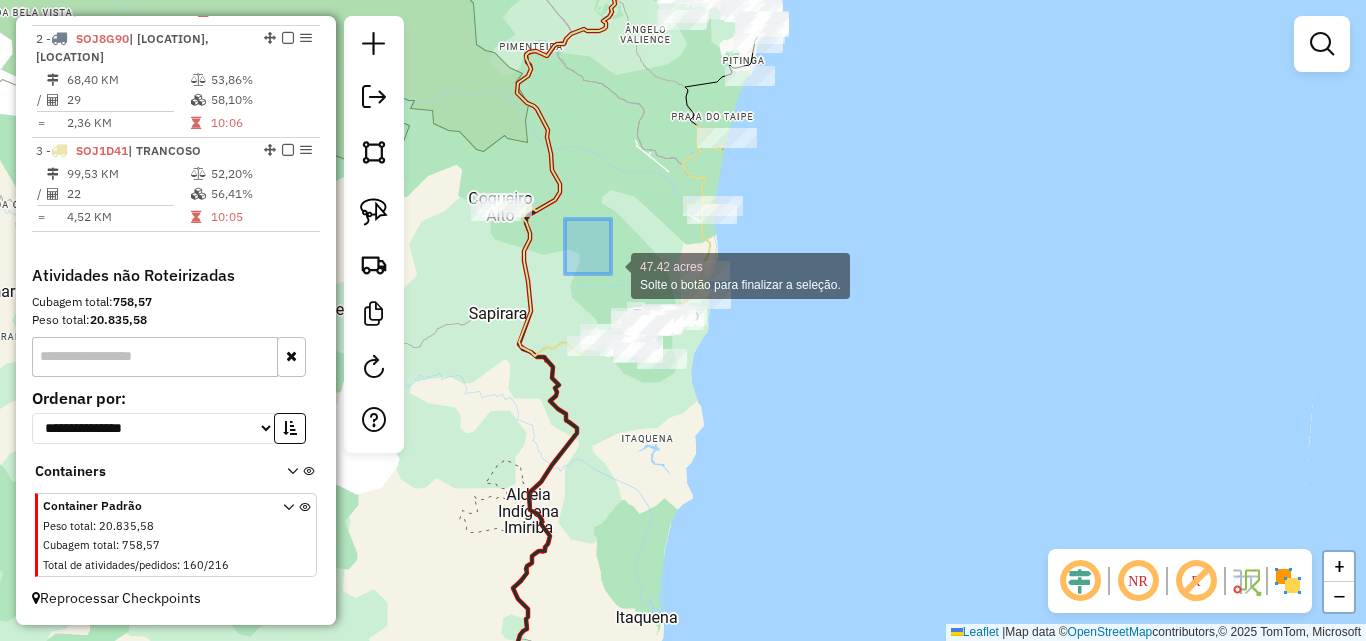 drag, startPoint x: 567, startPoint y: 221, endPoint x: 796, endPoint y: 411, distance: 297.5584 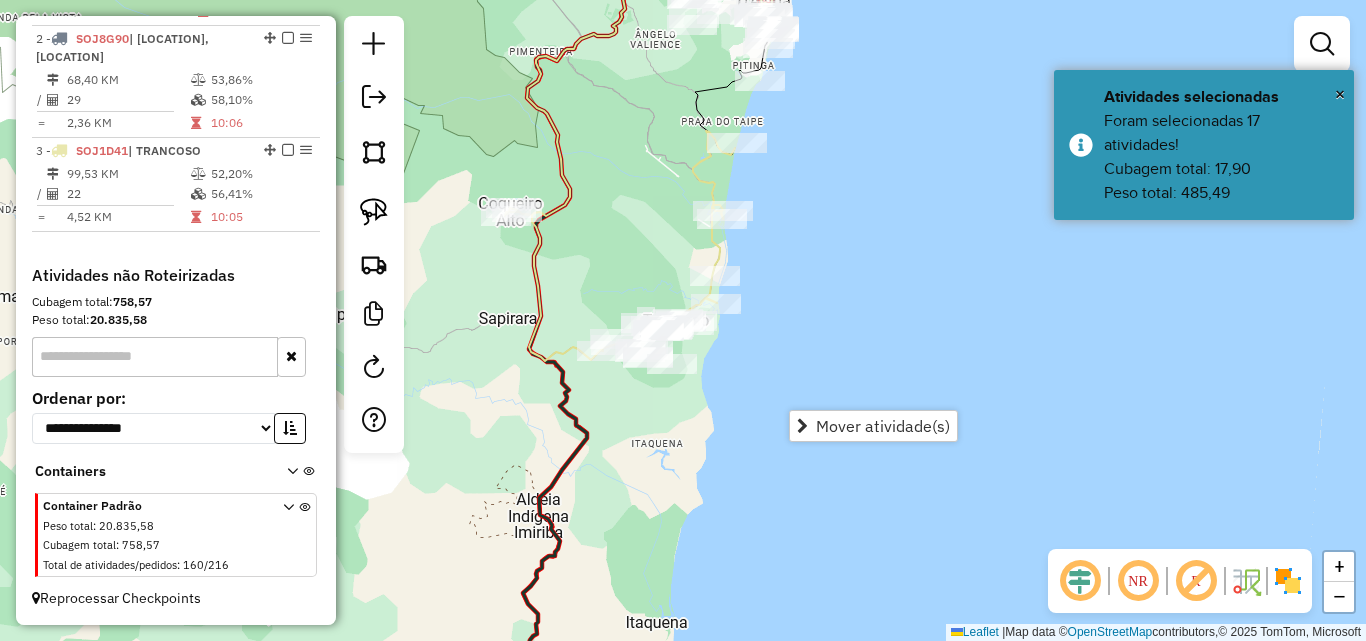 drag, startPoint x: 608, startPoint y: 260, endPoint x: 694, endPoint y: 285, distance: 89.560036 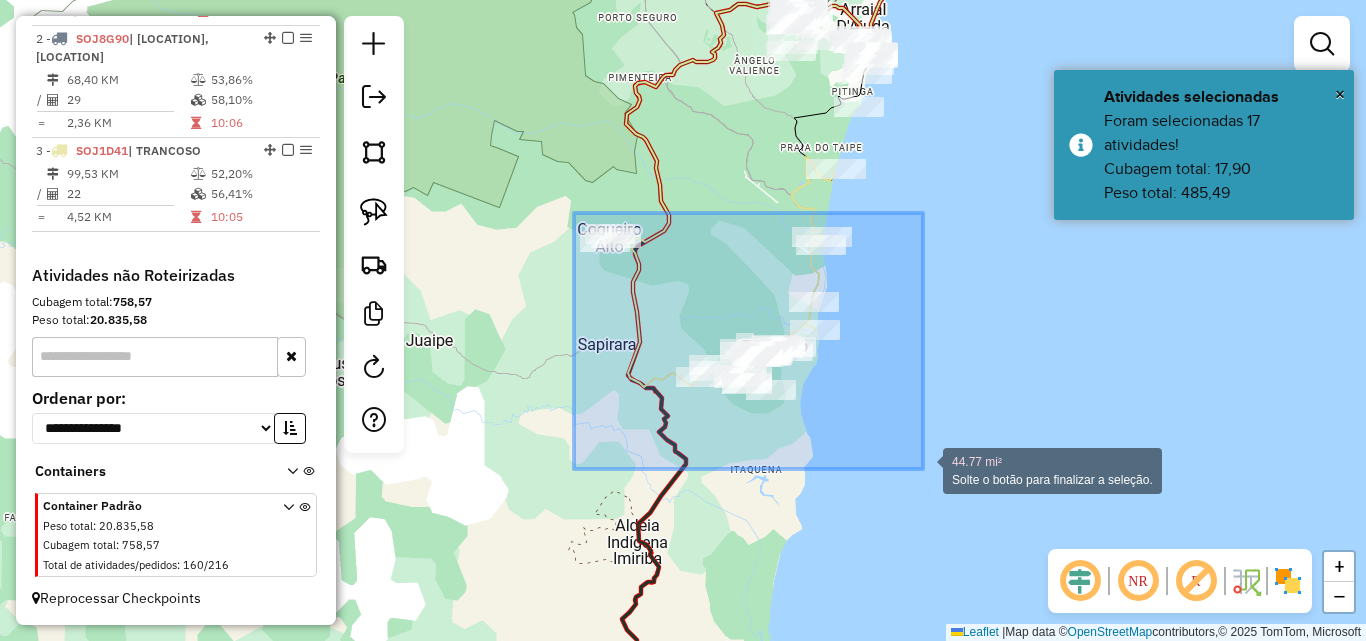 drag, startPoint x: 584, startPoint y: 224, endPoint x: 923, endPoint y: 469, distance: 418.26547 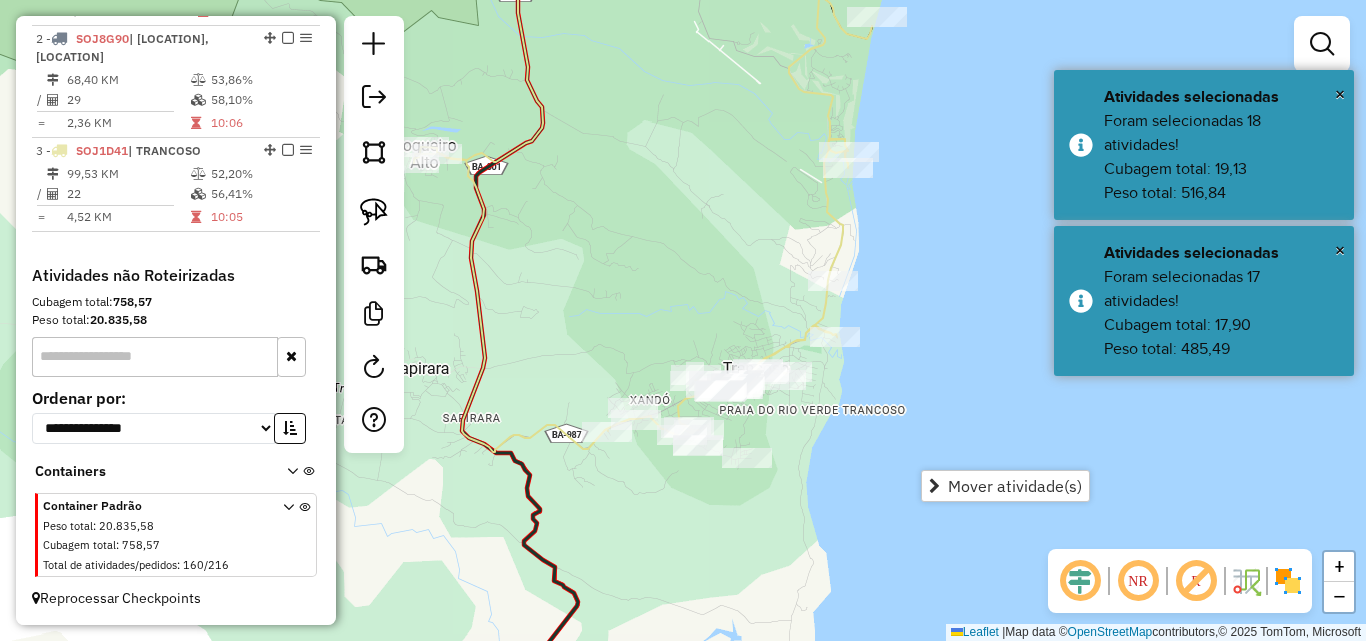 drag, startPoint x: 702, startPoint y: 377, endPoint x: 742, endPoint y: 388, distance: 41.484936 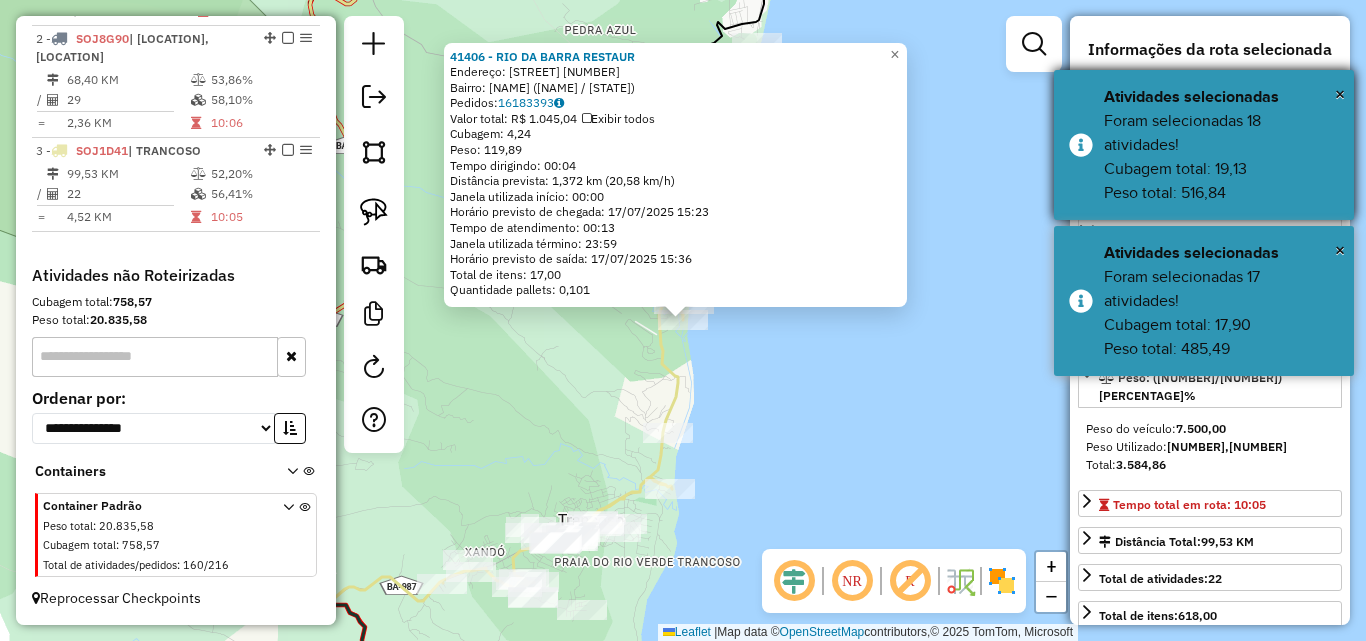 click on "×  Atividades selecionadas  Foram selecionadas 18 atividades!  Cubagem total: 19,13  Peso total: 516,84" at bounding box center [1204, 145] 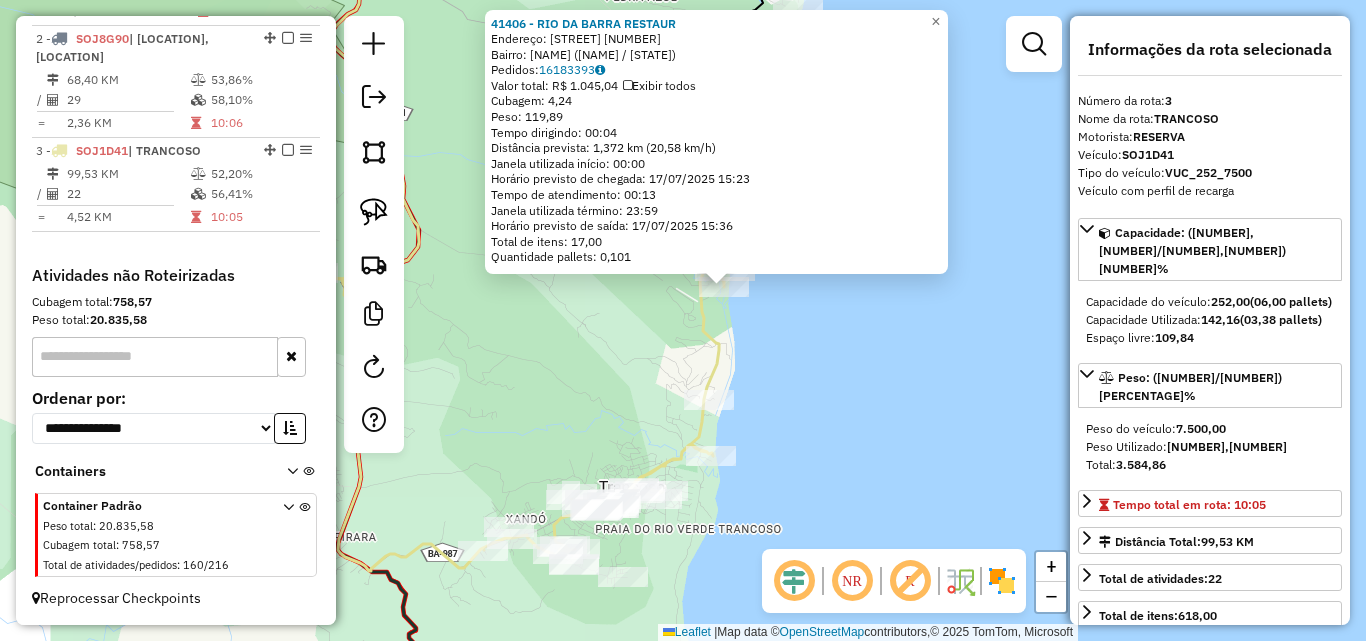 drag, startPoint x: 592, startPoint y: 425, endPoint x: 696, endPoint y: 310, distance: 155.0516 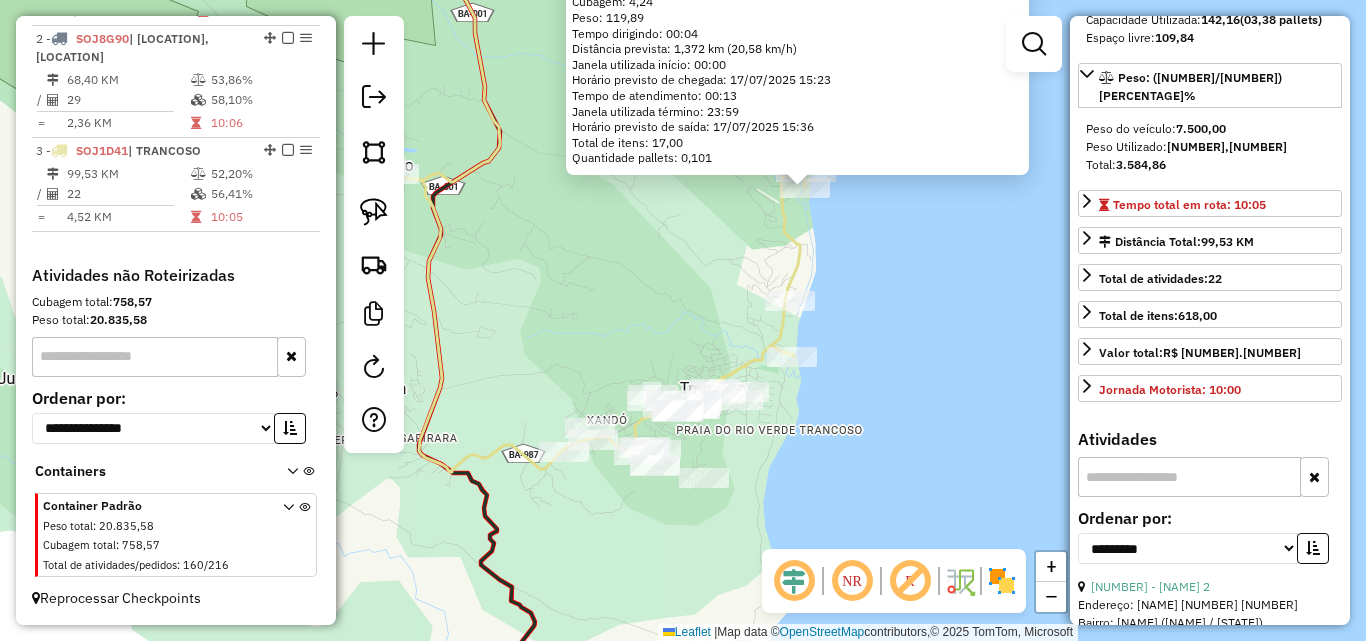 scroll, scrollTop: 400, scrollLeft: 0, axis: vertical 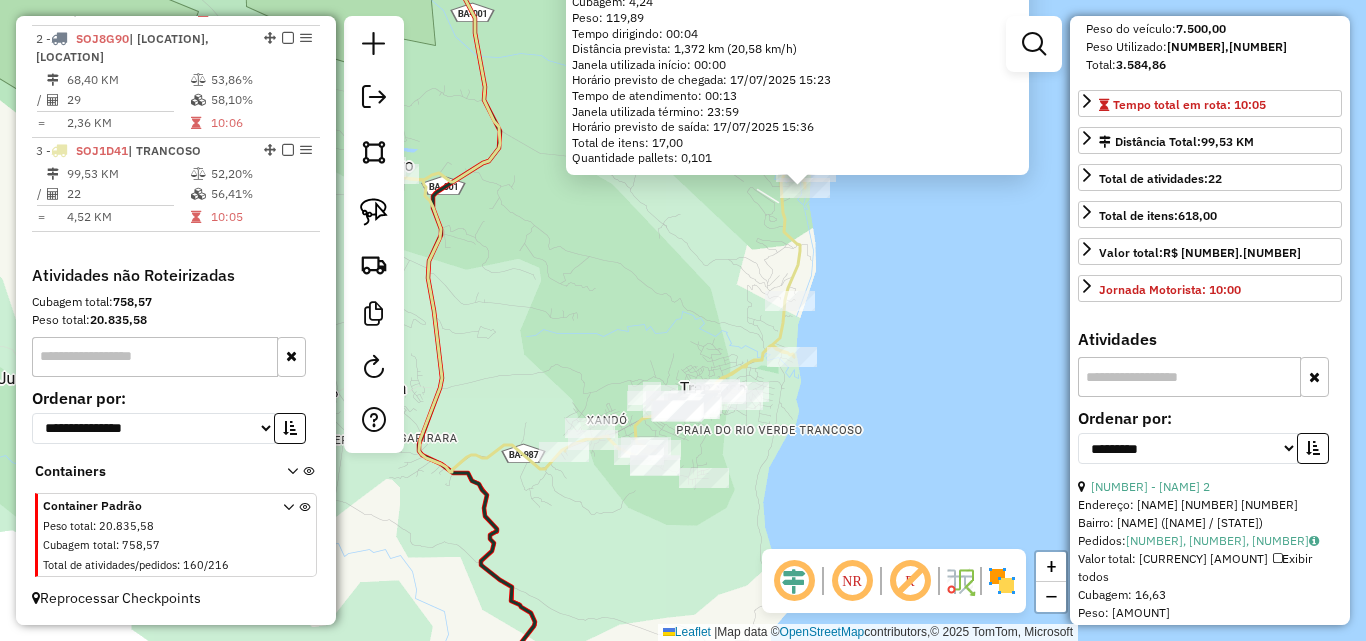 click on "**********" at bounding box center (1210, 444) 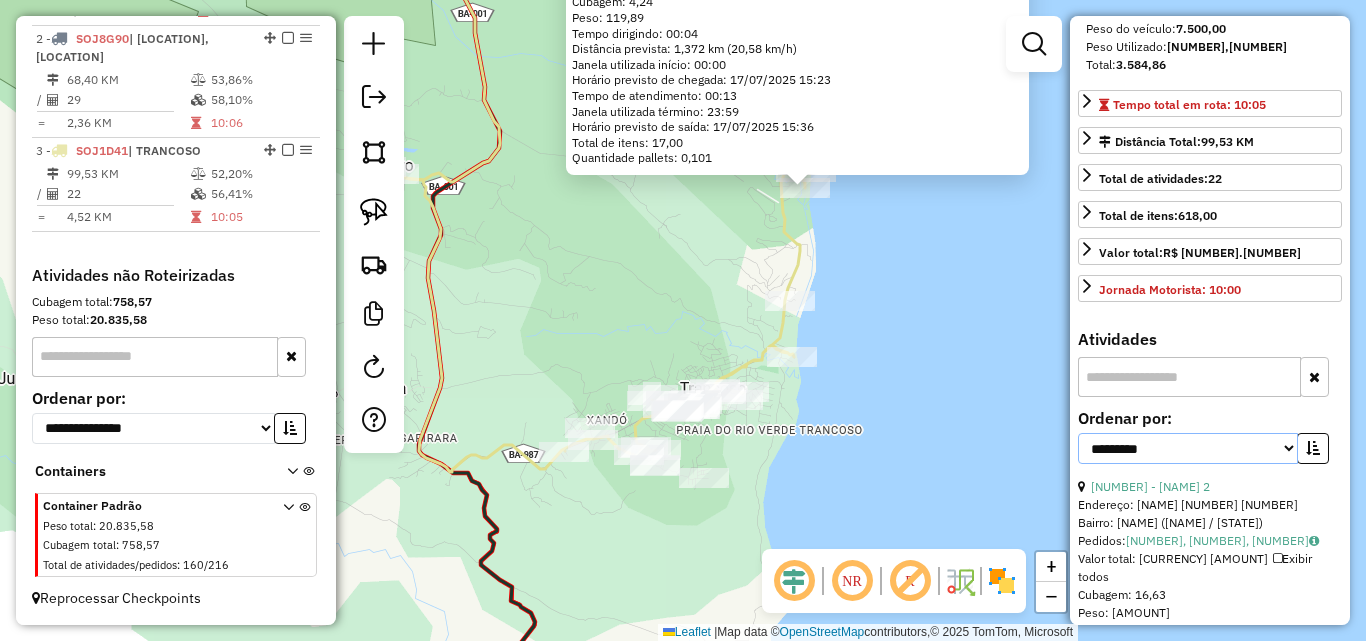 click on "**********" at bounding box center (1188, 448) 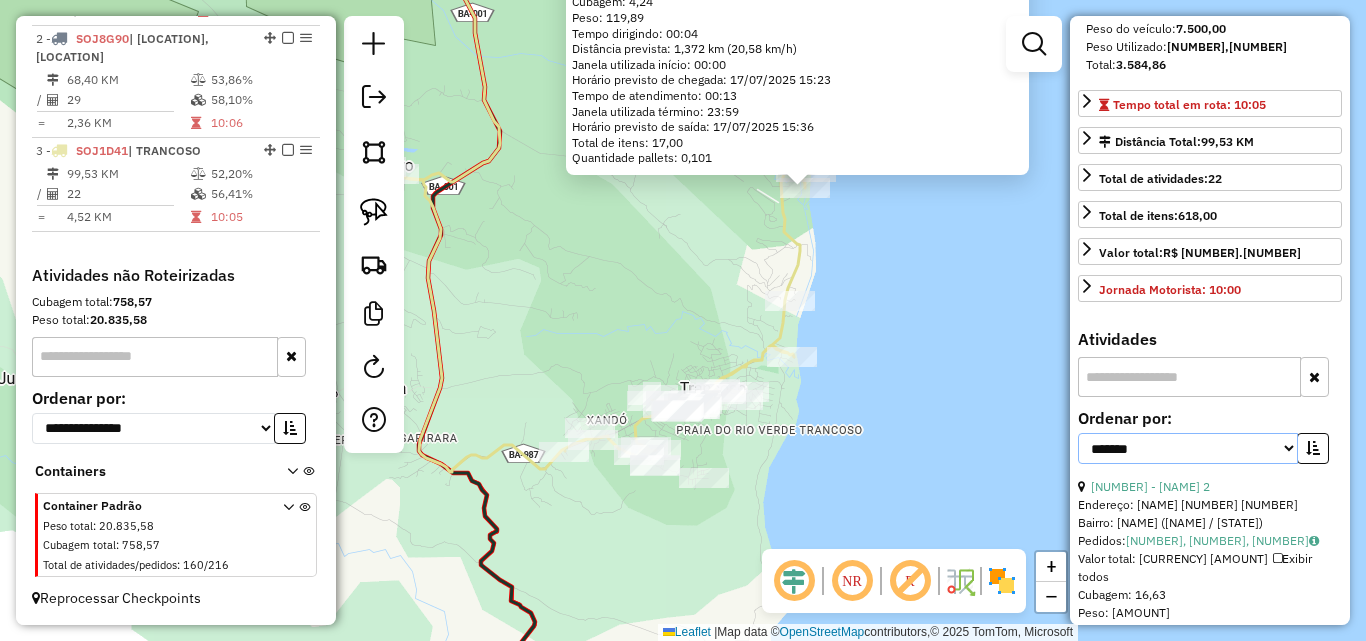click on "**********" at bounding box center (1188, 448) 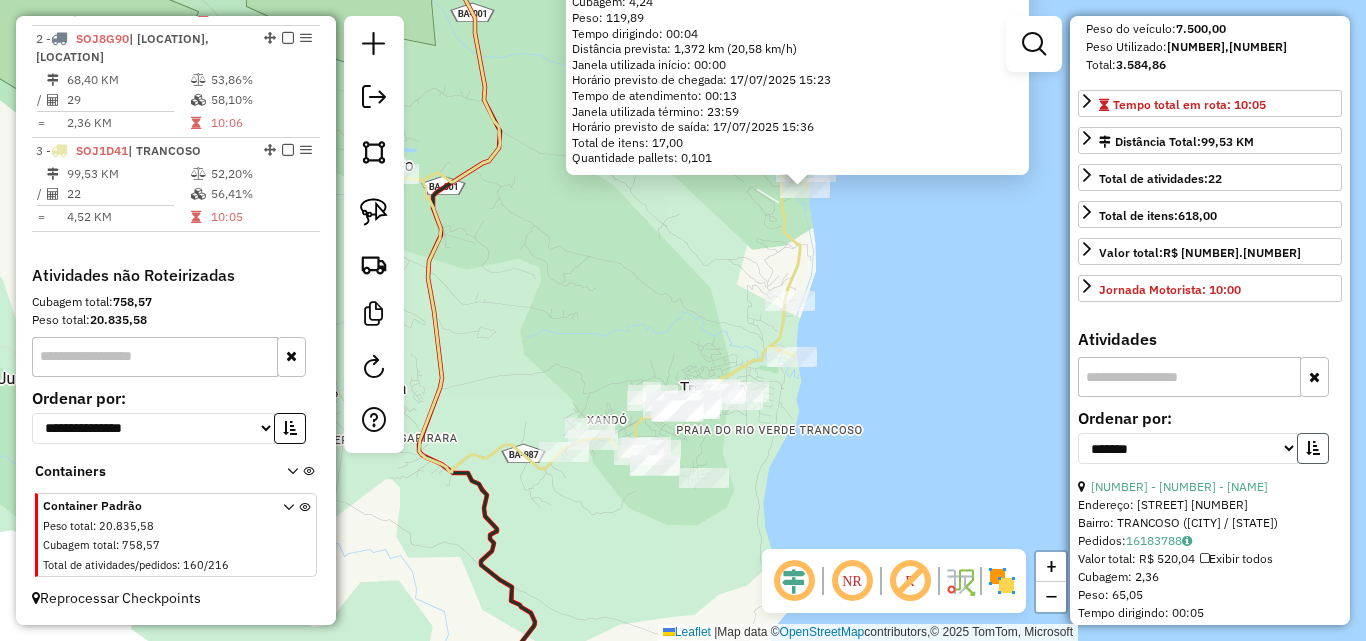 click at bounding box center (1313, 448) 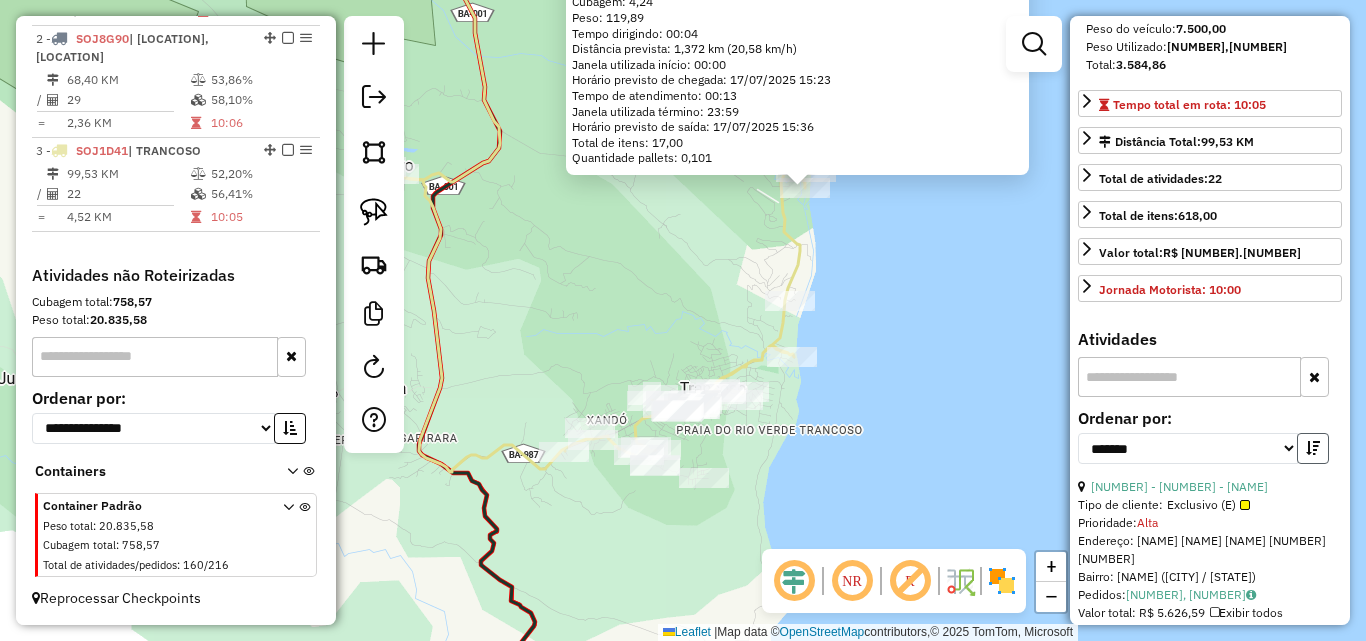 click at bounding box center (1313, 448) 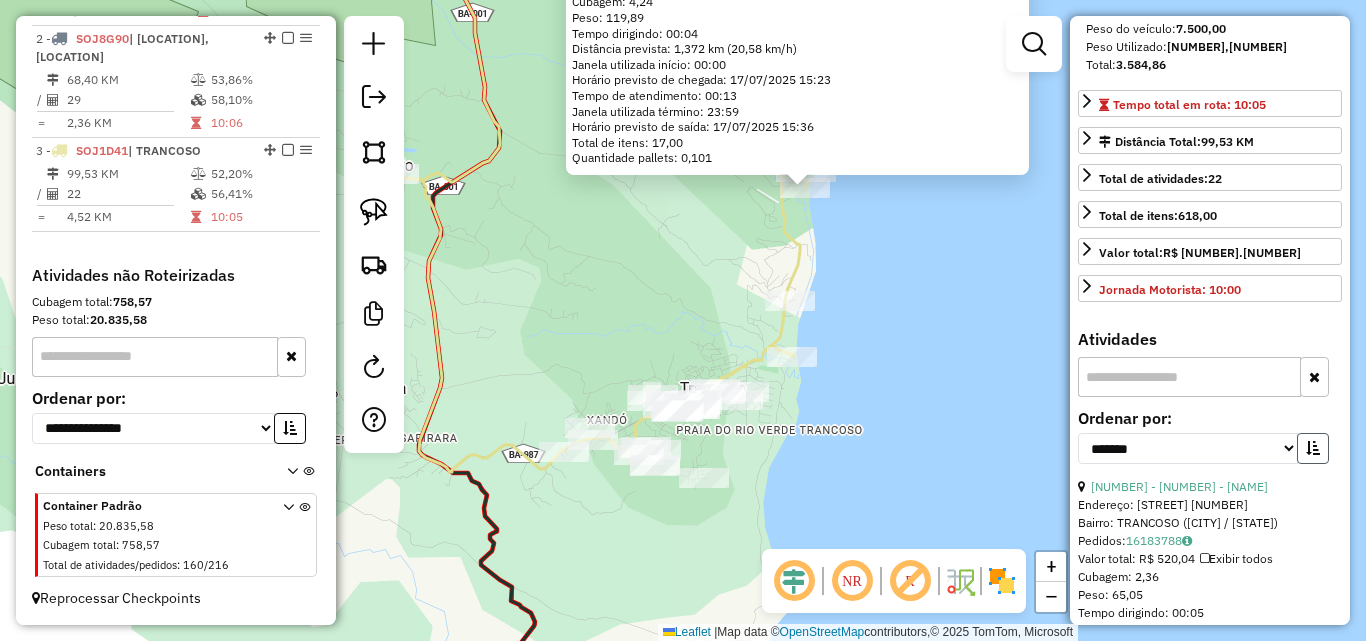 click at bounding box center (1313, 448) 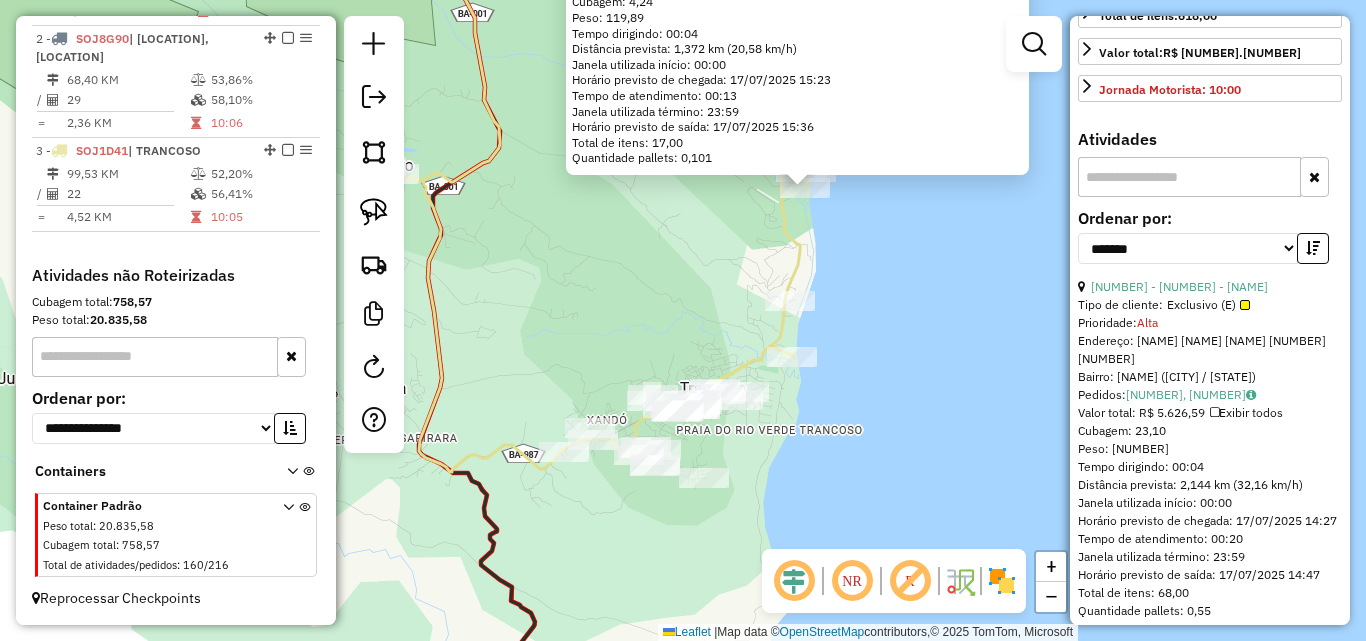 scroll, scrollTop: 700, scrollLeft: 0, axis: vertical 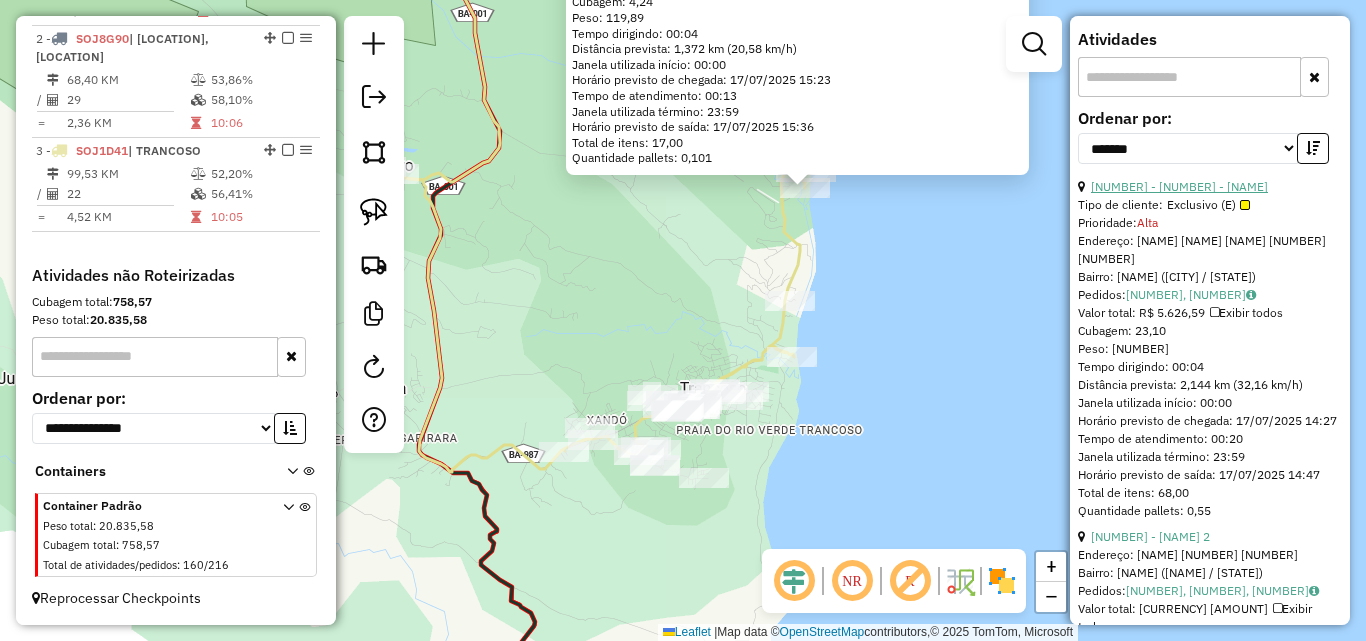 click on "[NUMBER] - [NUMBER] - [NAME]" at bounding box center (1179, 186) 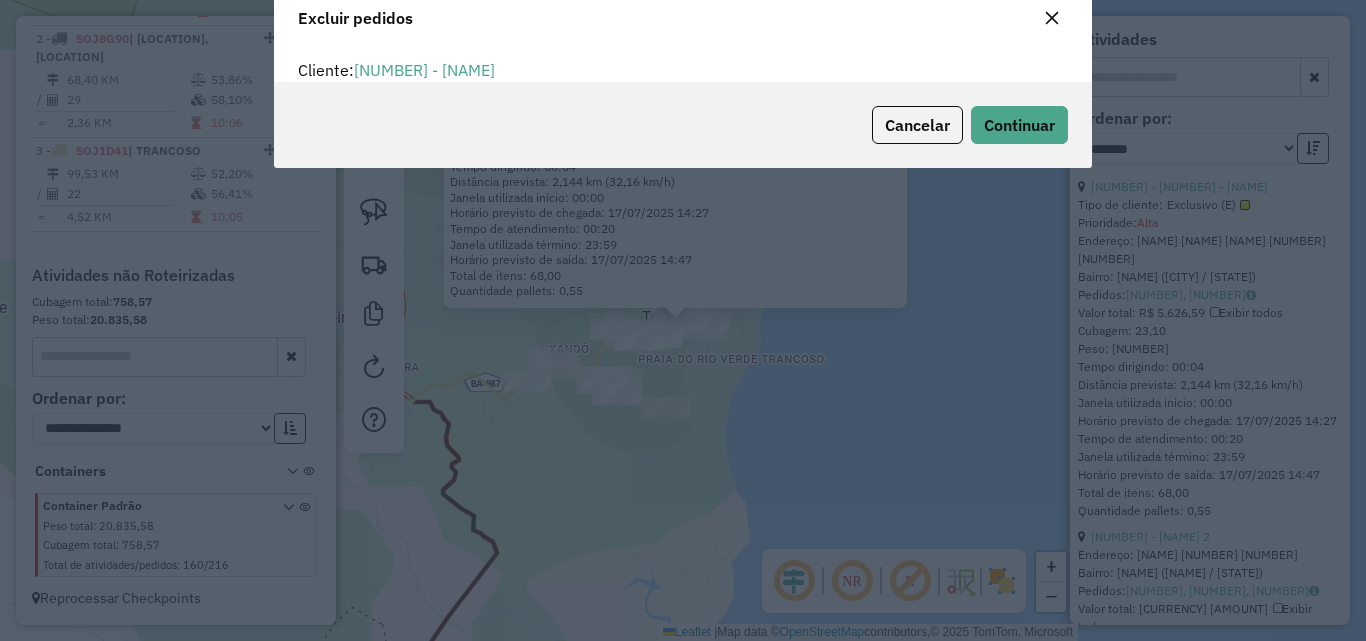 scroll, scrollTop: 12, scrollLeft: 6, axis: both 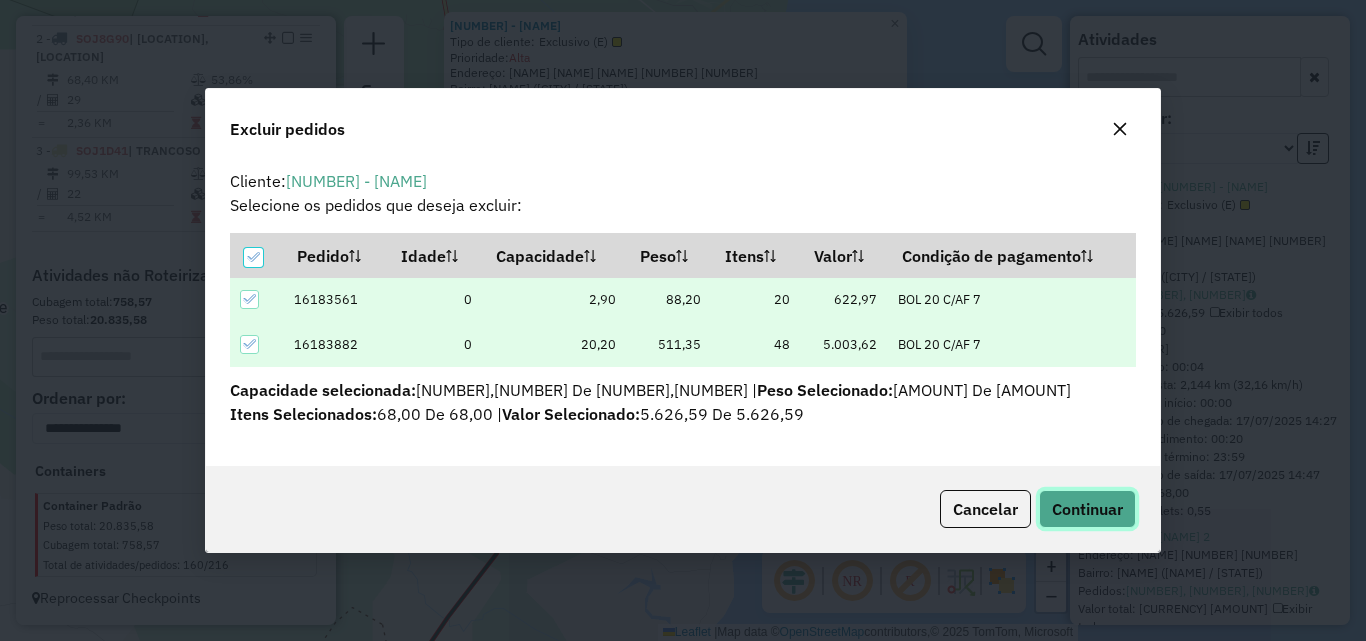click on "Continuar" 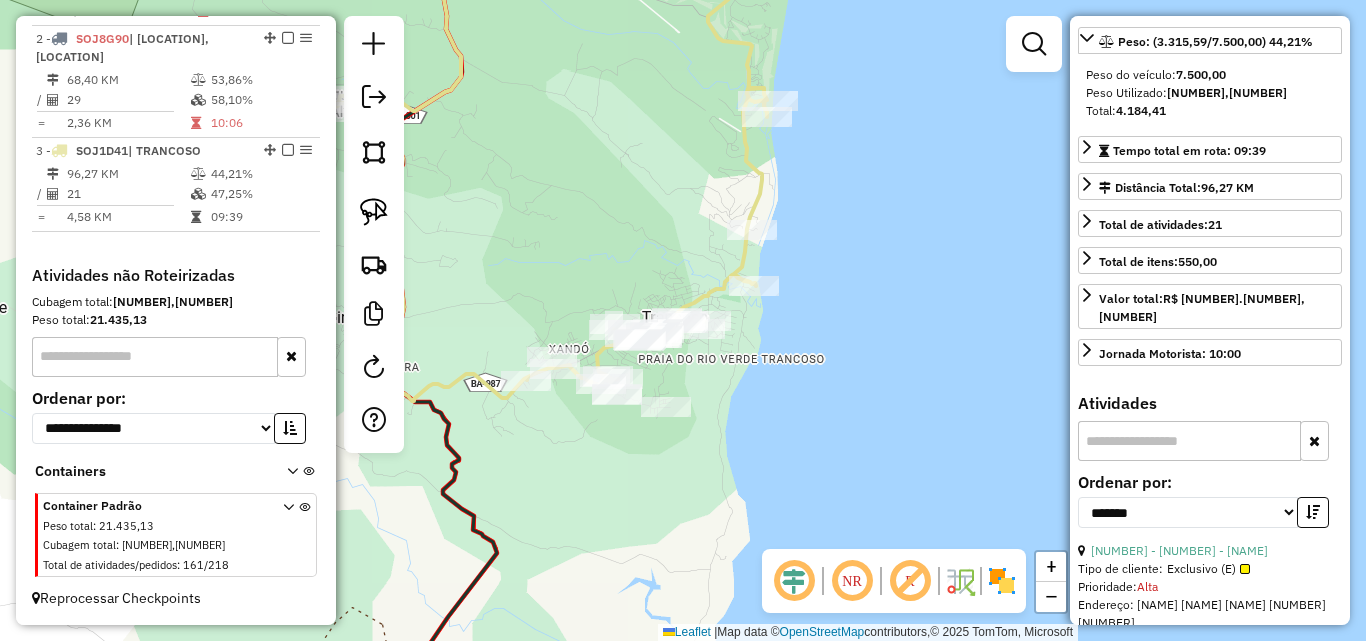 scroll, scrollTop: 0, scrollLeft: 0, axis: both 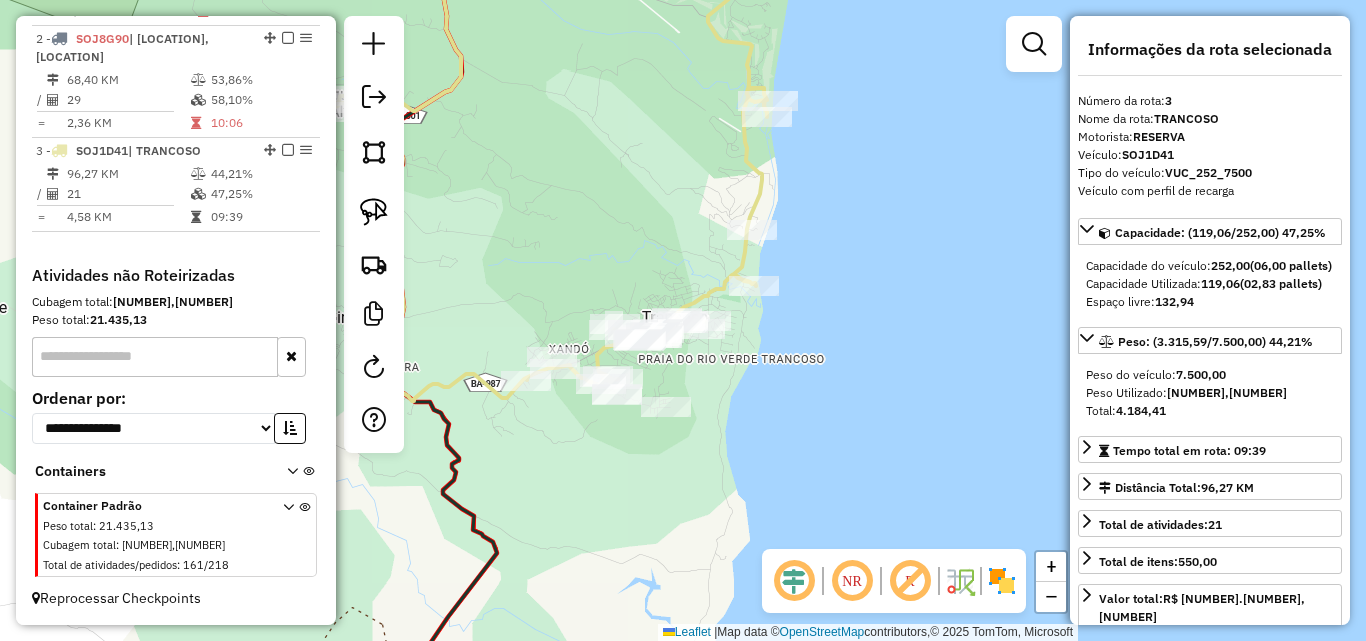 drag, startPoint x: 696, startPoint y: 214, endPoint x: 861, endPoint y: 261, distance: 171.5634 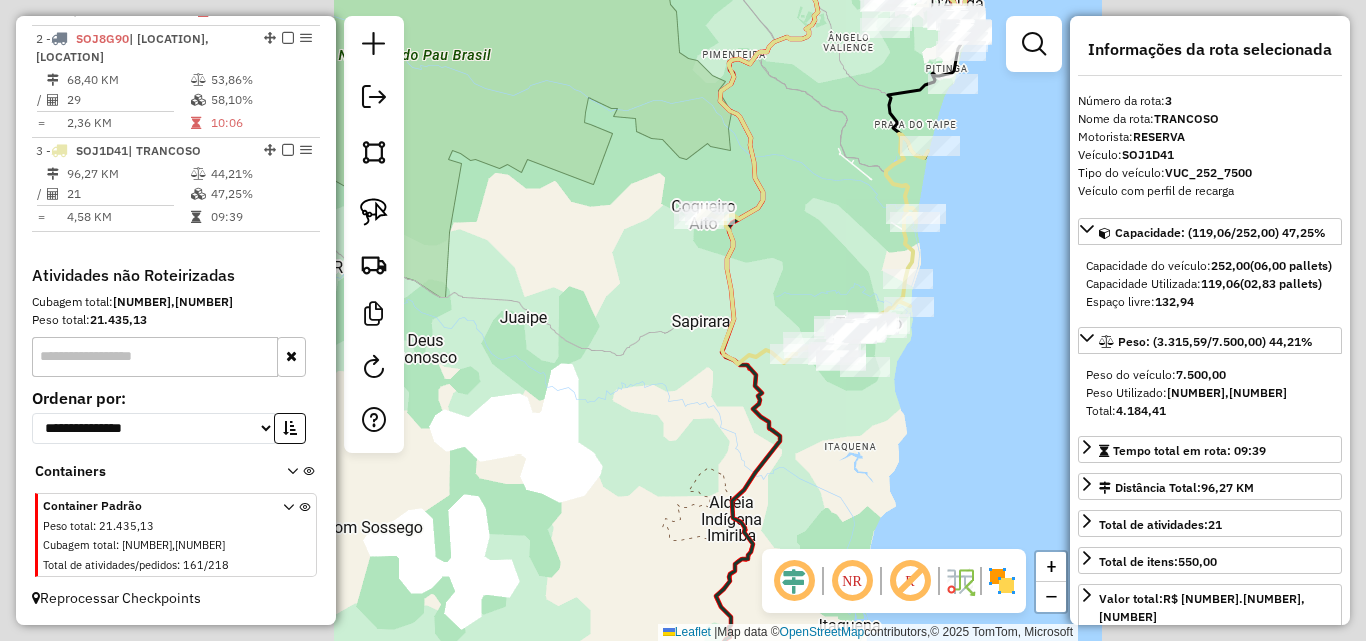 click on "Janela de atendimento Grade de atendimento Capacidade Transportadoras Veículos Cliente Pedidos  Rotas Selecione os dias de semana para filtrar as janelas de atendimento  Seg   Ter   Qua   Qui   Sex   Sáb   Dom  Informe o período da janela de atendimento: De: Até:  Filtrar exatamente a janela do cliente  Considerar janela de atendimento padrão  Selecione os dias de semana para filtrar as grades de atendimento  Seg   Ter   Qua   Qui   Sex   Sáb   Dom   Considerar clientes sem dia de atendimento cadastrado  Clientes fora do dia de atendimento selecionado Filtrar as atividades entre os valores definidos abaixo:  Peso mínimo:   Peso máximo:   Cubagem mínima:   Cubagem máxima:   De:   Até:  Filtrar as atividades entre o tempo de atendimento definido abaixo:  De:   Até:   Considerar capacidade total dos clientes não roteirizados Transportadora: Selecione um ou mais itens Tipo de veículo: Selecione um ou mais itens Veículo: Selecione um ou mais itens Motorista: Selecione um ou mais itens Nome: Rótulo:" 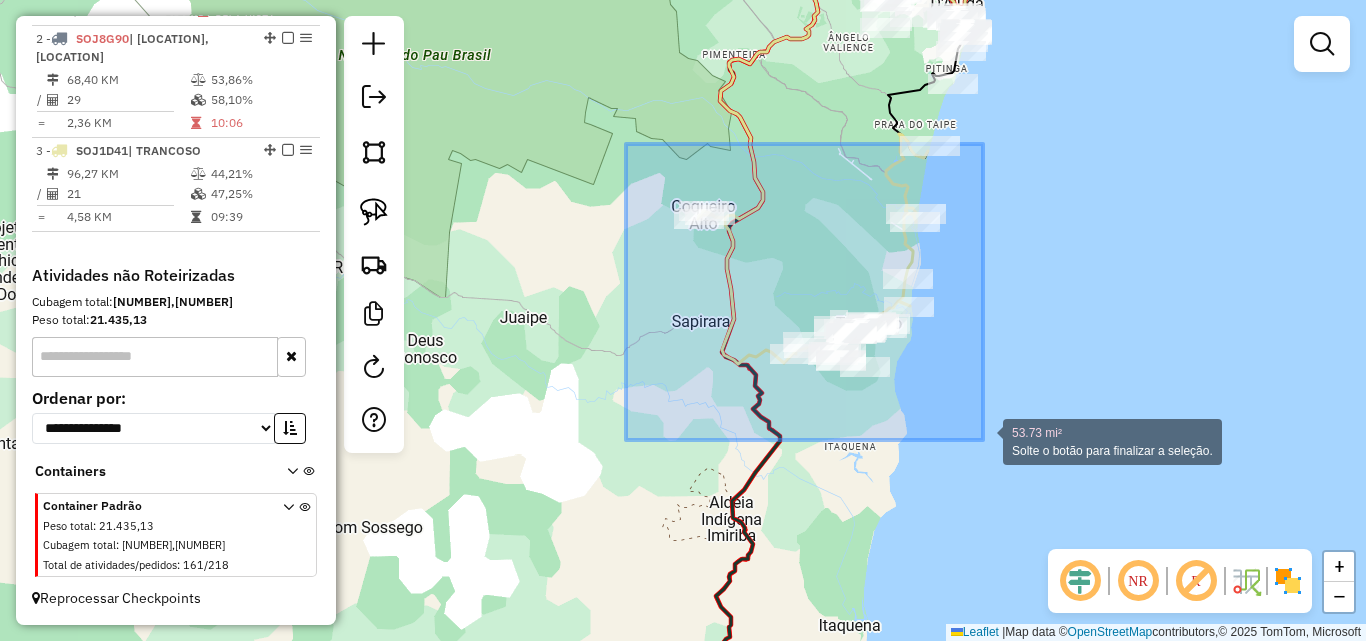 drag, startPoint x: 660, startPoint y: 170, endPoint x: 983, endPoint y: 440, distance: 420.98575 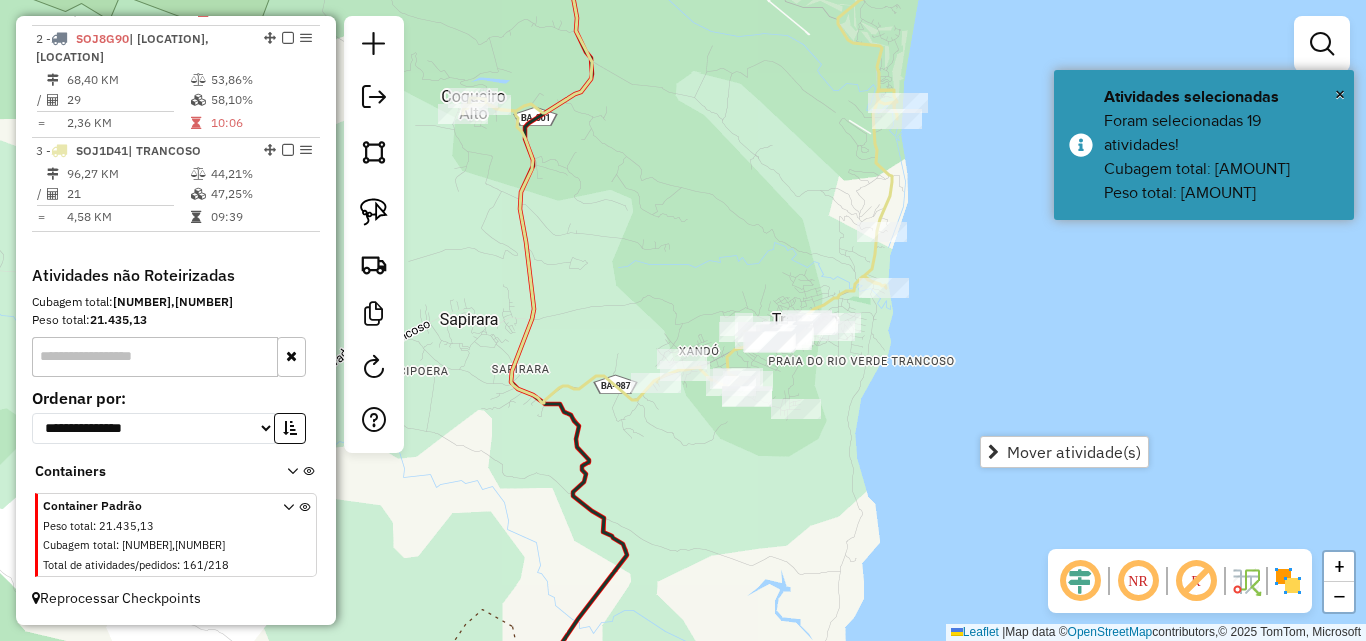 drag, startPoint x: 780, startPoint y: 248, endPoint x: 770, endPoint y: 296, distance: 49.0306 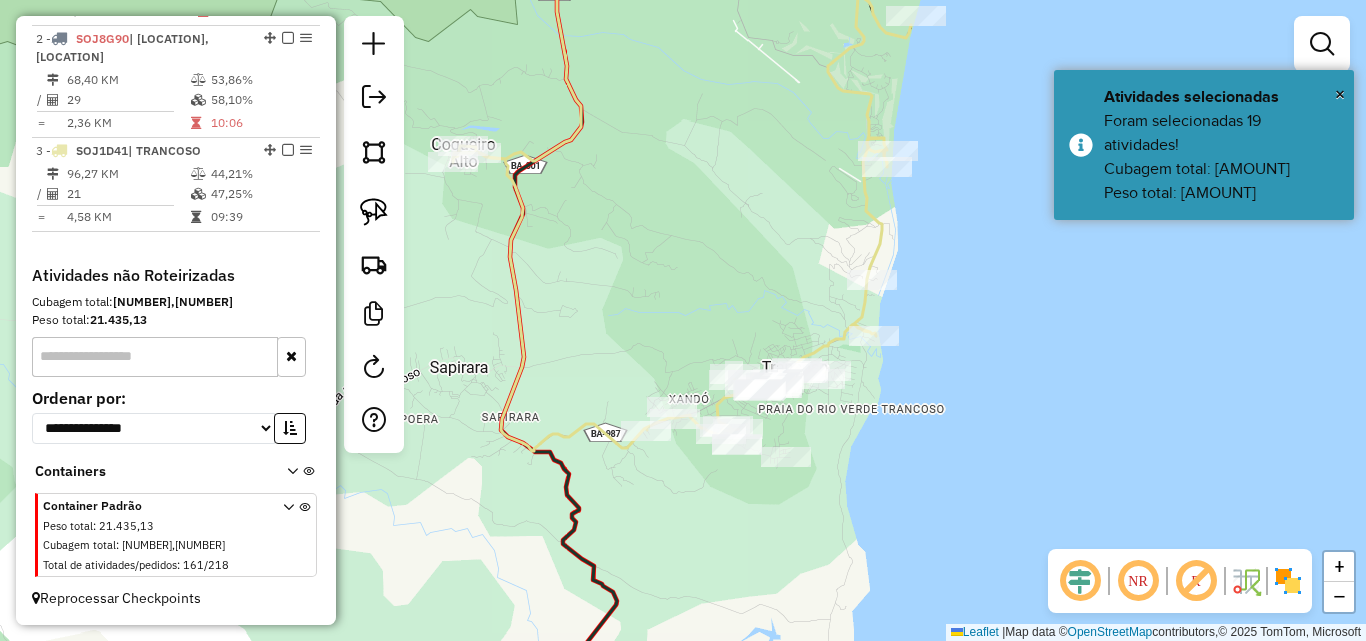 drag, startPoint x: 724, startPoint y: 291, endPoint x: 789, endPoint y: 279, distance: 66.09841 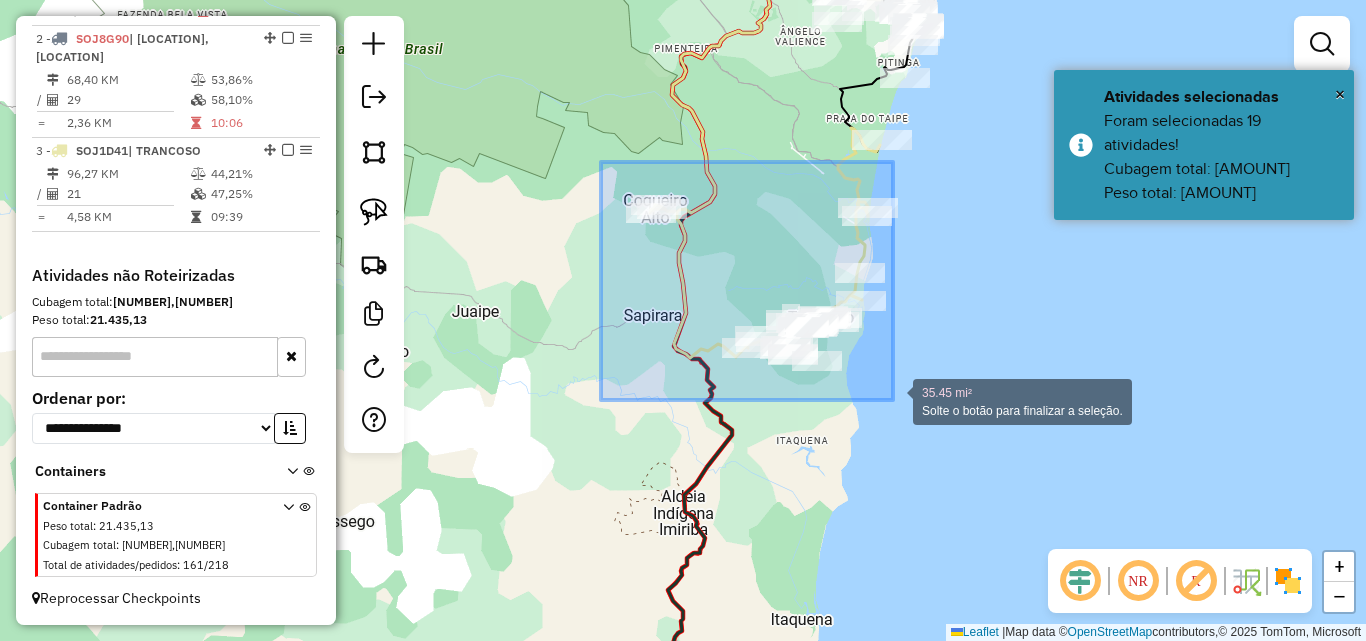 drag, startPoint x: 648, startPoint y: 219, endPoint x: 915, endPoint y: 416, distance: 331.81018 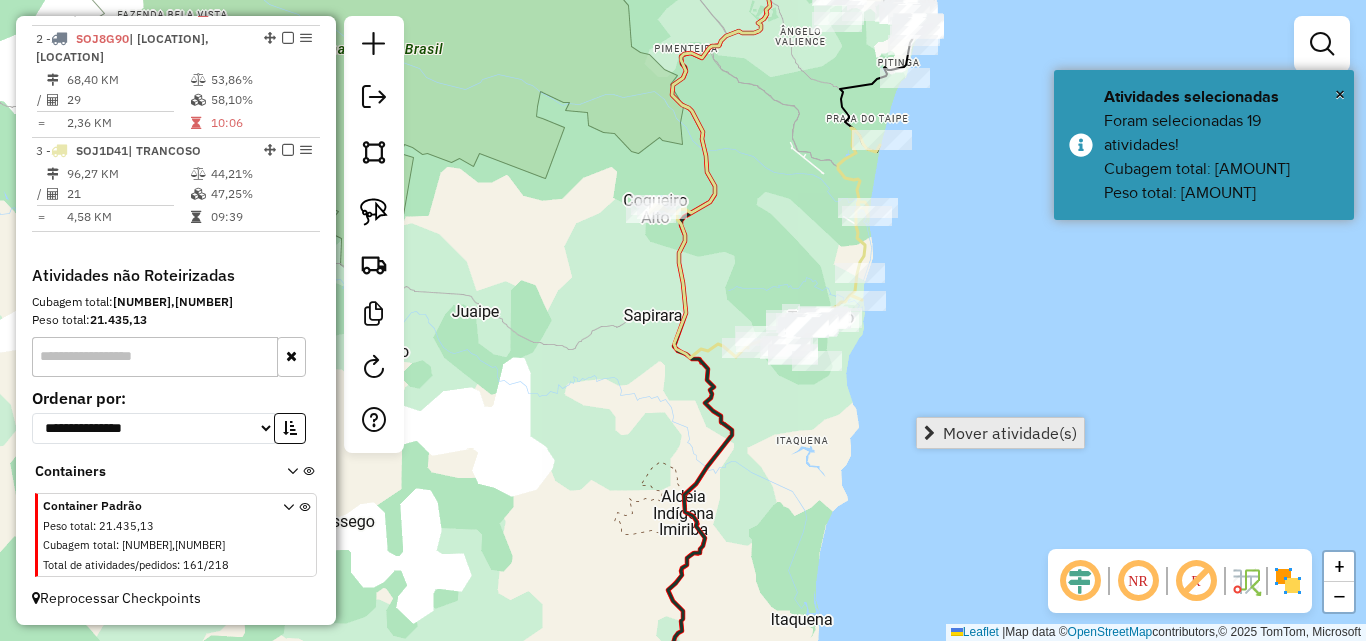 click on "Mover atividade(s)" at bounding box center (1010, 433) 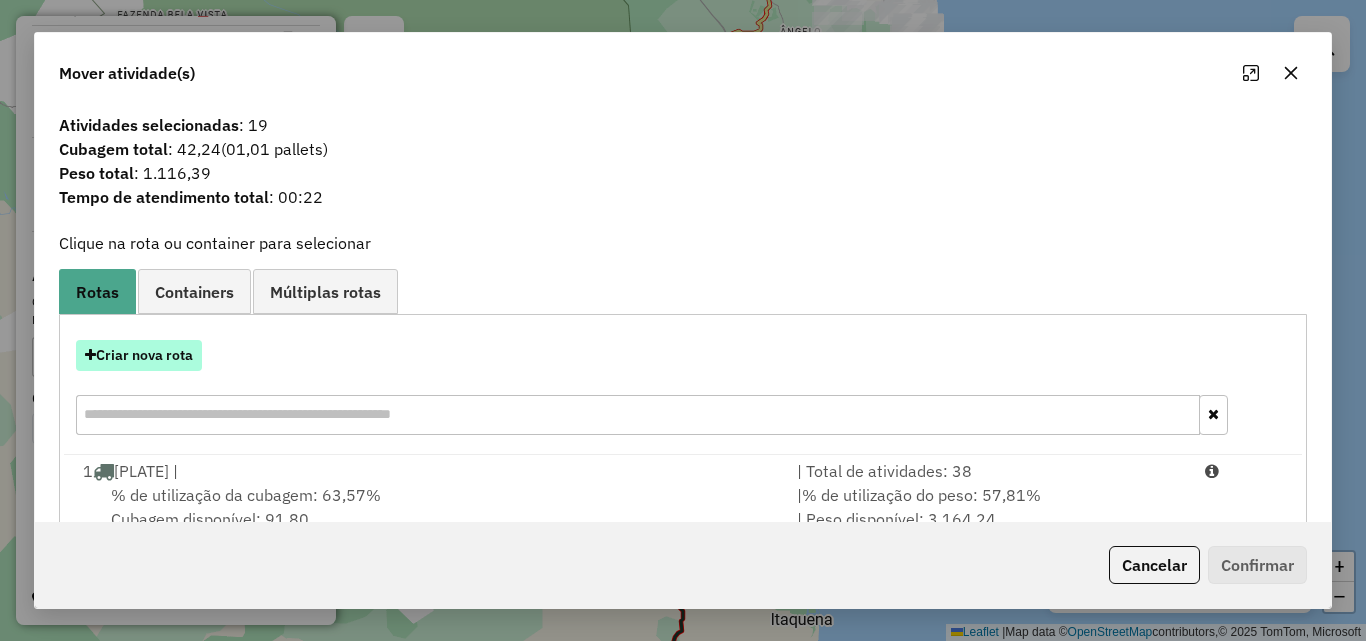 click on "Criar nova rota" at bounding box center (139, 355) 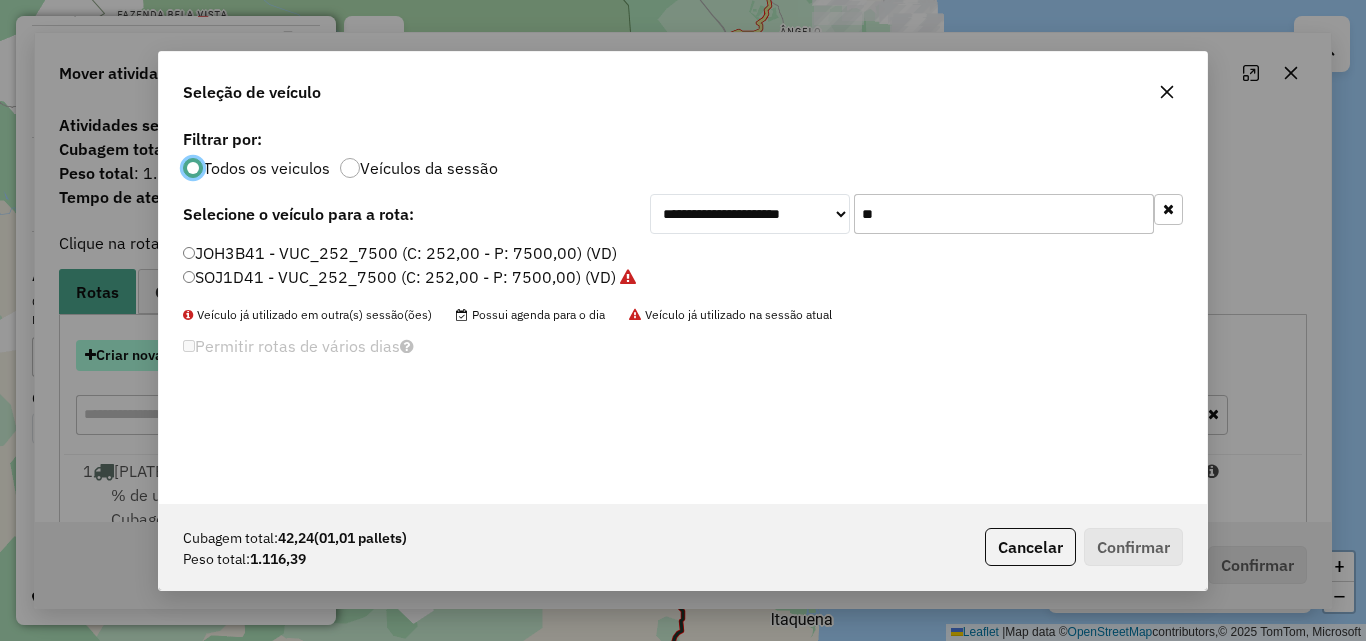 scroll, scrollTop: 11, scrollLeft: 6, axis: both 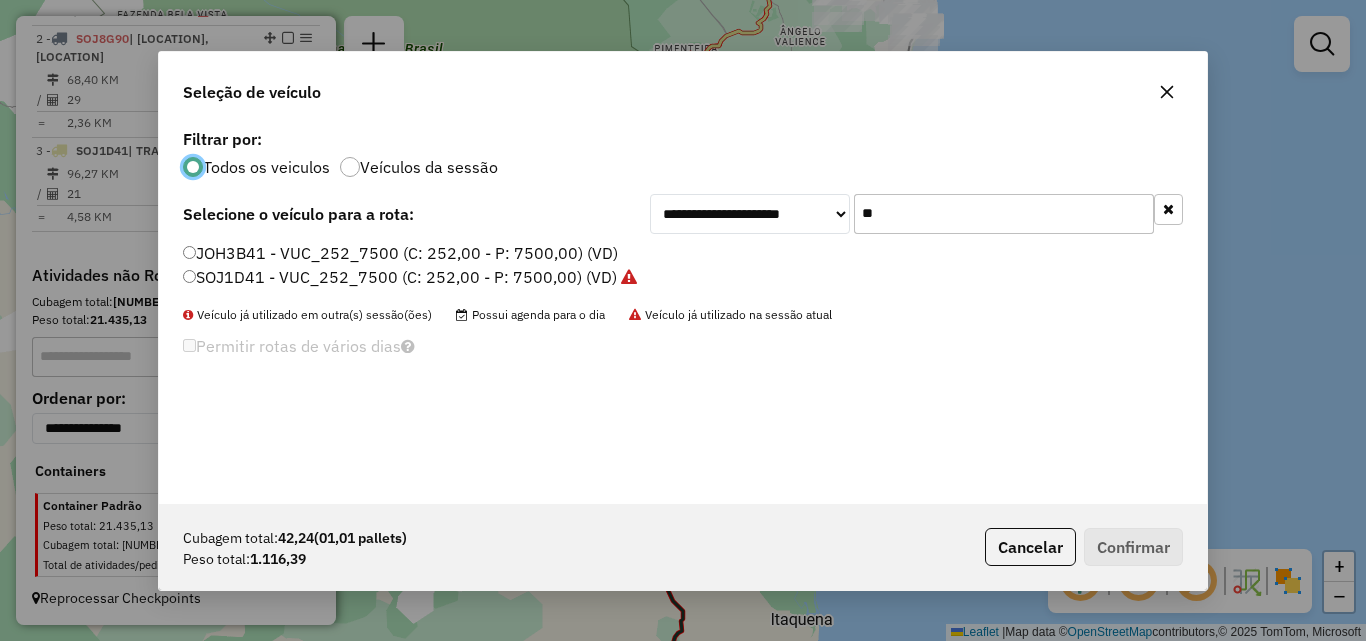 click on "**" 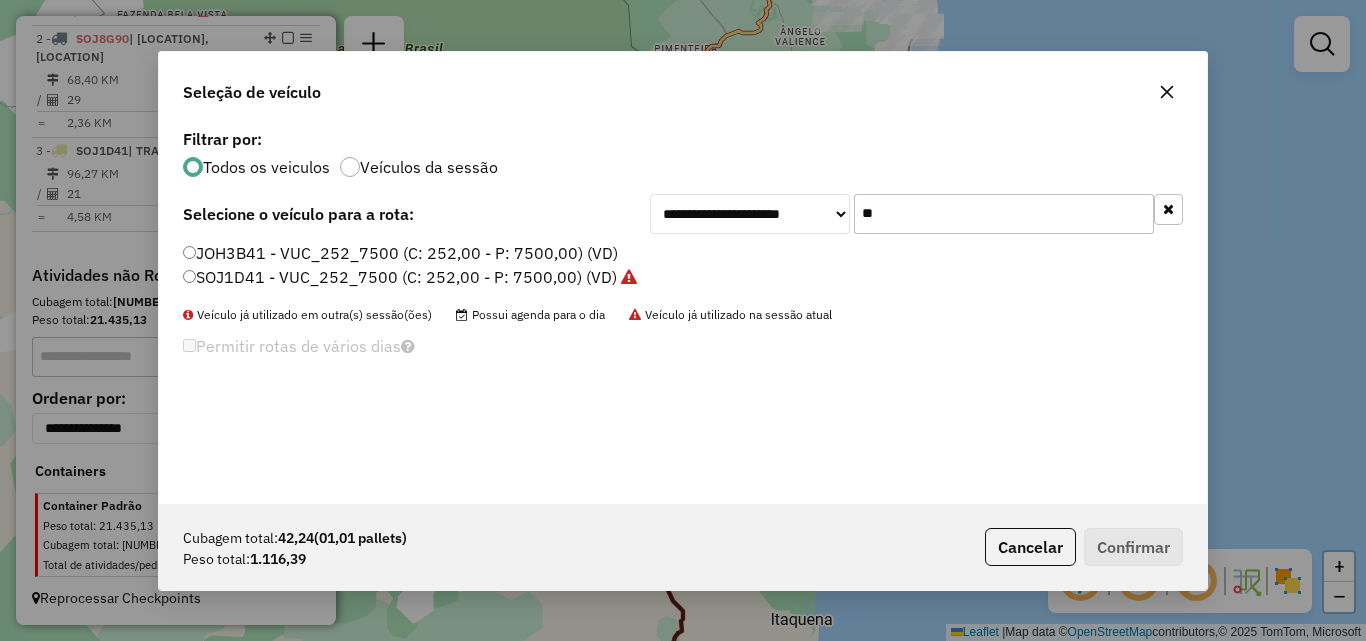 type on "*" 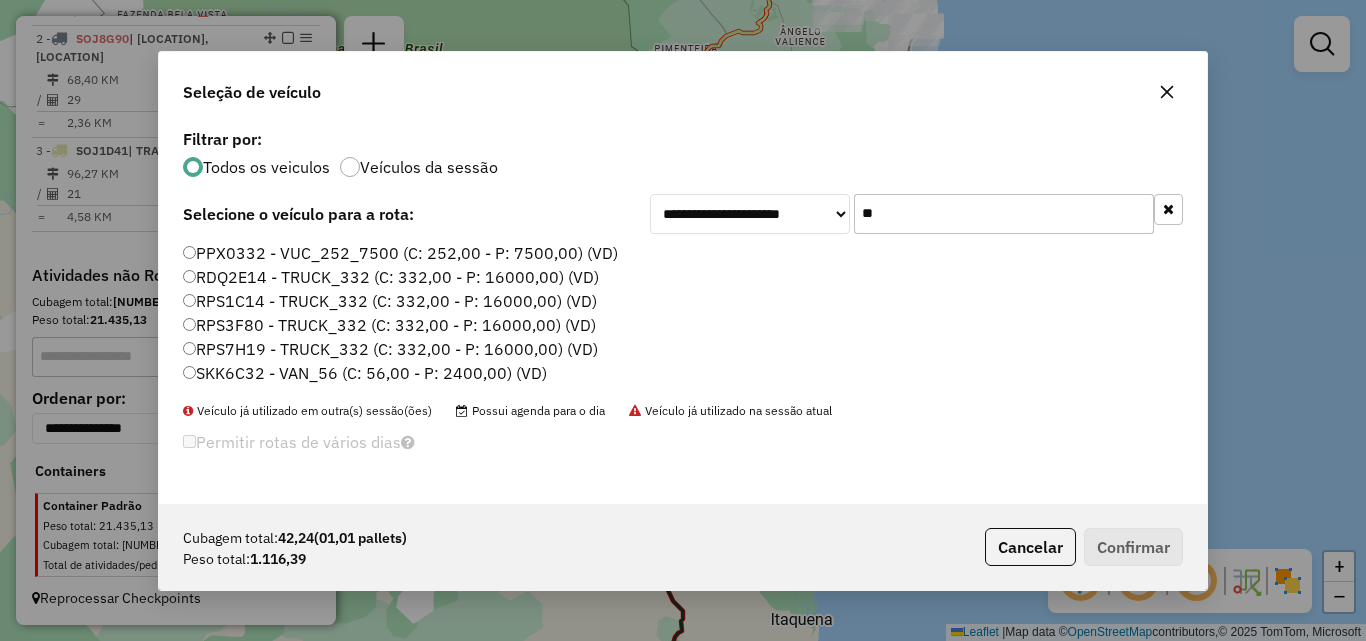 type on "**" 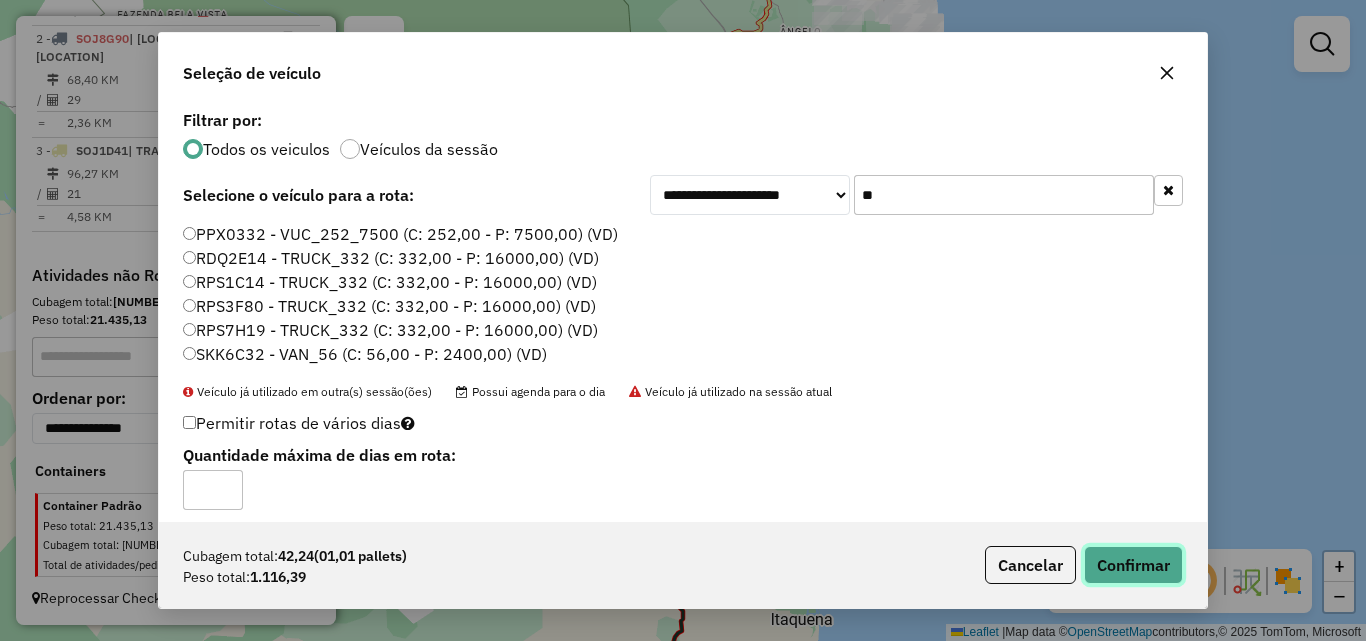 click on "Confirmar" 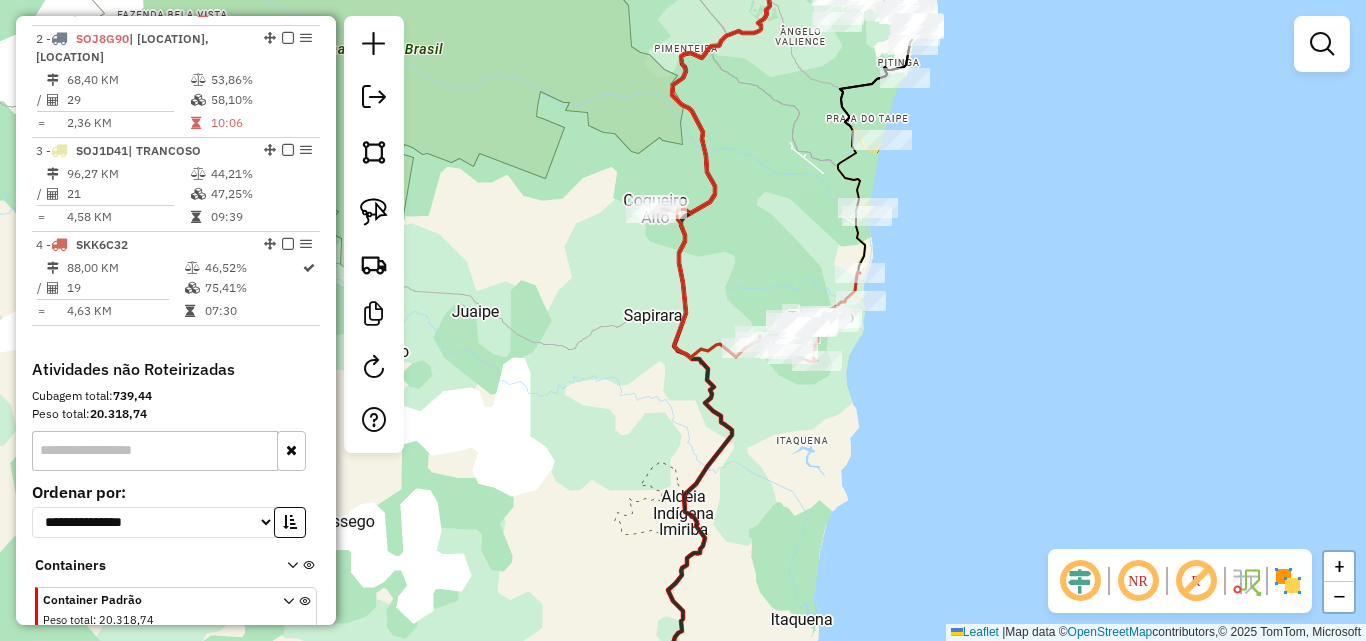 drag, startPoint x: 698, startPoint y: 272, endPoint x: 669, endPoint y: 245, distance: 39.623226 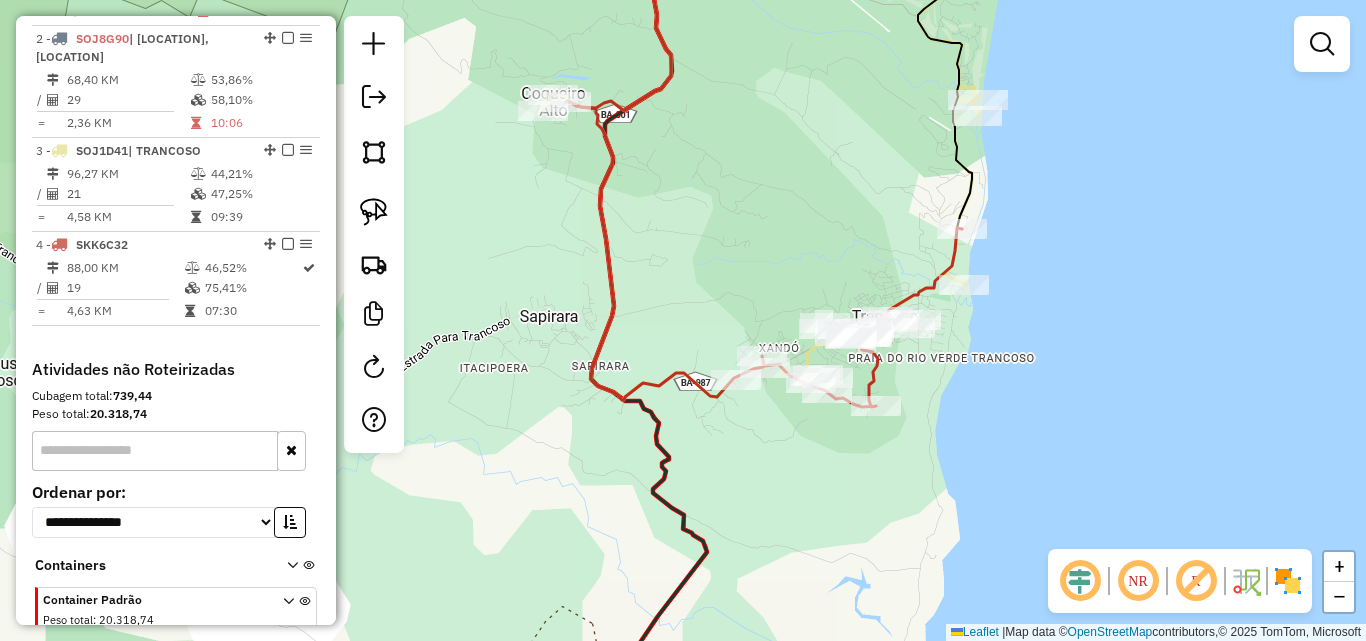 drag, startPoint x: 759, startPoint y: 222, endPoint x: 750, endPoint y: 243, distance: 22.847319 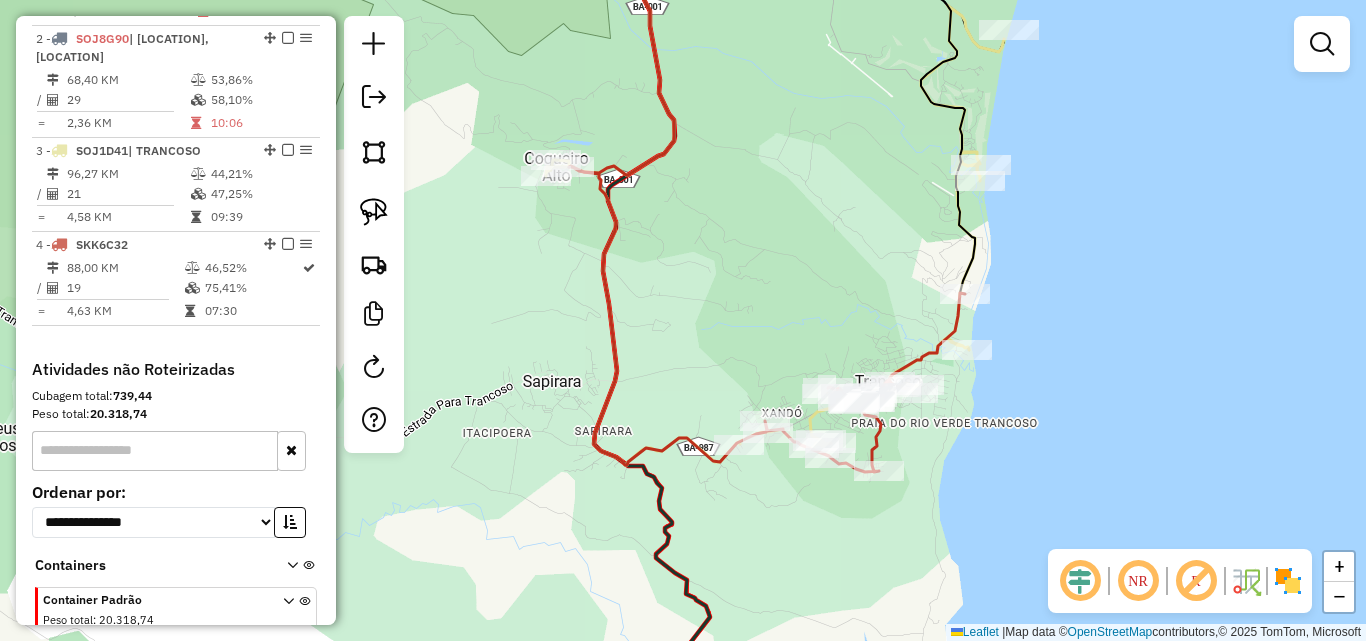 drag, startPoint x: 745, startPoint y: 278, endPoint x: 771, endPoint y: 300, distance: 34.058773 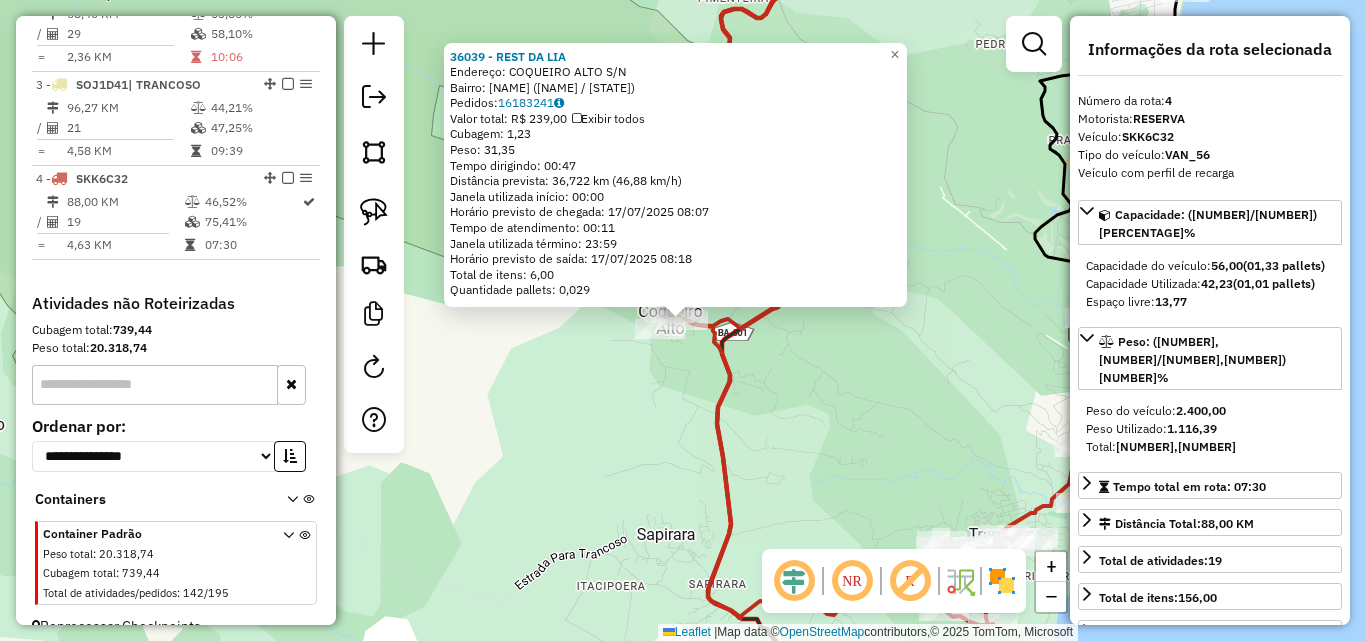 scroll, scrollTop: 928, scrollLeft: 0, axis: vertical 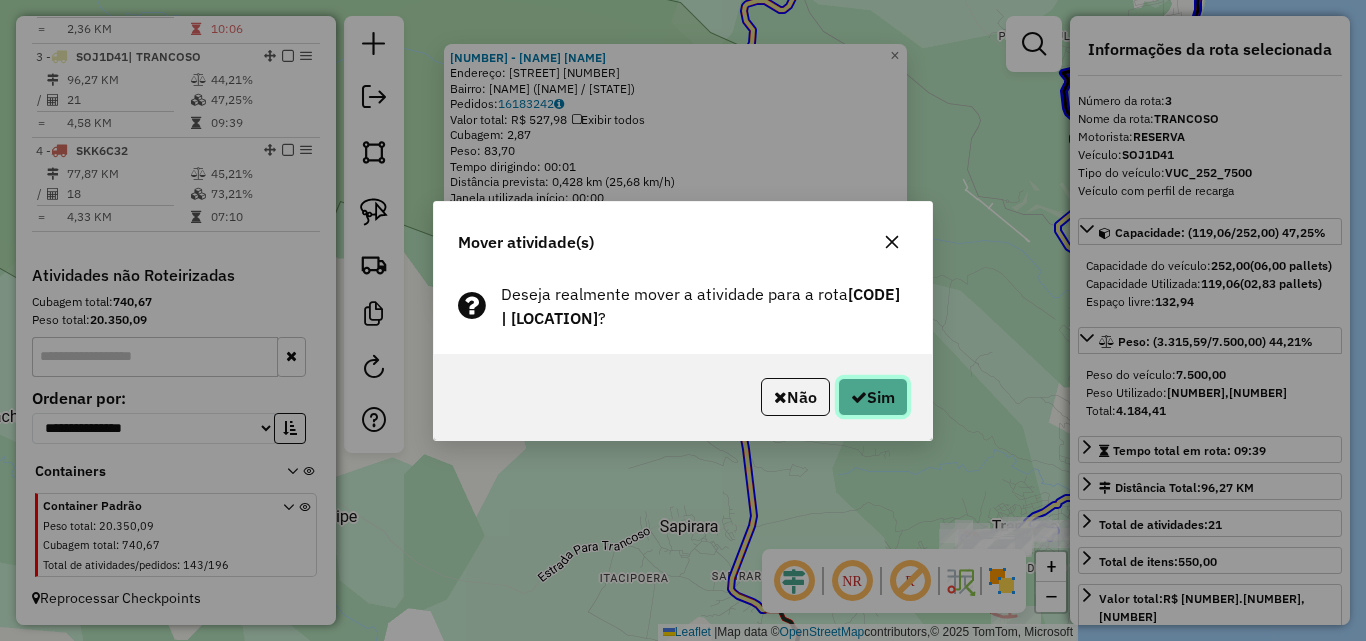 click 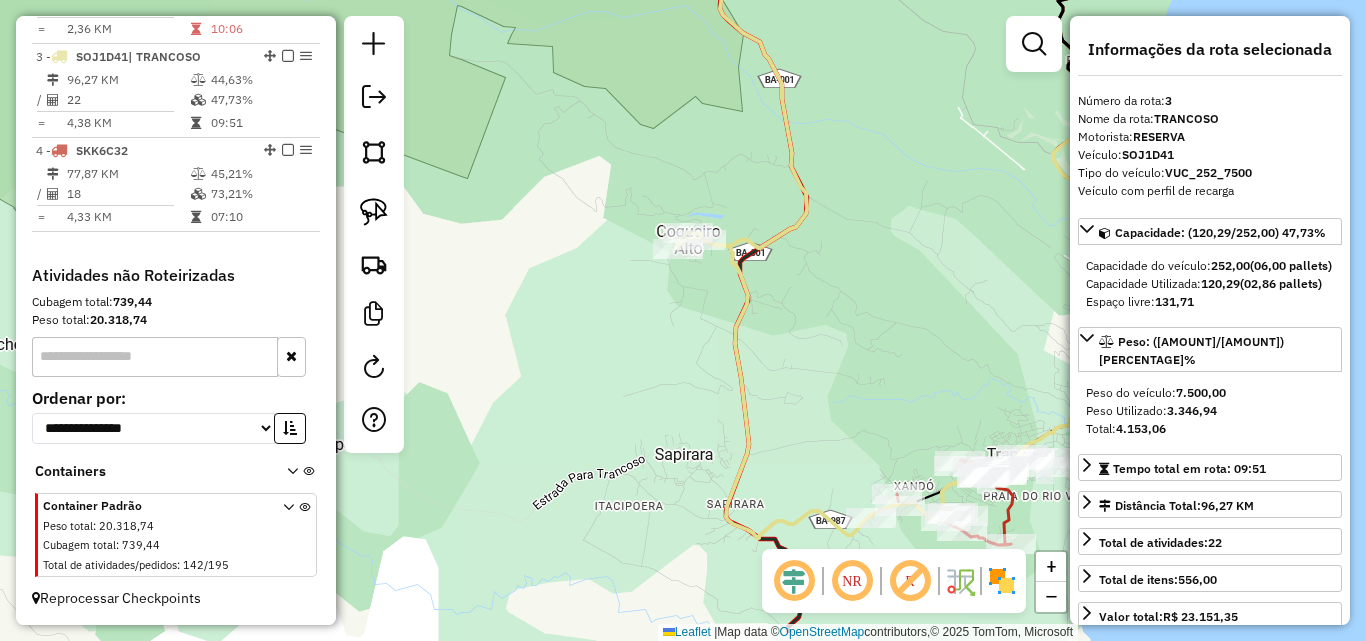 drag, startPoint x: 714, startPoint y: 262, endPoint x: 785, endPoint y: 376, distance: 134.3019 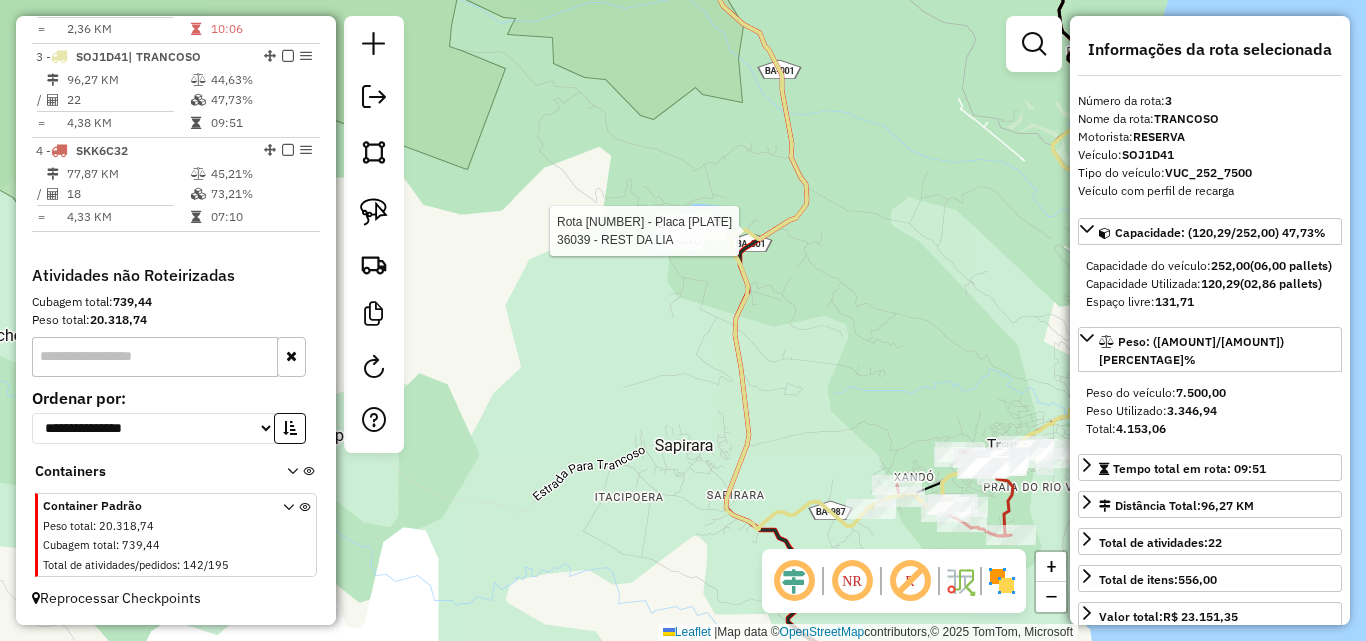 drag, startPoint x: 832, startPoint y: 413, endPoint x: 762, endPoint y: 323, distance: 114.01754 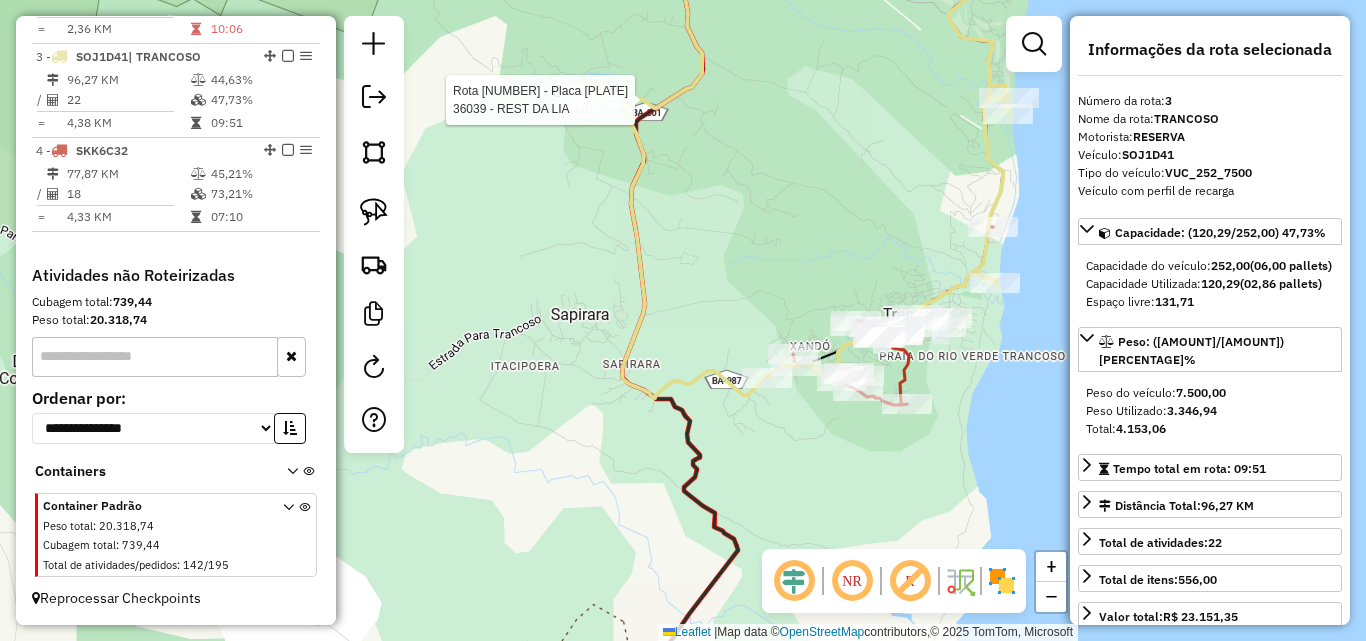 drag, startPoint x: 827, startPoint y: 288, endPoint x: 716, endPoint y: 261, distance: 114.236595 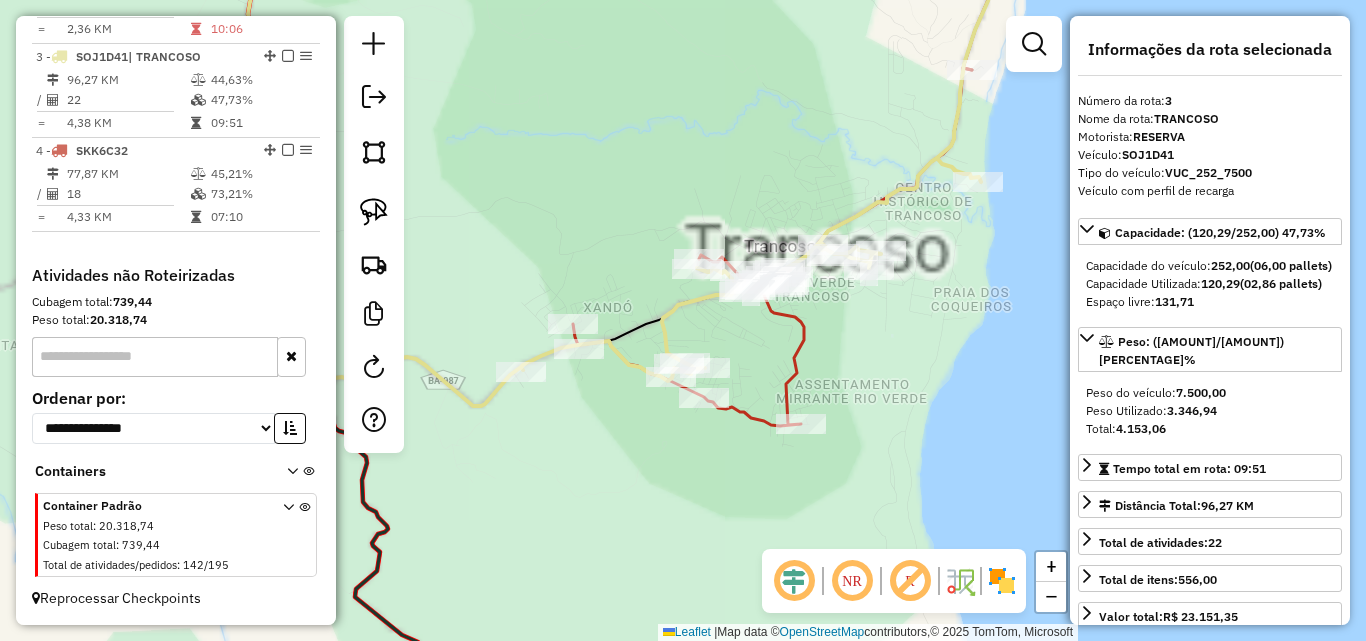 click on "Rota [NUMBER] - Placa [PLATE] [NUMBER] - [NAME] Janela de atendimento Grade de atendimento Capacidade Transportadoras Veículos Cliente Pedidos Rotas Selecione os dias de semana para filtrar as janelas de atendimento Seg Ter Qua Qui Sex Sáb Dom Informe o período da janela de atendimento: De: Até: Filtrar exatamente a janela do cliente Considerar janela de atendimento padrão Selecione os dias de semana para filtrar as grades de atendimento Seg Ter Qua Qui Sex Sáb Dom Considerar clientes sem dia de atendimento cadastrado Clientes fora do dia de atendimento selecionado Filtrar as atividades entre os valores definidos abaixo: Peso mínimo: Peso máximo: Cubagem mínima: Cubagem máxima: De: Até: Filtrar as atividades entre o tempo de atendimento definido abaixo: De: Até: Considerar capacidade total dos clientes não roteirizados Transportadora: Selecione um ou mais itens Tipo de veículo: Selecione um ou mais itens Veículo: Selecione um ou mais itens Nome: +" 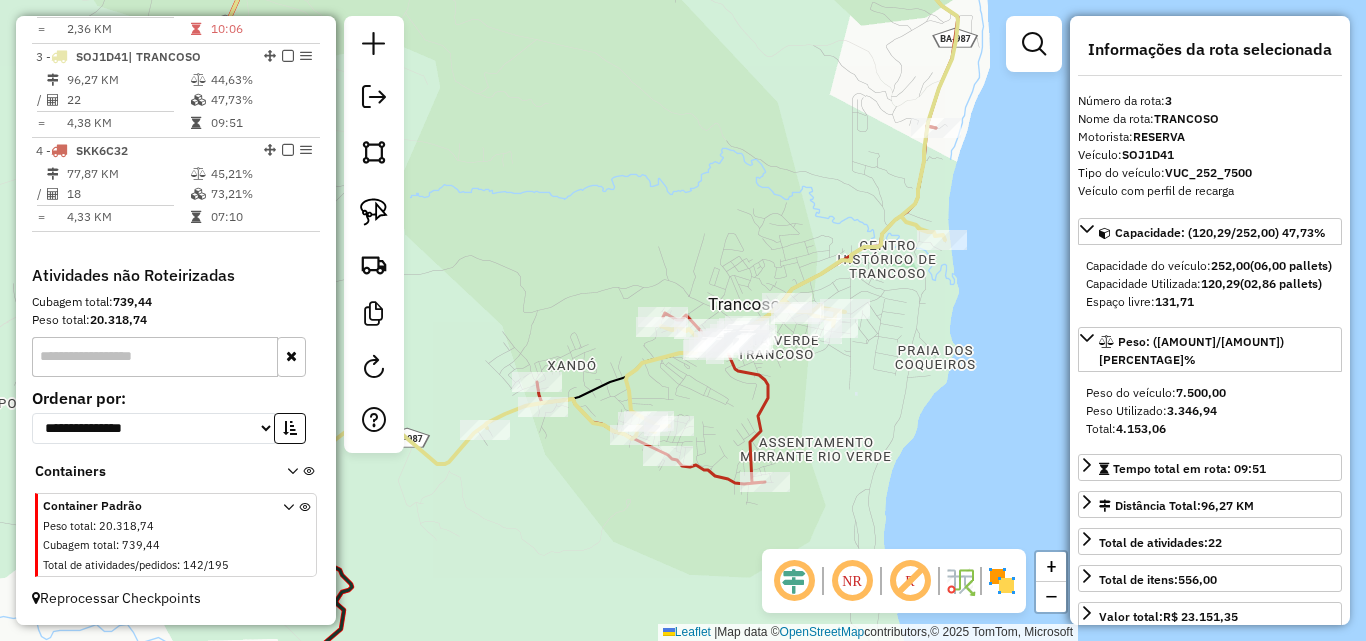 drag, startPoint x: 707, startPoint y: 210, endPoint x: 756, endPoint y: 201, distance: 49.819675 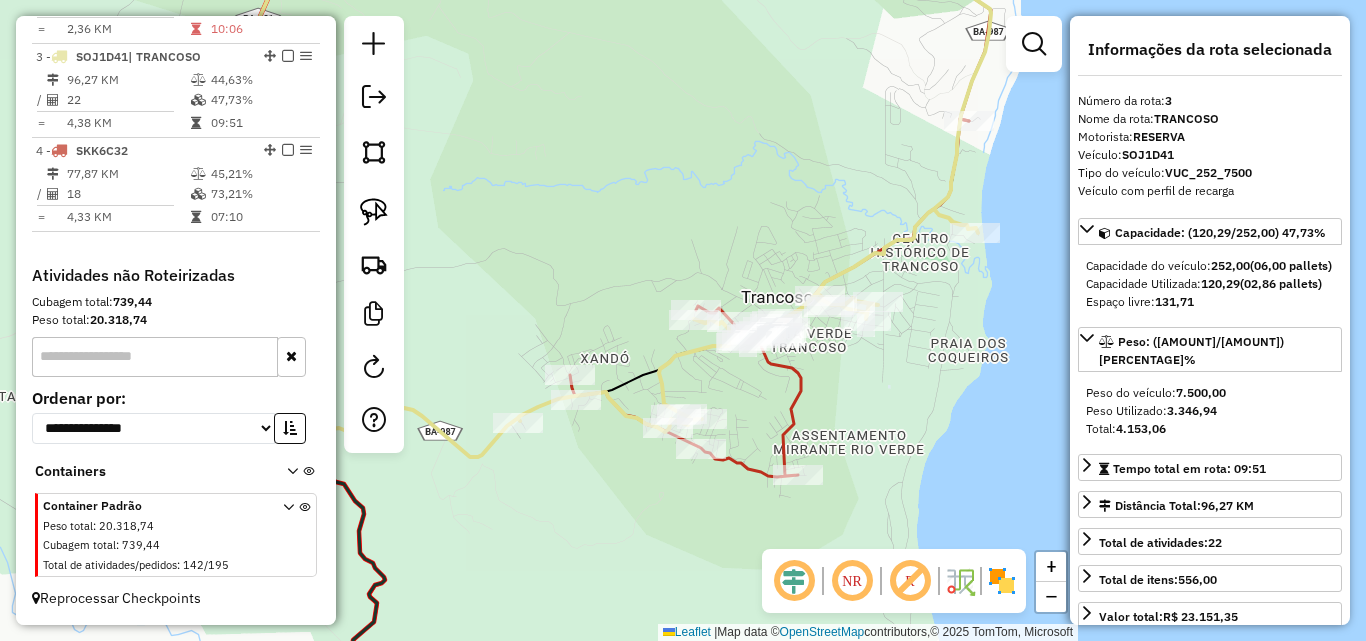 click on "Rota [NUMBER] - Placa [PLATE] [NUMBER] - [NAME] Janela de atendimento Grade de atendimento Capacidade Transportadoras Veículos Cliente Pedidos Rotas Selecione os dias de semana para filtrar as janelas de atendimento Seg Ter Qua Qui Sex Sáb Dom Informe o período da janela de atendimento: De: Até: Filtrar exatamente a janela do cliente Considerar janela de atendimento padrão Selecione os dias de semana para filtrar as grades de atendimento Seg Ter Qua Qui Sex Sáb Dom Considerar clientes sem dia de atendimento cadastrado Clientes fora do dia de atendimento selecionado Filtrar as atividades entre os valores definidos abaixo: Peso mínimo: Peso máximo: Cubagem mínima: Cubagem máxima: De: Até: Filtrar as atividades entre o tempo de atendimento definido abaixo: De: Até: Considerar capacidade total dos clientes não roteirizados Transportadora: Selecione um ou mais itens Tipo de veículo: Selecione um ou mais itens Veículo: Selecione um ou mais itens Nome: +" 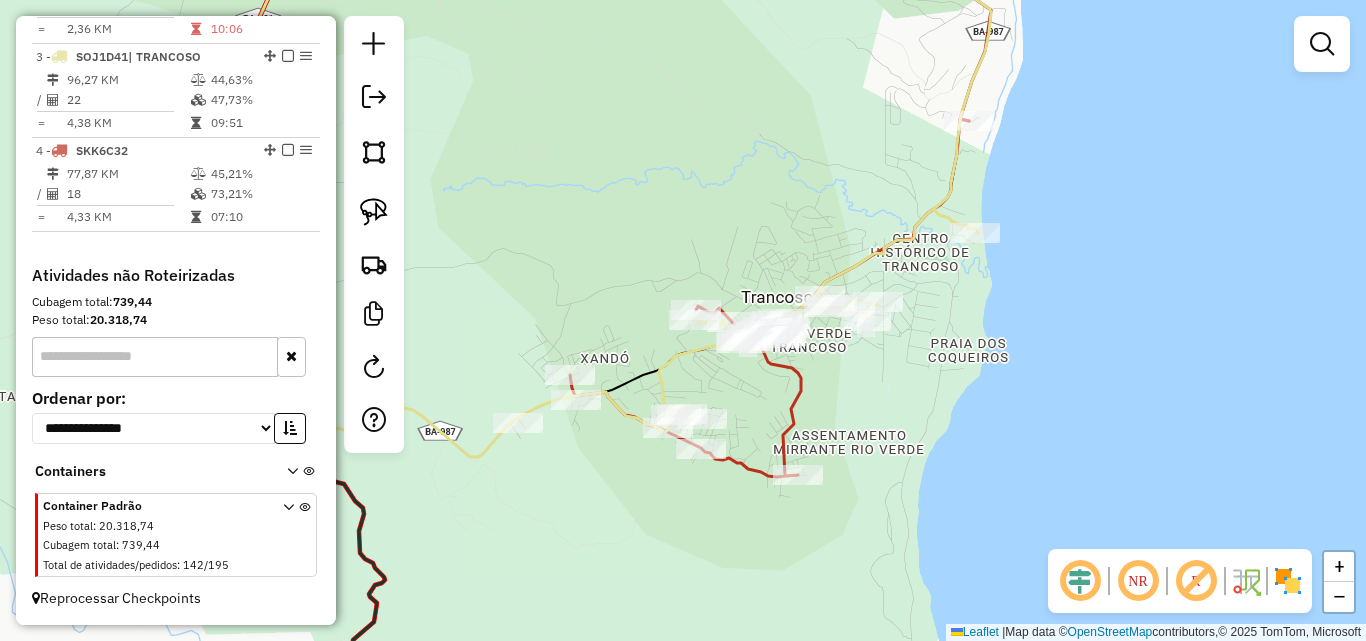 drag, startPoint x: 807, startPoint y: 185, endPoint x: 782, endPoint y: 202, distance: 30.232433 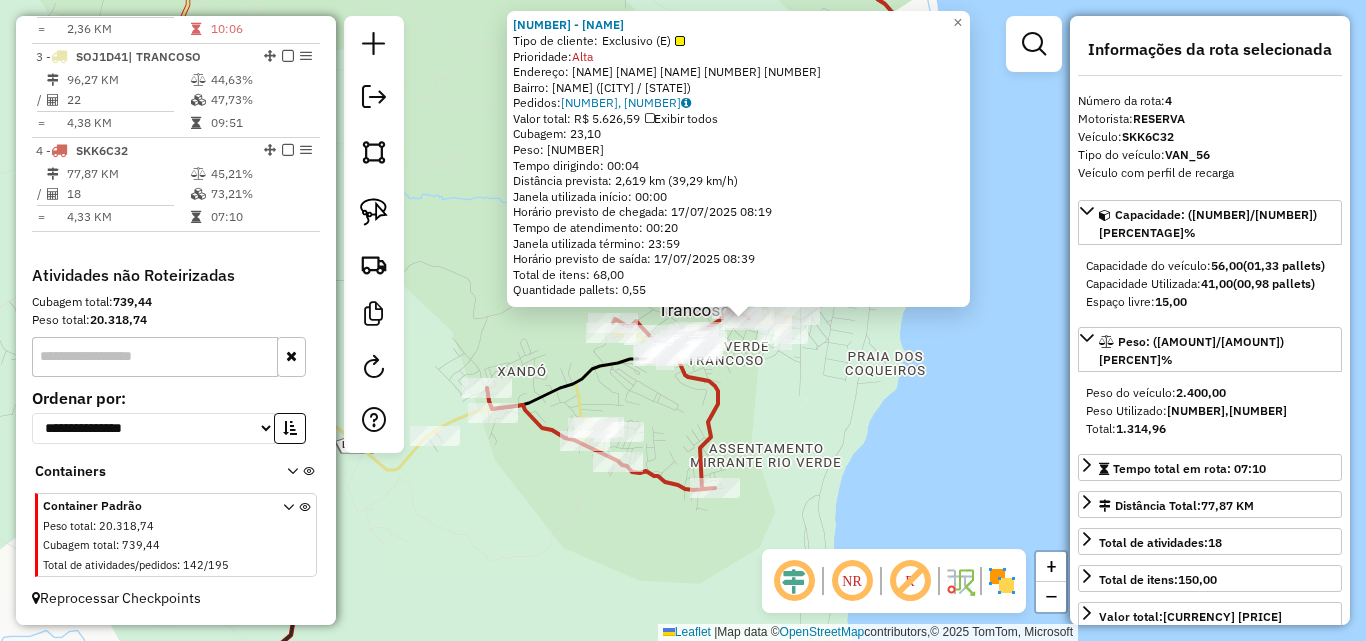 drag, startPoint x: 769, startPoint y: 420, endPoint x: 842, endPoint y: 419, distance: 73.00685 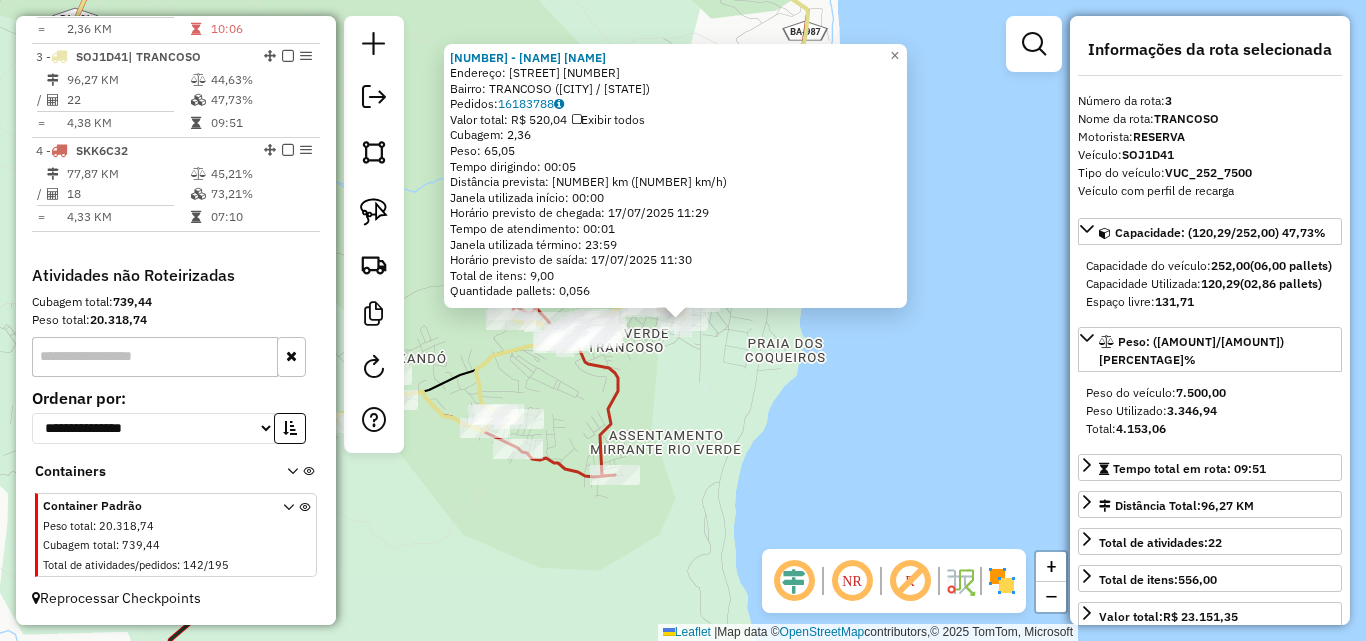click on "[NUMBER] - [NAME] Endereço: [NAME] [NUMBER] Bairro: [NAME] ([NAME] / [STATE]) Pedidos: [NUMBER] Valor total: [CURRENCY] [AMOUNT] Exibir todos Cubagem: [AMOUNT] Peso: [AMOUNT] Tempo dirigindo: [TIME] Distância prevista: [DISTANCE] km ([SPEED] km/h) Janela utilizada início: [TIME] Horário previsto de chegada: [DATE] [TIME] Tempo de atendimento: [TIME] Janela utilizada término: [TIME] Horário previsto de saída: [DATE] [TIME] Total de itens: [AMOUNT] Quantidade pallets: [AMOUNT] × Janela de atendimento Grade de atendimento Capacidade Transportadoras Veículos Cliente Pedidos Rotas Selecione os dias de semana para filtrar as janelas de atendimento Seg Ter Qua Qui Sex Sáb Dom Informe o período da janela de atendimento: De: Até: Filtrar exatamente a janela do cliente Considerar janela de atendimento padrão Seg Ter Qua Qui Sex Sáb Dom Considerar clientes sem dia de atendimento cadastrado De: De:" 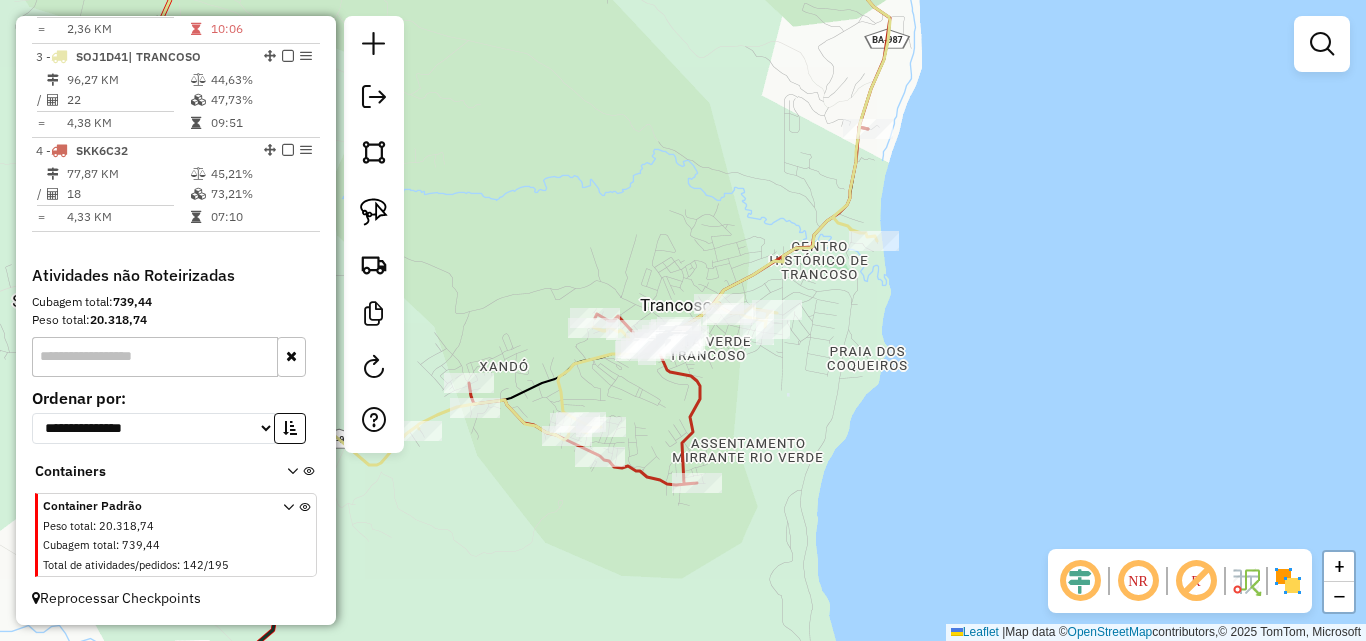 drag, startPoint x: 761, startPoint y: 388, endPoint x: 795, endPoint y: 388, distance: 34 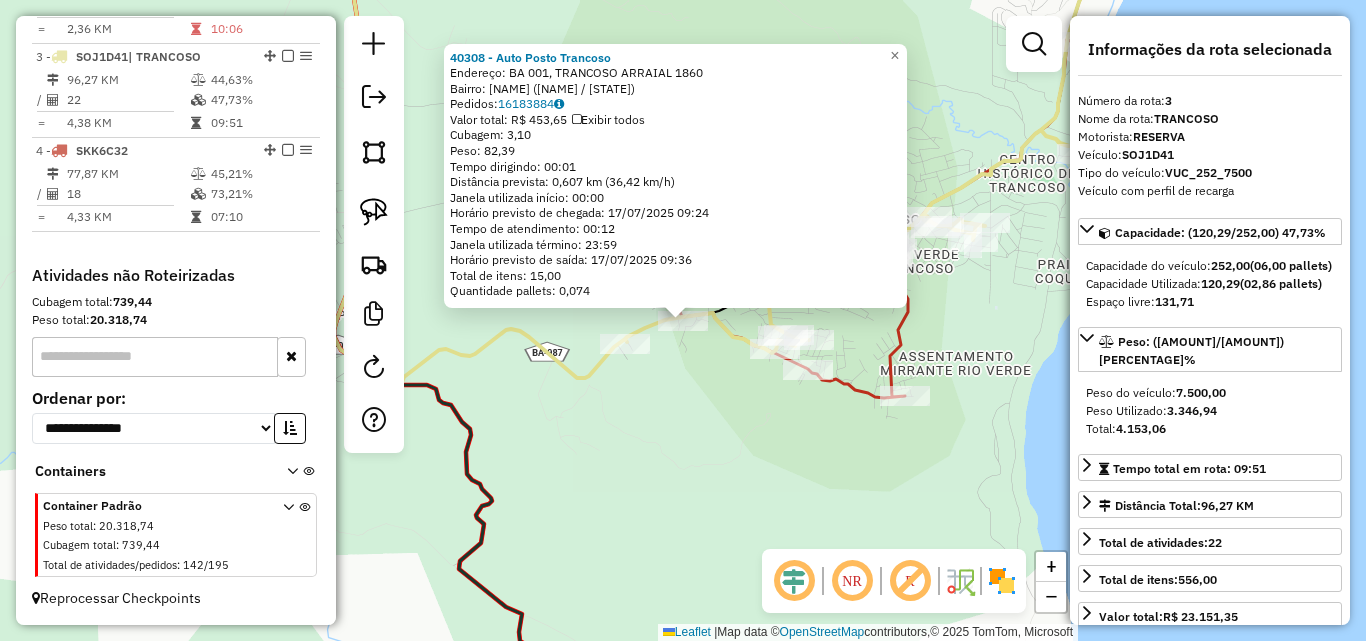 click on "[NUMBER] - [NAME] Endereço: [NAME], [NAME] [NUMBER] Bairro: [NAME] ([NAME] / [STATE]) Pedidos: [NUMBER] Valor total: [CURRENCY] [AMOUNT] Exibir todos Cubagem: [AMOUNT] Peso: [AMOUNT] Tempo dirigindo: [TIME] Distância prevista: [DISTANCE] km ([SPEED] km/h) Janela utilizada início: [TIME] Horário previsto de chegada: [DATE] [TIME] Tempo de atendimento: [TIME] Janela utilizada término: [TIME] Horário previsto de saída: [DATE] [TIME] Total de itens: [AMOUNT] Quantidade pallets: [AMOUNT] × Janela de atendimento Grade de atendimento Capacidade Transportadoras Veículos Cliente Pedidos Rotas Selecione os dias de semana para filtrar as janelas de atendimento Seg Ter Qua Qui Sex Sáb Dom Informe o período da janela de atendimento: De: Até: Filtrar exatamente a janela do cliente Considerar janela de atendimento padrão Seg Ter Qua Qui Sex Sáb Dom Peso mínimo: Peso máximo: De: De:" 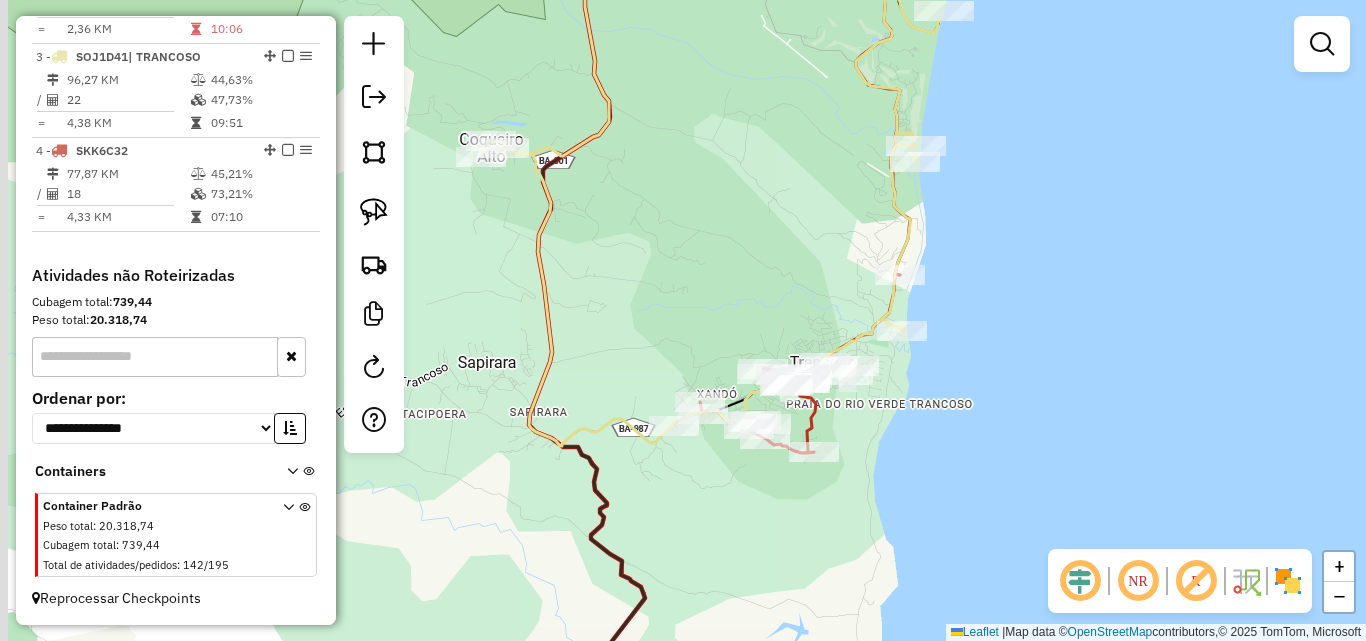 drag, startPoint x: 671, startPoint y: 304, endPoint x: 699, endPoint y: 345, distance: 49.648766 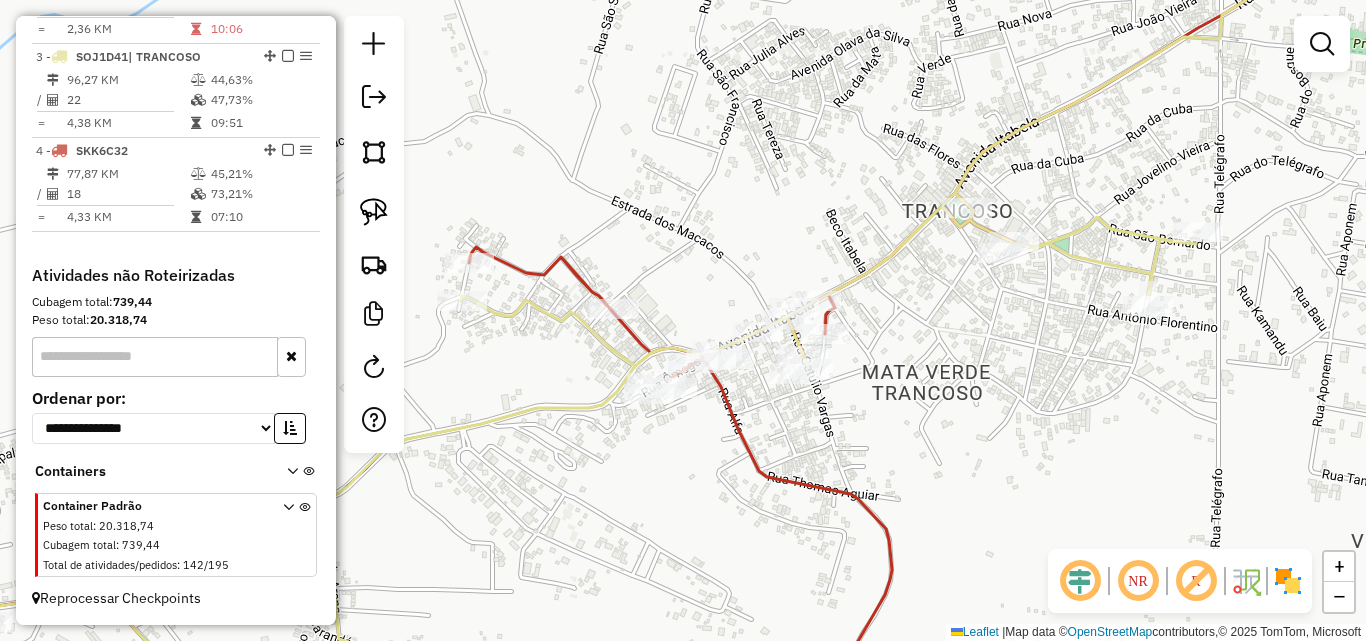 drag, startPoint x: 536, startPoint y: 307, endPoint x: 546, endPoint y: 308, distance: 10.049875 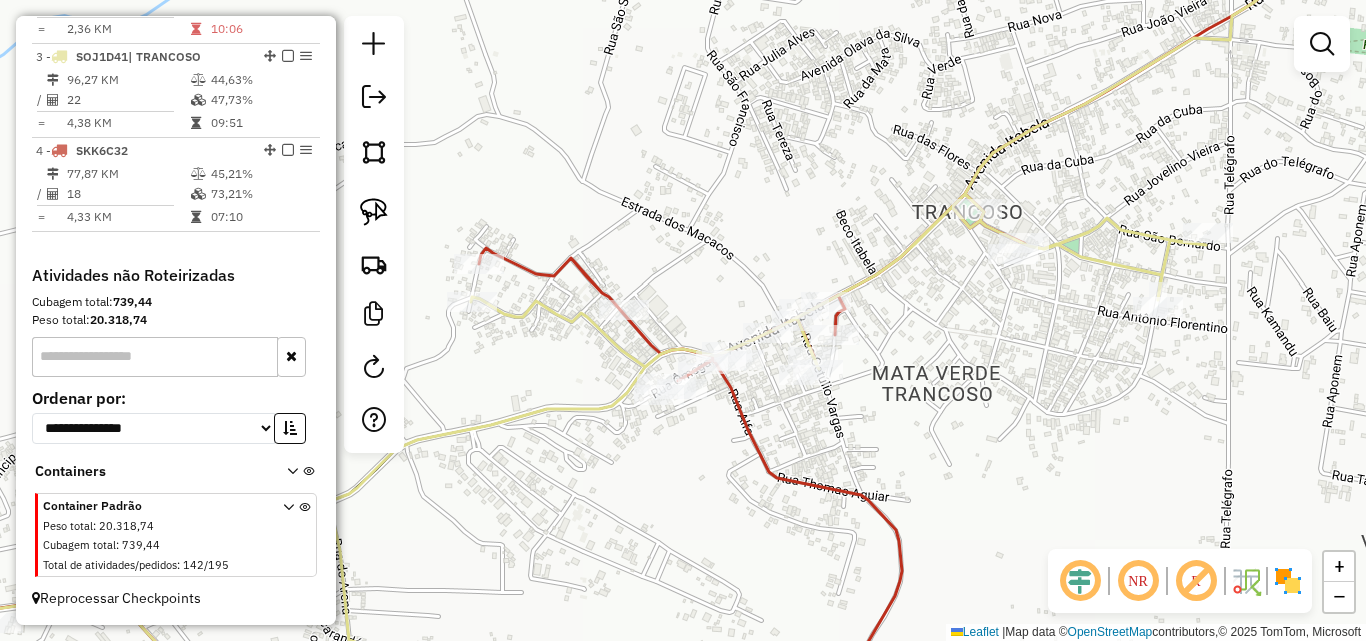 drag, startPoint x: 595, startPoint y: 371, endPoint x: 667, endPoint y: 288, distance: 109.877205 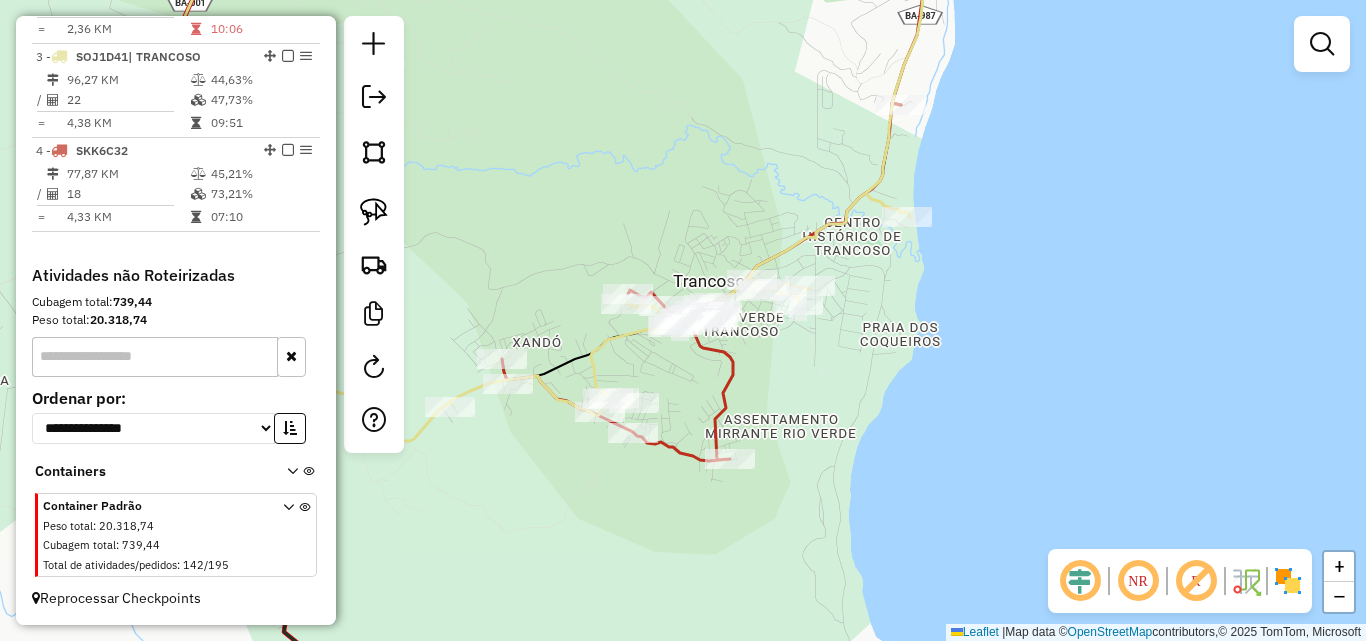drag, startPoint x: 806, startPoint y: 332, endPoint x: 733, endPoint y: 411, distance: 107.563934 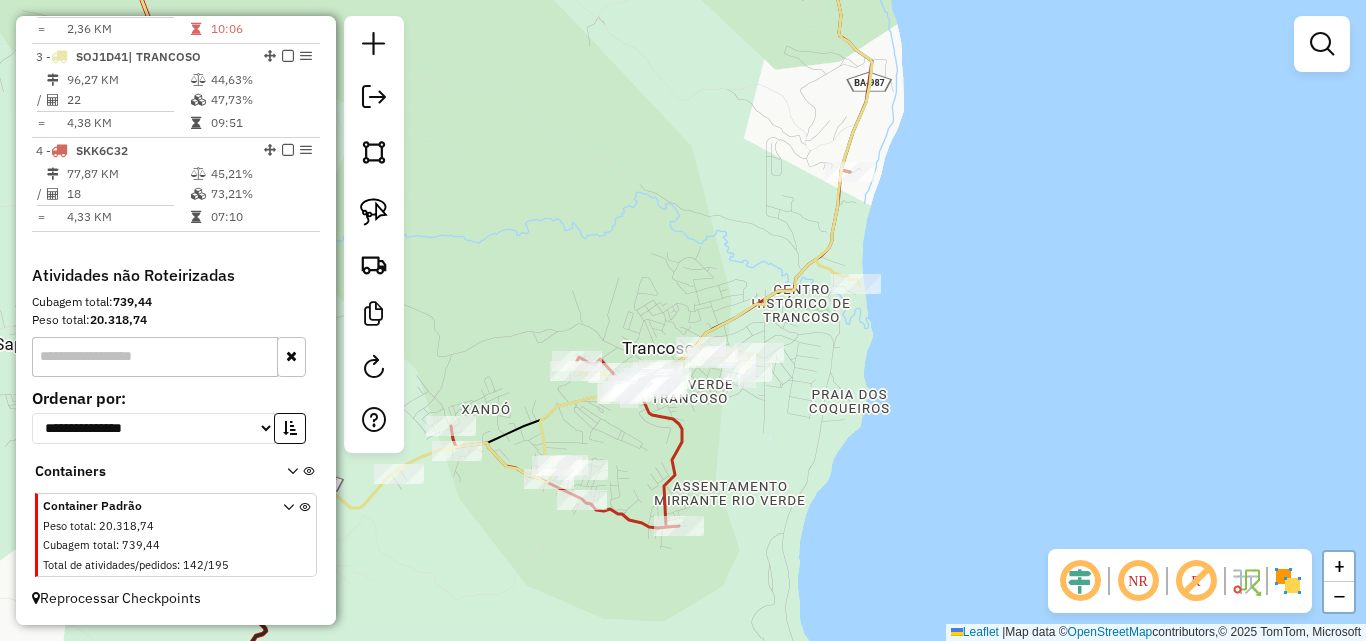 drag, startPoint x: 599, startPoint y: 251, endPoint x: 597, endPoint y: 240, distance: 11.18034 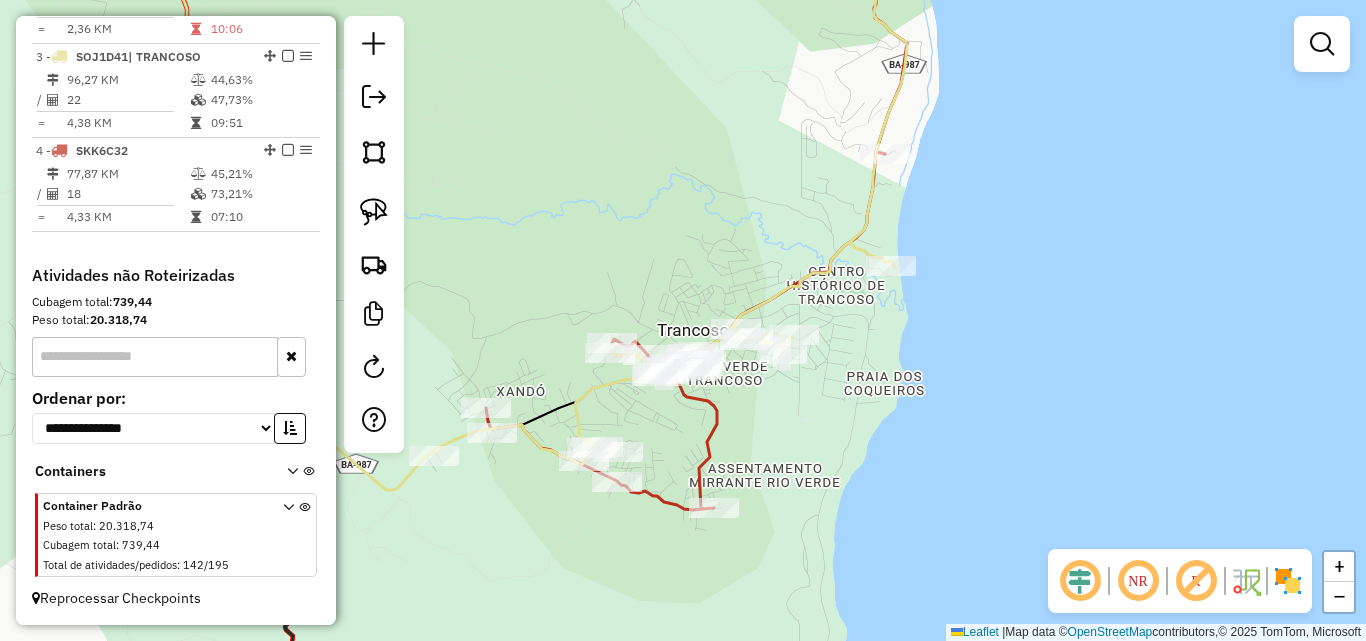 drag, startPoint x: 617, startPoint y: 222, endPoint x: 571, endPoint y: 418, distance: 201.3256 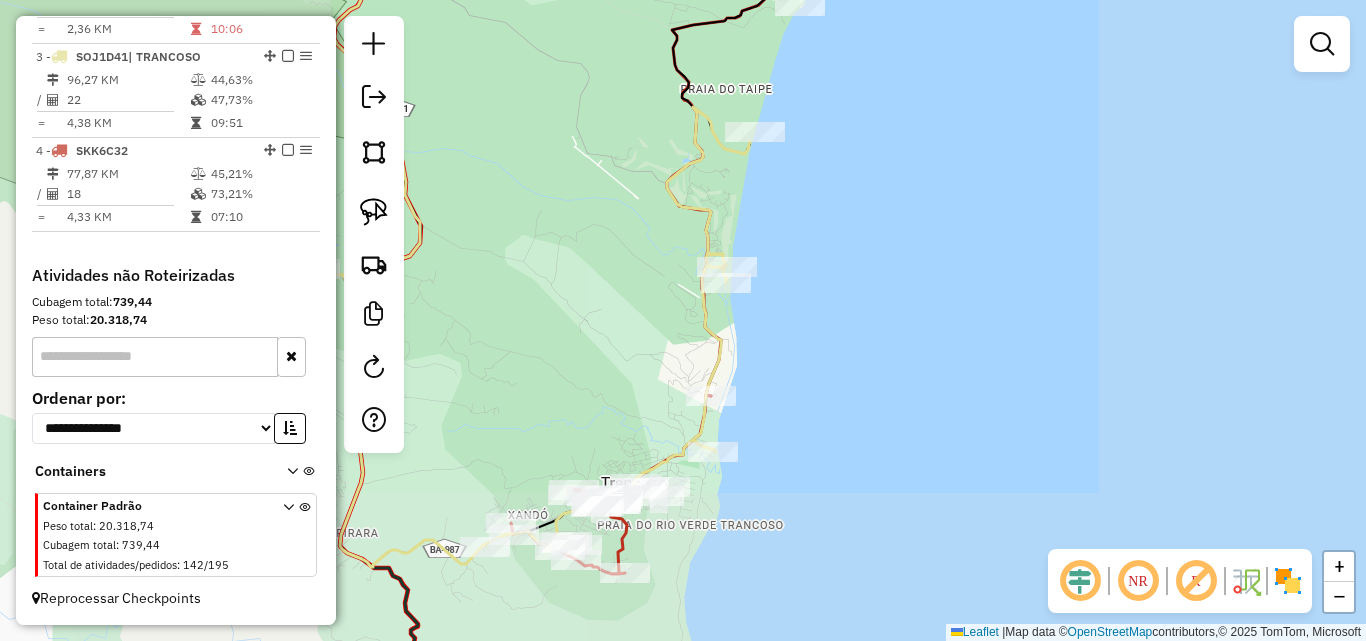 drag, startPoint x: 629, startPoint y: 381, endPoint x: 605, endPoint y: 382, distance: 24.020824 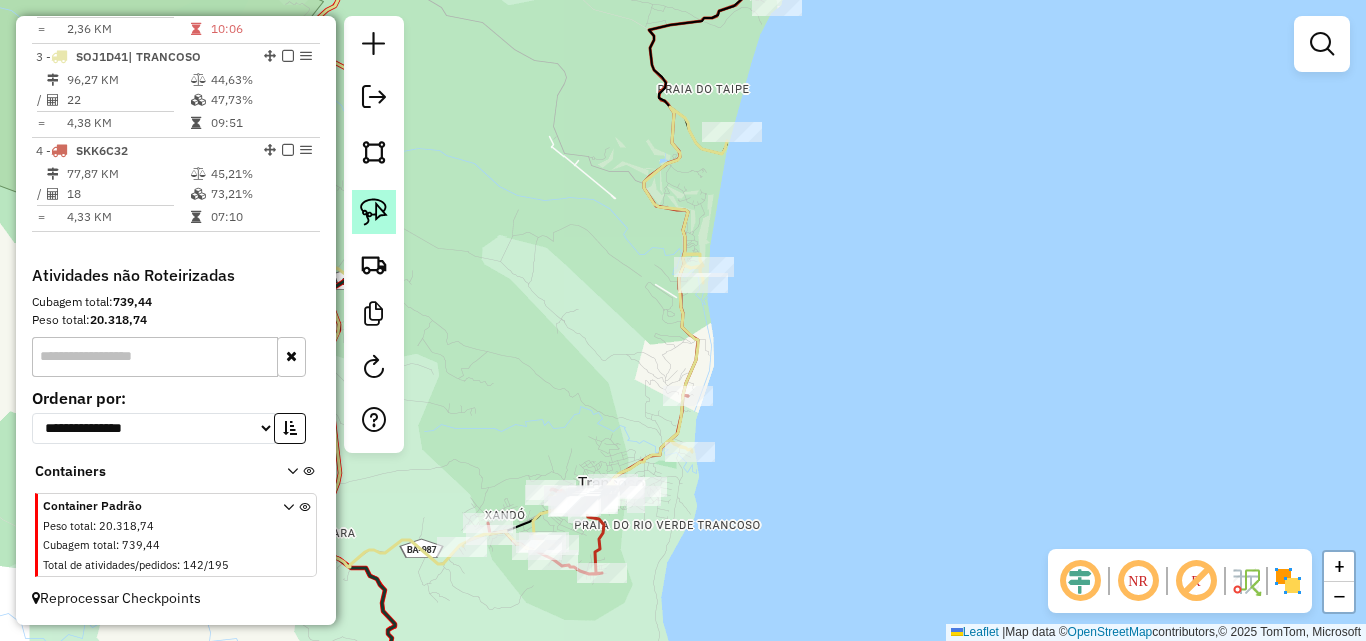 click 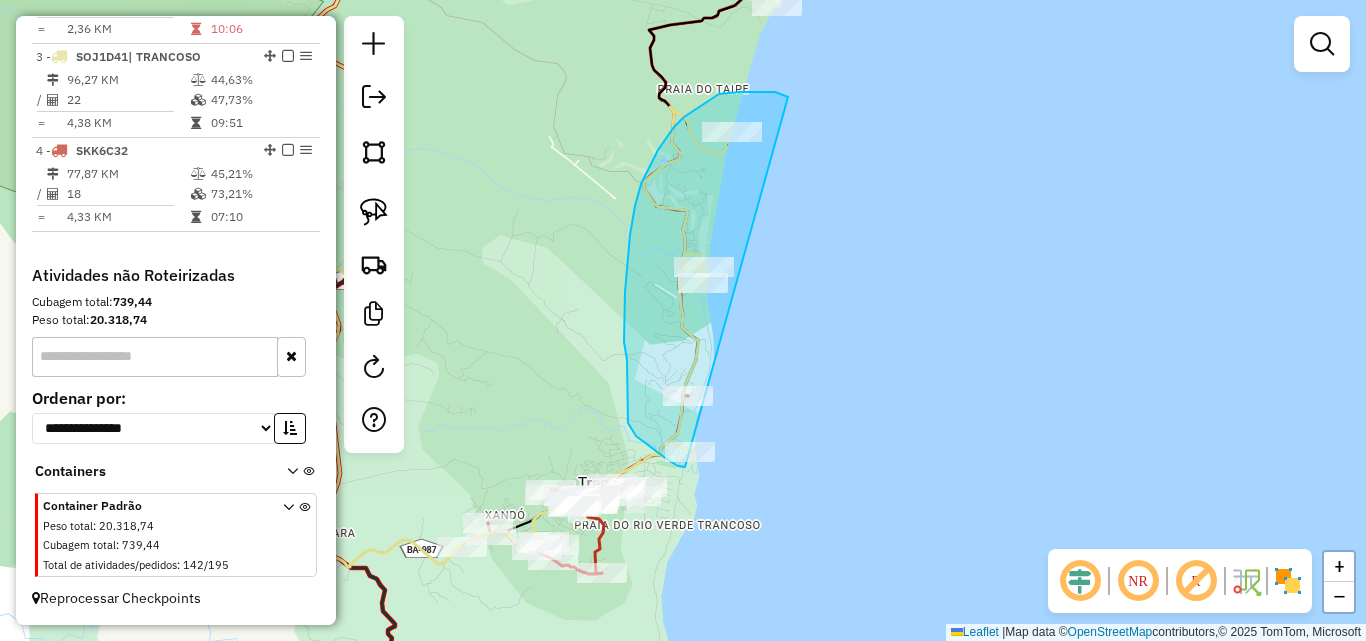 drag, startPoint x: 788, startPoint y: 97, endPoint x: 698, endPoint y: 472, distance: 385.6488 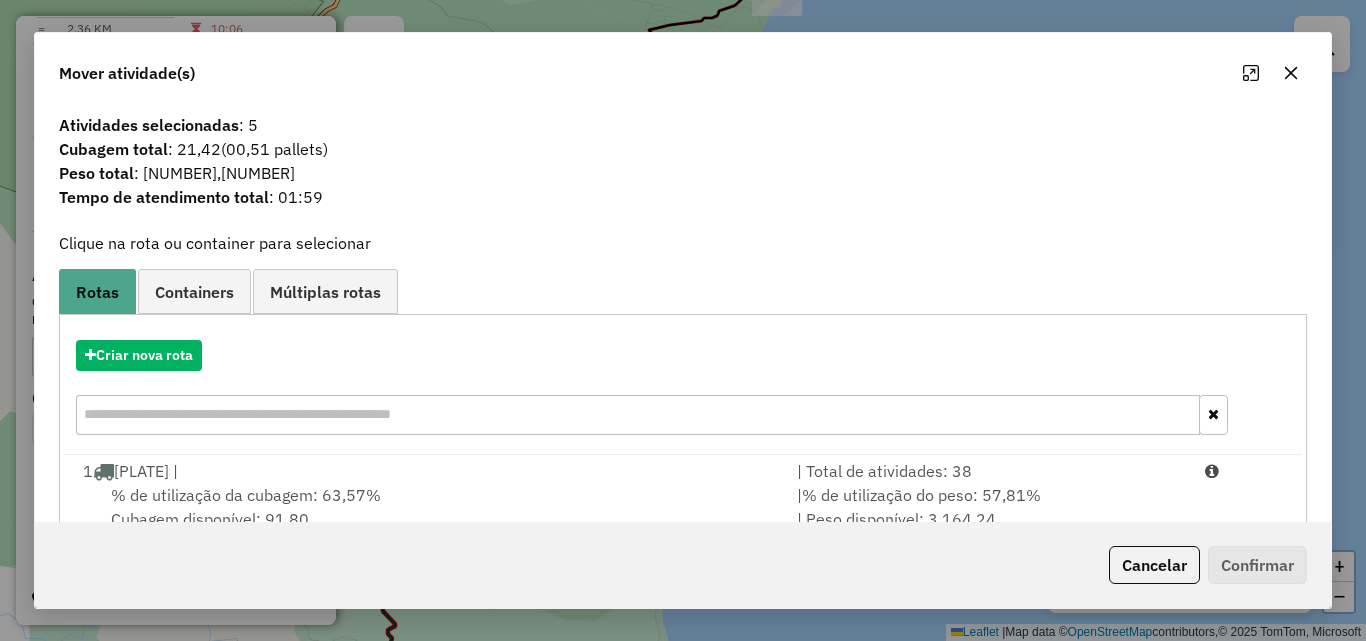 click 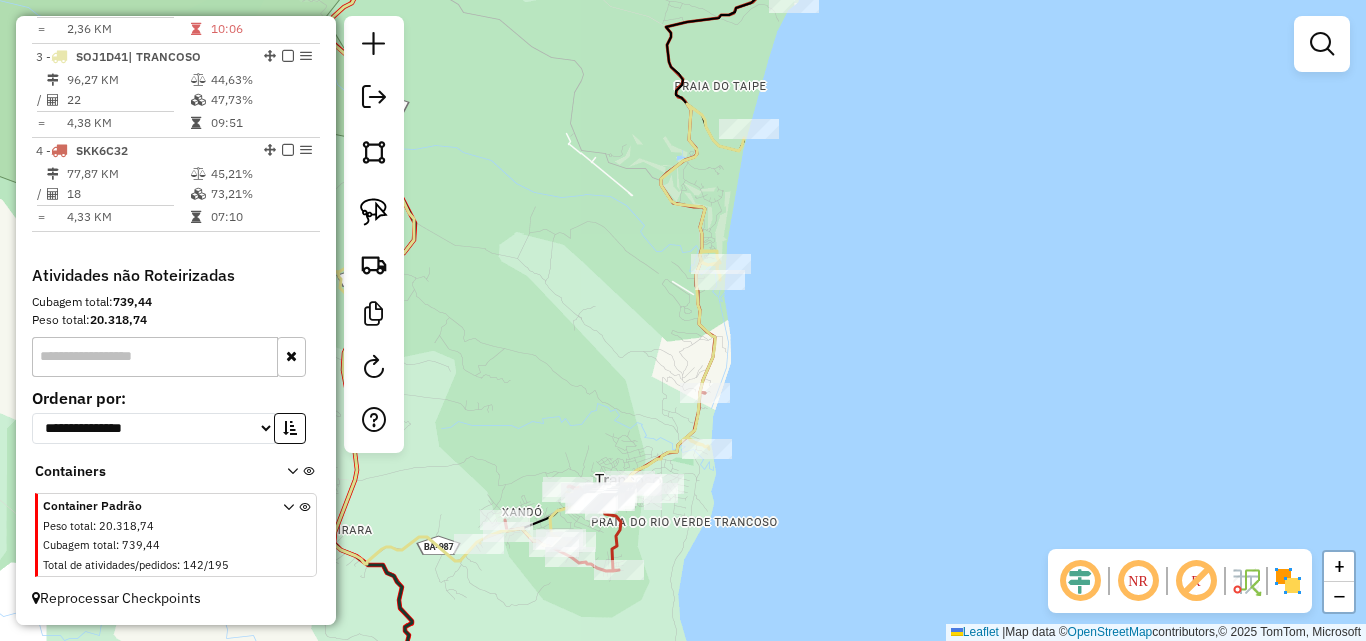drag, startPoint x: 567, startPoint y: 295, endPoint x: 661, endPoint y: 247, distance: 105.546196 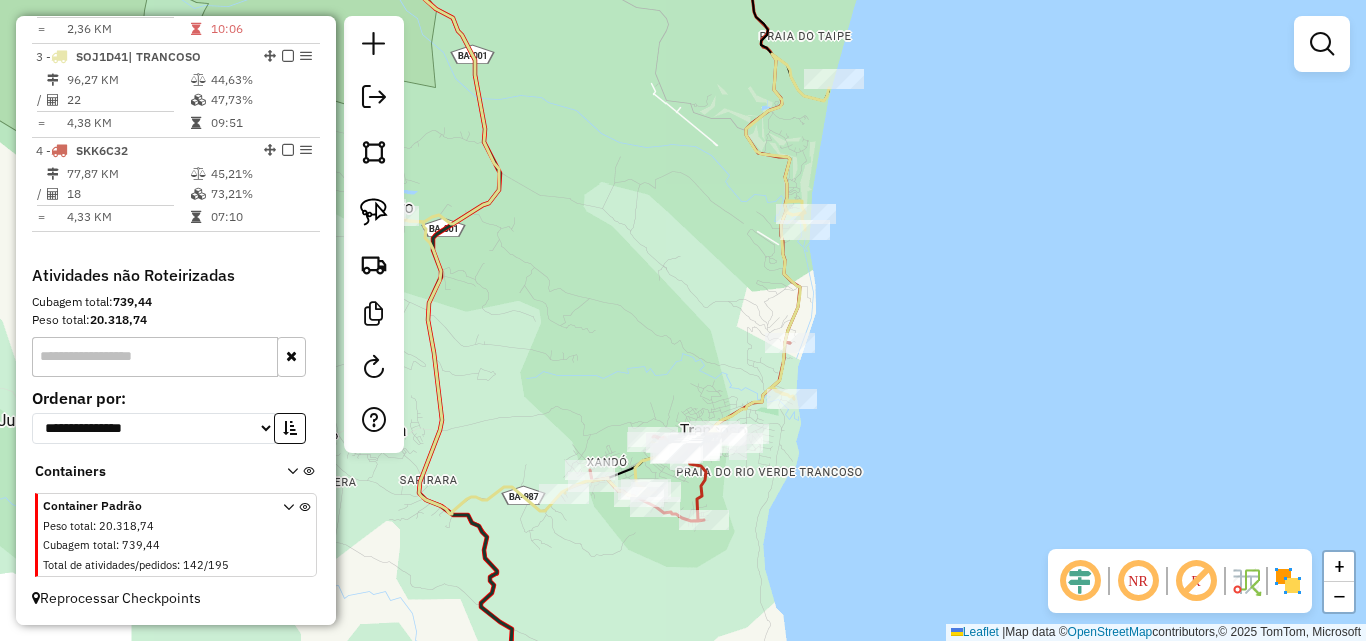 click on "Janela de atendimento Grade de atendimento Capacidade Transportadoras Veículos Cliente Pedidos  Rotas Selecione os dias de semana para filtrar as janelas de atendimento  Seg   Ter   Qua   Qui   Sex   Sáb   Dom  Informe o período da janela de atendimento: De: Até:  Filtrar exatamente a janela do cliente  Considerar janela de atendimento padrão  Selecione os dias de semana para filtrar as grades de atendimento  Seg   Ter   Qua   Qui   Sex   Sáb   Dom   Considerar clientes sem dia de atendimento cadastrado  Clientes fora do dia de atendimento selecionado Filtrar as atividades entre os valores definidos abaixo:  Peso mínimo:   Peso máximo:   Cubagem mínima:   Cubagem máxima:   De:   Até:  Filtrar as atividades entre o tempo de atendimento definido abaixo:  De:   Até:   Considerar capacidade total dos clientes não roteirizados Transportadora: Selecione um ou mais itens Tipo de veículo: Selecione um ou mais itens Veículo: Selecione um ou mais itens Motorista: Selecione um ou mais itens Nome: Rótulo:" 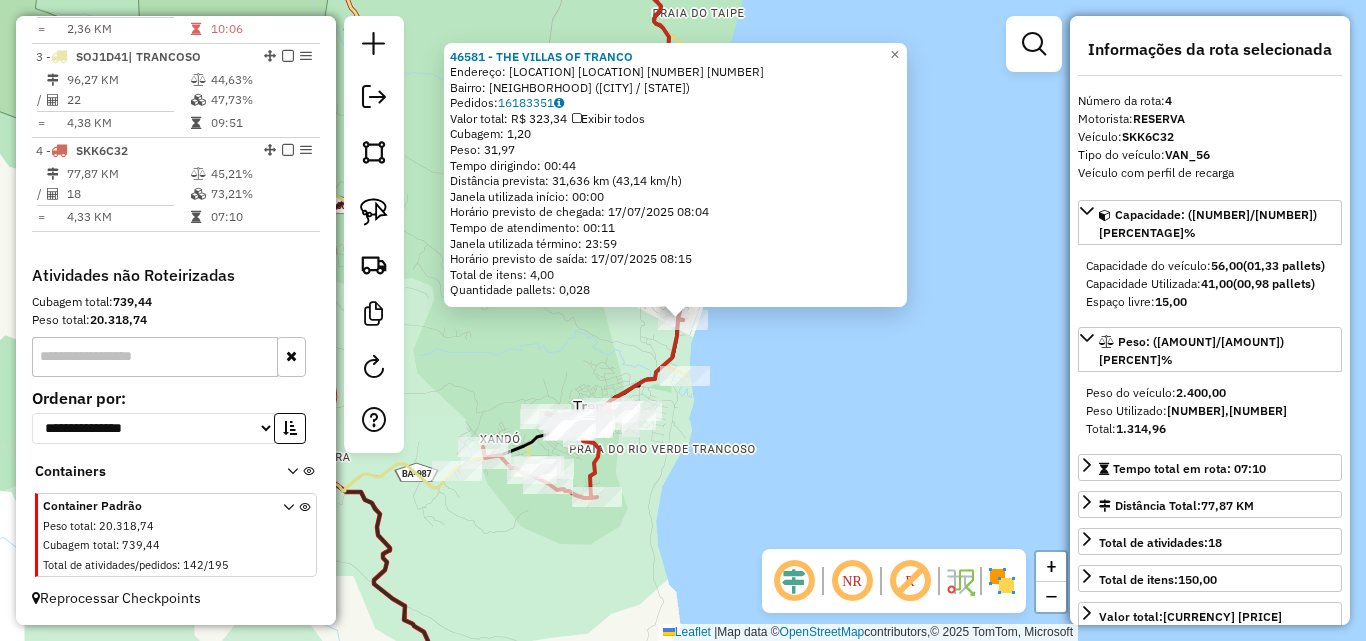 click on "Rota [NUMBER] - Placa [PLATE]  [NUMBER] - [NAME] [NAME] [NAME] [NUMBER] - [NAME] [NAME] [NAME]  Endereço:  [NAME]   [NAME] [NUMBER]   Bairro: [NAME] ([NAME] / [STATE])   Pedidos:  [NUMBER]   Valor total: [CURRENCY] [NUMBER]   Exibir todos   Cubagem: [NUMBER]  Peso: [NUMBER]  Tempo dirigindo: [TIME]   Distância prevista: [NUMBER] km ([NUMBER] km/h)   Janela utilizada início: [TIME]   Horário previsto de chegada: [DATE] [TIME]   Tempo de atendimento: [TIME]   Janela utilizada término: [TIME]   Horário previsto de saída: [DATE] [TIME]   Total de itens: [NUMBER]   Quantidade pallets: [NUMBER]  × Janela de atendimento Grade de atendimento Capacidade Transportadoras Veículos Cliente Pedidos  Rotas Selecione os dias de semana para filtrar as janelas de atendimento  Seg   Ter   Qua   Qui   Sex   Sáb   Dom  Informe o período da janela de atendimento: De: Até:  Filtrar exatamente a janela do cliente  Considerar janela de atendimento padrão  Selecione os dias de semana para filtrar as grades de atendimento  Seg   Ter   Qua   Qui   Sex  De:" 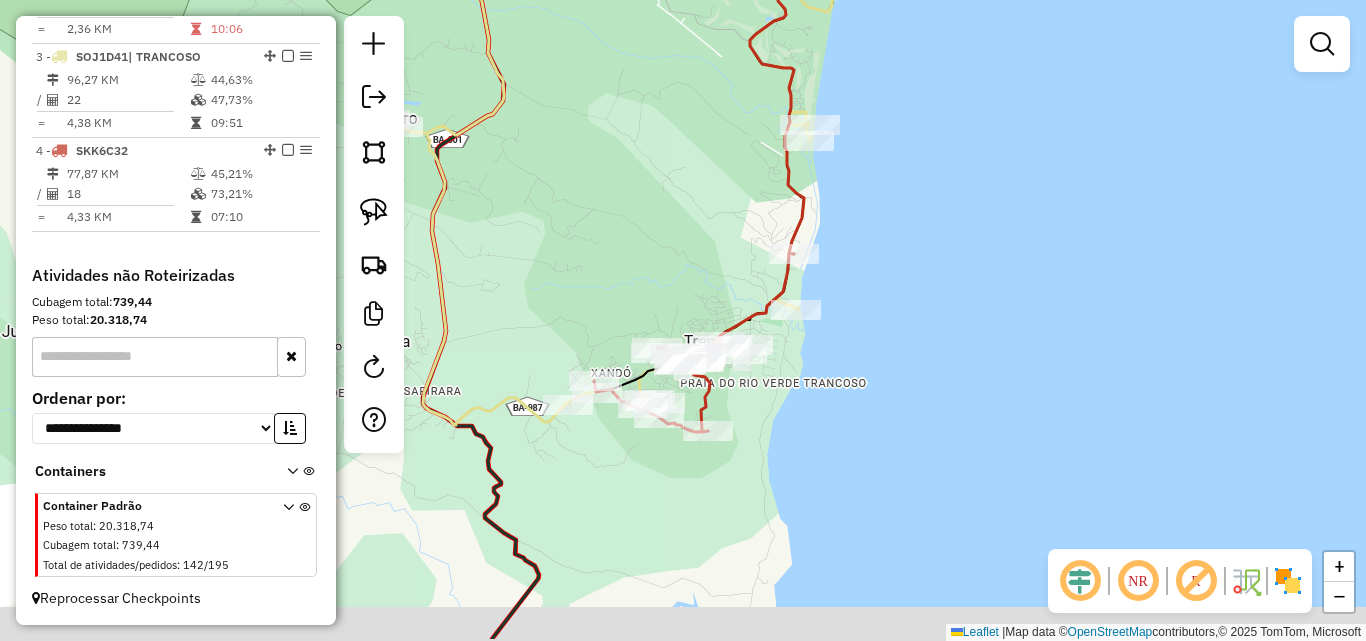 drag, startPoint x: 700, startPoint y: 300, endPoint x: 713, endPoint y: 297, distance: 13.341664 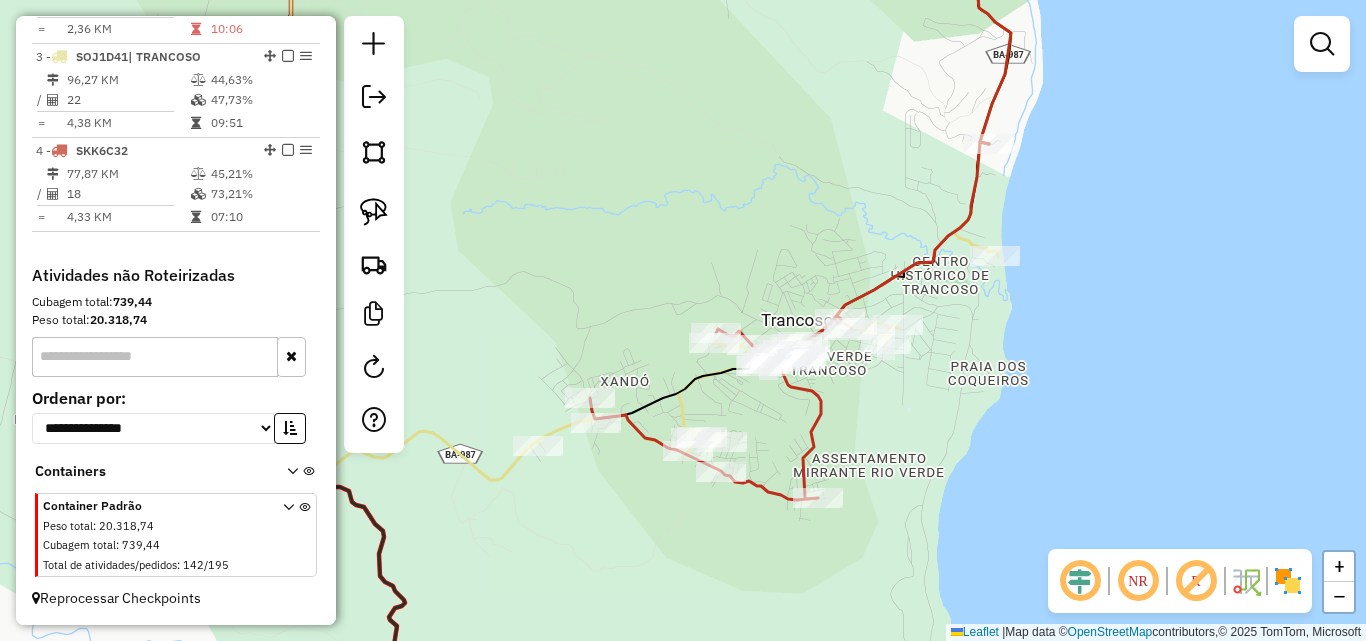 drag, startPoint x: 770, startPoint y: 232, endPoint x: 749, endPoint y: 217, distance: 25.806976 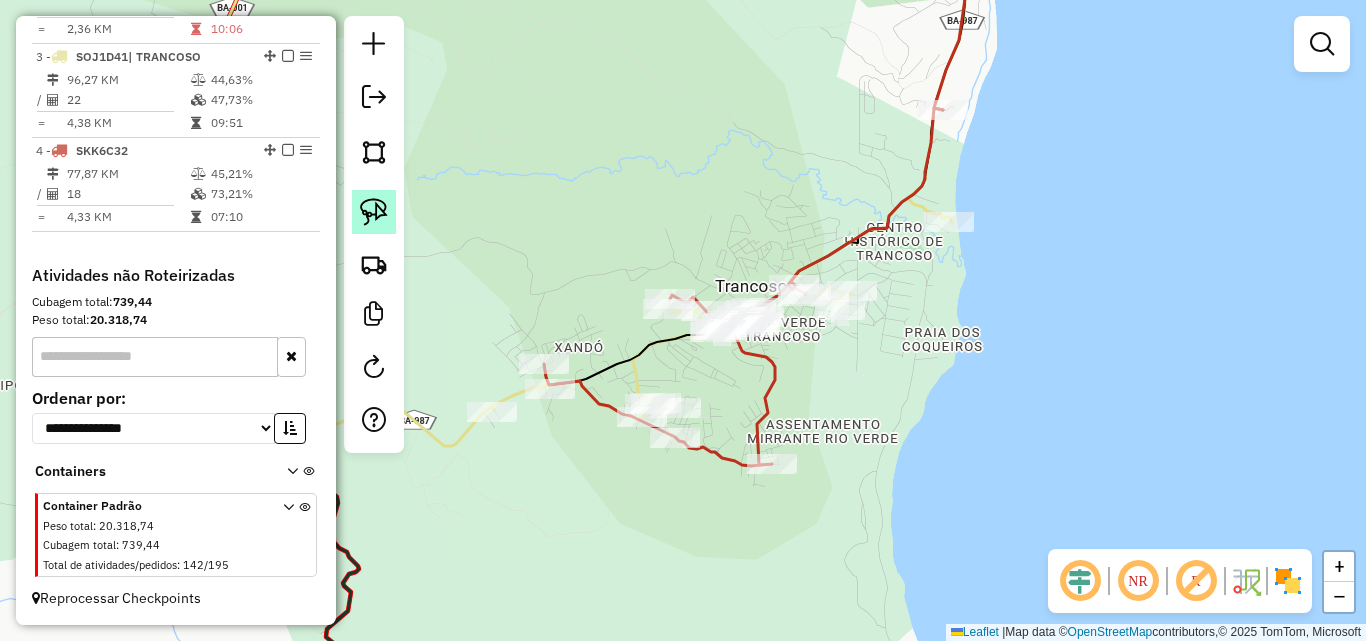 click 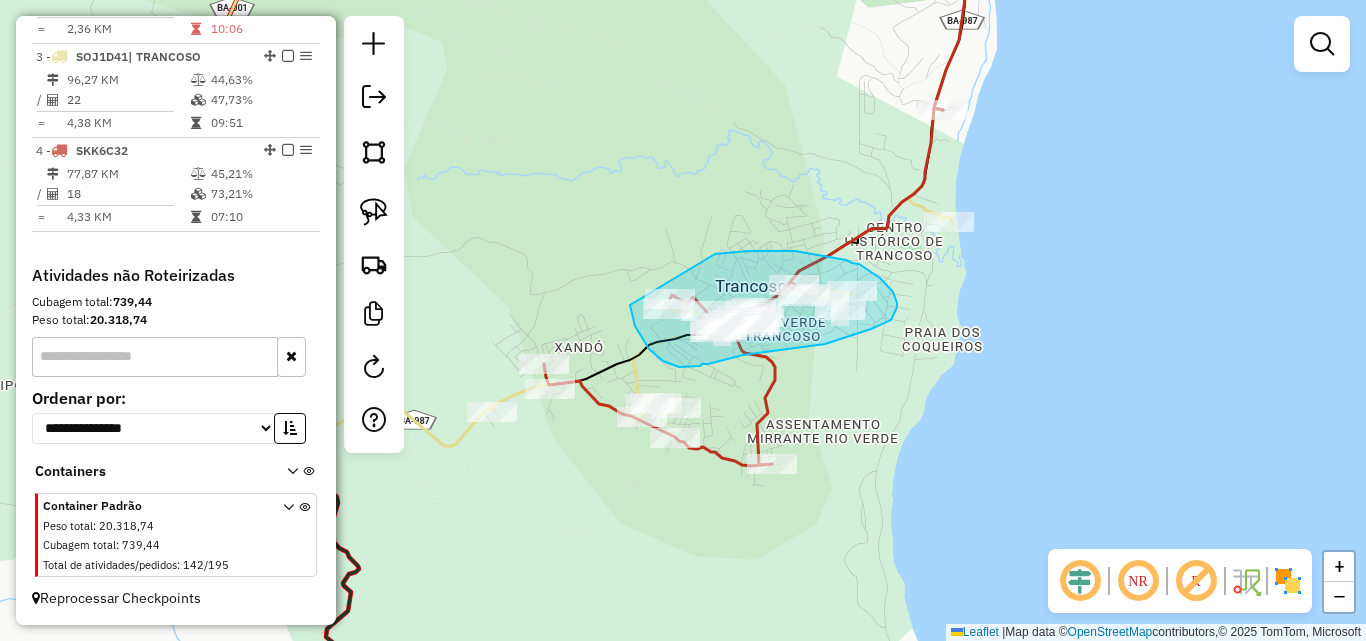 drag, startPoint x: 715, startPoint y: 254, endPoint x: 630, endPoint y: 305, distance: 99.12618 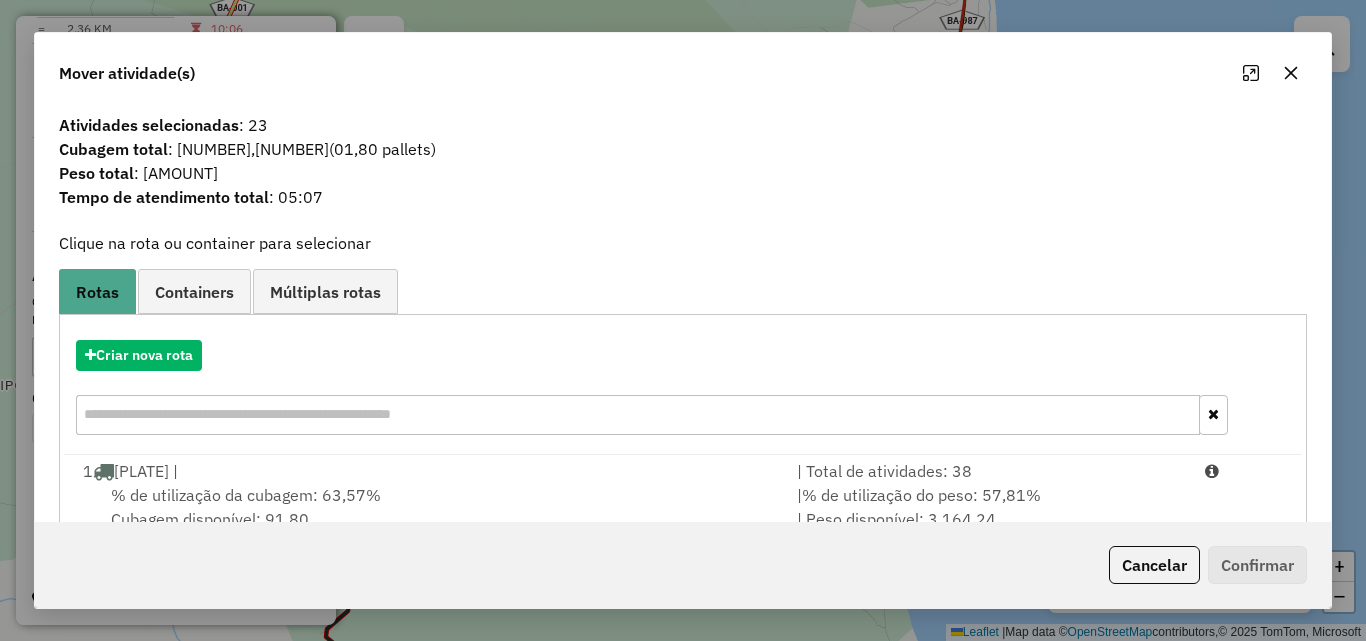 click 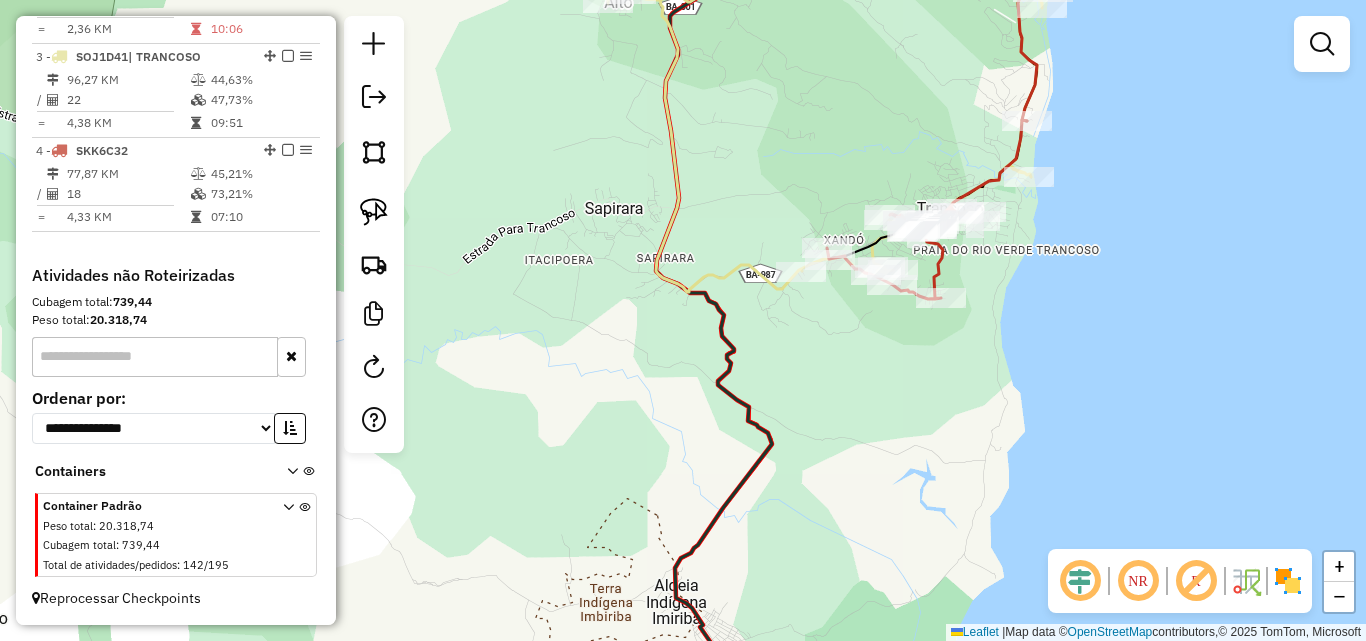click on "Janela de atendimento Grade de atendimento Capacidade Transportadoras Veículos Cliente Pedidos  Rotas Selecione os dias de semana para filtrar as janelas de atendimento  Seg   Ter   Qua   Qui   Sex   Sáb   Dom  Informe o período da janela de atendimento: De: Até:  Filtrar exatamente a janela do cliente  Considerar janela de atendimento padrão  Selecione os dias de semana para filtrar as grades de atendimento  Seg   Ter   Qua   Qui   Sex   Sáb   Dom   Considerar clientes sem dia de atendimento cadastrado  Clientes fora do dia de atendimento selecionado Filtrar as atividades entre os valores definidos abaixo:  Peso mínimo:   Peso máximo:   Cubagem mínima:   Cubagem máxima:   De:   Até:  Filtrar as atividades entre o tempo de atendimento definido abaixo:  De:   Até:   Considerar capacidade total dos clientes não roteirizados Transportadora: Selecione um ou mais itens Tipo de veículo: Selecione um ou mais itens Veículo: Selecione um ou mais itens Motorista: Selecione um ou mais itens Nome: Rótulo:" 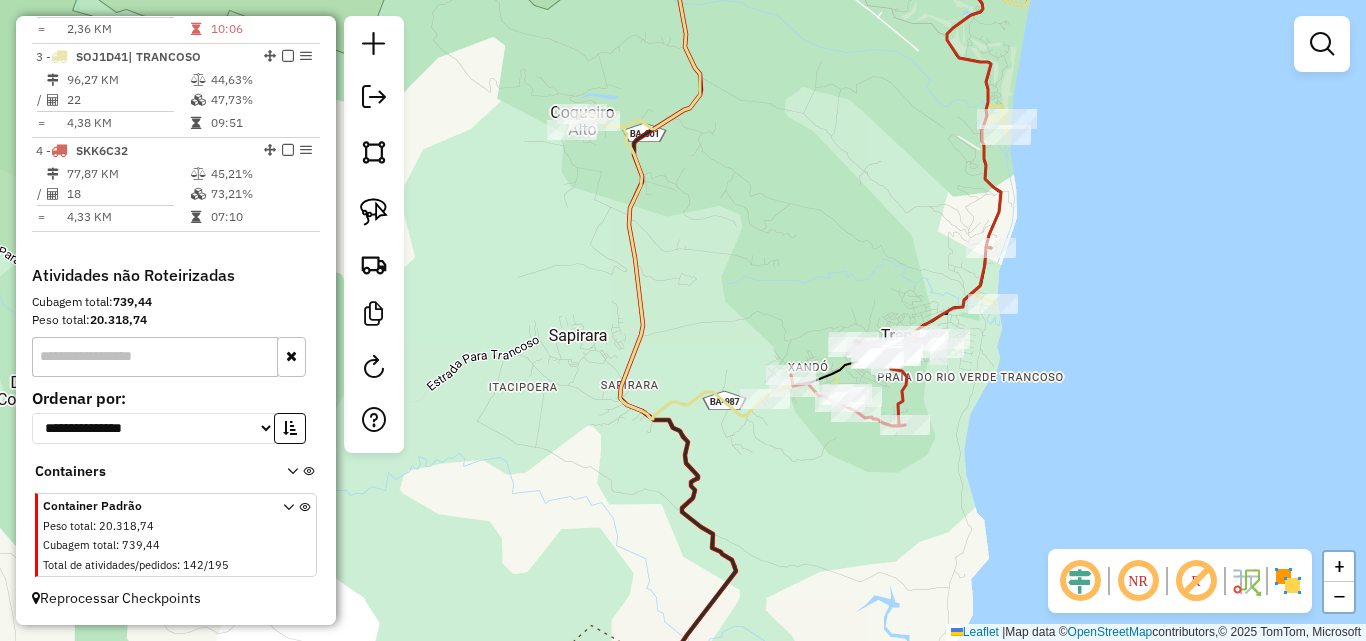 drag, startPoint x: 799, startPoint y: 268, endPoint x: 815, endPoint y: 308, distance: 43.081318 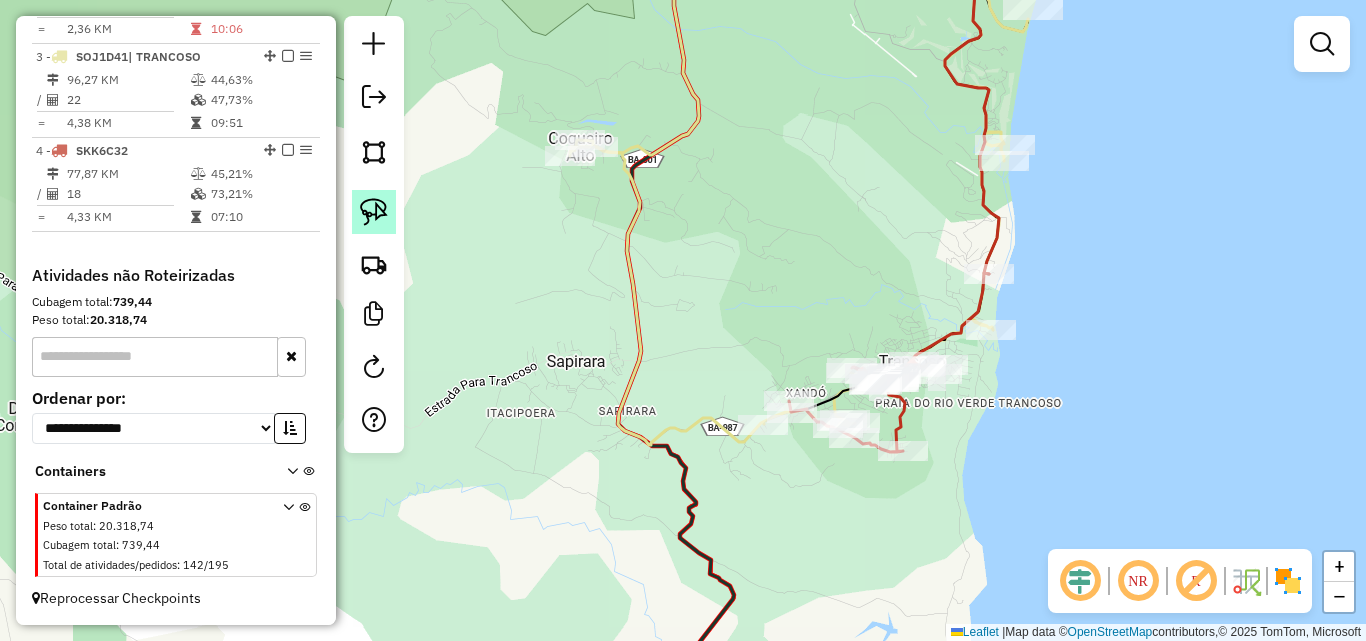 click 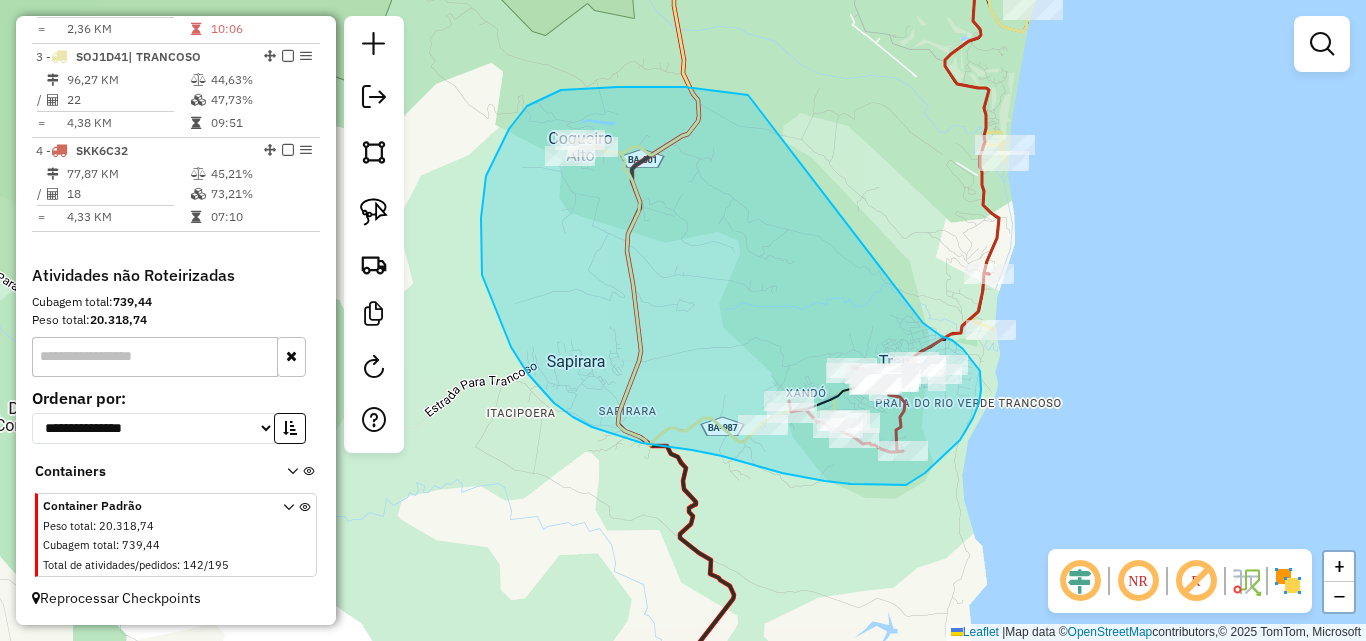 drag, startPoint x: 743, startPoint y: 95, endPoint x: 923, endPoint y: 323, distance: 290.48923 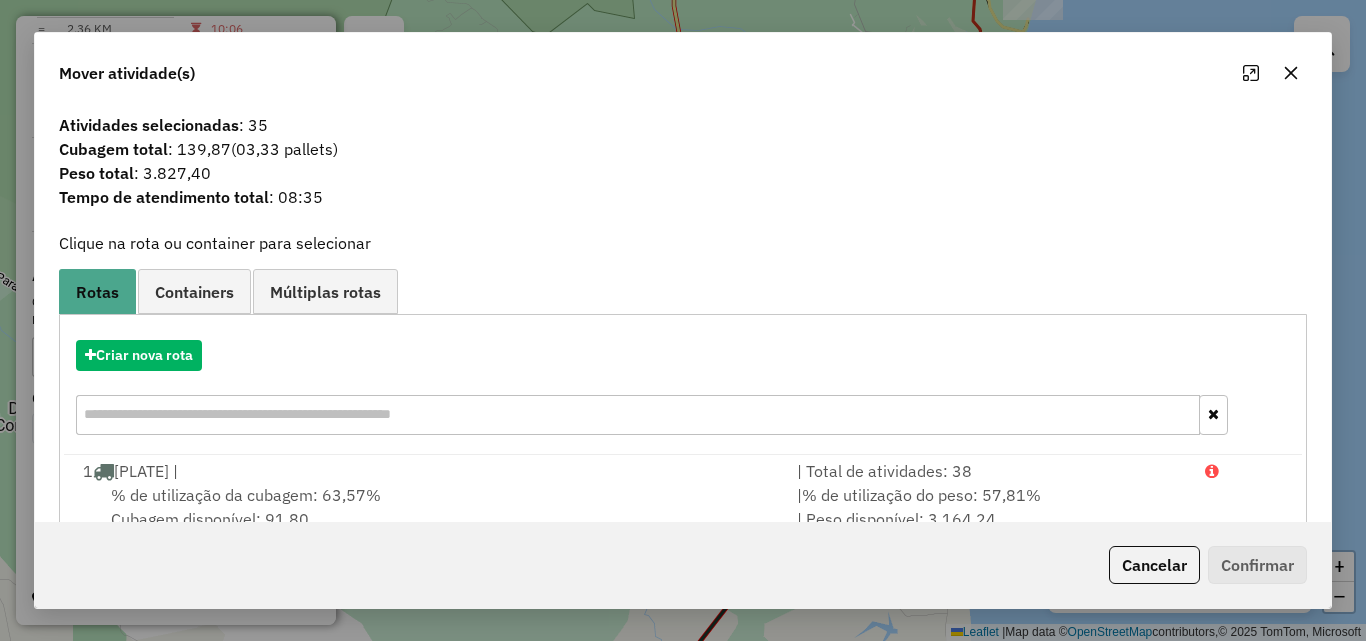 click 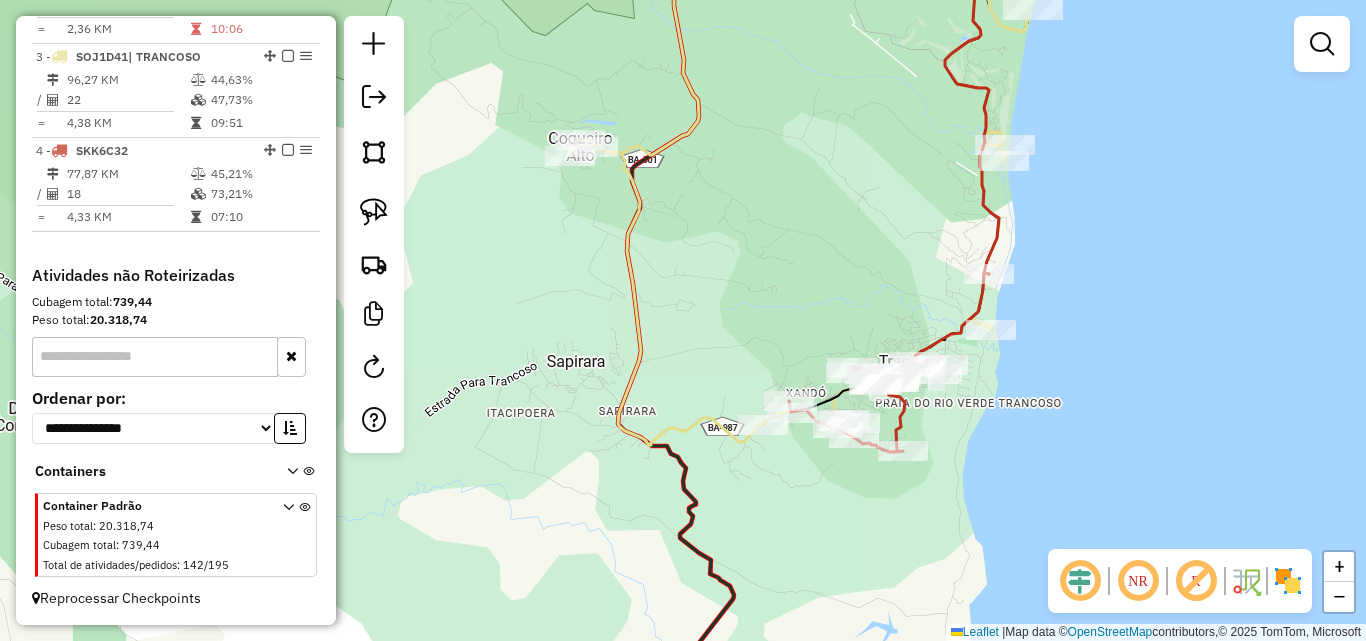 drag, startPoint x: 756, startPoint y: 213, endPoint x: 691, endPoint y: 198, distance: 66.70832 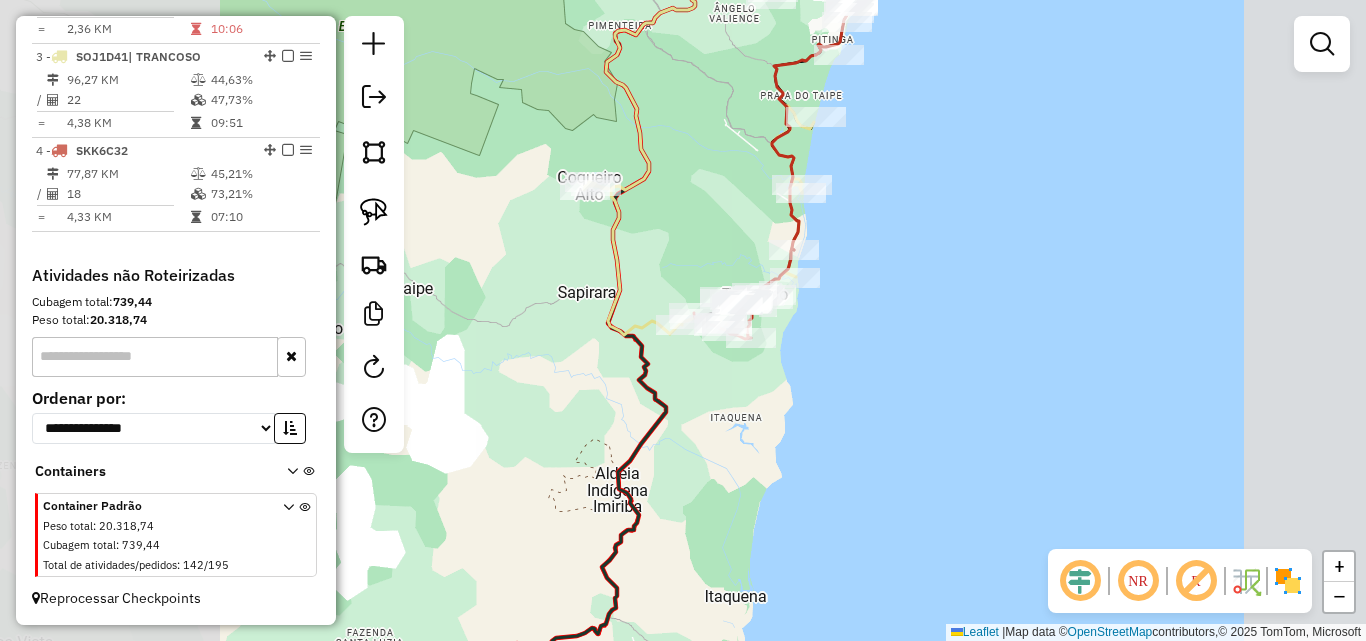click on "Janela de atendimento Grade de atendimento Capacidade Transportadoras Veículos Cliente Pedidos  Rotas Selecione os dias de semana para filtrar as janelas de atendimento  Seg   Ter   Qua   Qui   Sex   Sáb   Dom  Informe o período da janela de atendimento: De: Até:  Filtrar exatamente a janela do cliente  Considerar janela de atendimento padrão  Selecione os dias de semana para filtrar as grades de atendimento  Seg   Ter   Qua   Qui   Sex   Sáb   Dom   Considerar clientes sem dia de atendimento cadastrado  Clientes fora do dia de atendimento selecionado Filtrar as atividades entre os valores definidos abaixo:  Peso mínimo:   Peso máximo:   Cubagem mínima:   Cubagem máxima:   De:   Até:  Filtrar as atividades entre o tempo de atendimento definido abaixo:  De:   Até:   Considerar capacidade total dos clientes não roteirizados Transportadora: Selecione um ou mais itens Tipo de veículo: Selecione um ou mais itens Veículo: Selecione um ou mais itens Motorista: Selecione um ou mais itens Nome: Rótulo:" 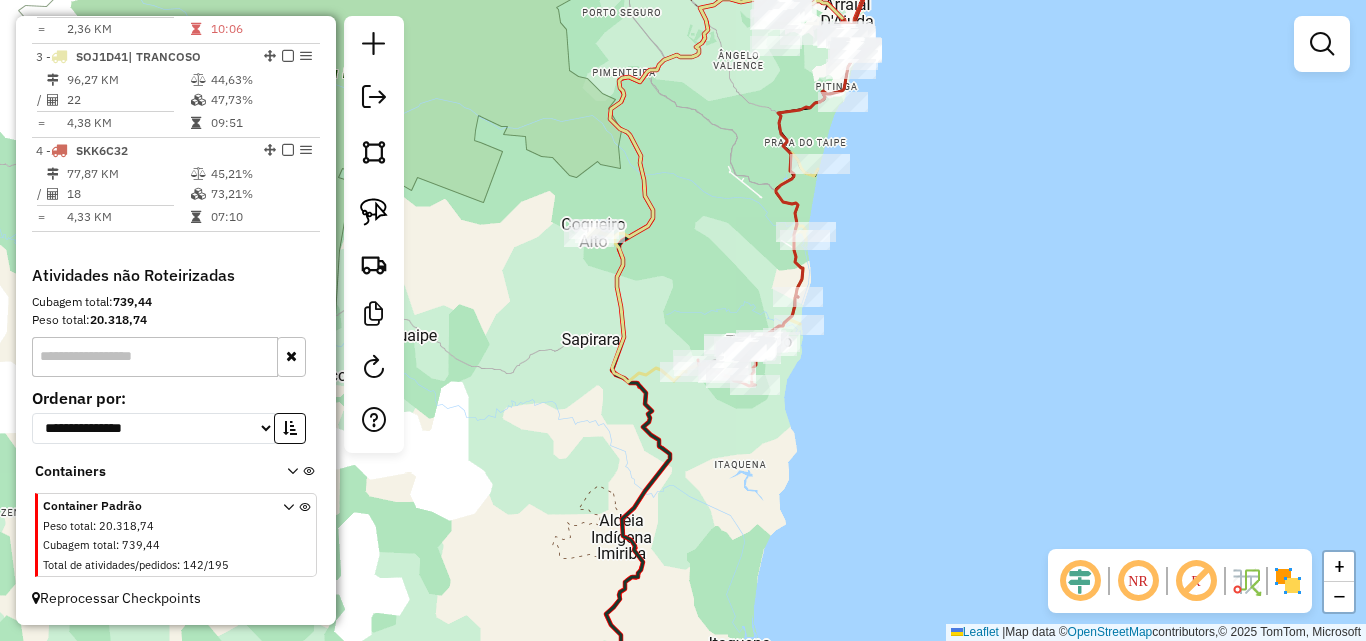 drag, startPoint x: 751, startPoint y: 194, endPoint x: 706, endPoint y: 276, distance: 93.53609 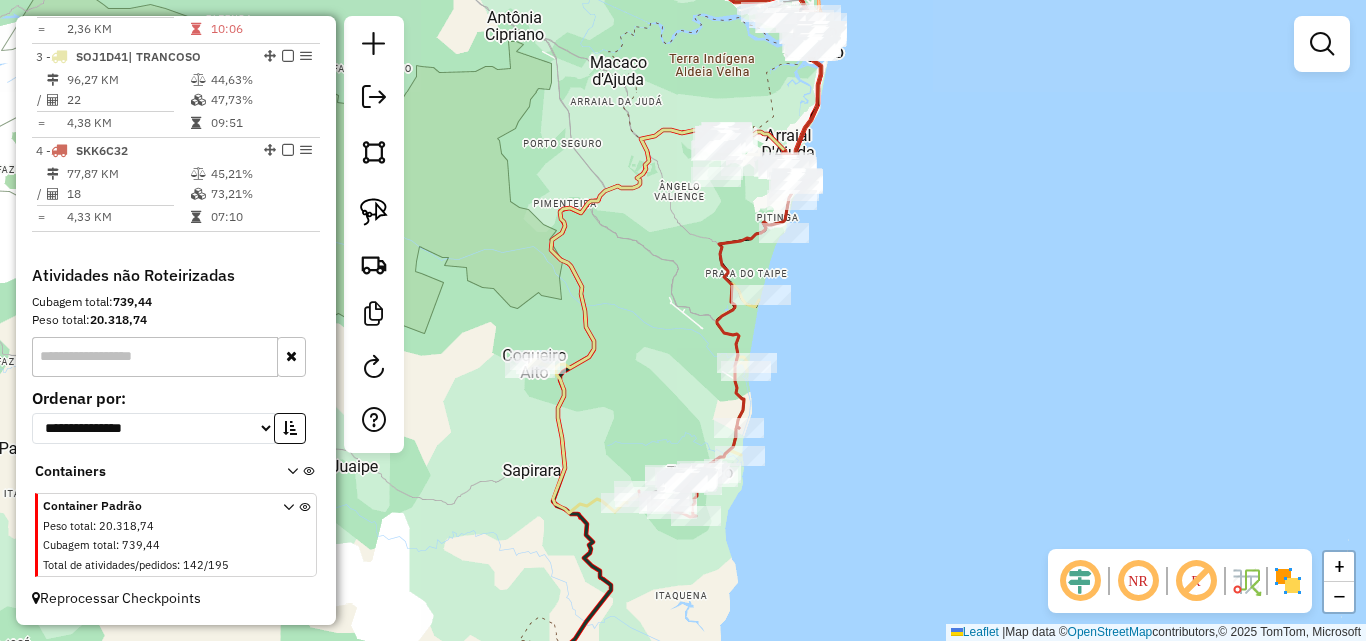 drag, startPoint x: 703, startPoint y: 242, endPoint x: 688, endPoint y: 292, distance: 52.201534 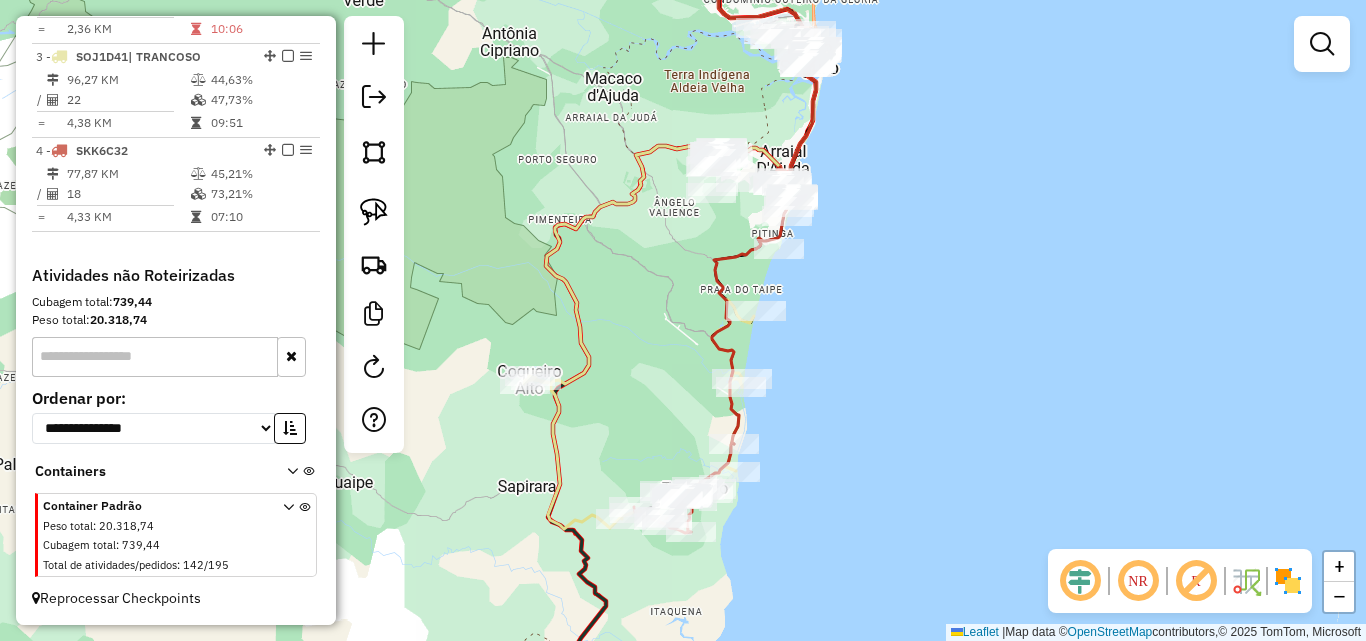 drag, startPoint x: 654, startPoint y: 396, endPoint x: 686, endPoint y: 319, distance: 83.38465 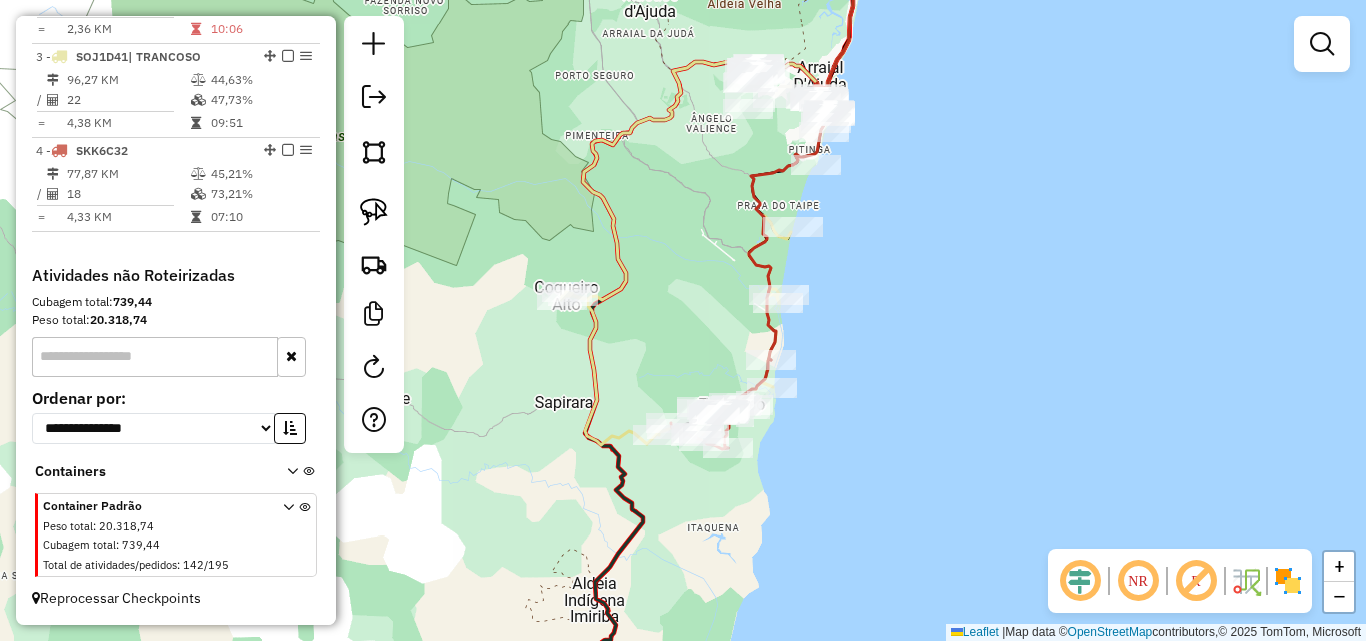 scroll, scrollTop: 628, scrollLeft: 0, axis: vertical 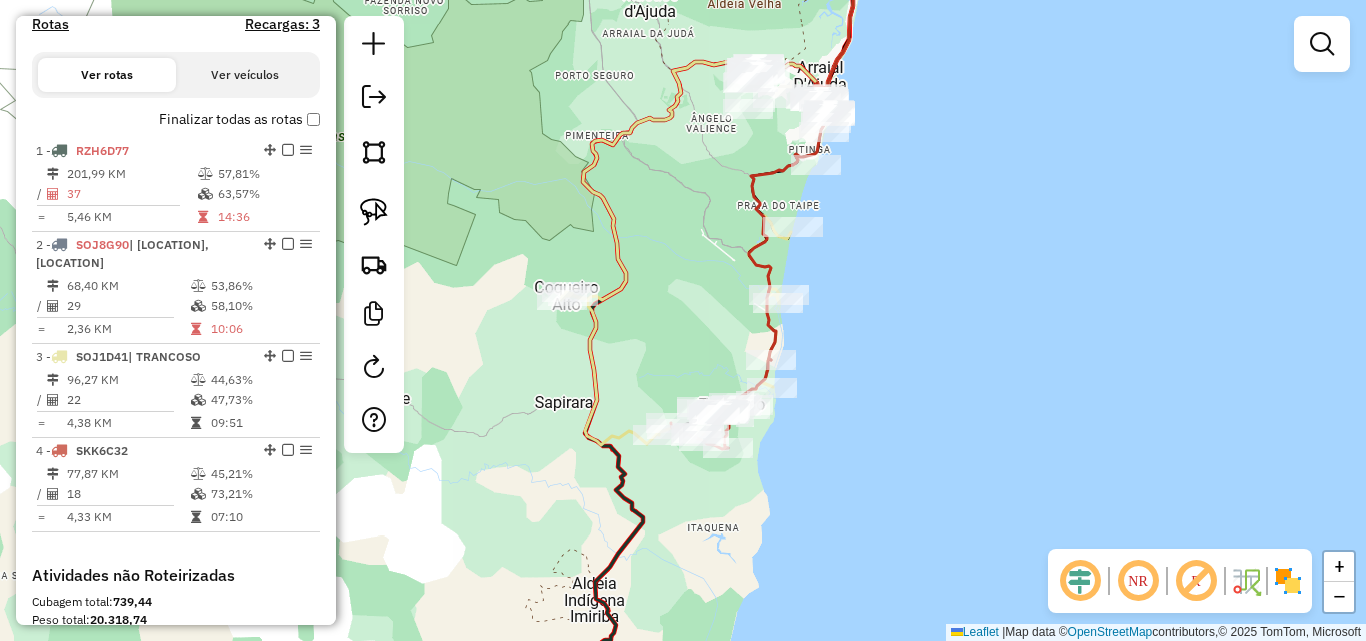 drag, startPoint x: 676, startPoint y: 334, endPoint x: 702, endPoint y: 266, distance: 72.8011 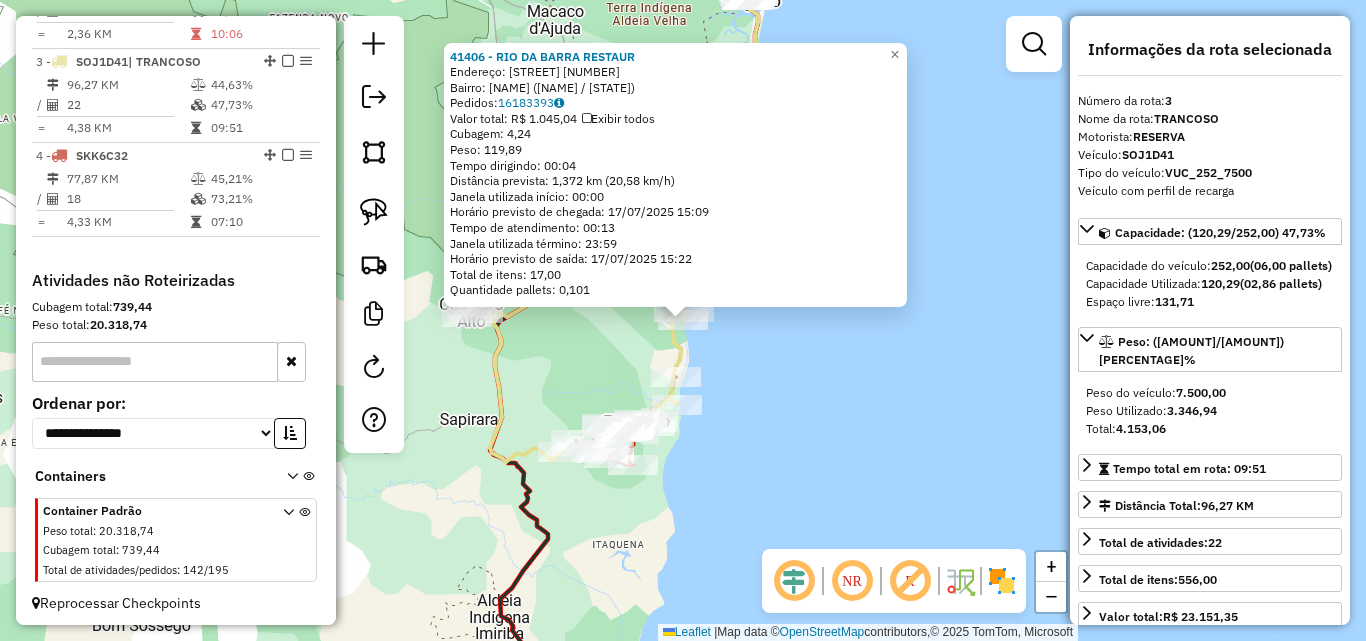 scroll, scrollTop: 928, scrollLeft: 0, axis: vertical 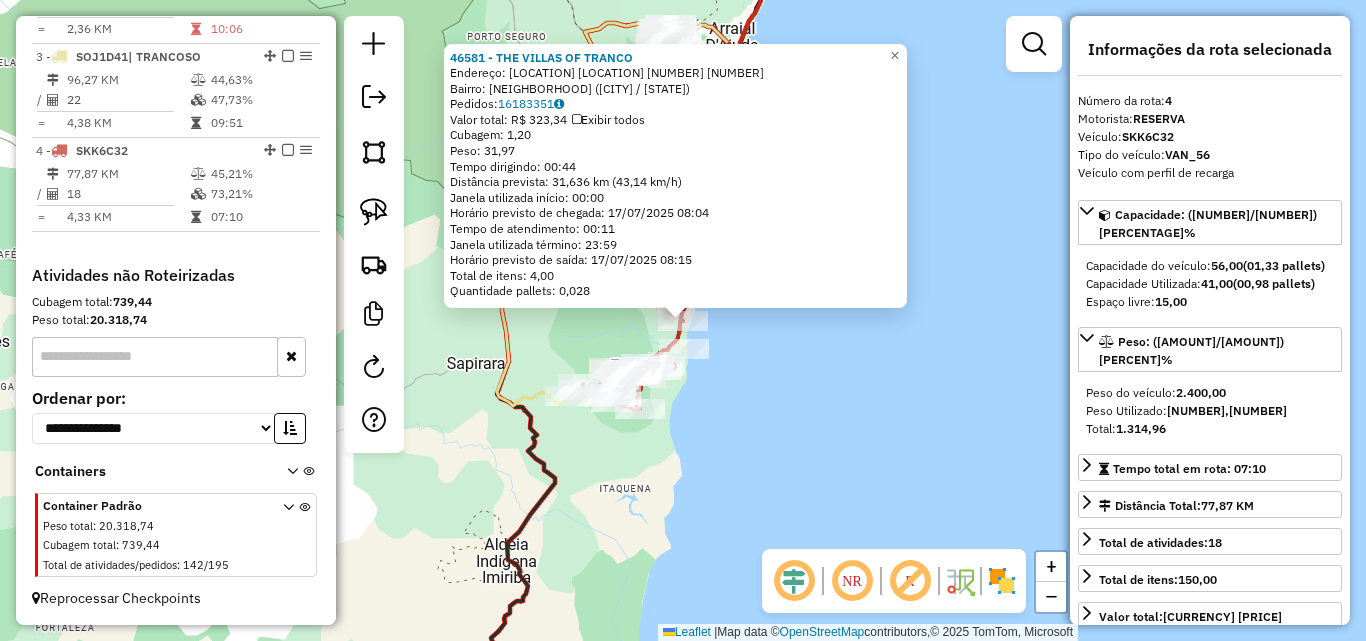 click on "[NUMBER] - [NUMBER] - THE VILLAS OF TRANCO Endereço: TRANCOSO ARRAIAL KM [NUMBER] [NUMBER] Bairro: PRAIA ([CITY] / [STATE]) Pedidos: [NUMBER] Valor total: R$ [NUMBER],[NUMBER] Exibir todos Cubagem: [NUMBER] Peso: [NUMBER] Tempo dirigindo: [TIME] Distância prevista: [NUMBER] km ([NUMBER] km/h) Janela utilizada início: [TIME] Horário previsto de chegada: [DATE] [TIME] Tempo de atendimento: [TIME] Janela utilizada término: [TIME] Horário previsto de saída: [DATE] [TIME] Total de itens: [NUMBER] Quantidade pallets: [NUMBER] × Janela de atendimento Grade de atendimento Capacidade Transportadoras Veículos Cliente Pedidos Rotas Selecione os dias de semana para filtrar as janelas de atendimento Seg Ter Qua Qui Sex Sáb Dom Informe o período da janela de atendimento: De: Até: Filtrar exatamente a janela do cliente Considerar janela de atendimento padrão Selecione os dias de semana para filtrar as grades de atendimento Seg Ter Qua Qui Sex Sáb Dom Clientes fora do dia de atendimento selecionado" 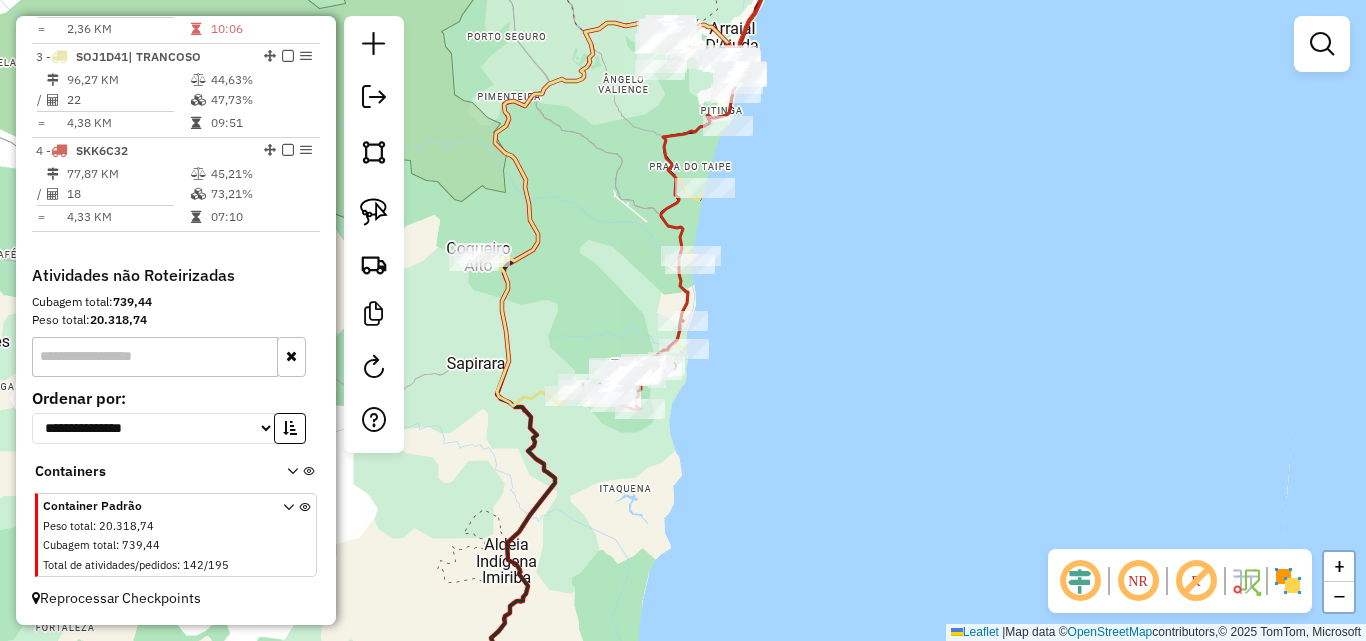 click 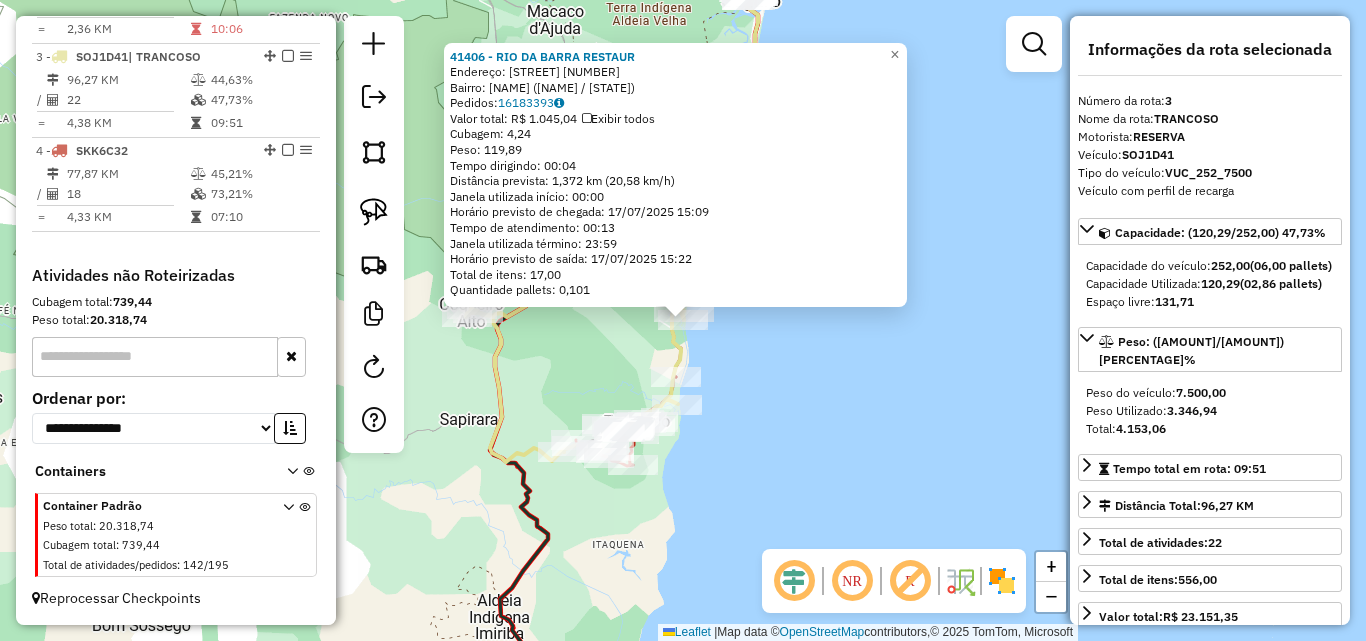 click on "[NUMBER] - RIO DA BARRA RESTAUR Endereço: Est para Trancoso SN Bairro: TRANCOSO ([CITY] / [STATE]) Pedidos: [NUMBER] Valor total: R$ [NUMBER],[NUMBER] Exibir todos Cubagem: [NUMBER] Peso: [NUMBER] Tempo dirigindo: [TIME] Distância prevista: [NUMBER] km ([NUMBER] km/h) Janela utilizada início: [TIME] Horário previsto de chegada: [DATE] [TIME] Tempo de atendimento: [TIME] Janela utilizada término: [TIME] Horário previsto de saída: [DATE] [TIME] Total de itens: [NUMBER] Quantidade pallets: [NUMBER] × Janela de atendimento Grade de atendimento Capacidade Transportadoras Veículos Cliente Pedidos Rotas Selecione os dias de semana para filtrar as janelas de atendimento Seg Ter Qua Qui Sex Sáb Dom Informe o período da janela de atendimento: De: Até: Filtrar exatamente a janela do cliente Considerar janela de atendimento padrão Selecione os dias de semana para filtrar as grades de atendimento Seg Ter Qua Qui Sex Sáb Dom Clientes fora do dia de atendimento selecionado" 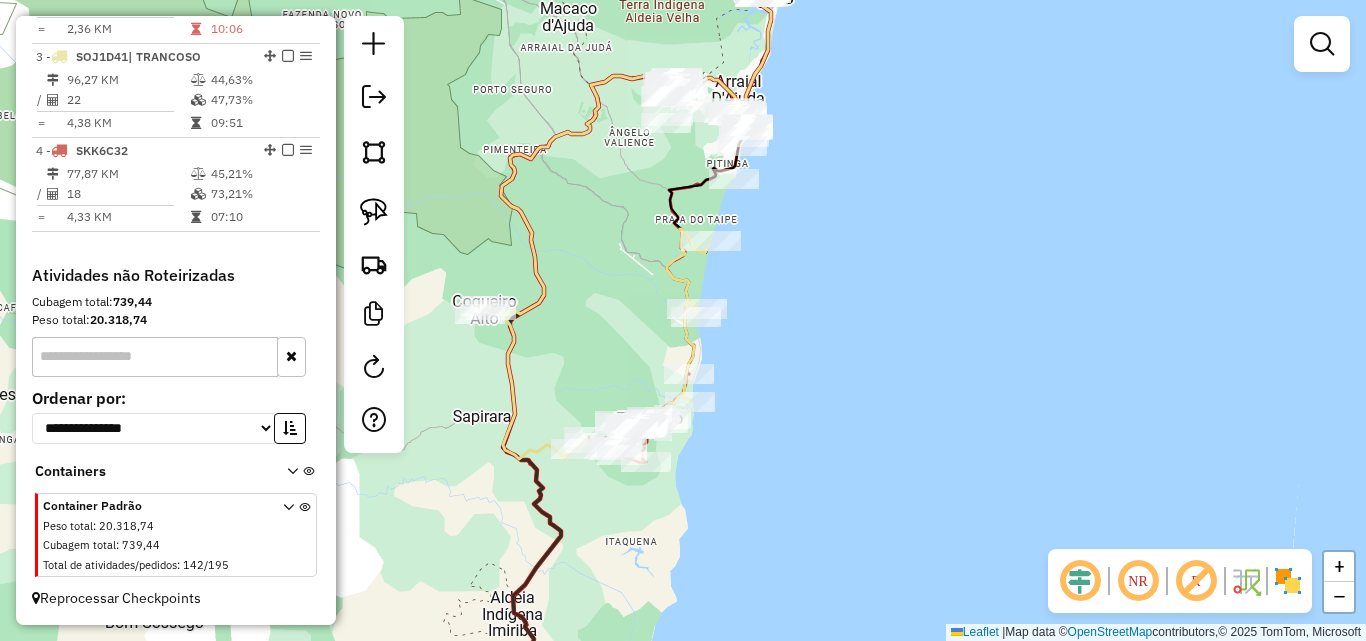 drag, startPoint x: 574, startPoint y: 304, endPoint x: 615, endPoint y: 288, distance: 44.011364 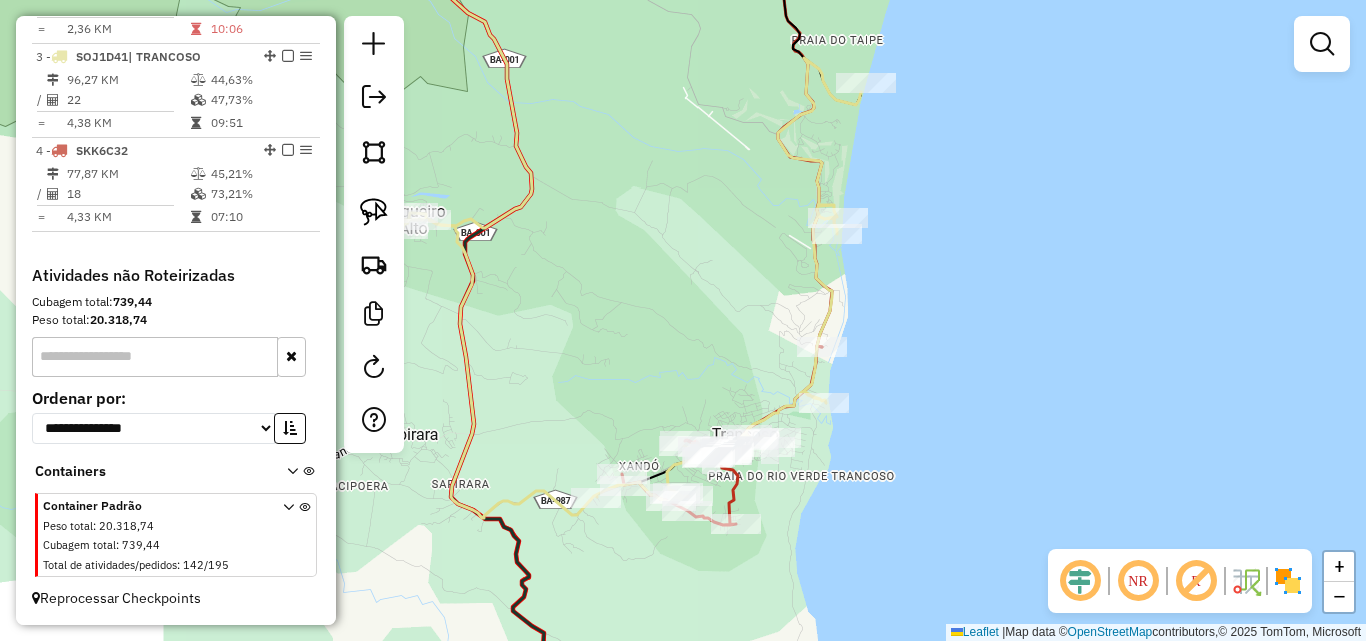 click on "Janela de atendimento Grade de atendimento Capacidade Transportadoras Veículos Cliente Pedidos  Rotas Selecione os dias de semana para filtrar as janelas de atendimento  Seg   Ter   Qua   Qui   Sex   Sáb   Dom  Informe o período da janela de atendimento: De: Até:  Filtrar exatamente a janela do cliente  Considerar janela de atendimento padrão  Selecione os dias de semana para filtrar as grades de atendimento  Seg   Ter   Qua   Qui   Sex   Sáb   Dom   Considerar clientes sem dia de atendimento cadastrado  Clientes fora do dia de atendimento selecionado Filtrar as atividades entre os valores definidos abaixo:  Peso mínimo:   Peso máximo:   Cubagem mínima:   Cubagem máxima:   De:   Até:  Filtrar as atividades entre o tempo de atendimento definido abaixo:  De:   Até:   Considerar capacidade total dos clientes não roteirizados Transportadora: Selecione um ou mais itens Tipo de veículo: Selecione um ou mais itens Veículo: Selecione um ou mais itens Motorista: Selecione um ou mais itens Nome: Rótulo:" 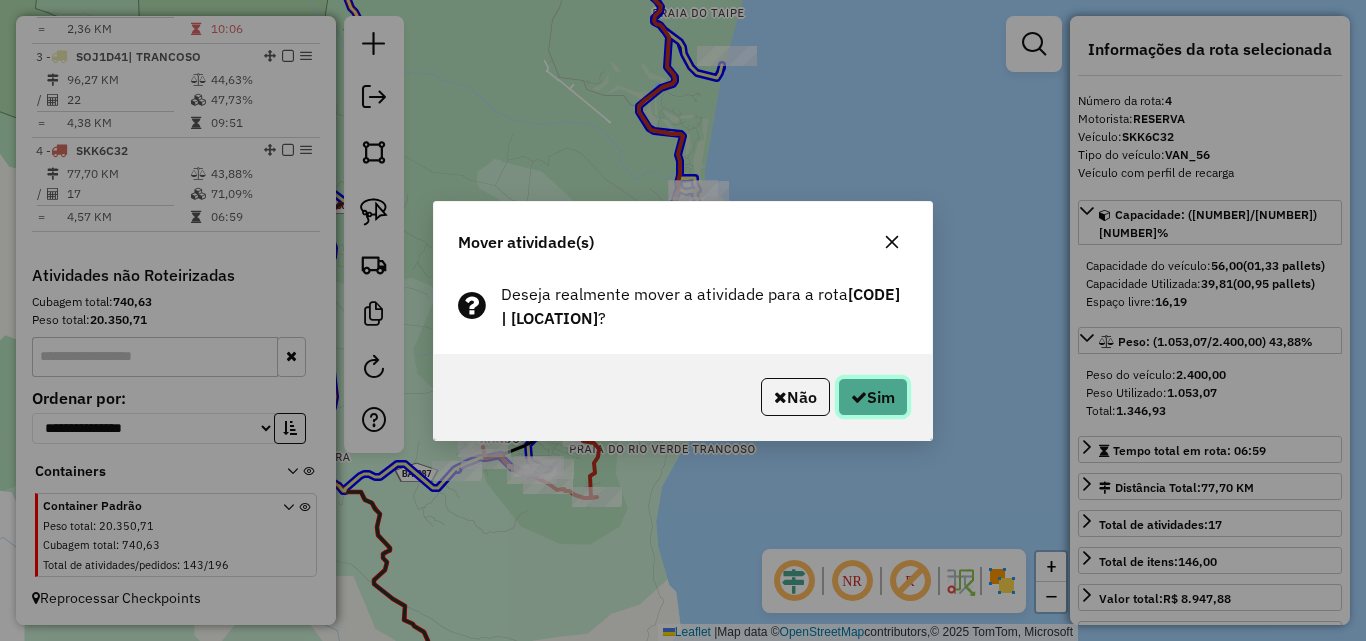 click on "Sim" 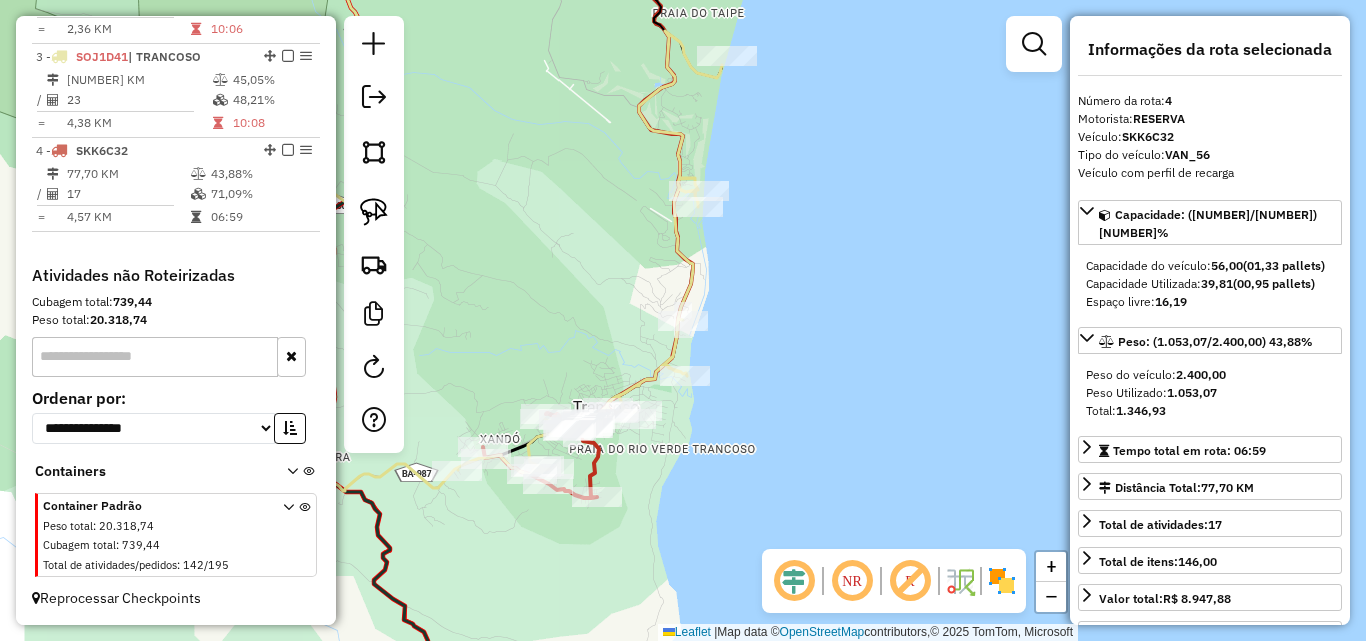 drag, startPoint x: 733, startPoint y: 302, endPoint x: 748, endPoint y: 293, distance: 17.492855 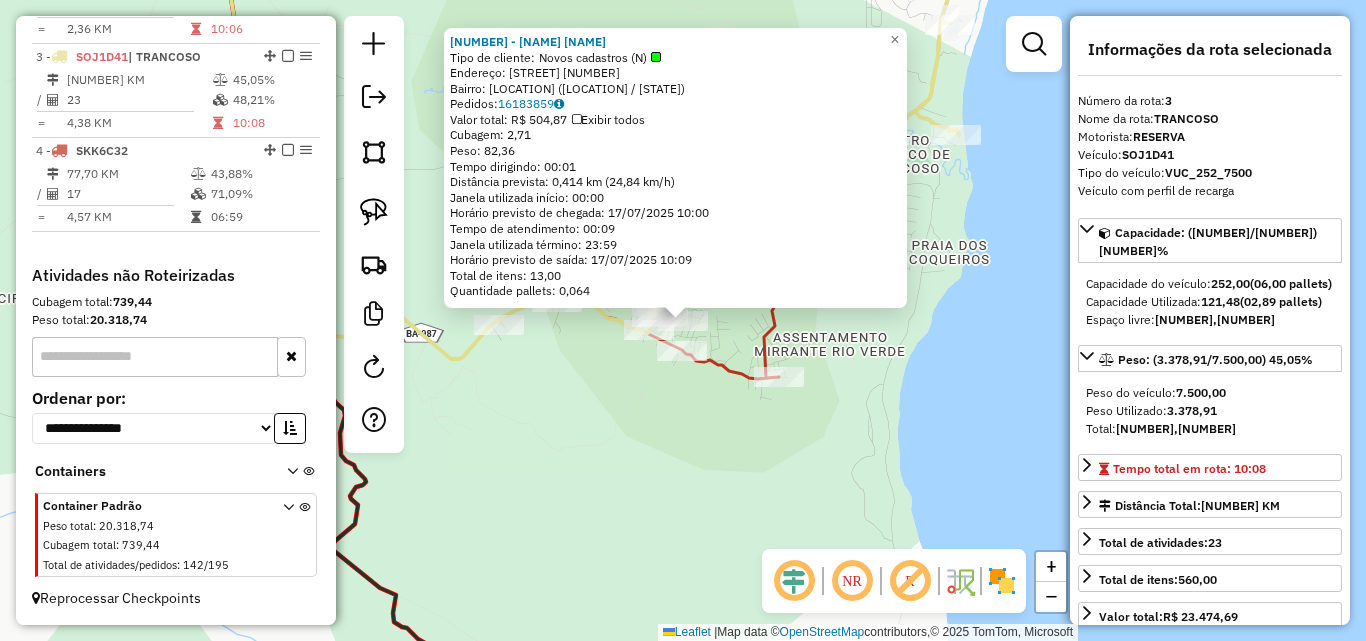 click on "[NUMBER] - [FULL_NAME]  Tipo de cliente:   Novos cadastros (N)   Endereço: [STREET_NAME] [NAME] [NUMBER]   Bairro: [LOCATION] ([LOCATION] / [STATE])   Pedidos:  [NUMBER]   Valor total: [CURRENCY] [PRICE]   Exibir todos   Cubagem: [NUMBER]  Peso: [NUMBER]  Tempo dirigindo: [TIME]   Distância prevista: [NUMBER] km ([NUMBER] km/h)   Janela utilizada início: [TIME]   Horário previsto de chegada: [DATE] [TIME]   Tempo de atendimento: [TIME]   Janela utilizada término: [TIME]   Horário previsto de saída: [DATE] [TIME]   Total de itens: [NUMBER]   Quantidade pallets: [NUMBER]  × Janela de atendimento Grade de atendimento Capacidade Transportadoras Veículos Cliente Pedidos  Rotas Selecione os dias de semana para filtrar as janelas de atendimento  Seg   Ter   Qua   Qui   Sex   Sáb   Dom  Informe o período da janela de atendimento: De: [TIME] Até: [TIME]  Filtrar exatamente a janela do cliente  Considerar janela de atendimento padrão  Selecione os dias de semana para filtrar as grades de atendimento  Seg   Ter   Qua   Qui   Sex   Sáb   Dom   Peso mínimo:   De: [NUMBER]" 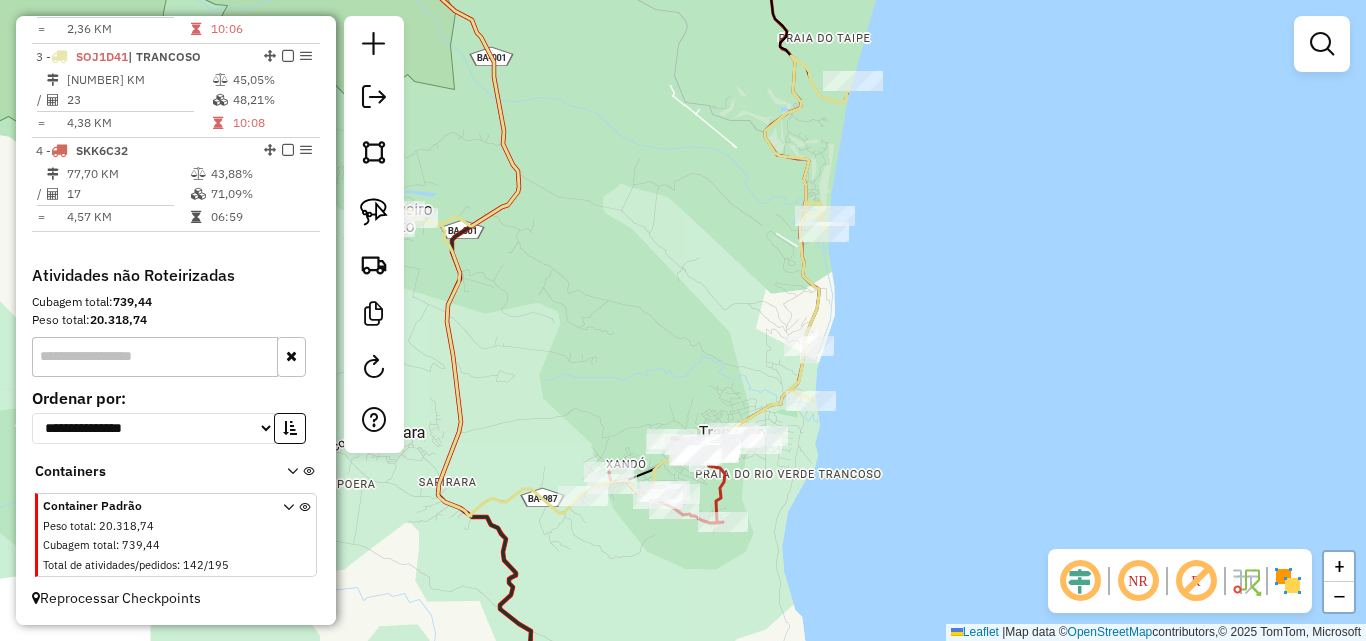 click 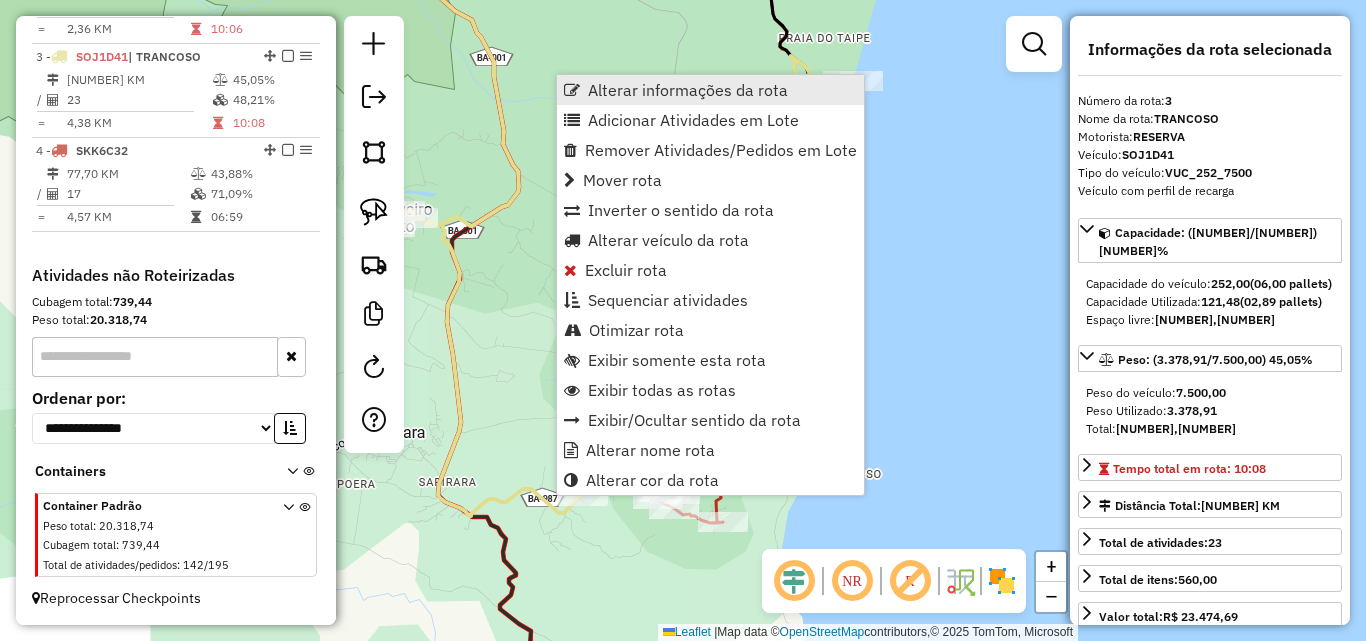 click on "Alterar informações da rota" at bounding box center (710, 90) 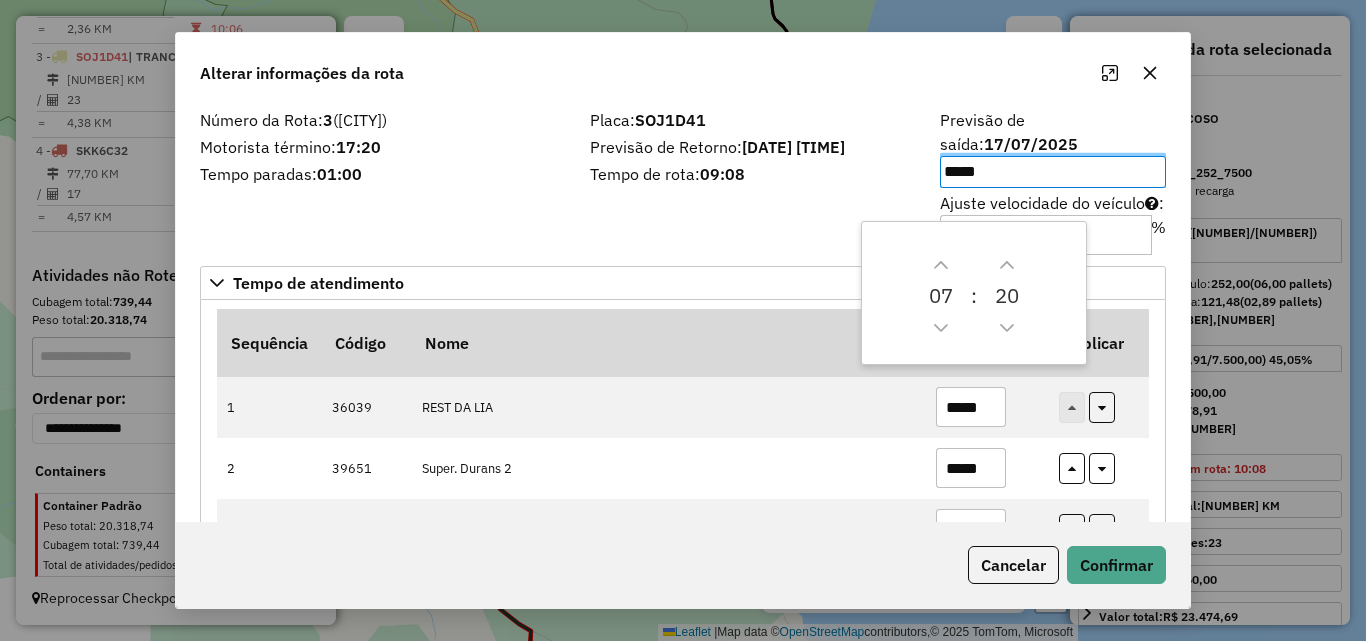 scroll, scrollTop: 200, scrollLeft: 0, axis: vertical 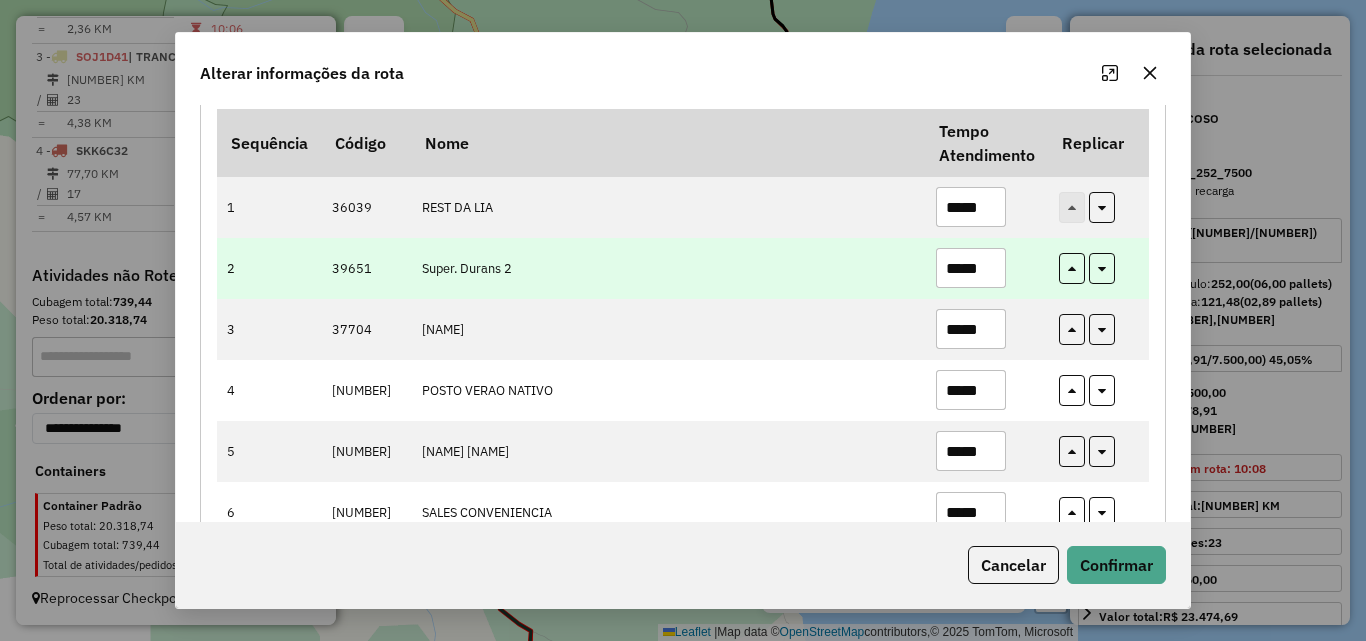 click on "*****" at bounding box center [971, 268] 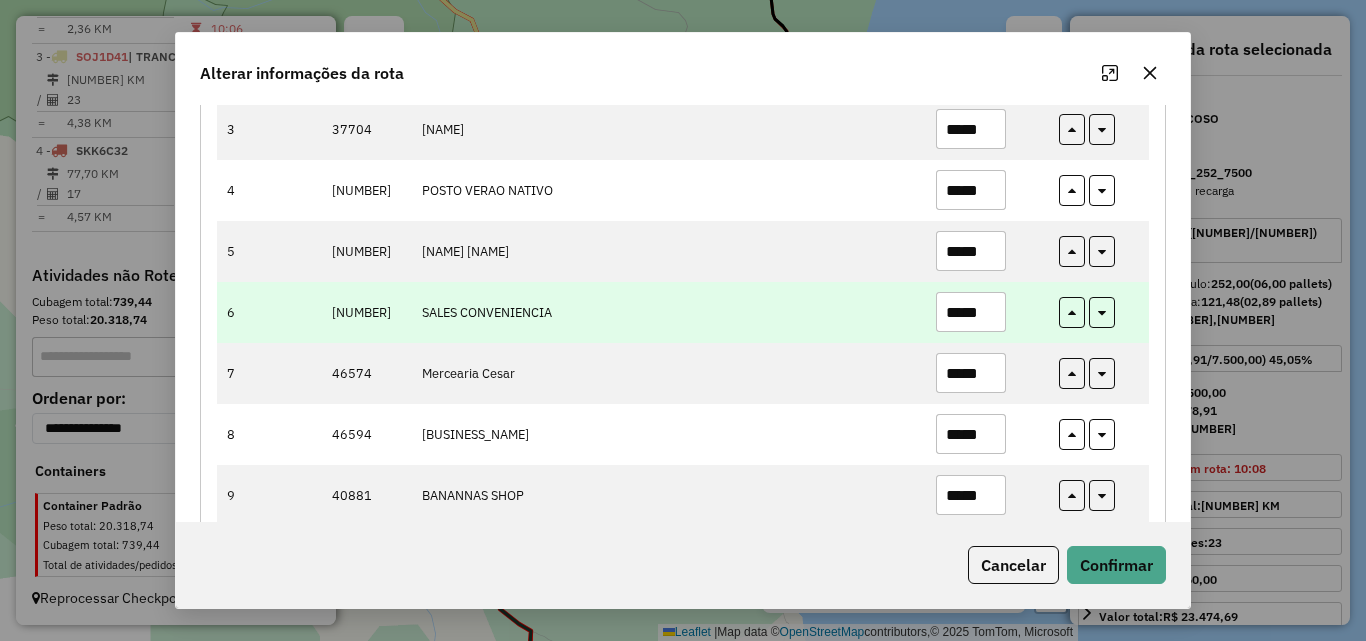 scroll, scrollTop: 500, scrollLeft: 0, axis: vertical 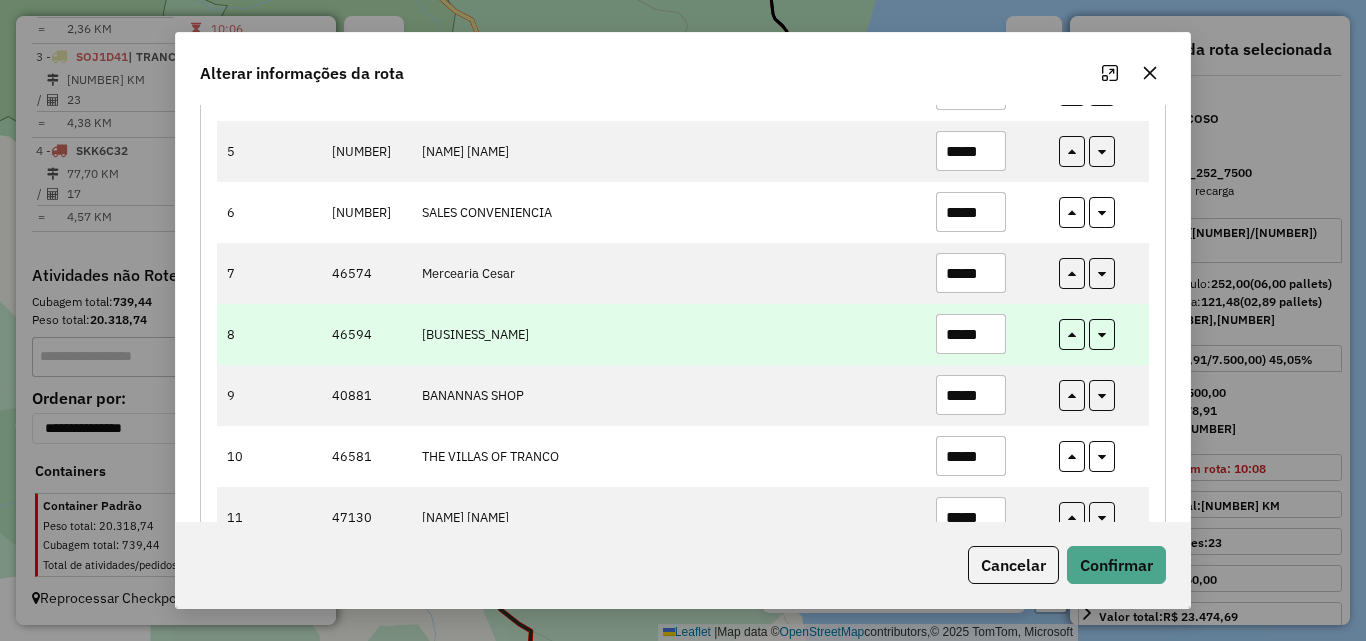 type on "*****" 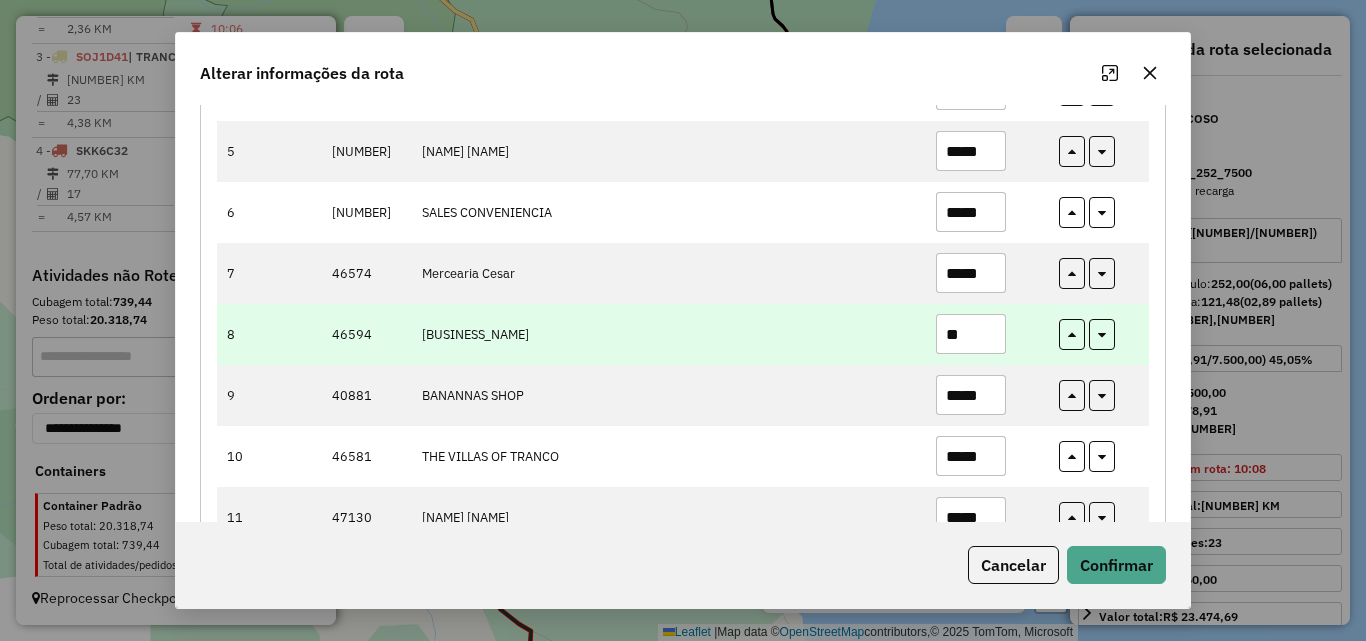 type on "*" 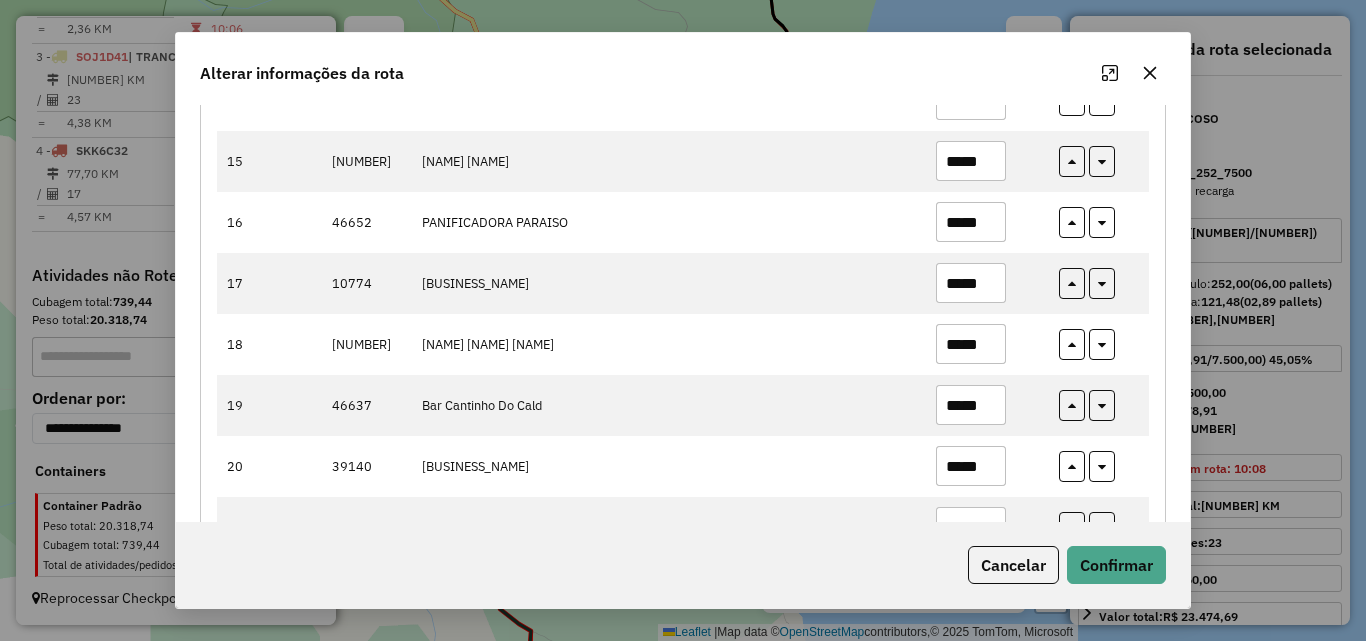 scroll, scrollTop: 1271, scrollLeft: 0, axis: vertical 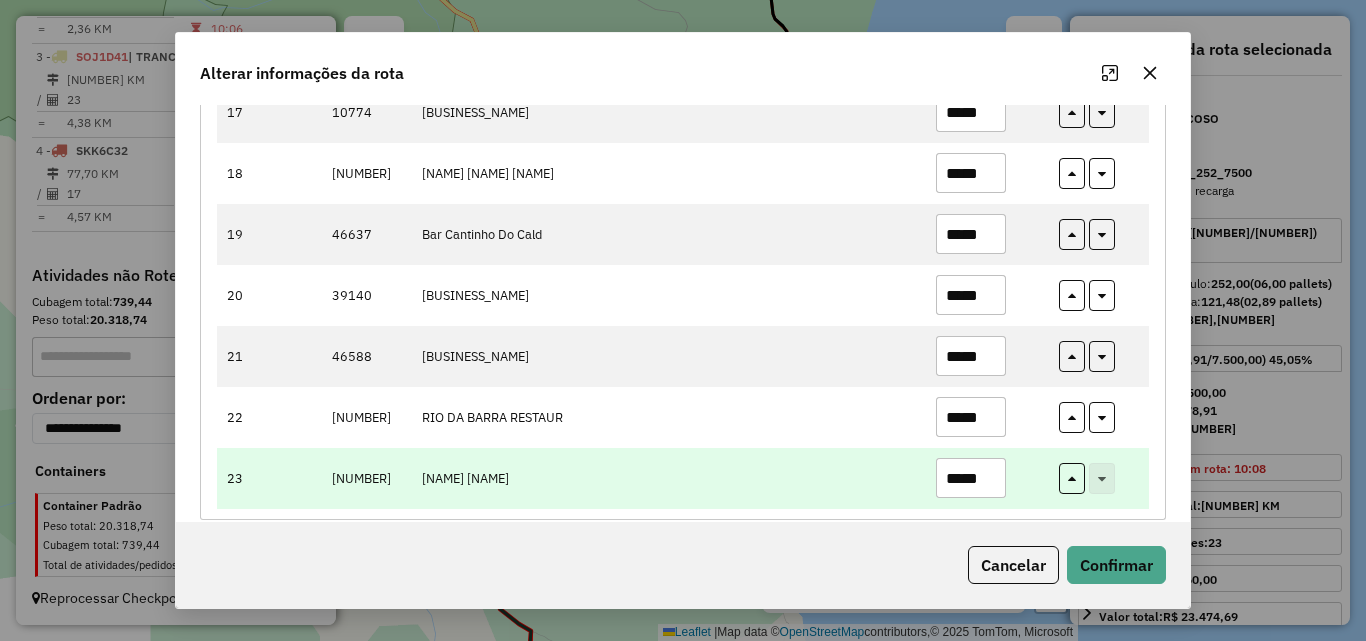 type on "*****" 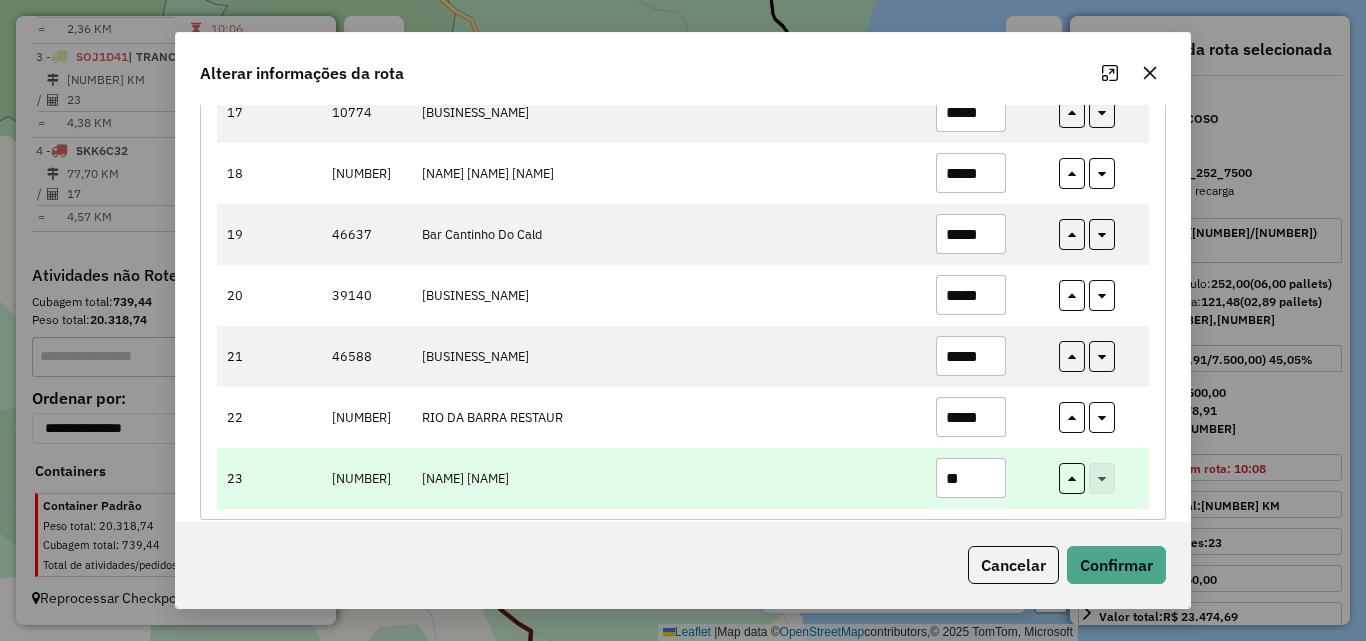 type on "*" 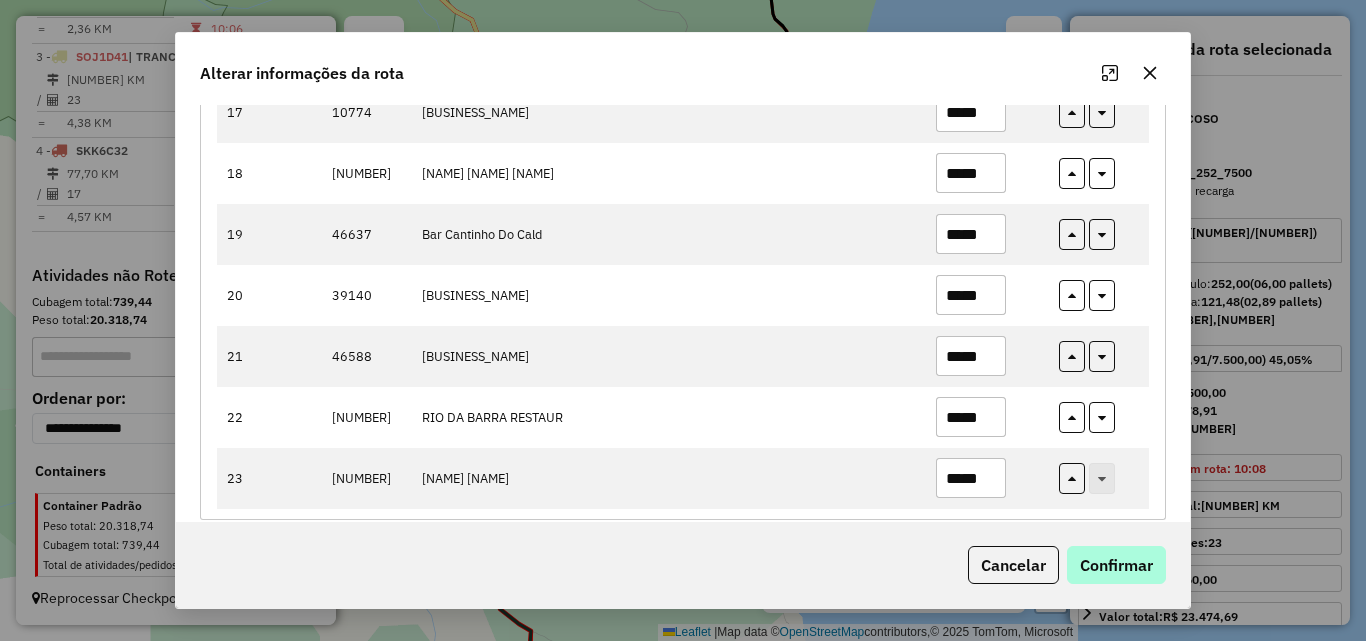 type on "*****" 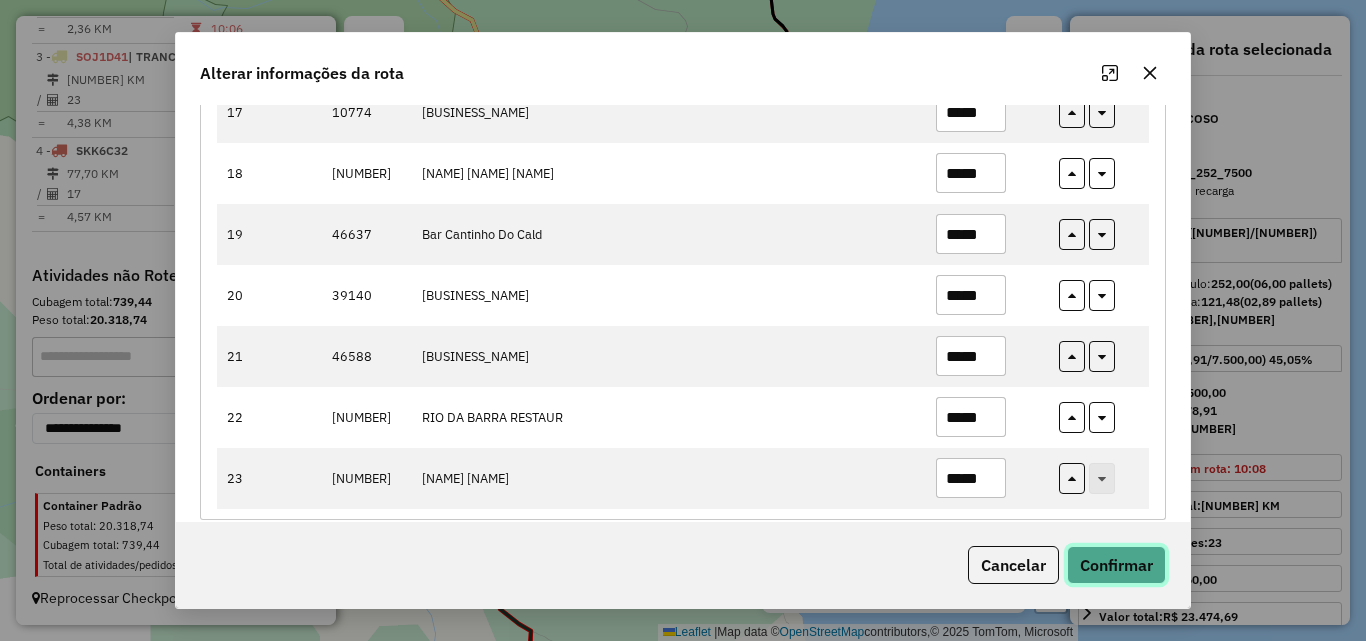 click on "Confirmar" 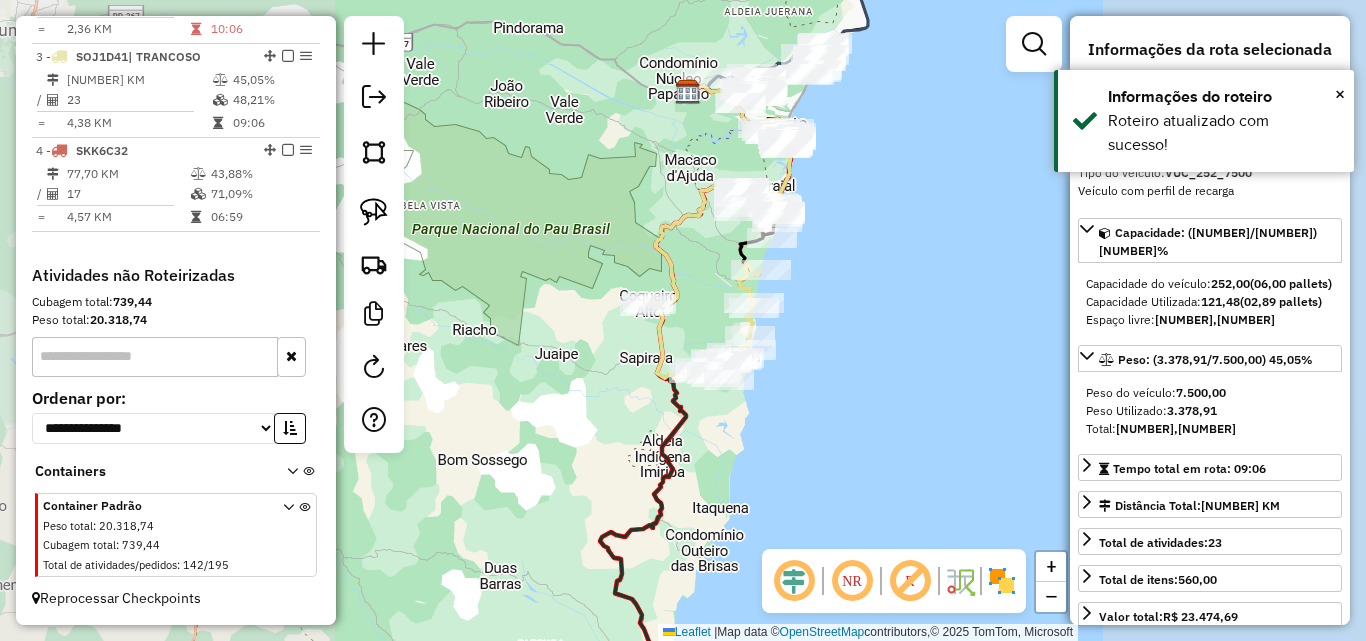 click on "Rota [NUMBER] - Placa [PLATE] [NUMBER] - THE VILLAS OF TRANCO Janela de atendimento Grade de atendimento Capacidade Transportadoras Veículos Cliente Pedidos Rotas Selecione os dias de semana para filtrar as janelas de atendimento Seg Ter Qua Qui Sex Sáb Dom Informe o período da janela de atendimento: De: Até: Filtrar exatamente a janela do cliente Considerar janela de atendimento padrão Selecione os dias de semana para filtrar as grades de atendimento Seg Ter Qua Qui Sex Sáb Dom Considerar clientes sem dia de atendimento cadastrado Clientes fora do dia de atendimento selecionado Filtrar as atividades entre os valores definidos abaixo: Peso mínimo: Peso máximo: Cubagem mínima: Cubagem máxima: De: Até: Filtrar as atividades entre o tempo de atendimento definido abaixo: De: Até: Considerar capacidade total dos clientes não roteirizados Transportadora: Selecione um ou mais itens Tipo de veículo: Selecione um ou mais itens Veículo: Selecione um ou mais itens" 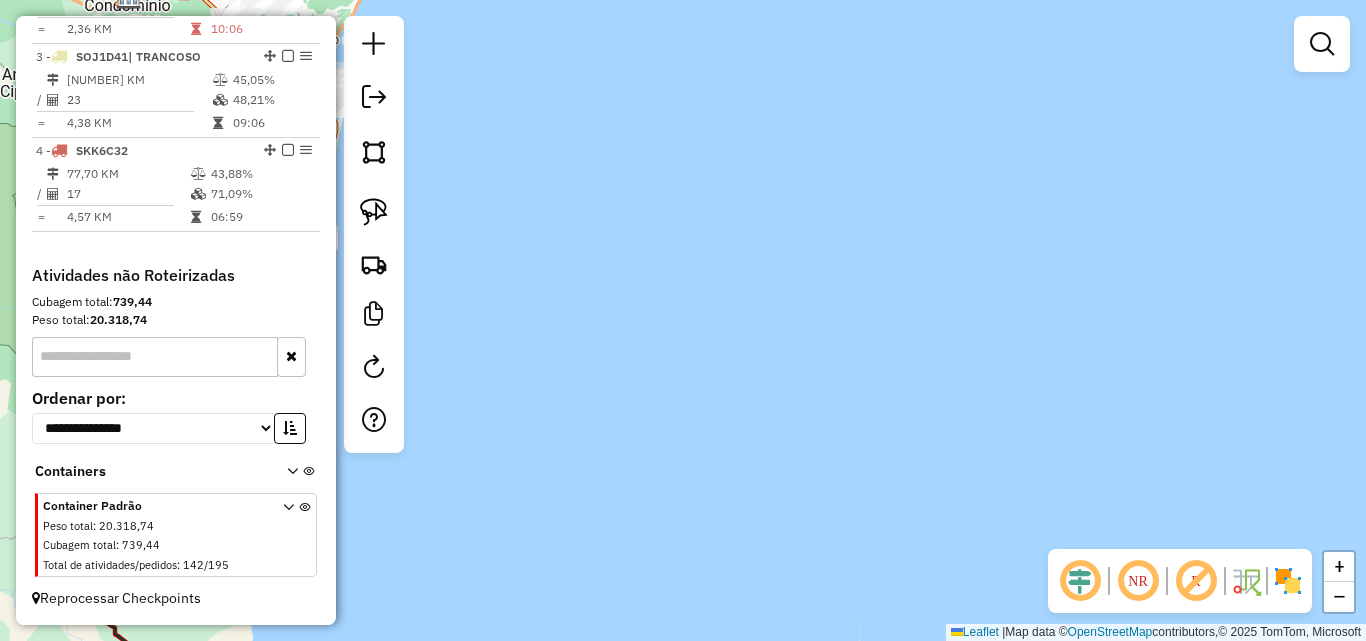drag, startPoint x: 991, startPoint y: 258, endPoint x: 1354, endPoint y: 391, distance: 386.598 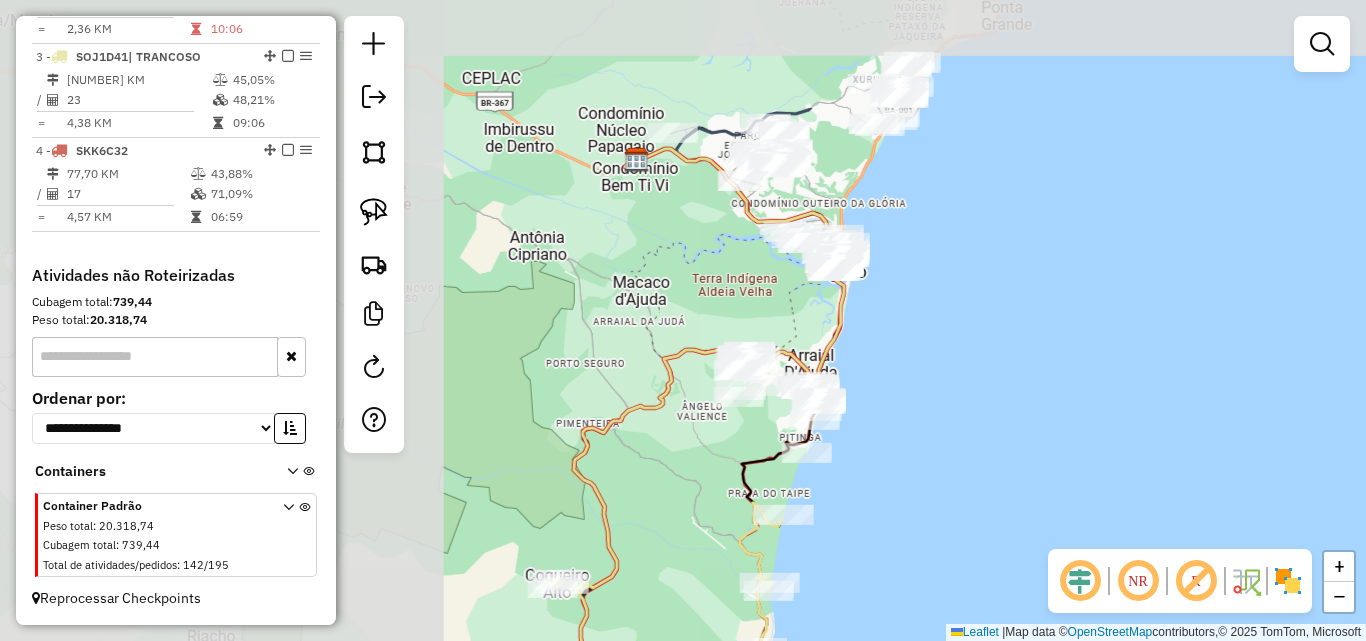 drag, startPoint x: 923, startPoint y: 383, endPoint x: 944, endPoint y: 390, distance: 22.135944 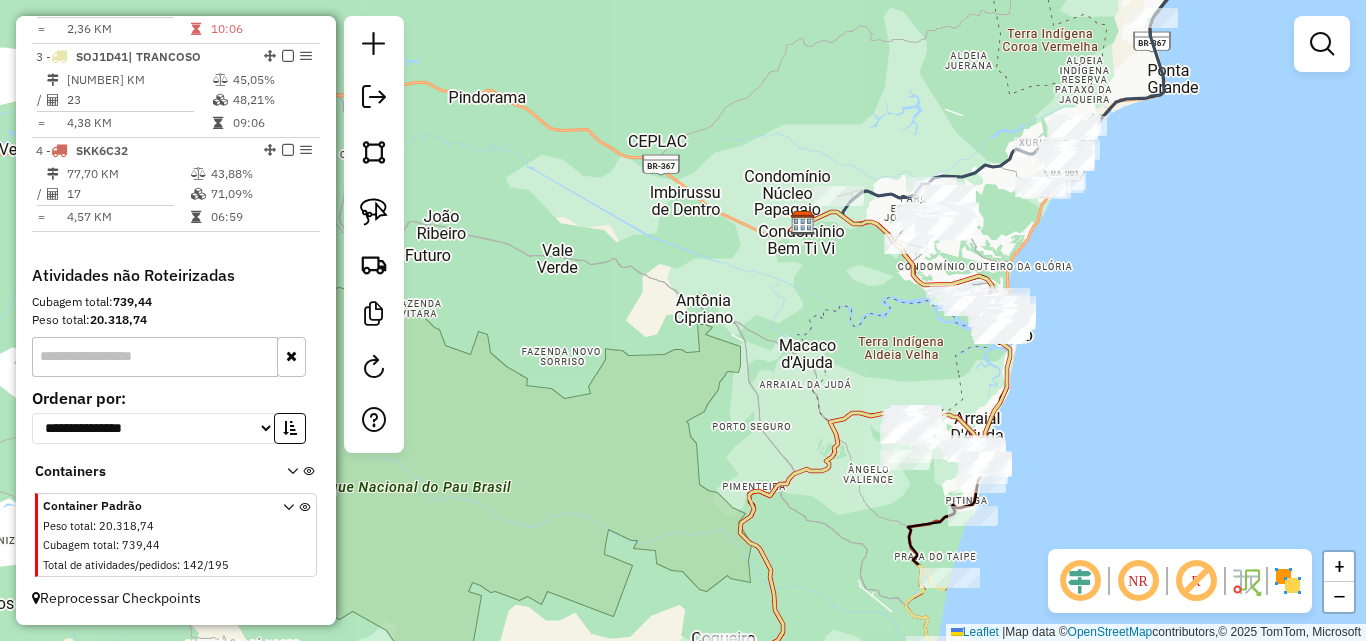 drag, startPoint x: 739, startPoint y: 342, endPoint x: 706, endPoint y: 229, distance: 117.72001 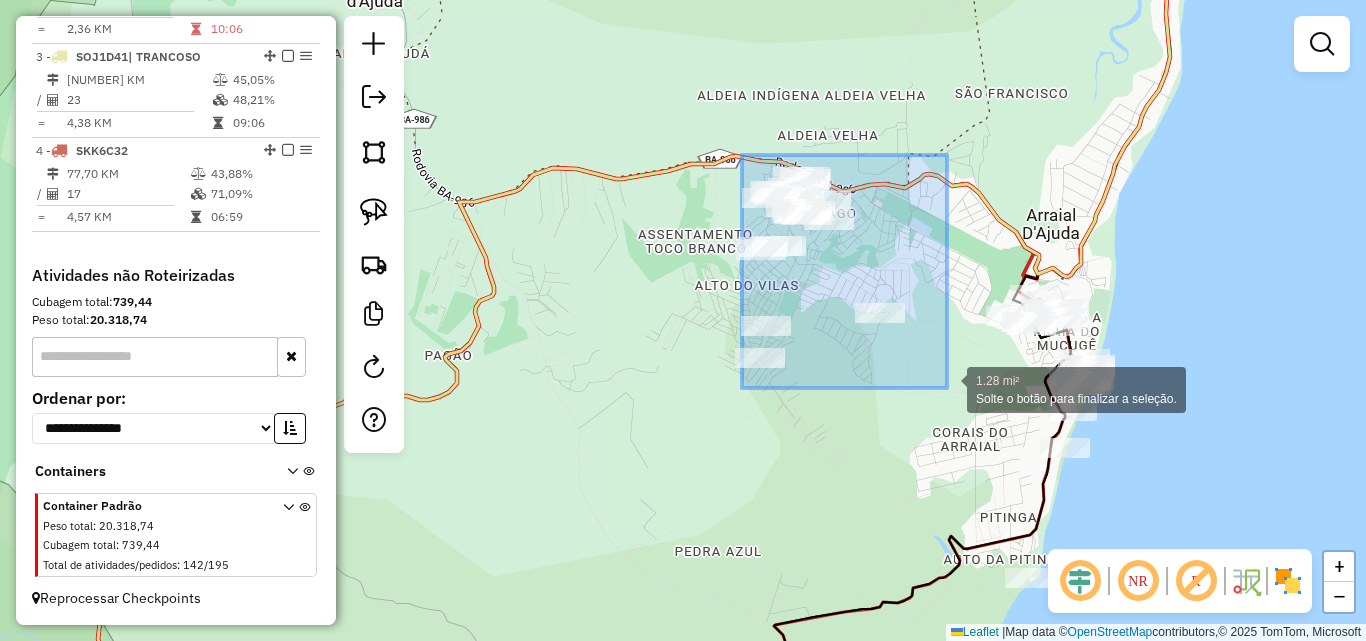 drag, startPoint x: 842, startPoint y: 271, endPoint x: 975, endPoint y: 426, distance: 204.24005 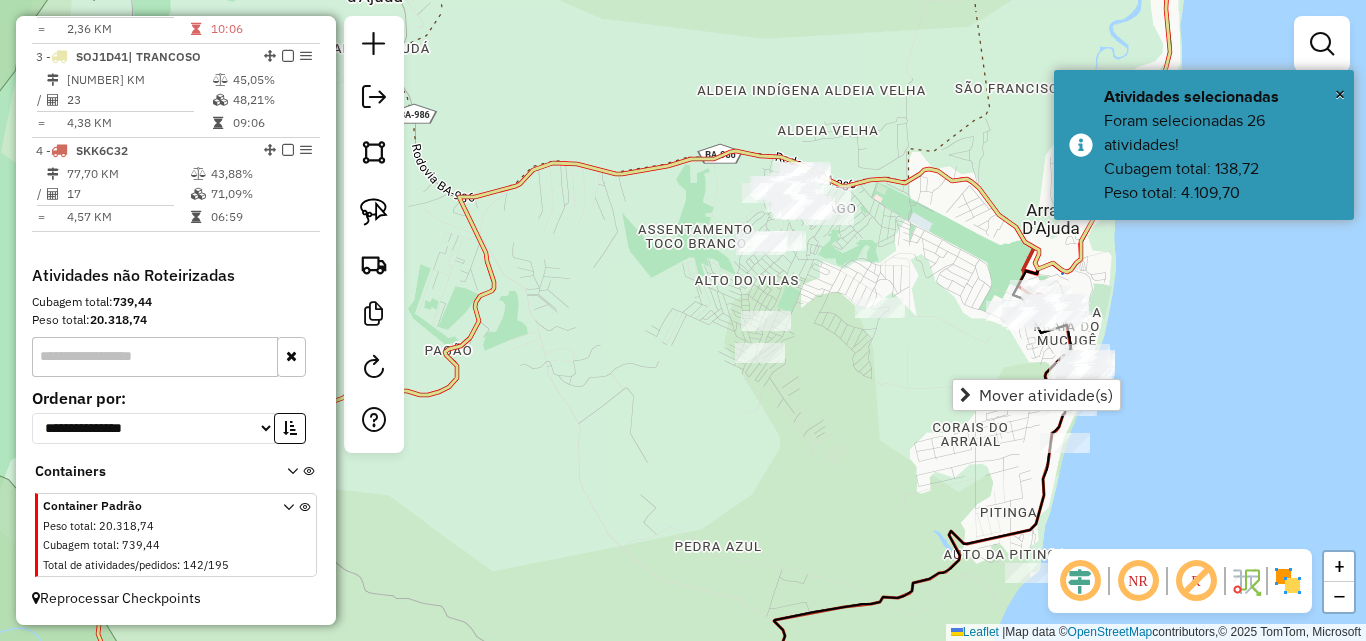 drag, startPoint x: 946, startPoint y: 277, endPoint x: 898, endPoint y: 194, distance: 95.880135 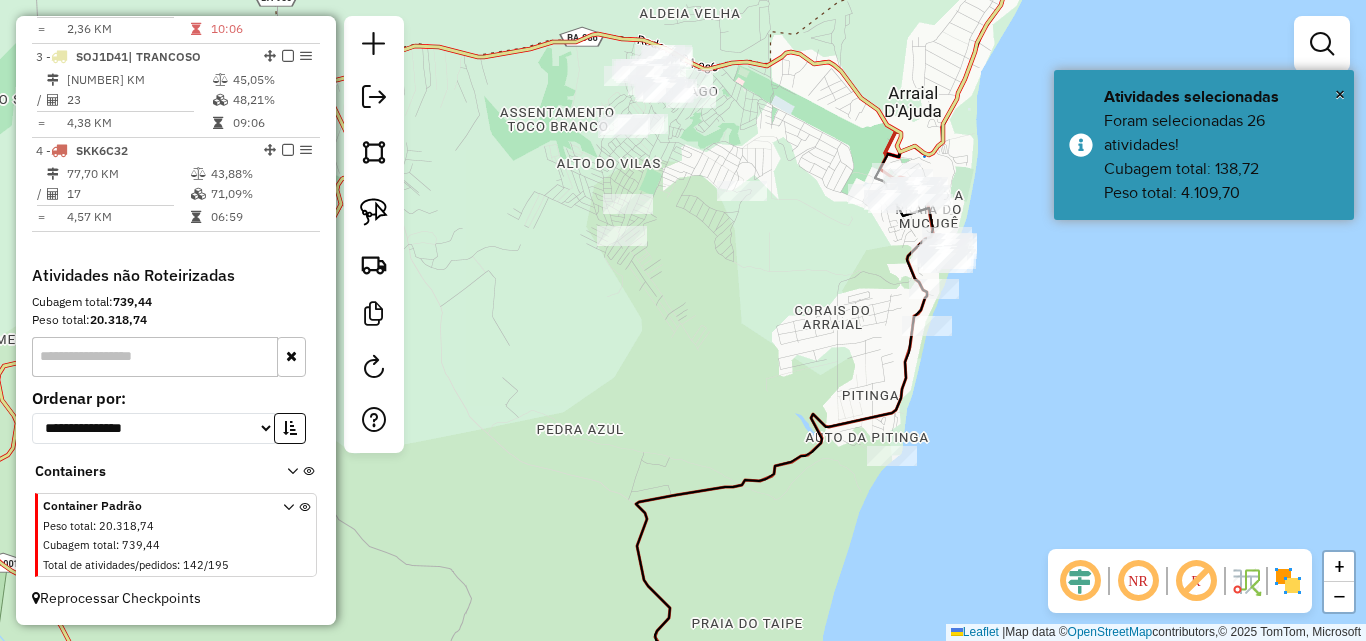 drag, startPoint x: 885, startPoint y: 255, endPoint x: 850, endPoint y: 250, distance: 35.35534 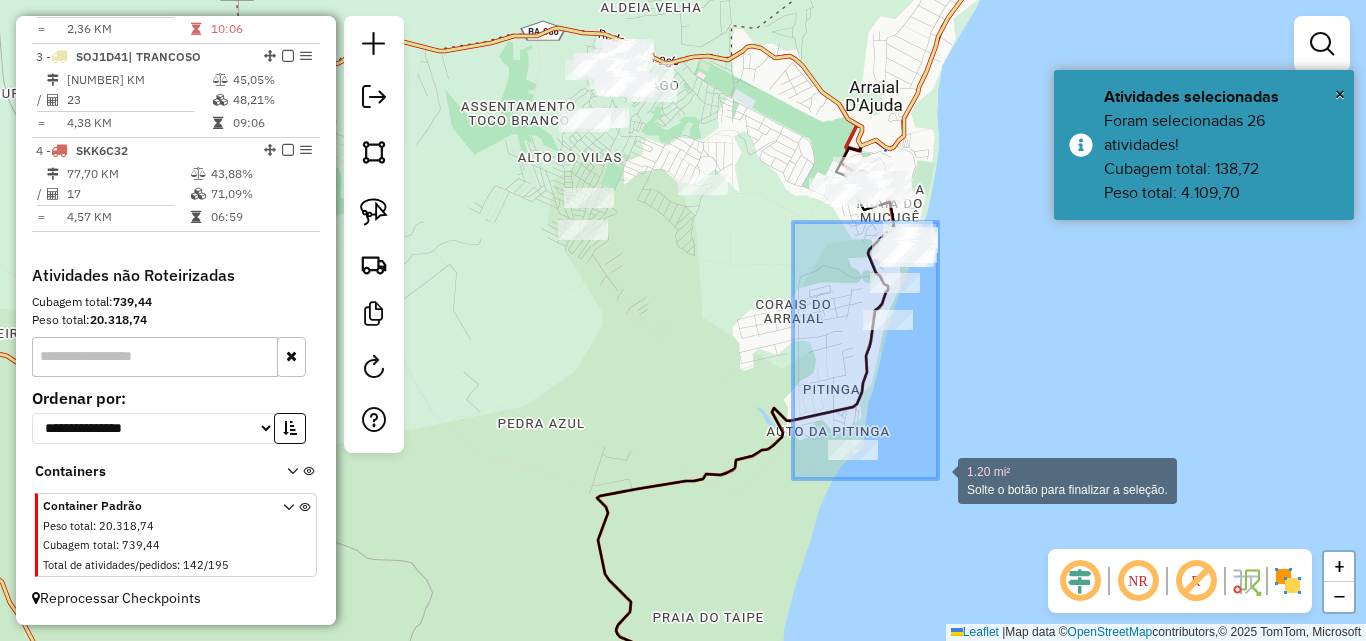 drag, startPoint x: 793, startPoint y: 222, endPoint x: 938, endPoint y: 479, distance: 295.08304 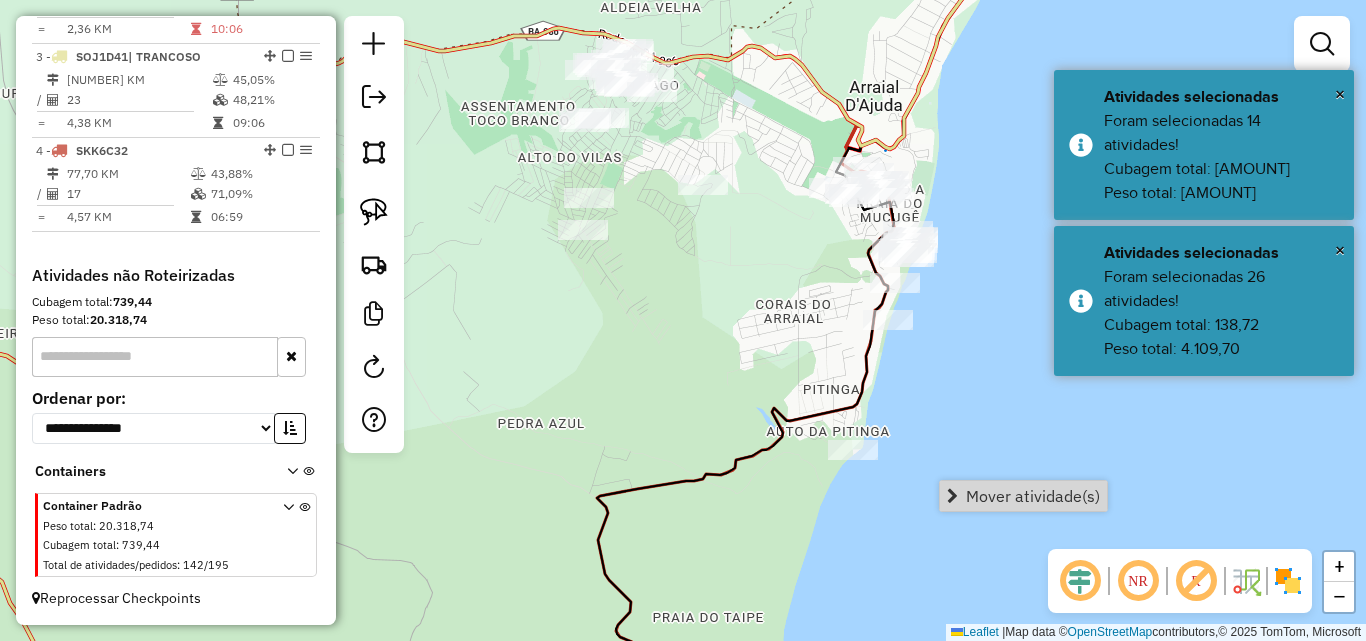 click on "Mover atividade(s)" at bounding box center (1033, 496) 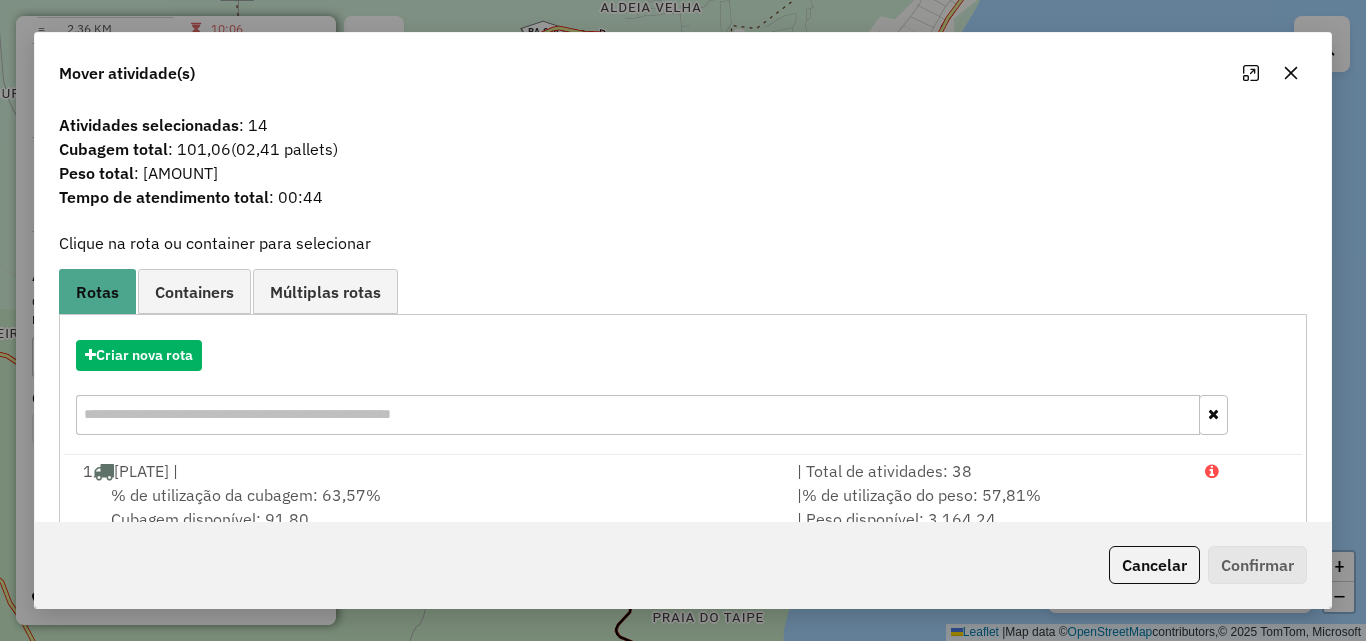 click 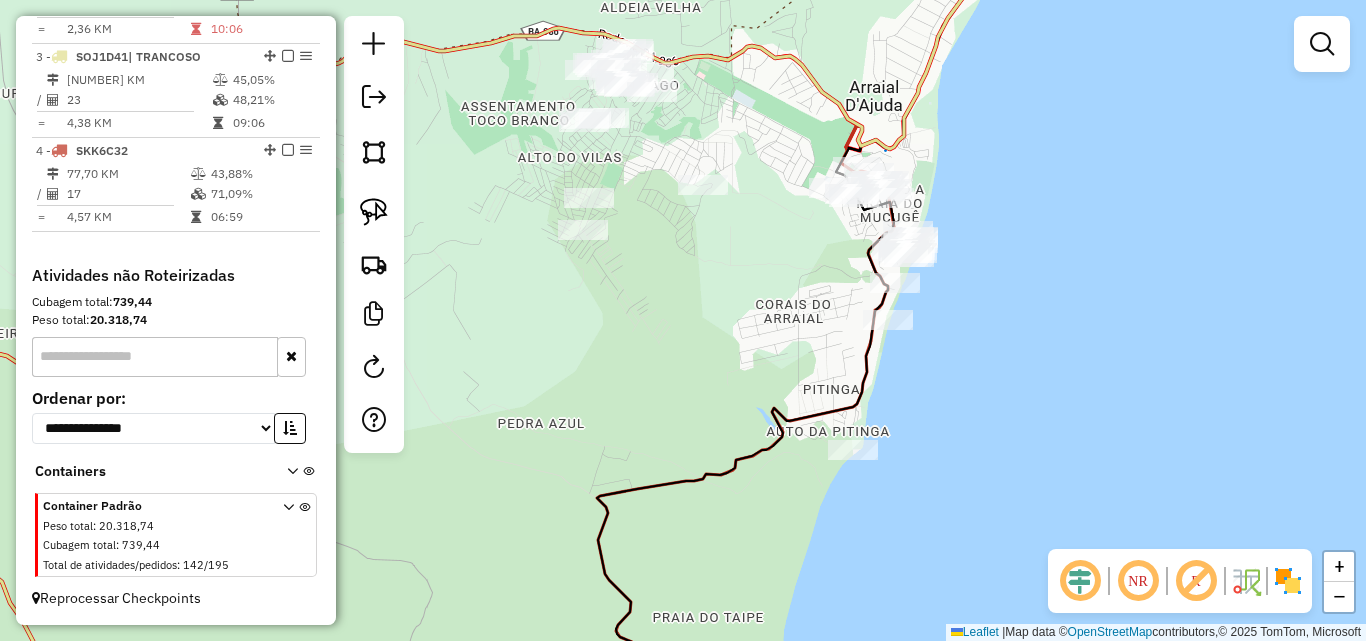 drag, startPoint x: 704, startPoint y: 276, endPoint x: 661, endPoint y: 329, distance: 68.24954 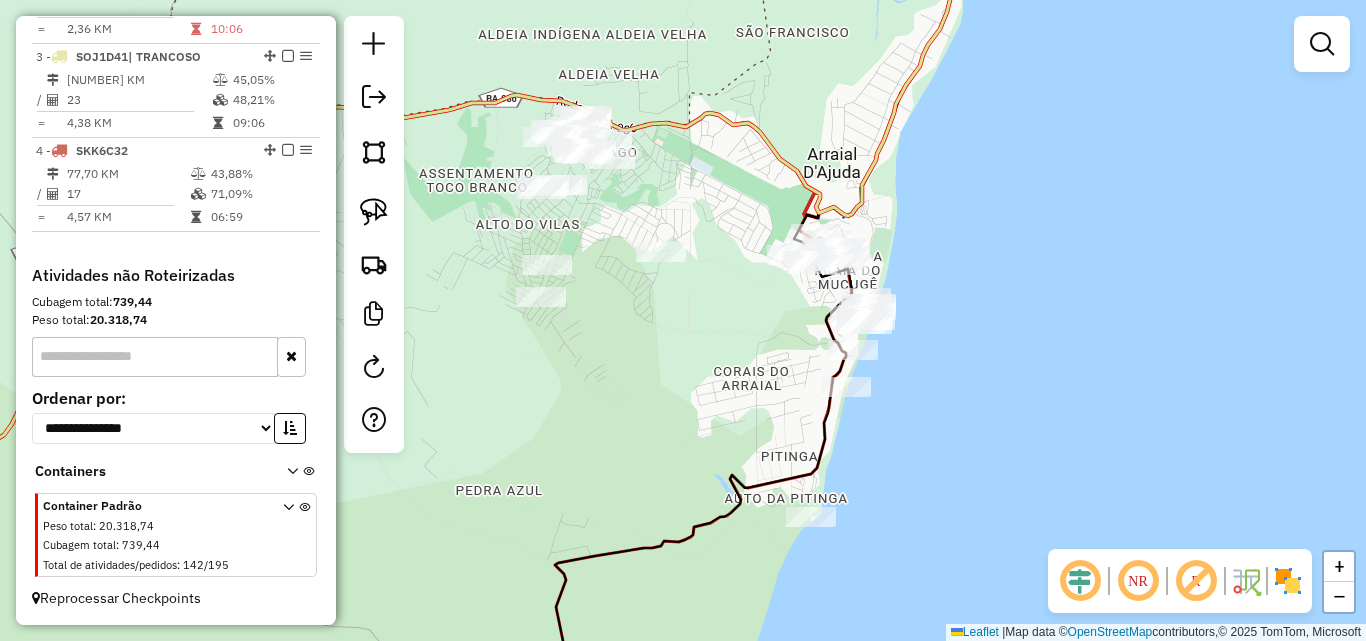drag, startPoint x: 716, startPoint y: 338, endPoint x: 728, endPoint y: 376, distance: 39.849716 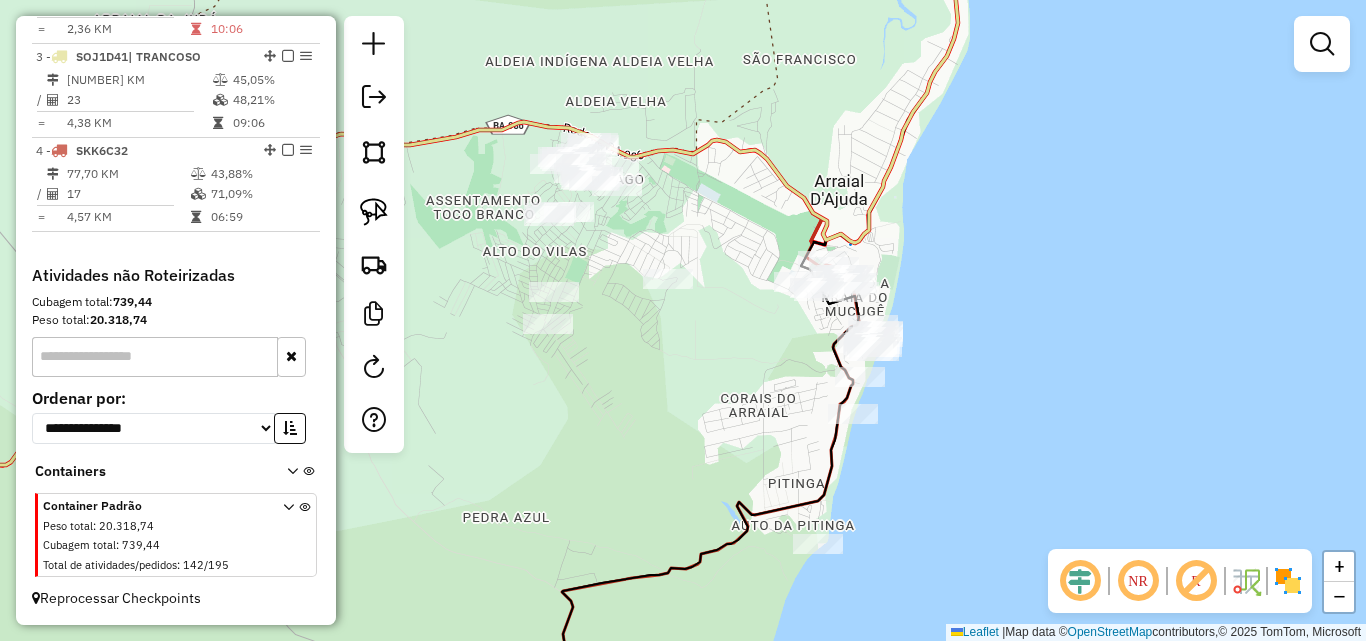 drag, startPoint x: 738, startPoint y: 375, endPoint x: 685, endPoint y: 298, distance: 93.47727 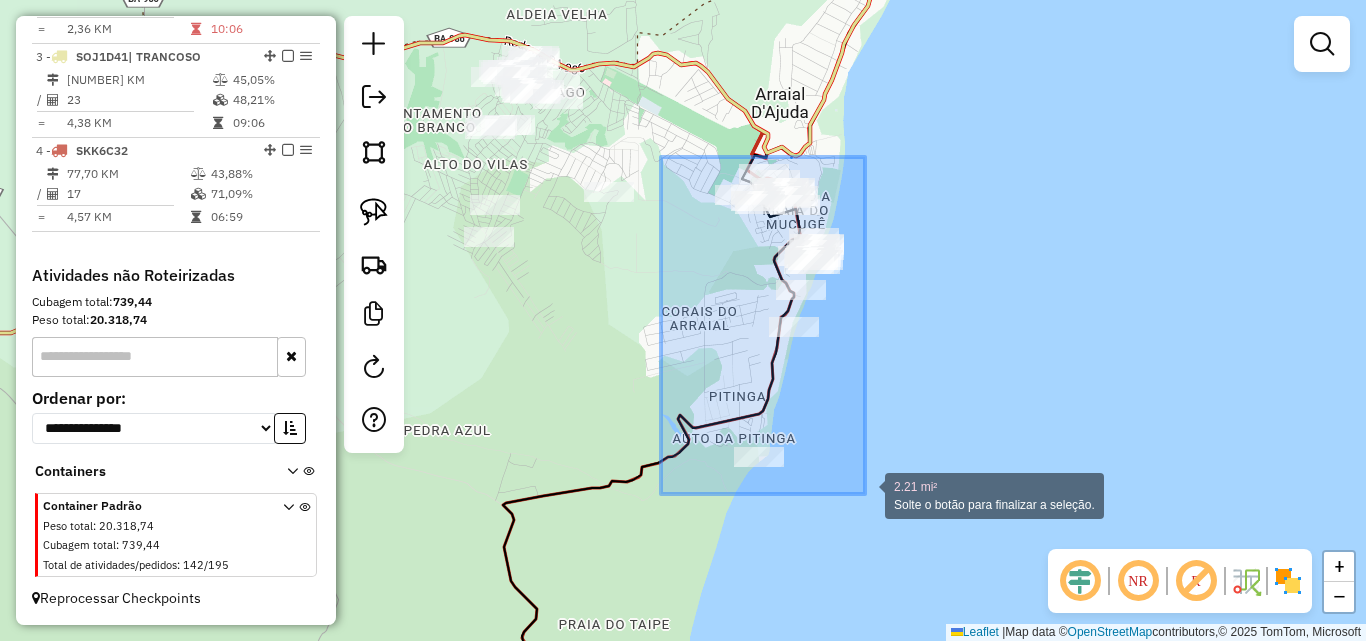 drag, startPoint x: 661, startPoint y: 157, endPoint x: 867, endPoint y: 500, distance: 400.10623 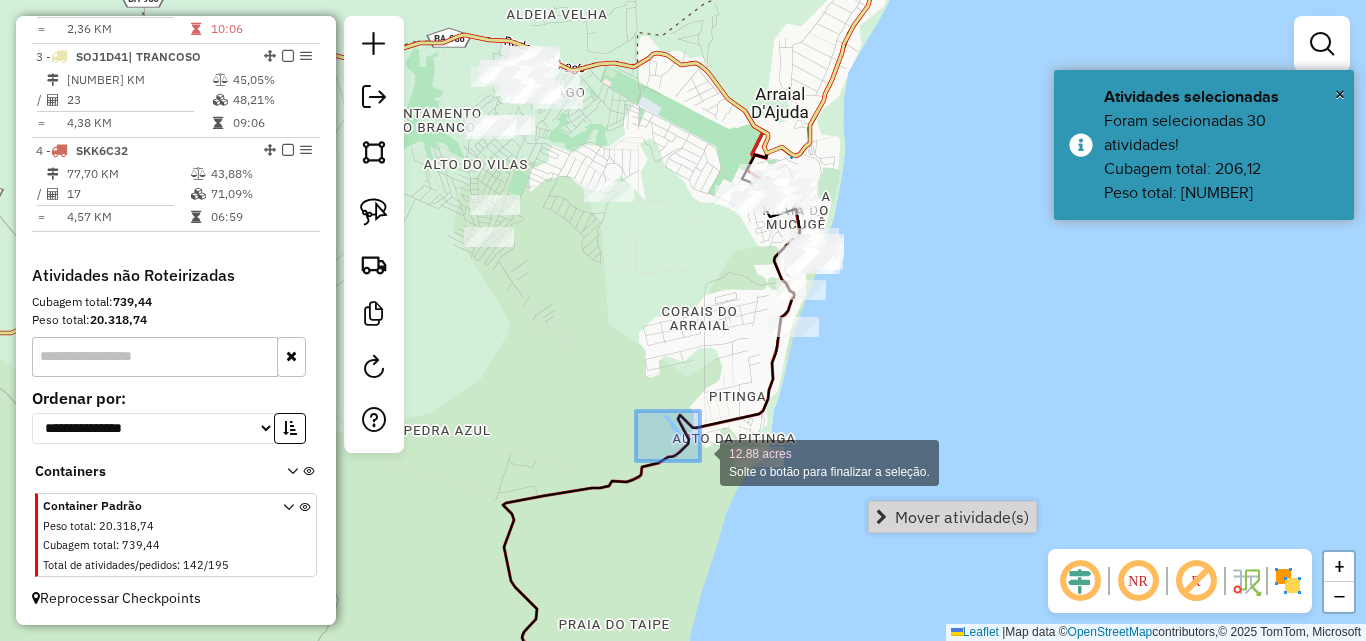 drag, startPoint x: 636, startPoint y: 411, endPoint x: 726, endPoint y: 478, distance: 112.200714 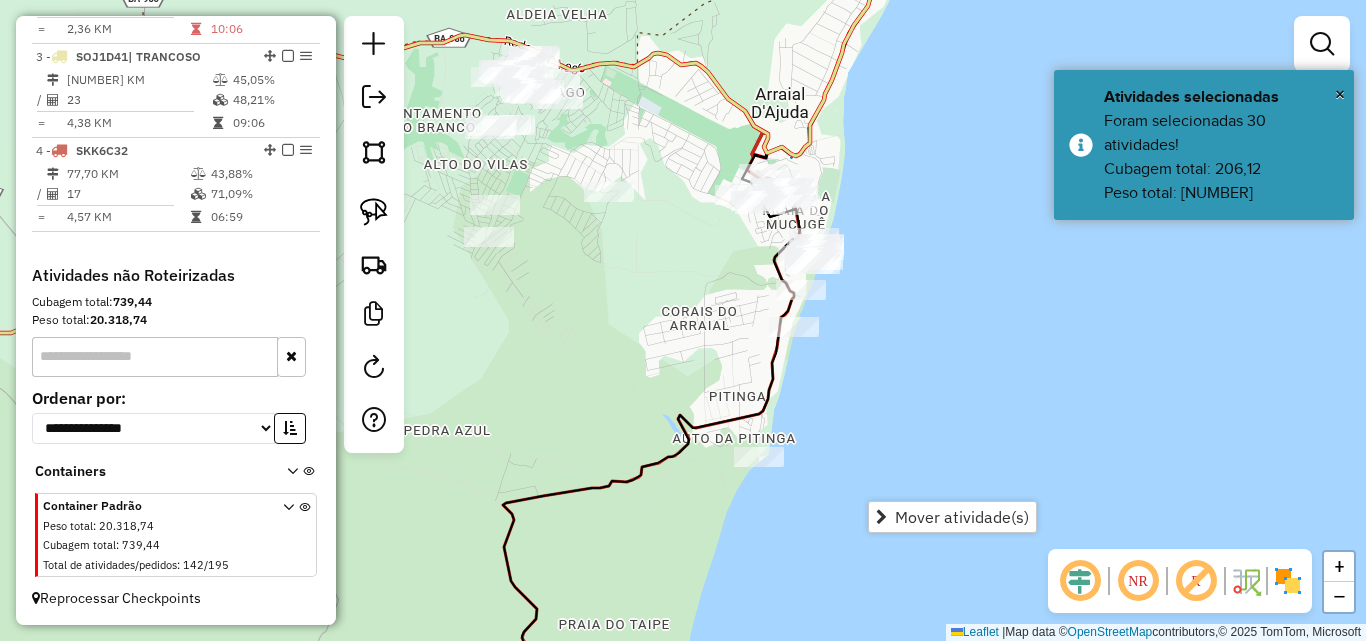 click on "Janela de atendimento Grade de atendimento Capacidade Transportadoras Veículos Cliente Pedidos  Rotas Selecione os dias de semana para filtrar as janelas de atendimento  Seg   Ter   Qua   Qui   Sex   Sáb   Dom  Informe o período da janela de atendimento: De: Até:  Filtrar exatamente a janela do cliente  Considerar janela de atendimento padrão  Selecione os dias de semana para filtrar as grades de atendimento  Seg   Ter   Qua   Qui   Sex   Sáb   Dom   Considerar clientes sem dia de atendimento cadastrado  Clientes fora do dia de atendimento selecionado Filtrar as atividades entre os valores definidos abaixo:  Peso mínimo:   Peso máximo:   Cubagem mínima:   Cubagem máxima:   De:   Até:  Filtrar as atividades entre o tempo de atendimento definido abaixo:  De:   Até:   Considerar capacidade total dos clientes não roteirizados Transportadora: Selecione um ou mais itens Tipo de veículo: Selecione um ou mais itens Veículo: Selecione um ou mais itens Motorista: Selecione um ou mais itens Nome: Rótulo:" 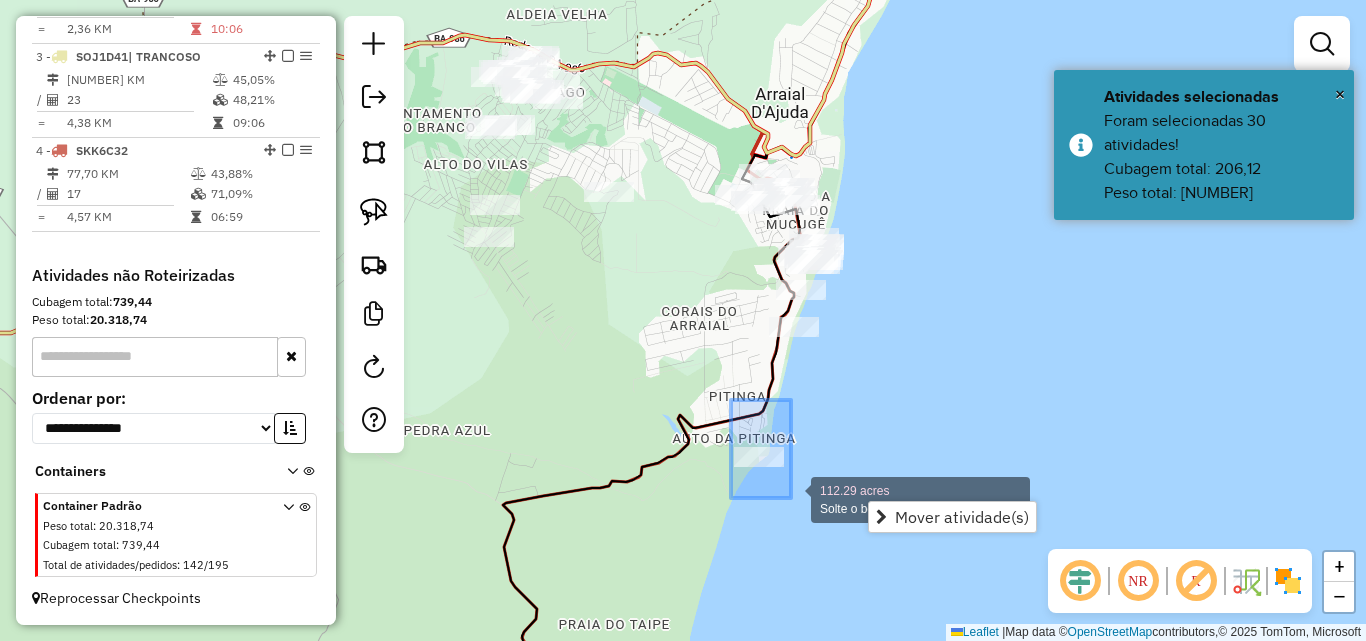 drag, startPoint x: 731, startPoint y: 400, endPoint x: 793, endPoint y: 502, distance: 119.36499 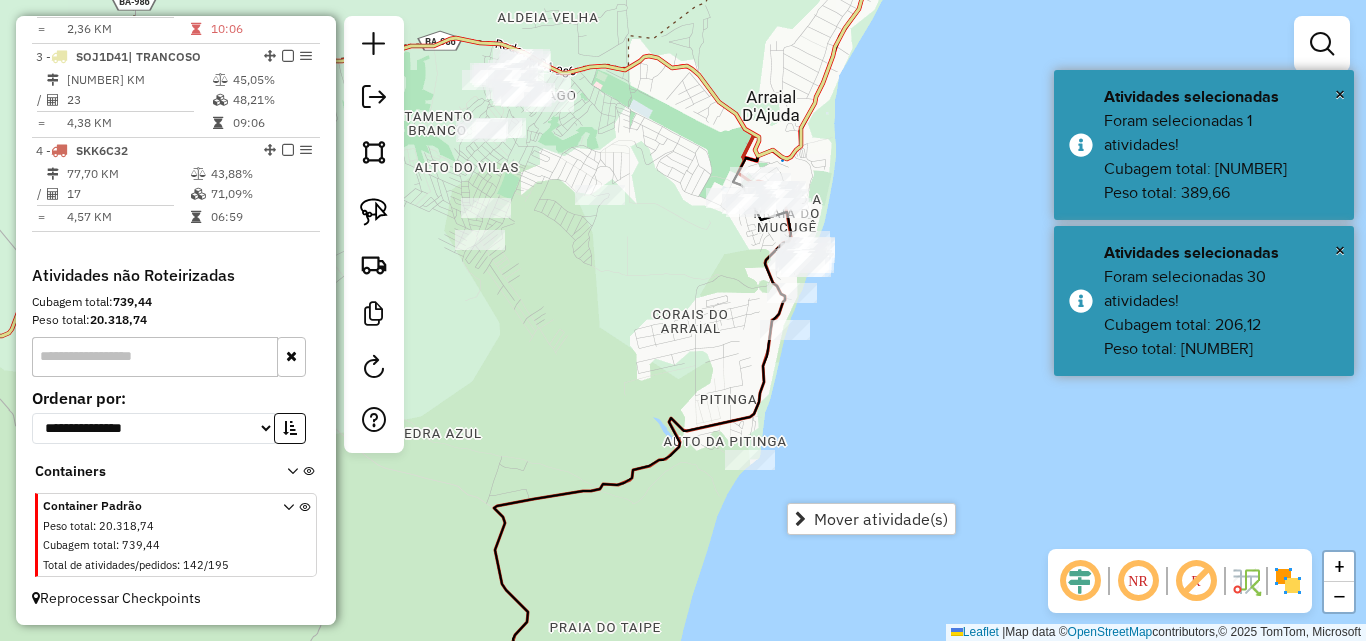 drag, startPoint x: 720, startPoint y: 373, endPoint x: 694, endPoint y: 381, distance: 27.202942 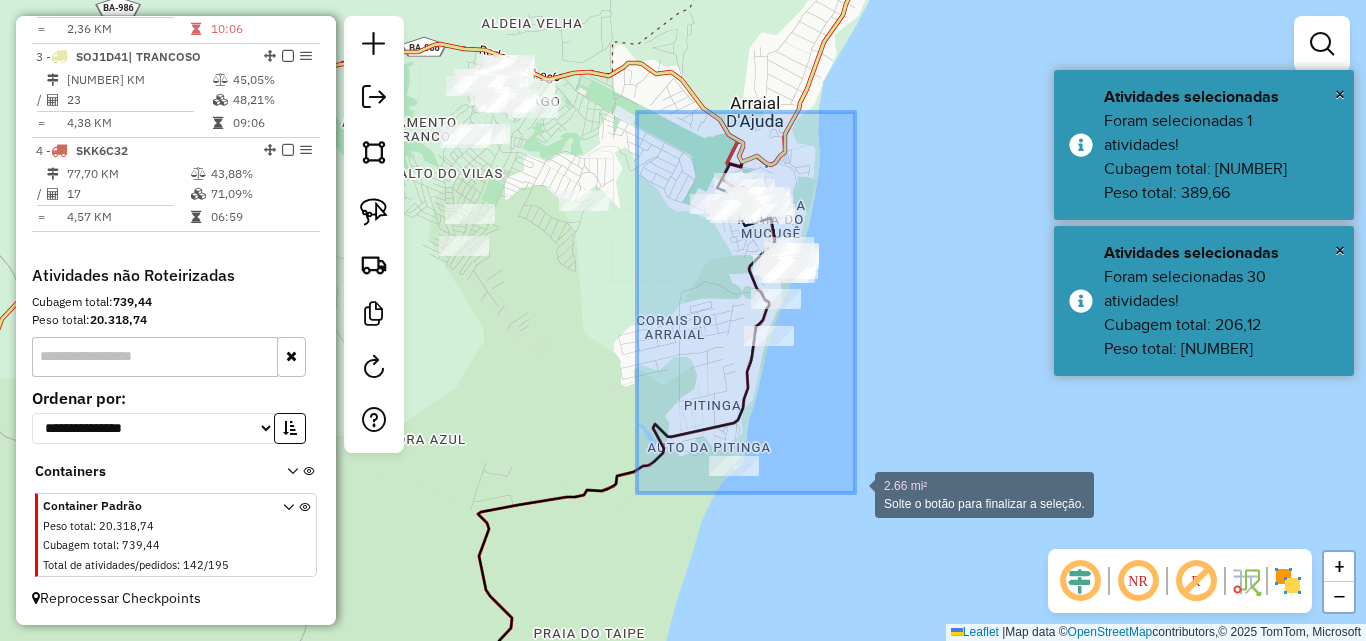 drag, startPoint x: 637, startPoint y: 112, endPoint x: 855, endPoint y: 493, distance: 438.95898 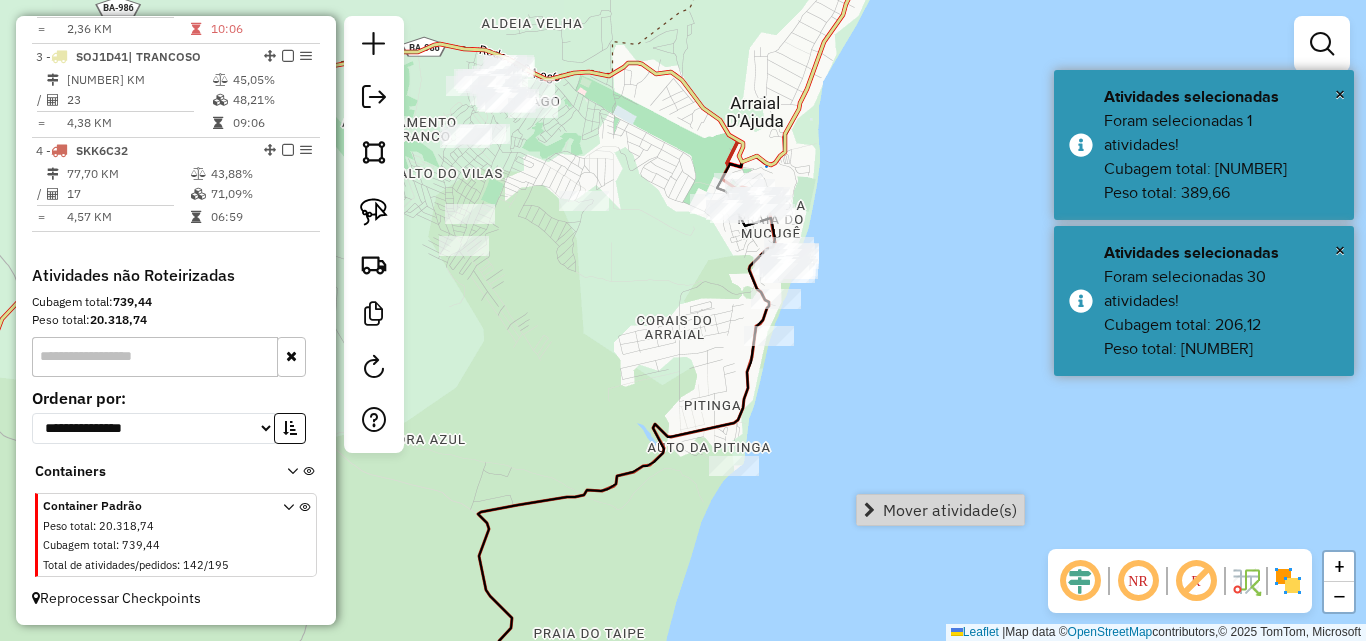 click on "Mover atividade(s)" at bounding box center [950, 510] 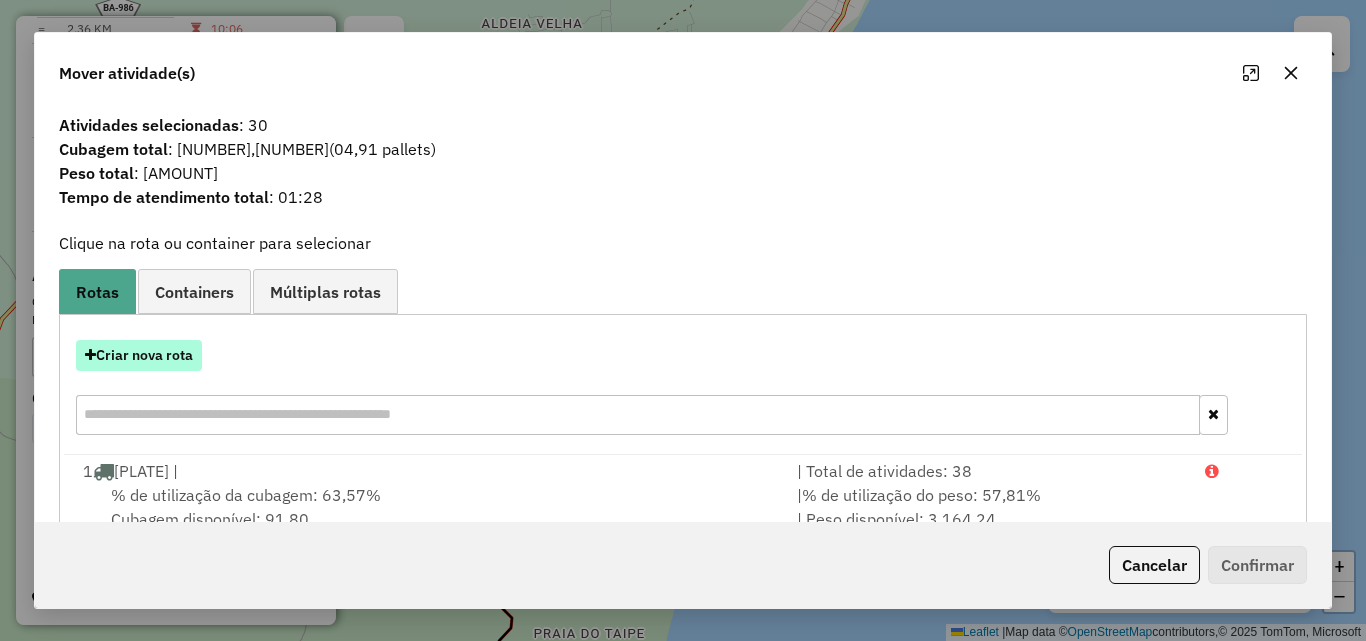 click on "Criar nova rota" at bounding box center (139, 355) 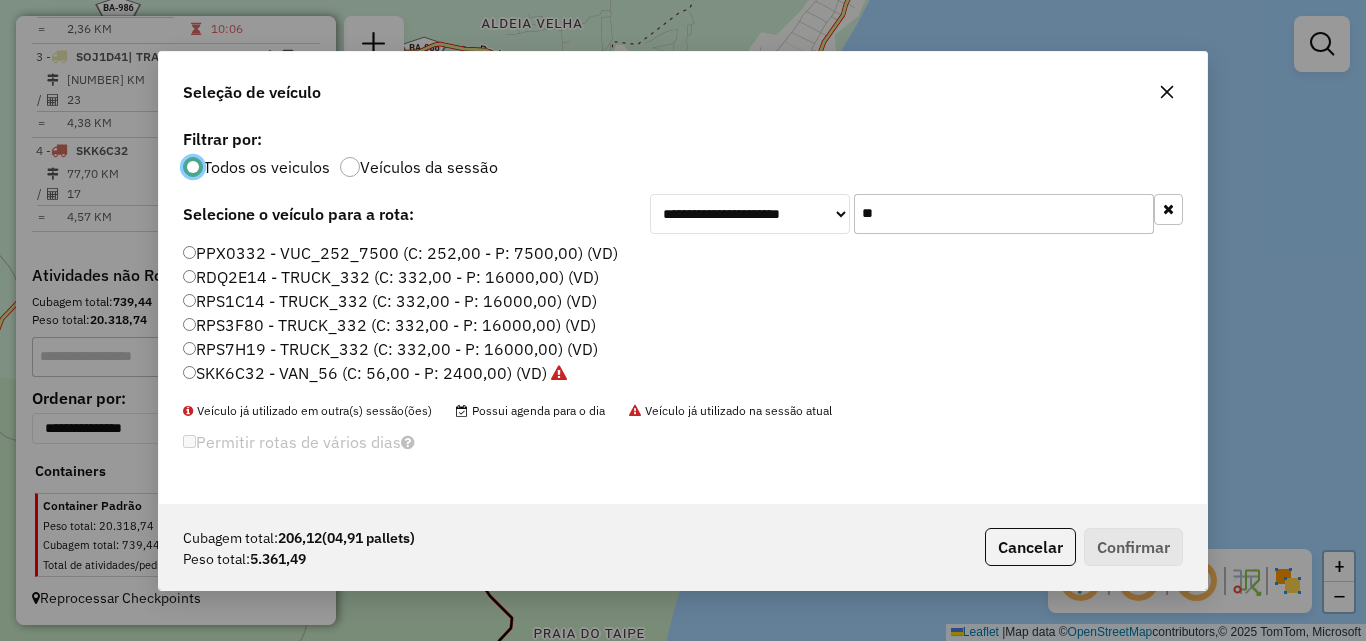 scroll, scrollTop: 11, scrollLeft: 6, axis: both 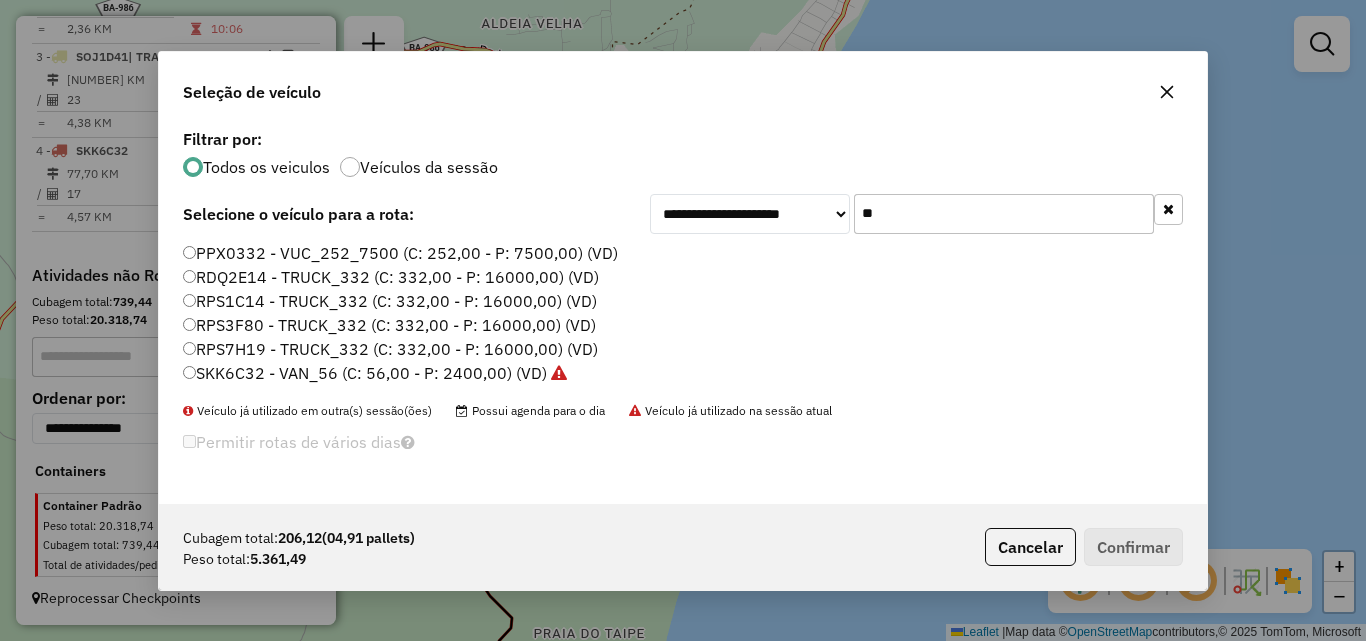 type on "*" 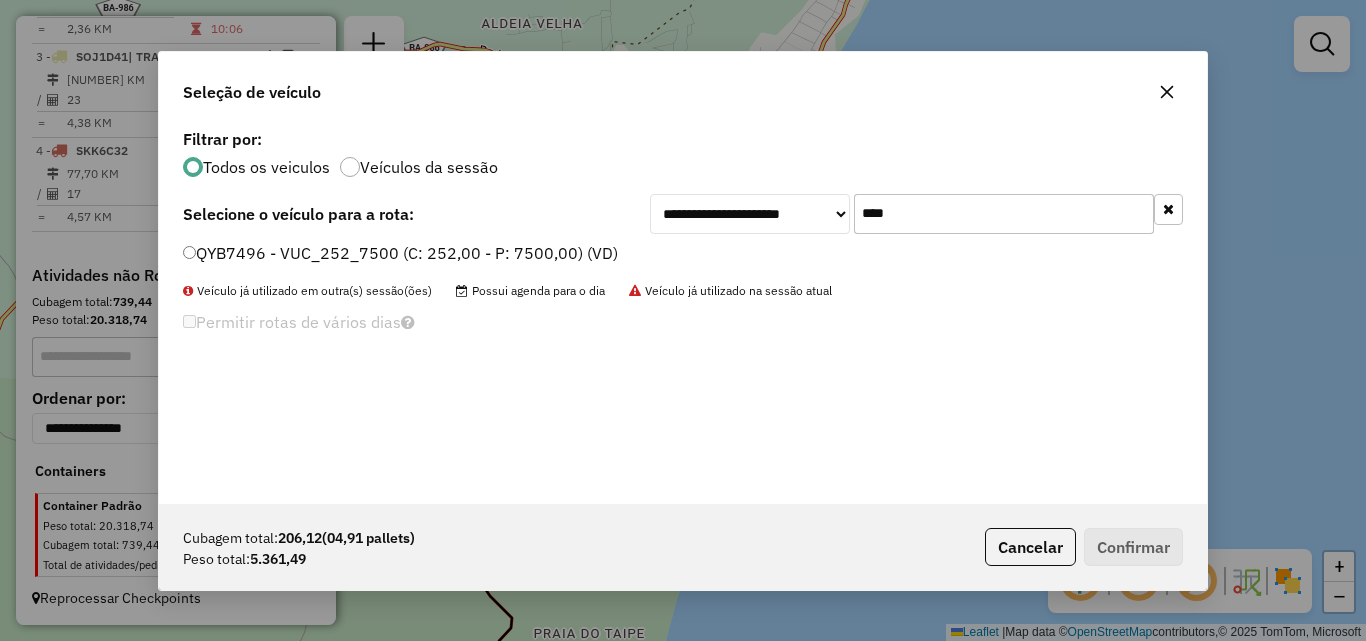 type on "****" 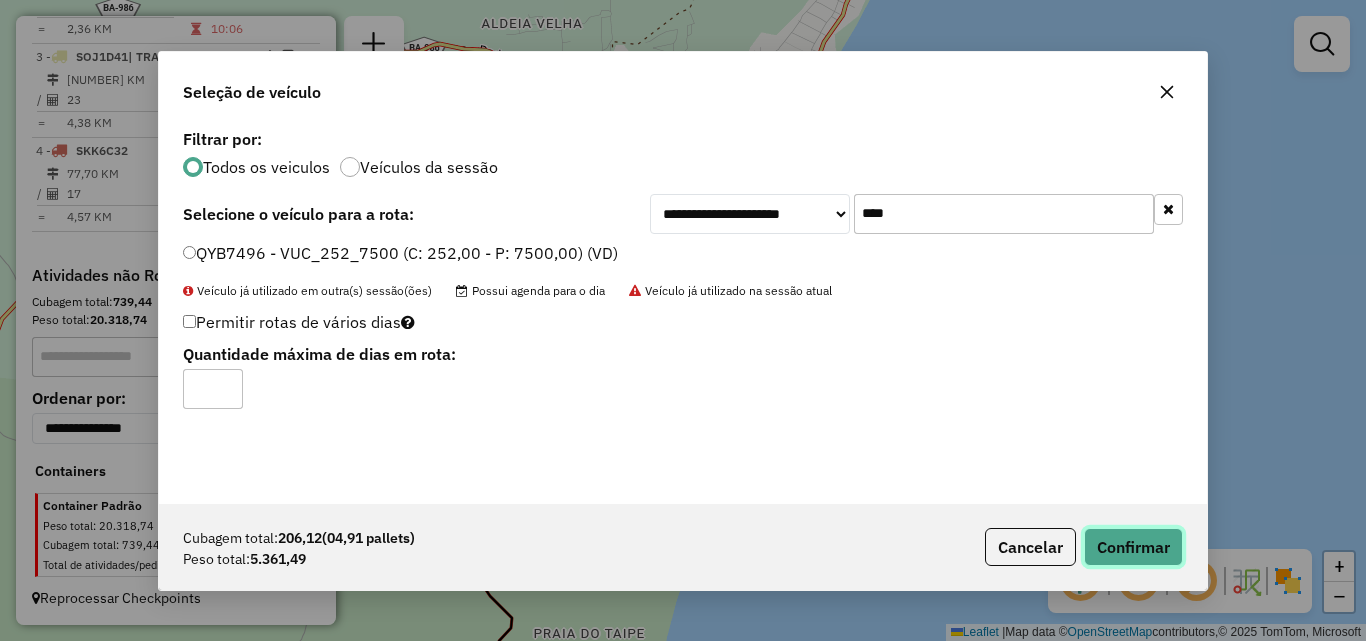 click on "Confirmar" 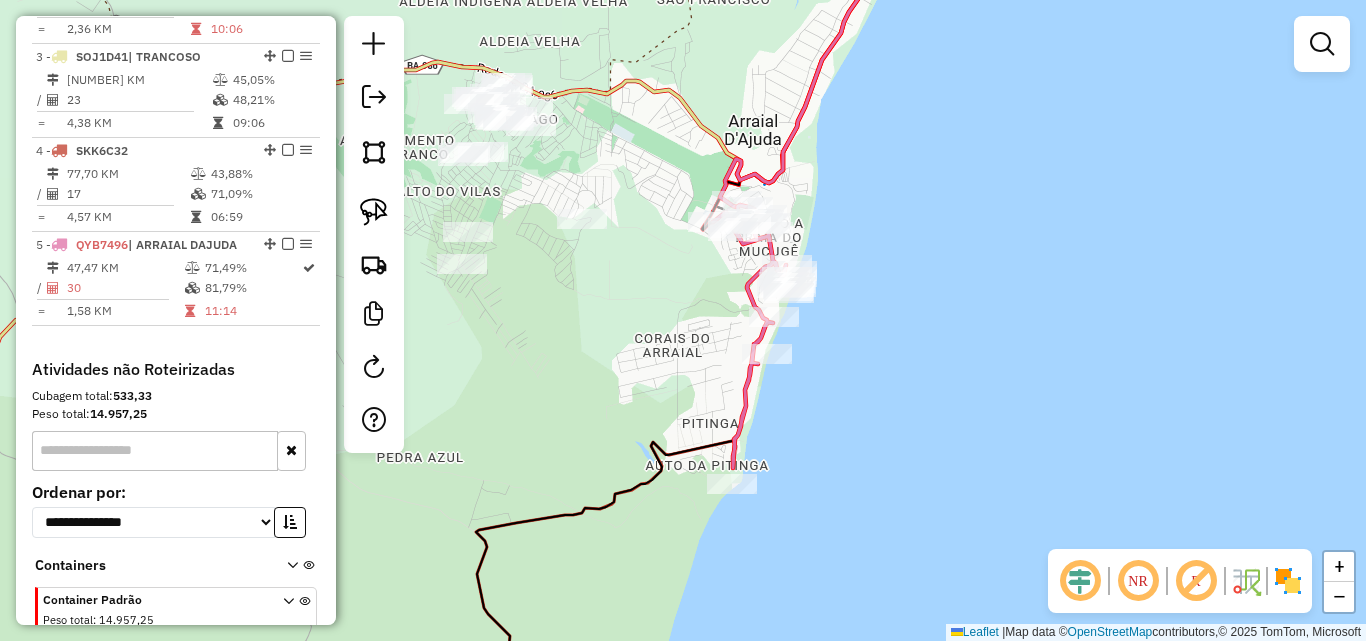 drag, startPoint x: 663, startPoint y: 297, endPoint x: 700, endPoint y: 267, distance: 47.63402 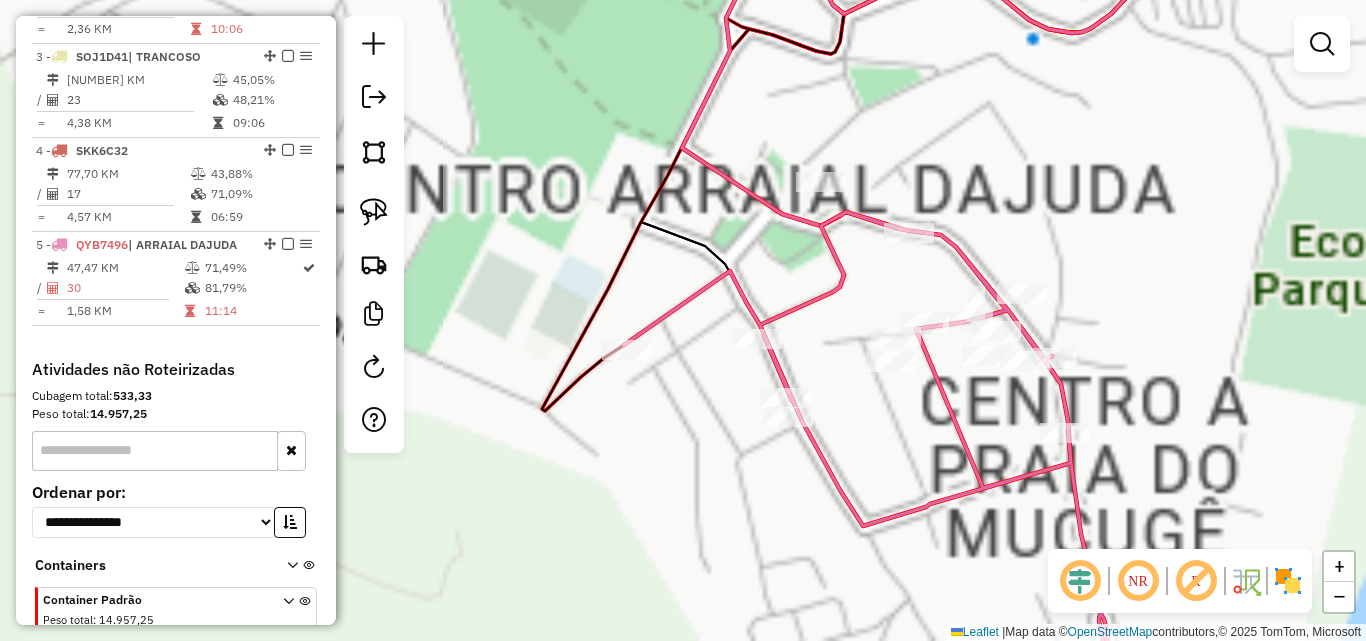 click on "Janela de atendimento Grade de atendimento Capacidade Transportadoras Veículos Cliente Pedidos  Rotas Selecione os dias de semana para filtrar as janelas de atendimento  Seg   Ter   Qua   Qui   Sex   Sáb   Dom  Informe o período da janela de atendimento: De: Até:  Filtrar exatamente a janela do cliente  Considerar janela de atendimento padrão  Selecione os dias de semana para filtrar as grades de atendimento  Seg   Ter   Qua   Qui   Sex   Sáb   Dom   Considerar clientes sem dia de atendimento cadastrado  Clientes fora do dia de atendimento selecionado Filtrar as atividades entre os valores definidos abaixo:  Peso mínimo:   Peso máximo:   Cubagem mínima:   Cubagem máxima:   De:   Até:  Filtrar as atividades entre o tempo de atendimento definido abaixo:  De:   Até:   Considerar capacidade total dos clientes não roteirizados Transportadora: Selecione um ou mais itens Tipo de veículo: Selecione um ou mais itens Veículo: Selecione um ou mais itens Motorista: Selecione um ou mais itens Nome: Rótulo:" 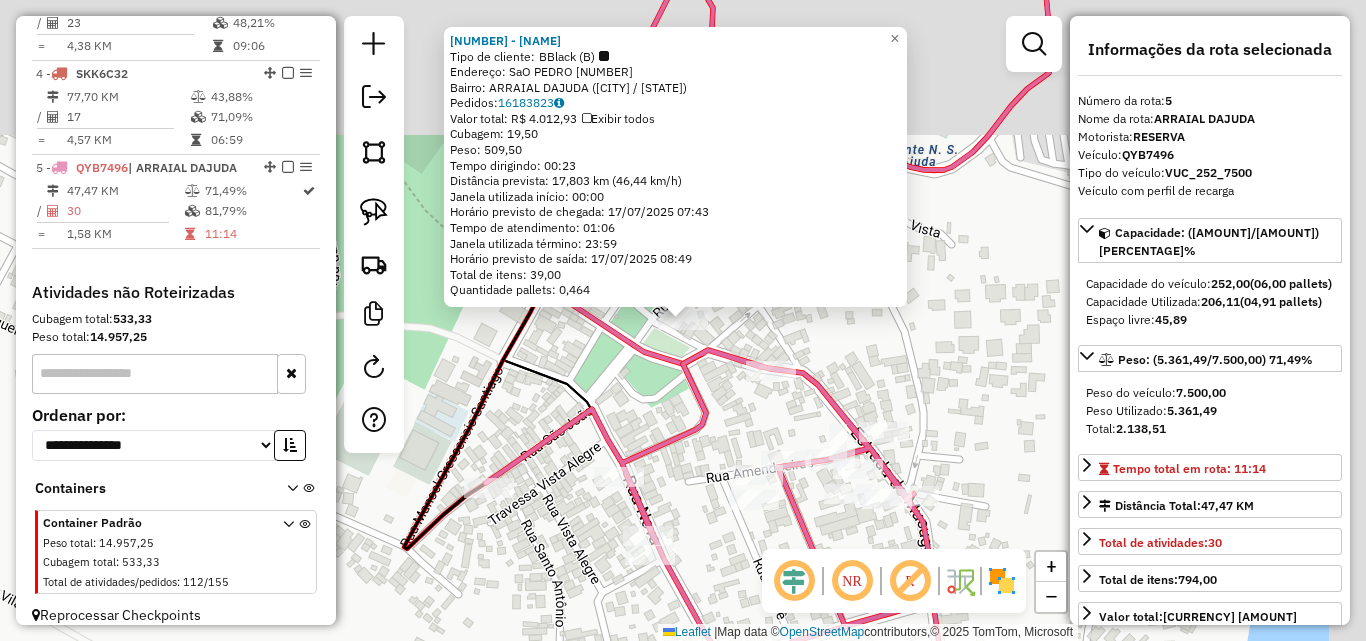 scroll, scrollTop: 1022, scrollLeft: 0, axis: vertical 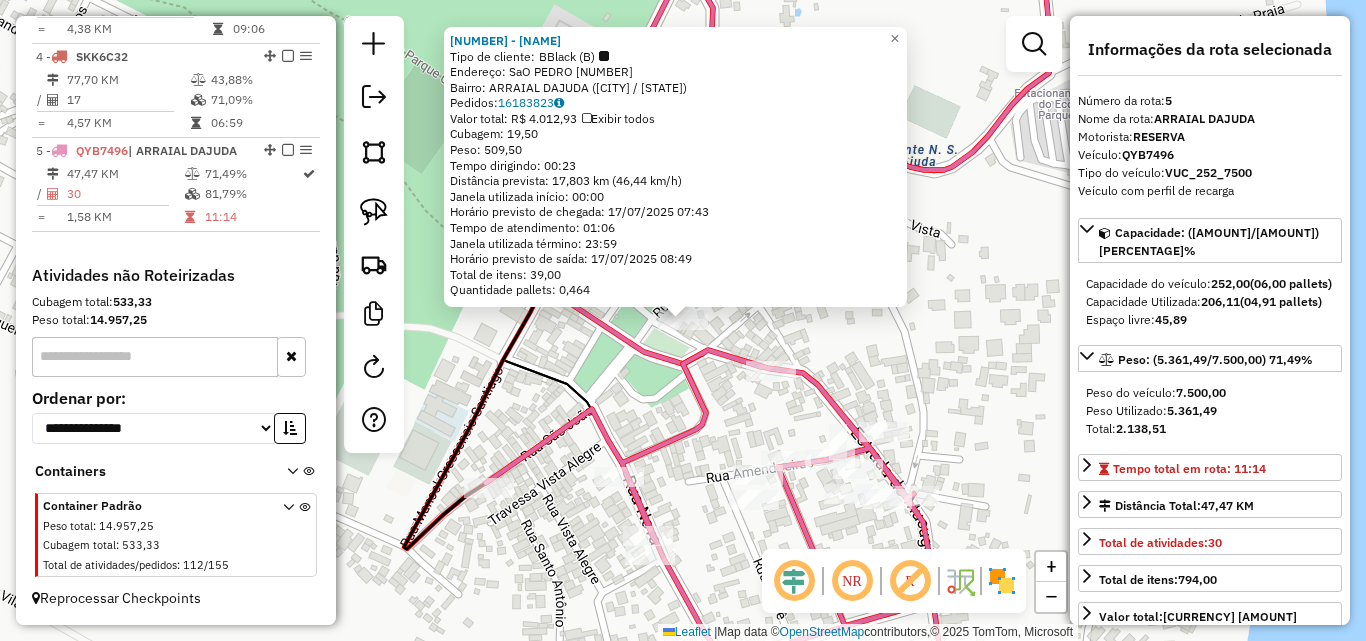 click 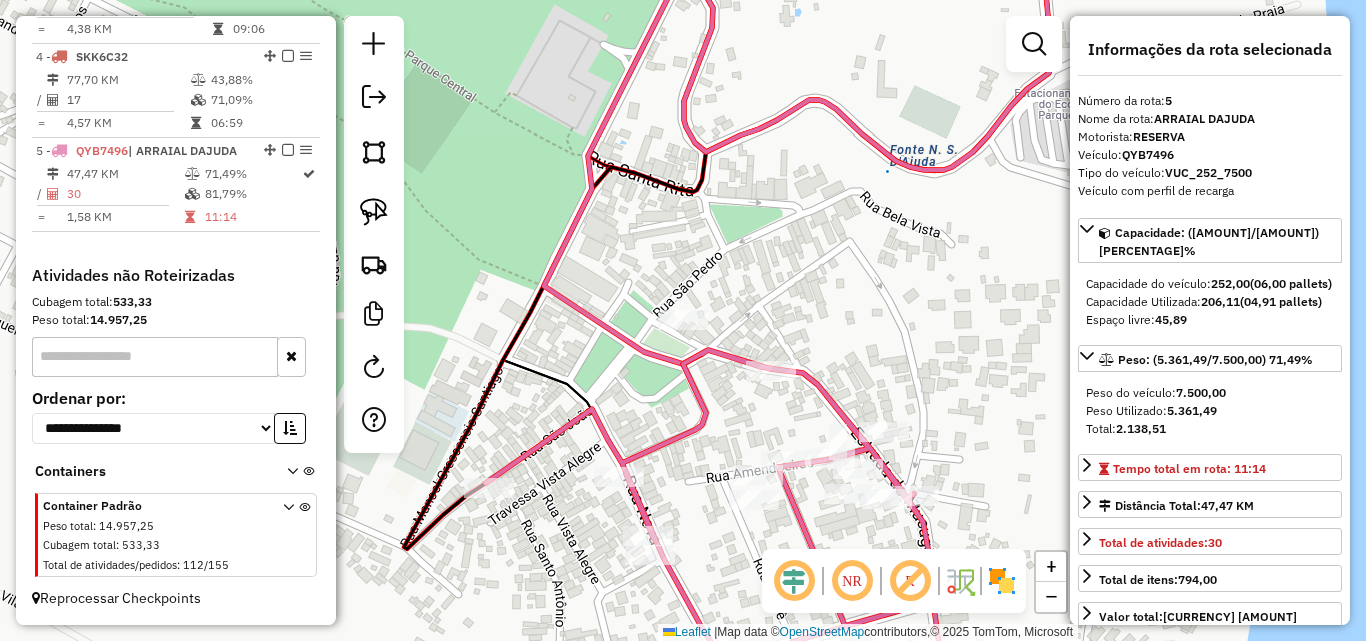 drag, startPoint x: 640, startPoint y: 420, endPoint x: 654, endPoint y: 265, distance: 155.63097 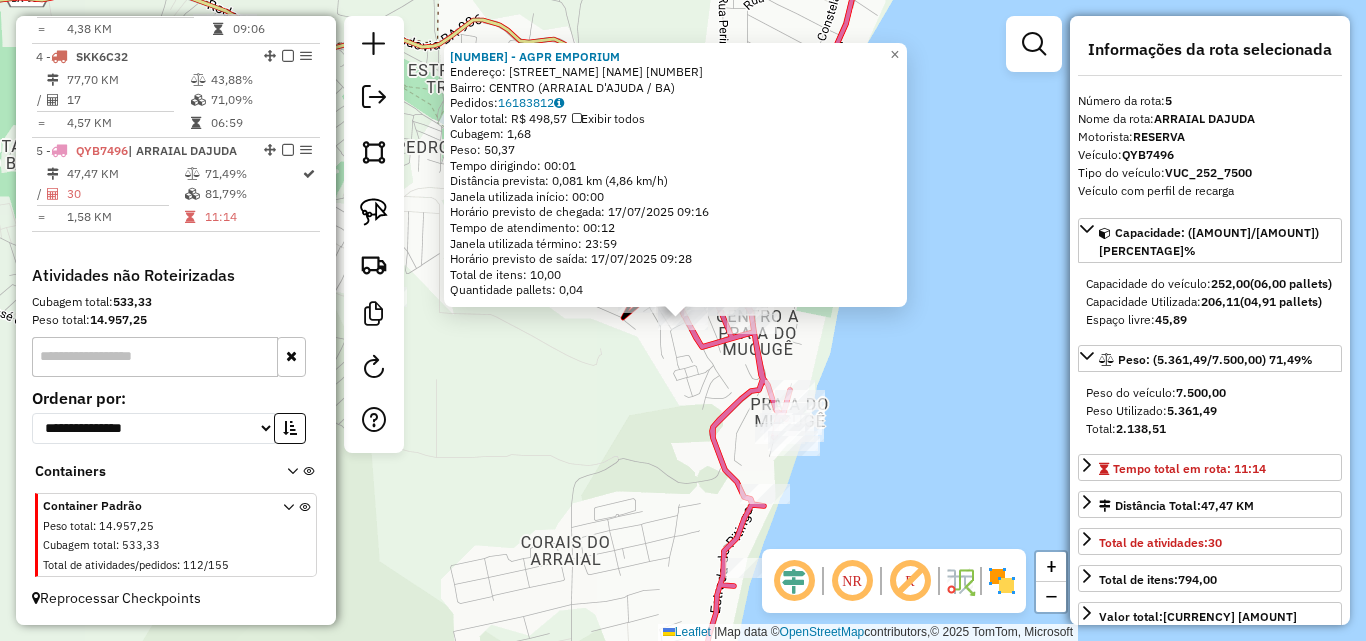 click on "[NUMBER] - [NAME] Endereço: [NAME] [NUMBER] Bairro: [NAME] ([NAME] / [STATE]) Pedidos: [NUMBER] Valor total: [CURRENCY] [AMOUNT] Exibir todos Cubagem: [AMOUNT] Peso: [AMOUNT] Tempo dirigindo: [TIME] Distância prevista: [DISTANCE] km ([SPEED] km/h) Janela utilizada início: [TIME] Horário previsto de chegada: [DATE] [TIME] Tempo de atendimento: [TIME] Janela utilizada término: [TIME] Horário previsto de saída: [DATE] [TIME] Total de itens: [AMOUNT] Quantidade pallets: [AMOUNT] × Janela de atendimento Grade de atendimento Capacidade Transportadoras Veículos Cliente Pedidos Rotas Selecione os dias de semana para filtrar as janelas de atendimento Seg Ter Qua Qui Sex Sáb Dom Informe o período da janela de atendimento: De: Até: Filtrar exatamente a janela do cliente Considerar janela de atendimento padrão Seg Ter Qua Qui Sex Sáb Dom Clientes fora do dia de atendimento selecionado" 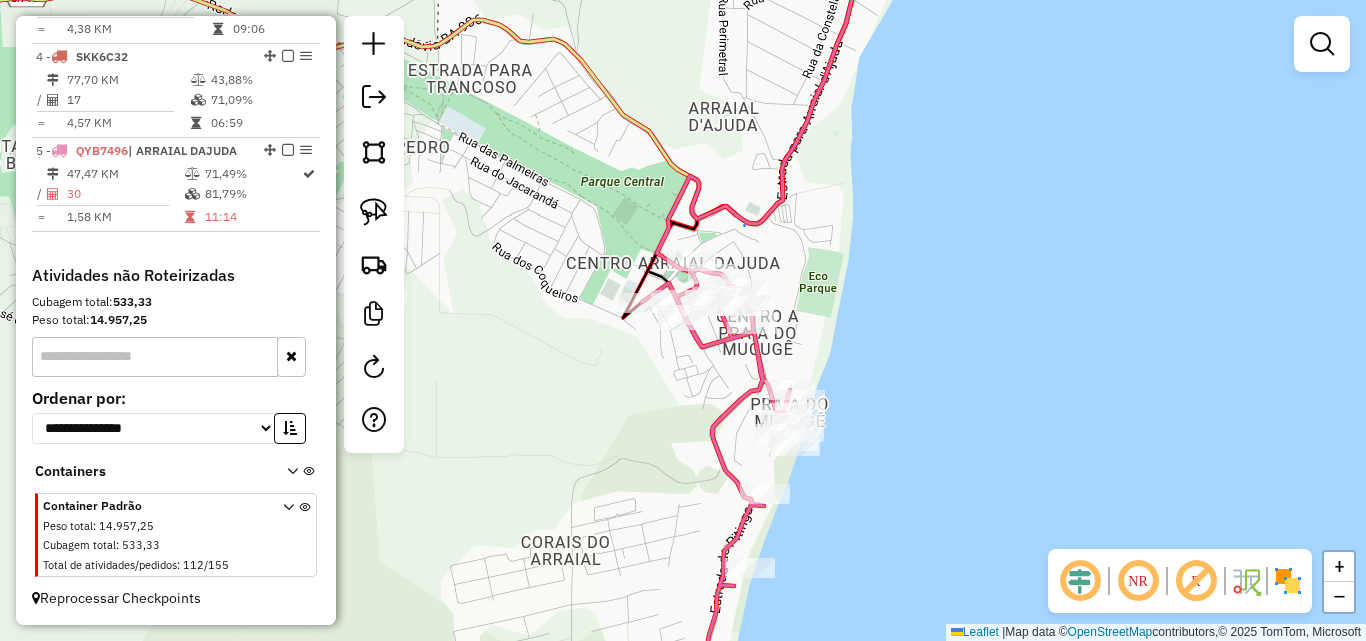 drag, startPoint x: 549, startPoint y: 381, endPoint x: 746, endPoint y: 377, distance: 197.0406 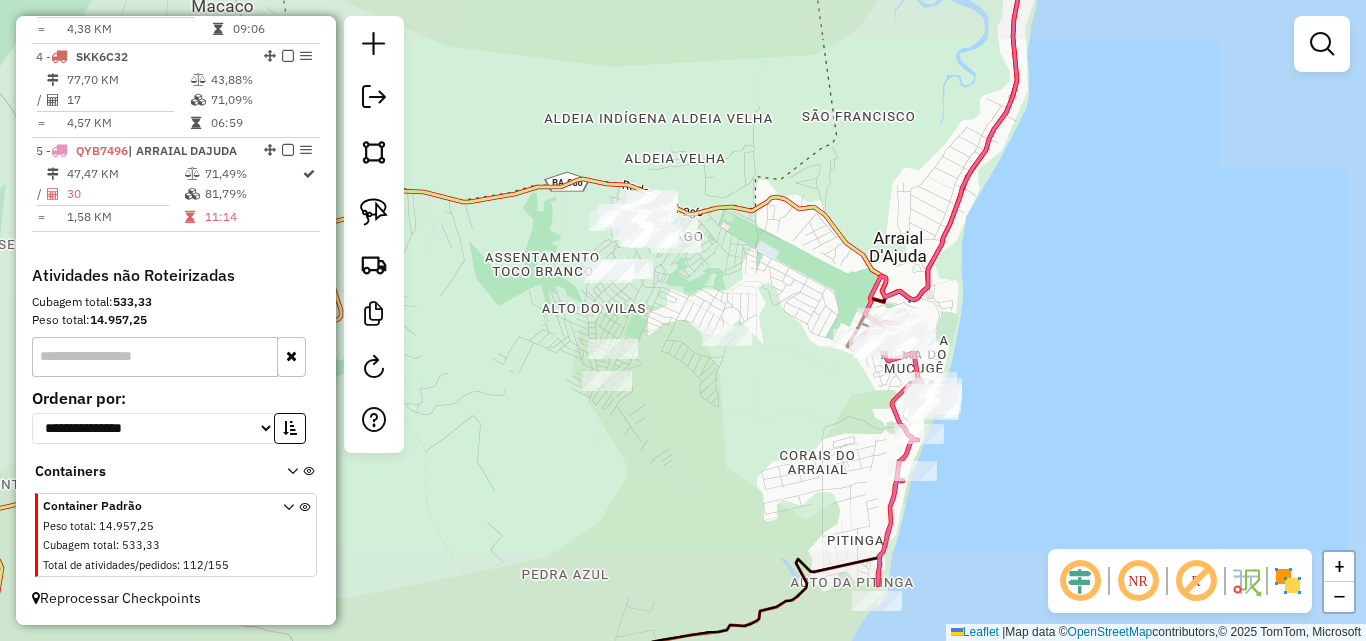 drag, startPoint x: 770, startPoint y: 343, endPoint x: 743, endPoint y: 286, distance: 63.07139 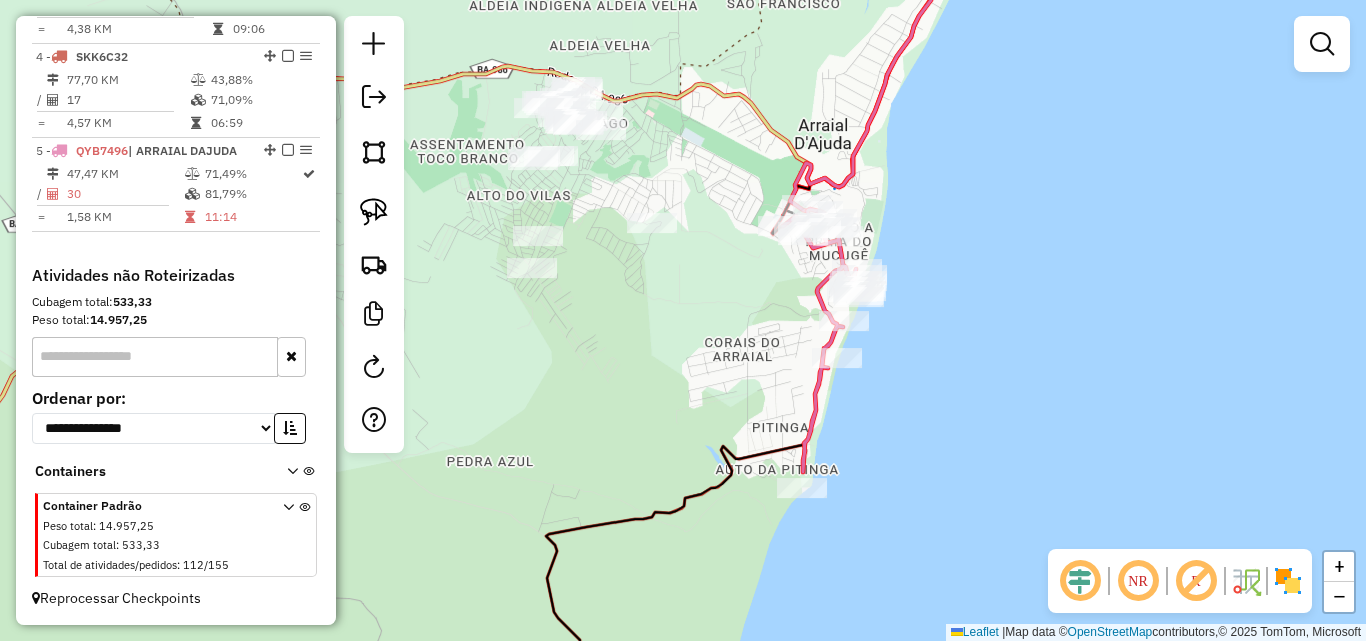drag, startPoint x: 782, startPoint y: 317, endPoint x: 745, endPoint y: 309, distance: 37.85499 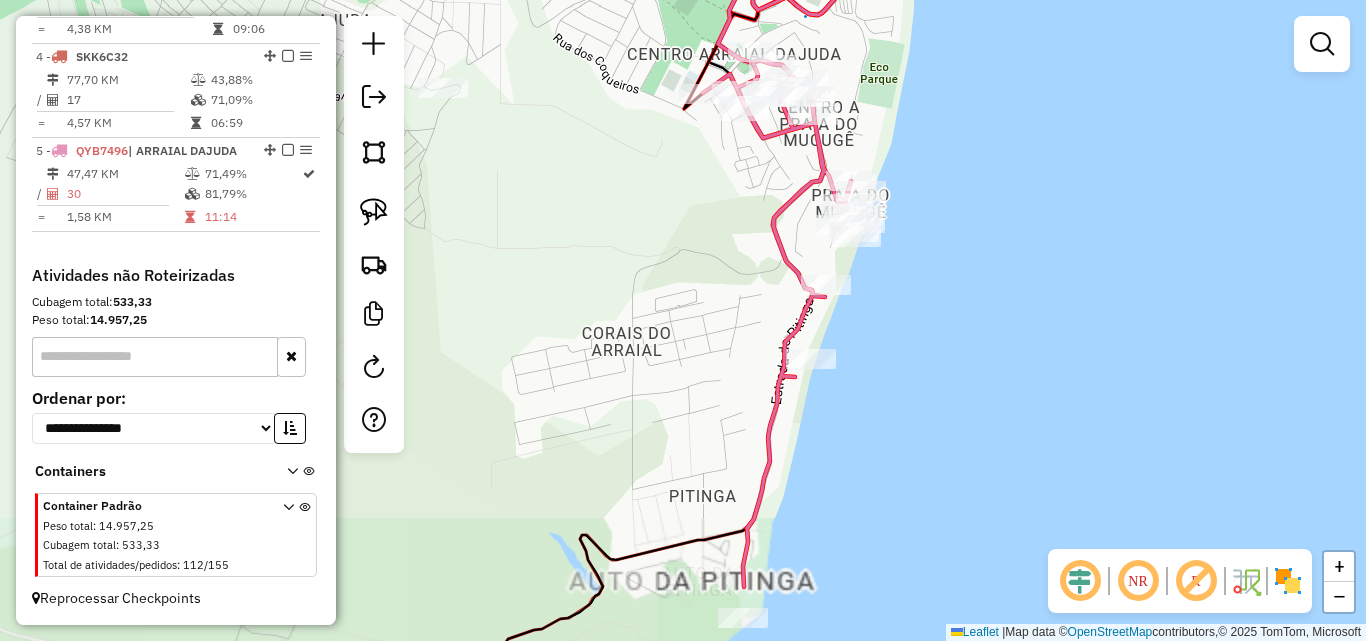 drag, startPoint x: 737, startPoint y: 214, endPoint x: 736, endPoint y: 313, distance: 99.00505 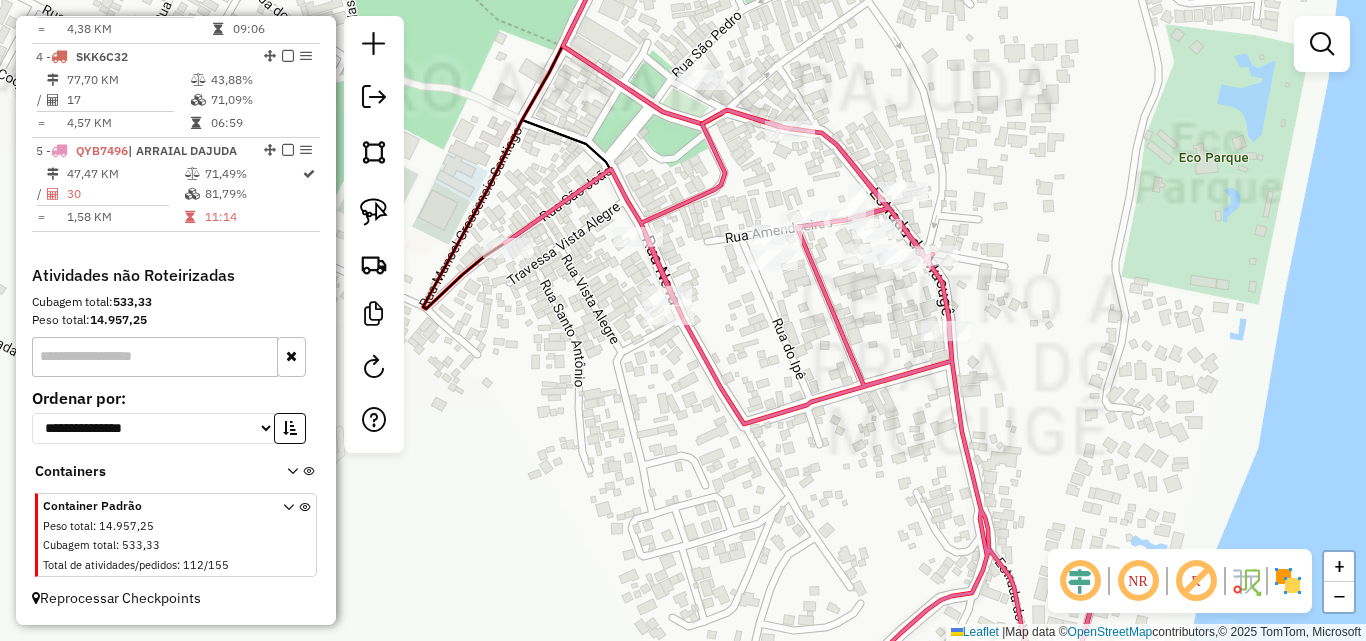 click on "Janela de atendimento Grade de atendimento Capacidade Transportadoras Veículos Cliente Pedidos  Rotas Selecione os dias de semana para filtrar as janelas de atendimento  Seg   Ter   Qua   Qui   Sex   Sáb   Dom  Informe o período da janela de atendimento: De: Até:  Filtrar exatamente a janela do cliente  Considerar janela de atendimento padrão  Selecione os dias de semana para filtrar as grades de atendimento  Seg   Ter   Qua   Qui   Sex   Sáb   Dom   Considerar clientes sem dia de atendimento cadastrado  Clientes fora do dia de atendimento selecionado Filtrar as atividades entre os valores definidos abaixo:  Peso mínimo:   Peso máximo:   Cubagem mínima:   Cubagem máxima:   De:   Até:  Filtrar as atividades entre o tempo de atendimento definido abaixo:  De:   Até:   Considerar capacidade total dos clientes não roteirizados Transportadora: Selecione um ou mais itens Tipo de veículo: Selecione um ou mais itens Veículo: Selecione um ou mais itens Motorista: Selecione um ou mais itens Nome: Rótulo:" 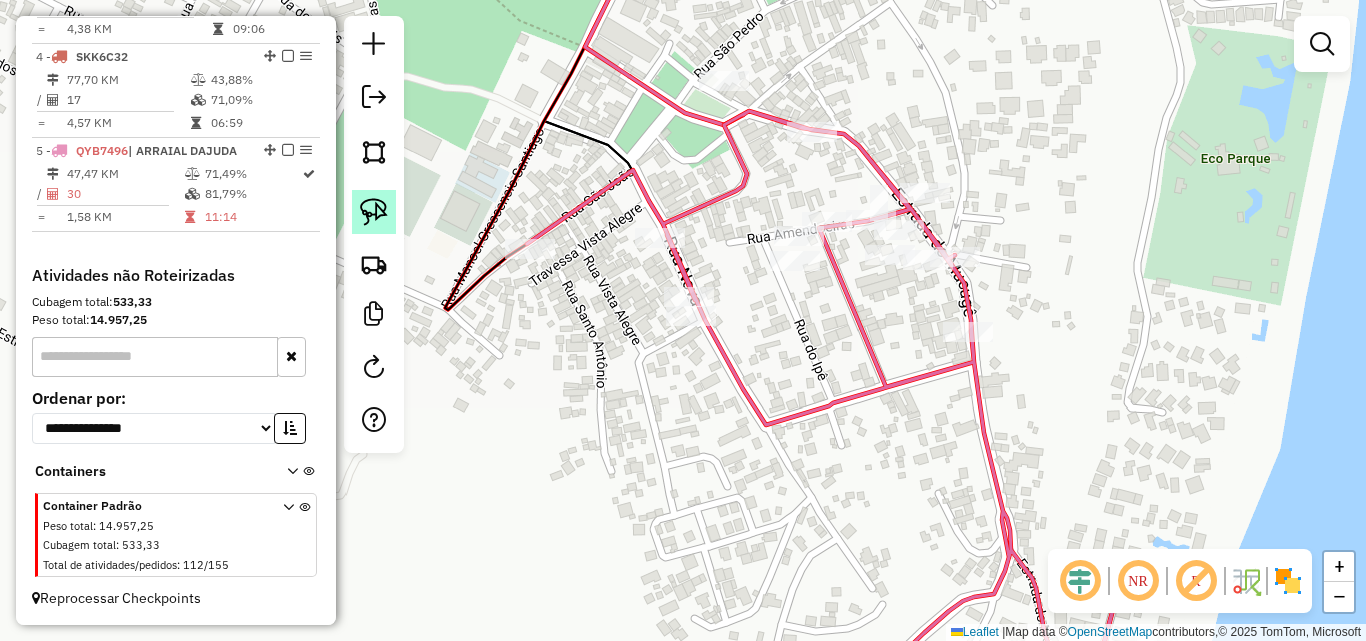 click 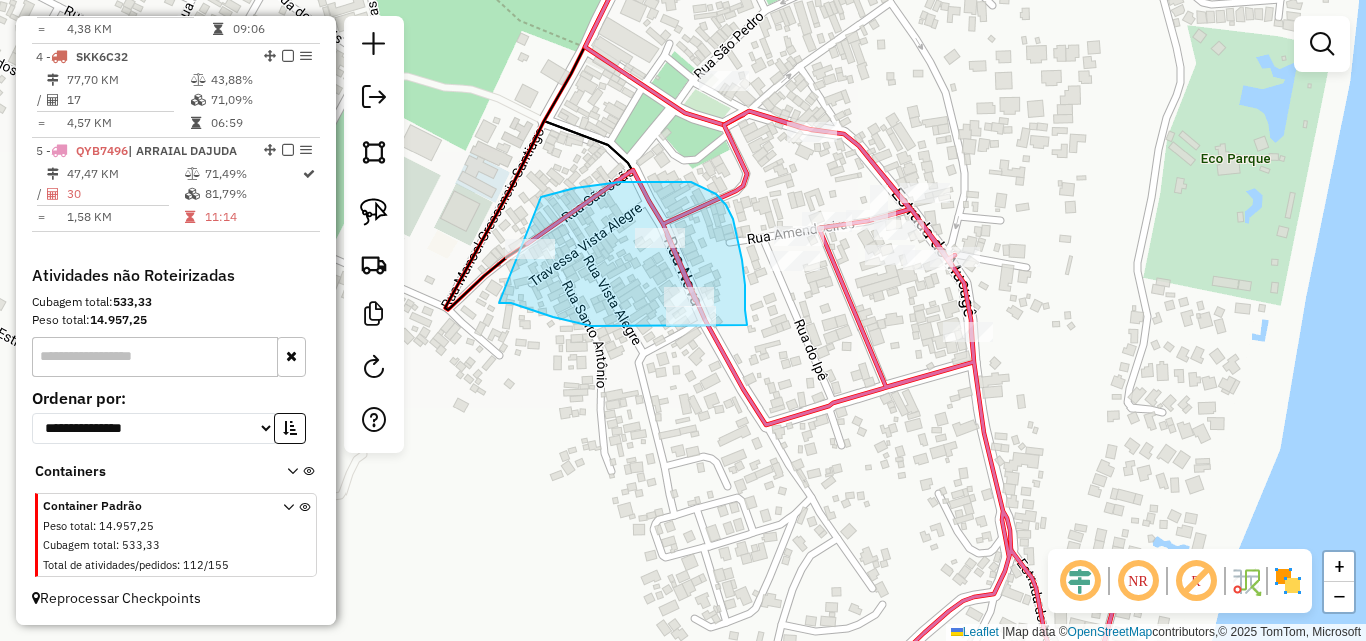 drag, startPoint x: 541, startPoint y: 197, endPoint x: 498, endPoint y: 303, distance: 114.38969 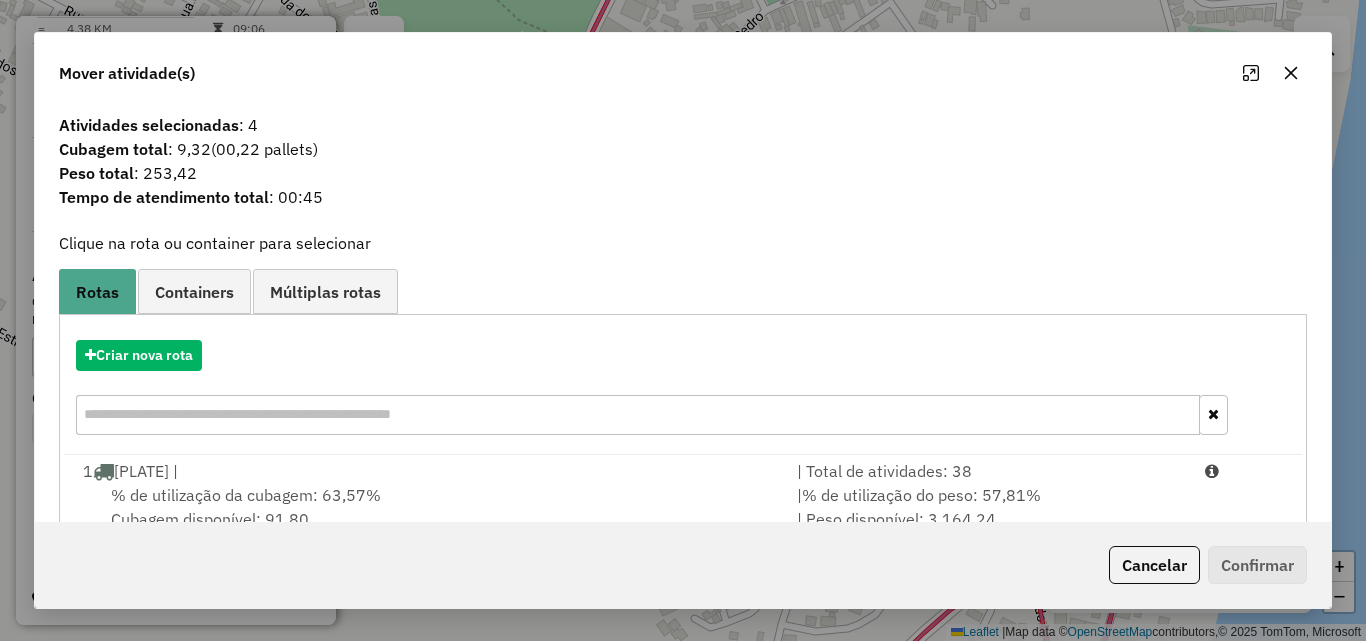 click 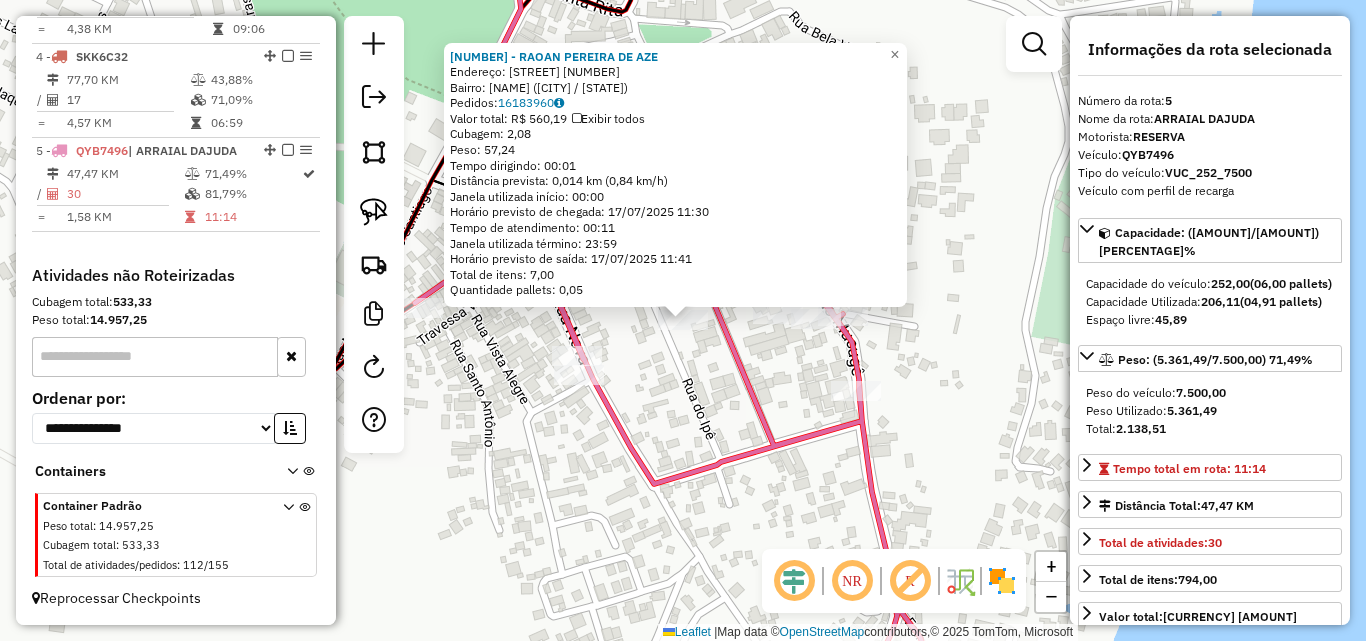 click on "Rota [NUMBER] - Placa [PLATE] [NUMBER] - [NAME] [NUMBER] - [NAME] Endereço: [STREET] [NUMBER] Bairro: [NEIGHBORHOOD] ([CITY] / [STATE]) Pedidos: [NUMBER] Valor total: [CURRENCY] [AMOUNT] Exibir todos Cubagem: [NUMBER] Peso: [NUMBER] Tempo dirigindo: [TIME] Distância prevista: [NUMBER] km ([NUMBER] km/h) Janela utilizada início: [TIME] Horário previsto de chegada: [DATE] [TIME] Tempo de atendimento: [TIME] Janela utilizada término: [TIME] Horário previsto de saída: [DATE] [TIME] Total de itens: [NUMBER] Quantidade pallets: [NUMBER] × Janela de atendimento Grade de atendimento Capacidade Transportadoras Veículos Cliente Pedidos Rotas Selecione os dias de semana para filtrar as janelas de atendimento Seg Ter Qua Qui Sex Sáb Dom Informe o período da janela de atendimento: De: Até: Filtrar exatamente a janela do cliente Considerar janela de atendimento padrão Selecione os dias de semana para filtrar as grades de atendimento Seg Ter Qua Qui Sex Sáb Dom De:" 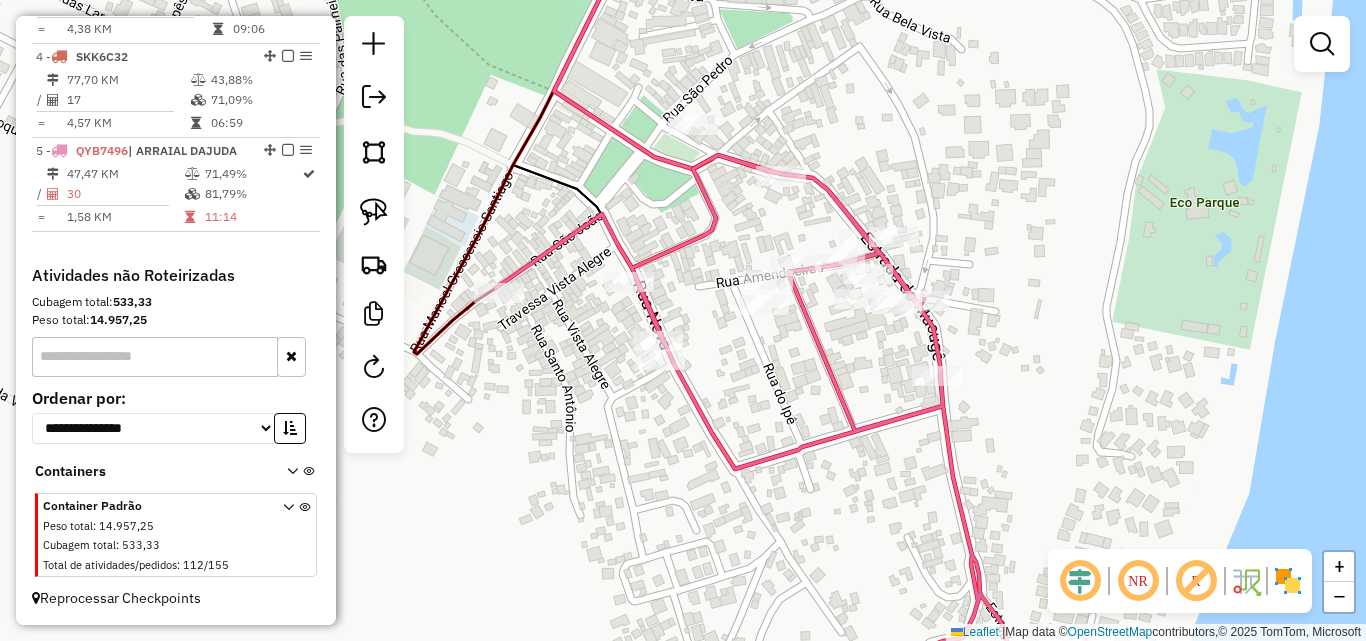drag, startPoint x: 626, startPoint y: 361, endPoint x: 707, endPoint y: 346, distance: 82.37718 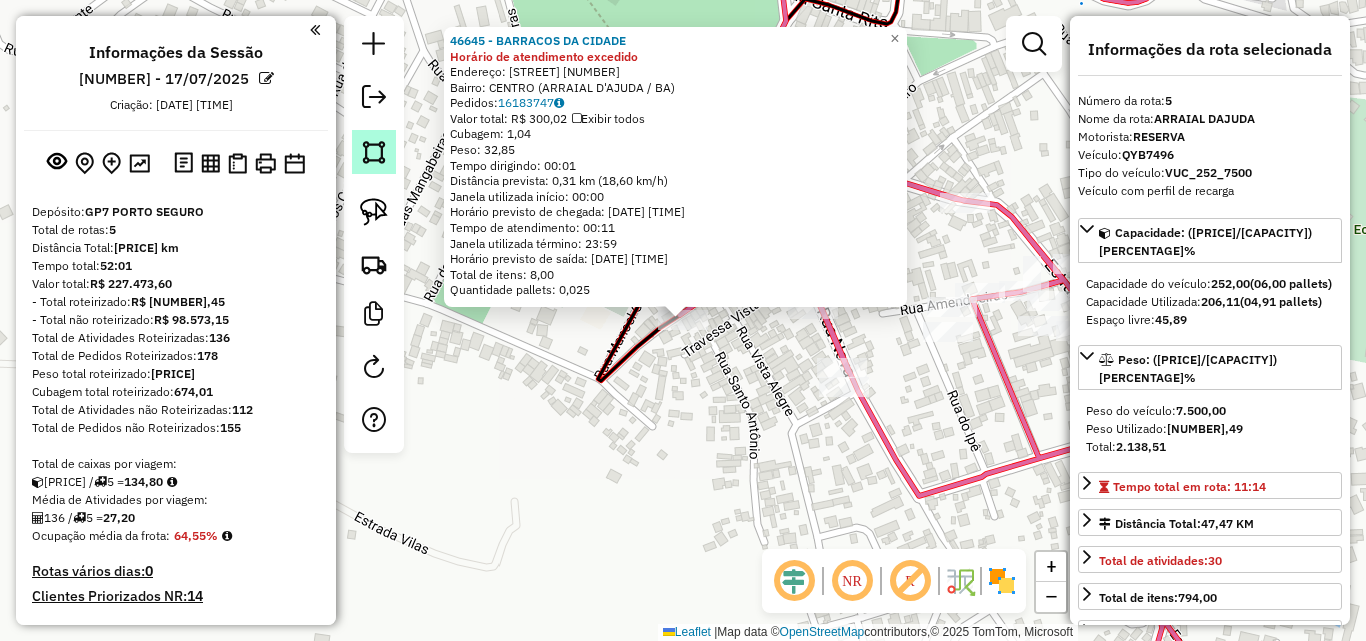 scroll, scrollTop: 0, scrollLeft: 0, axis: both 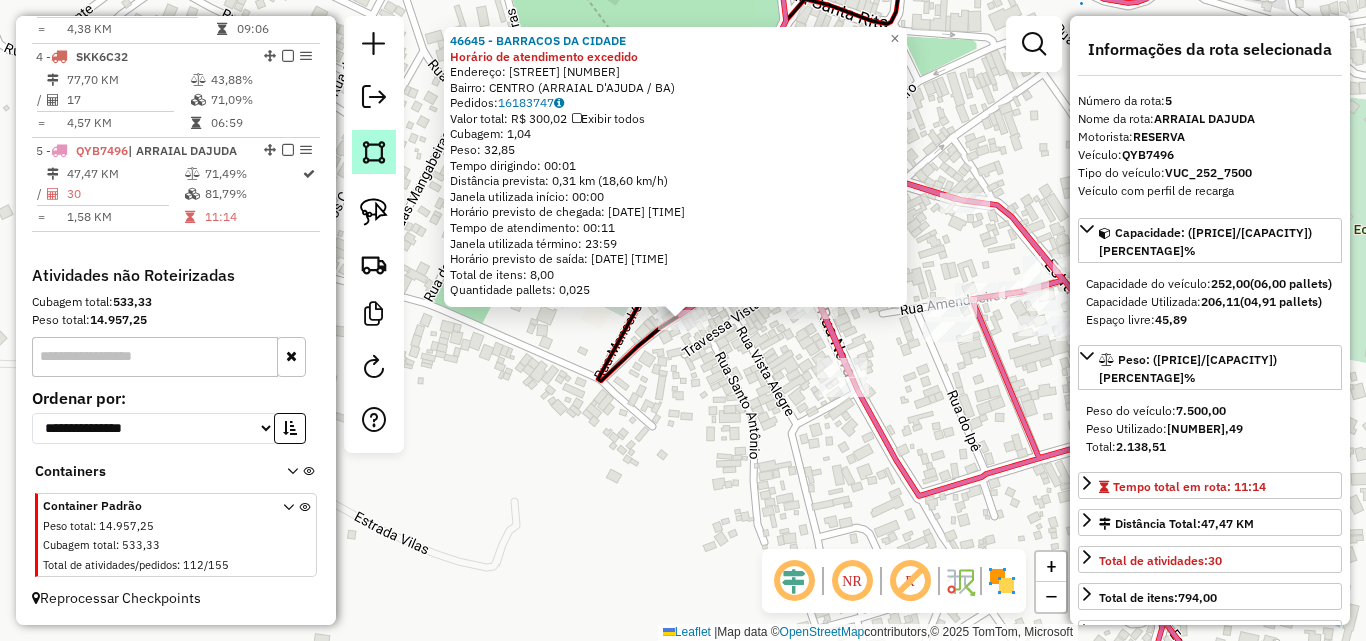 click 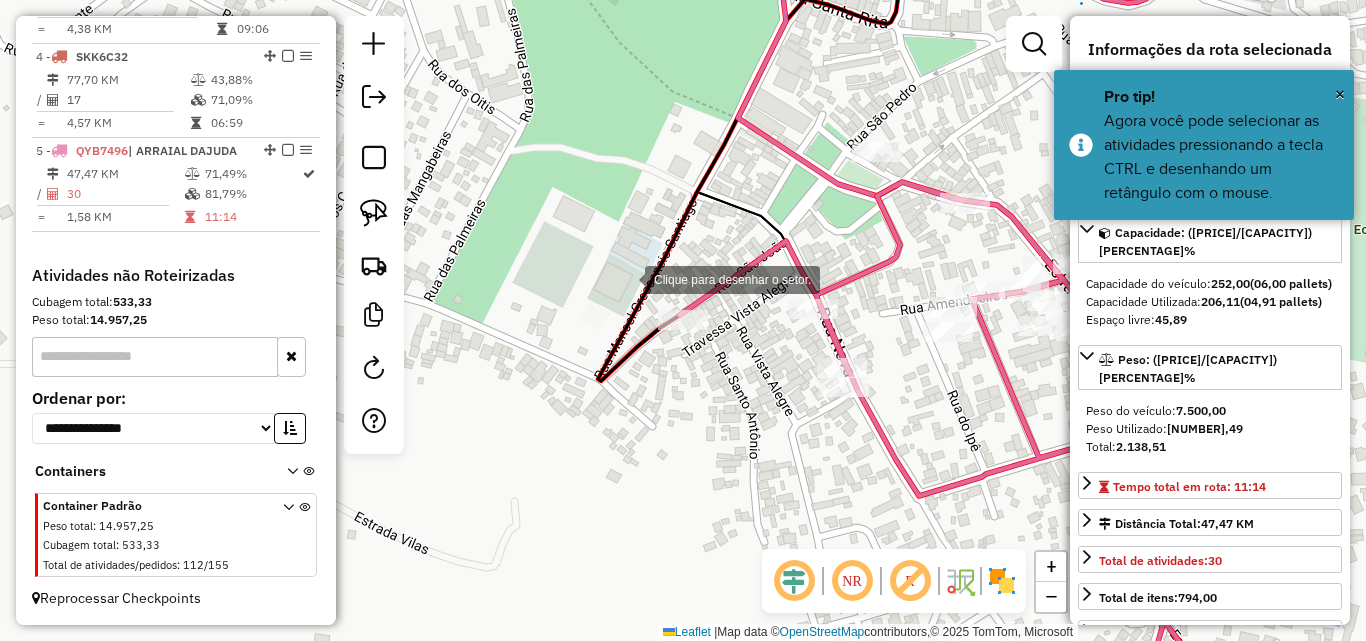 drag, startPoint x: 625, startPoint y: 278, endPoint x: 773, endPoint y: 254, distance: 149.93332 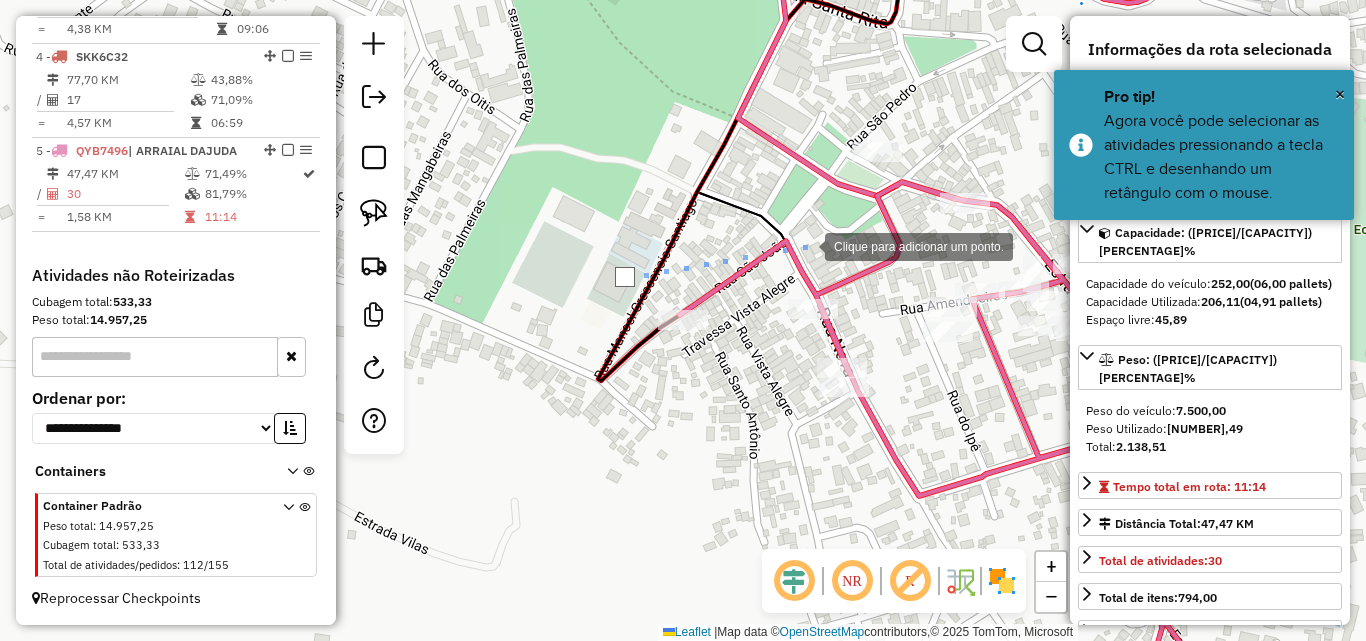 drag, startPoint x: 805, startPoint y: 245, endPoint x: 846, endPoint y: 332, distance: 96.17692 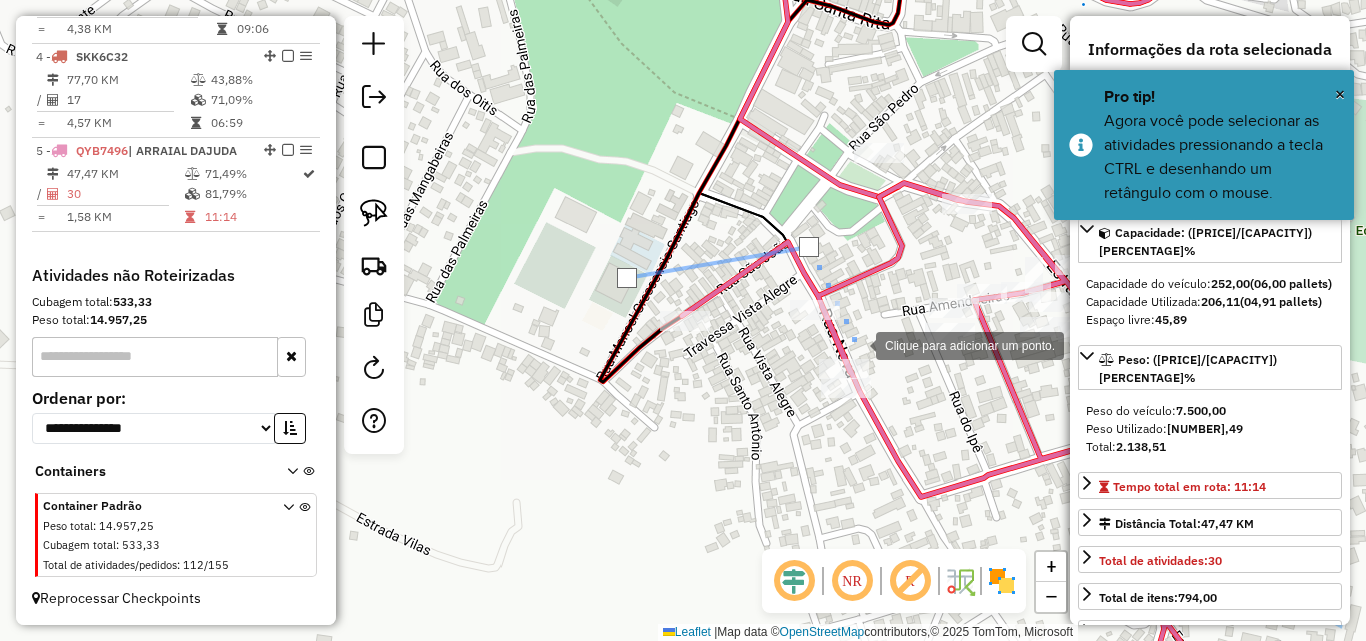 click 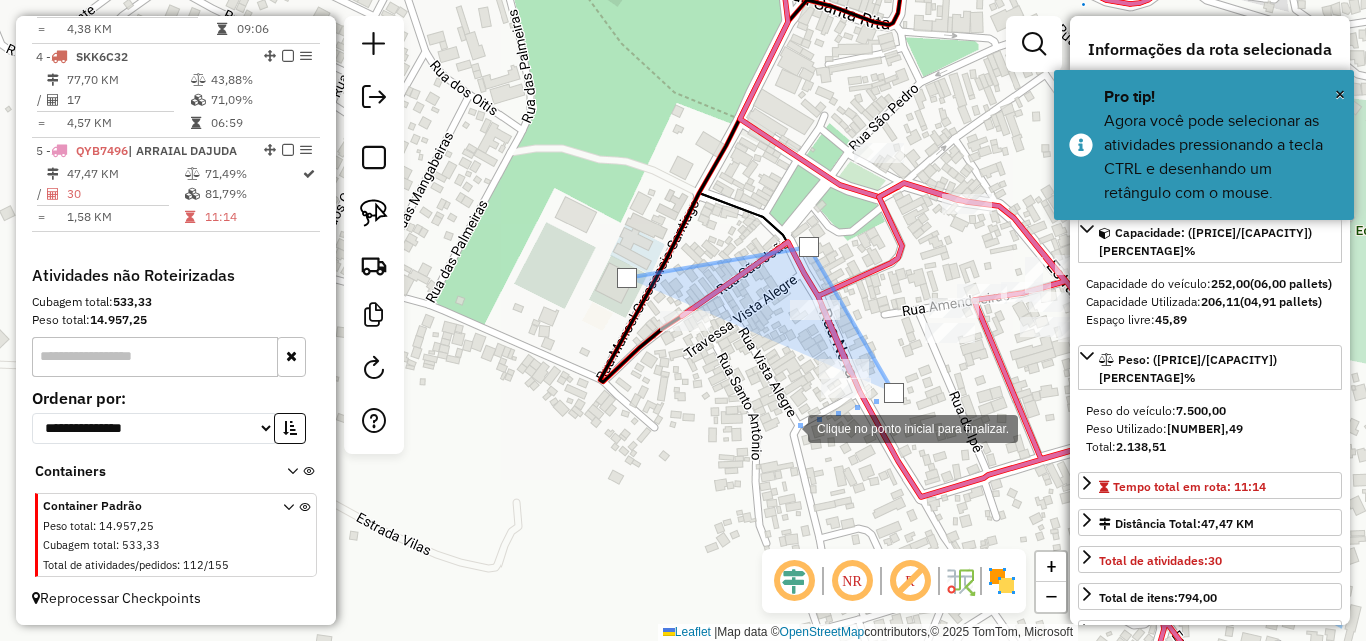 click 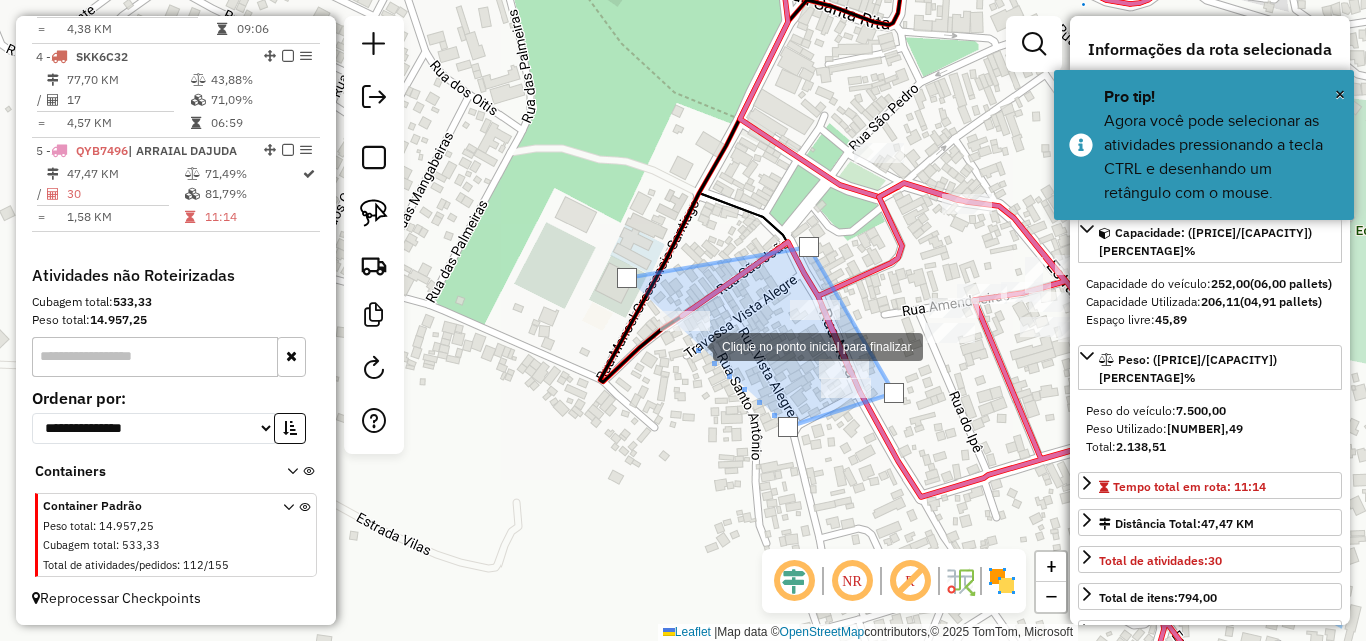 click 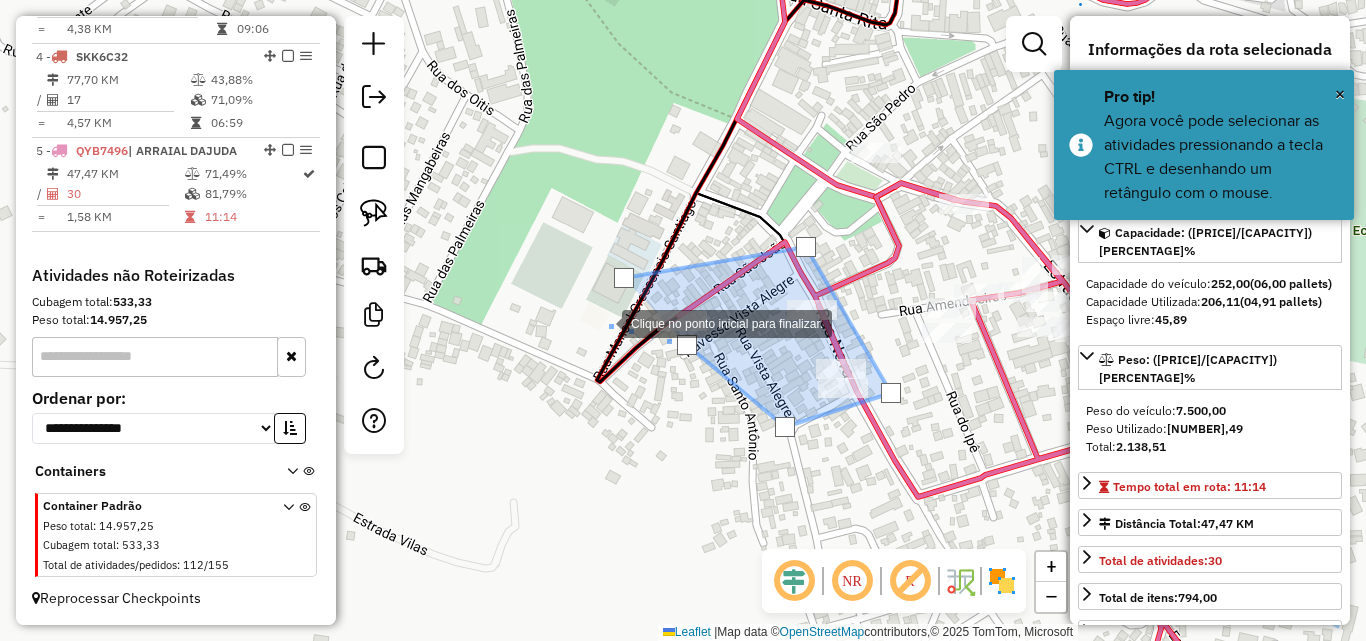 click 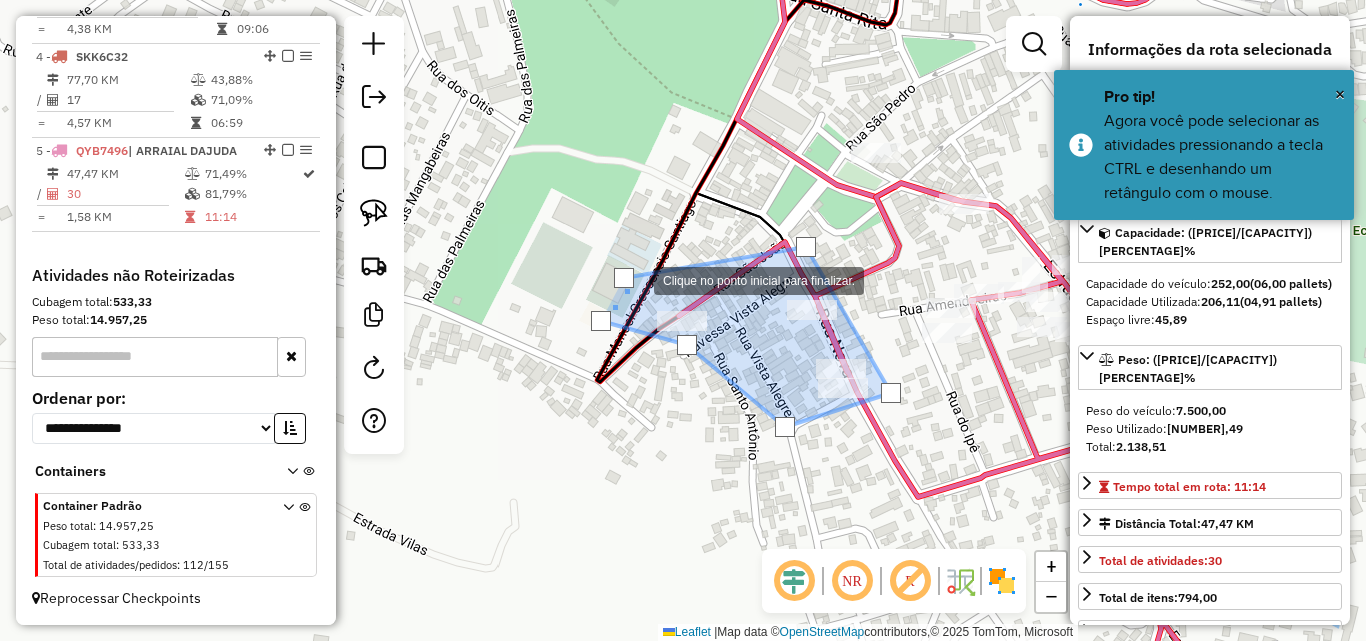 click 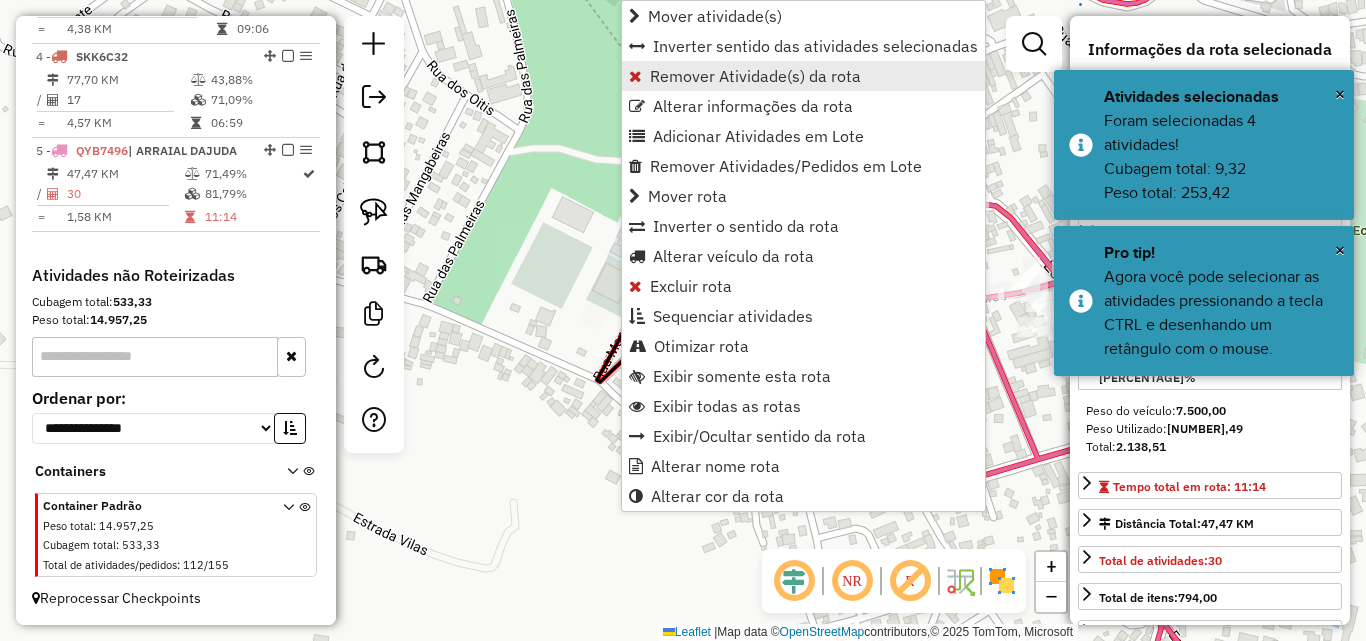 click on "Remover Atividade(s) da rota" at bounding box center (755, 76) 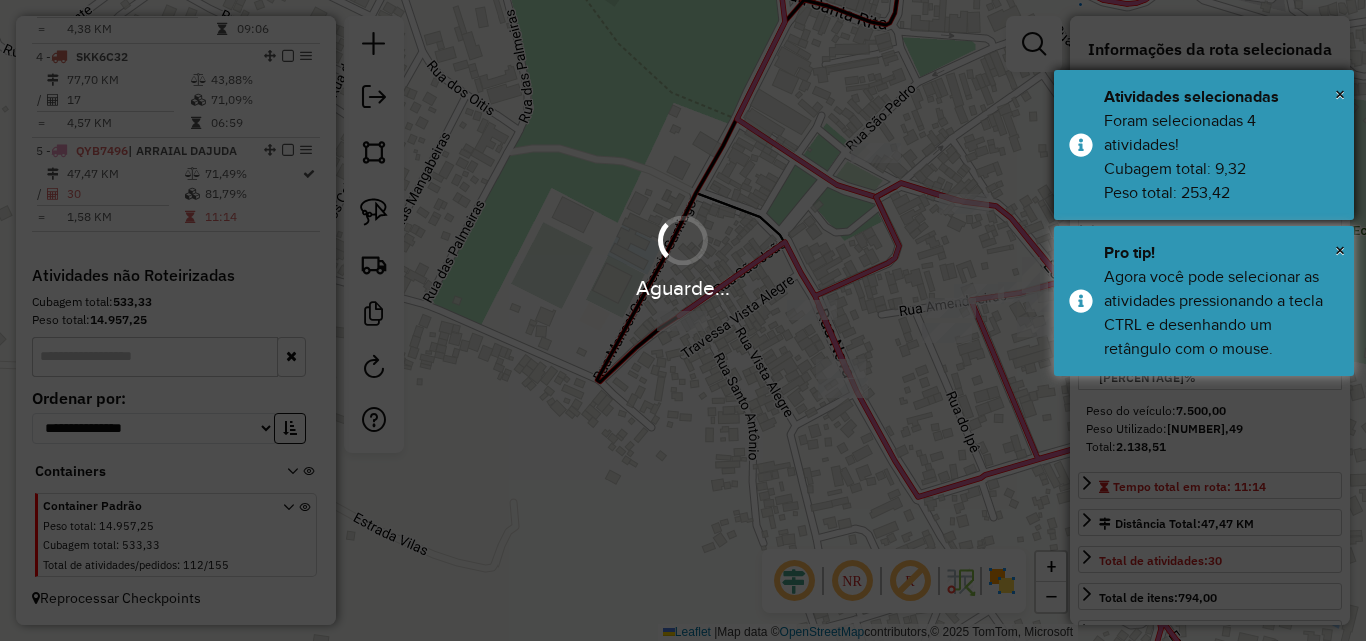 click on "Atividades selecionadas" at bounding box center [1221, 97] 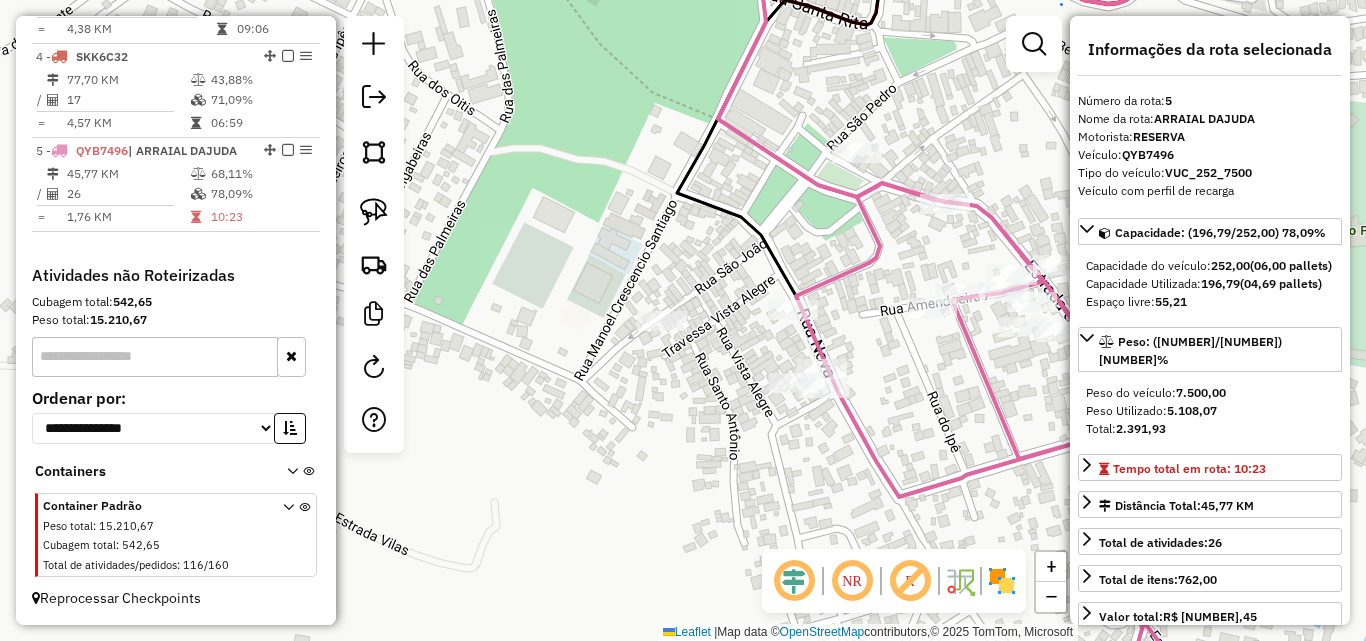 drag, startPoint x: 911, startPoint y: 272, endPoint x: 780, endPoint y: 280, distance: 131.24405 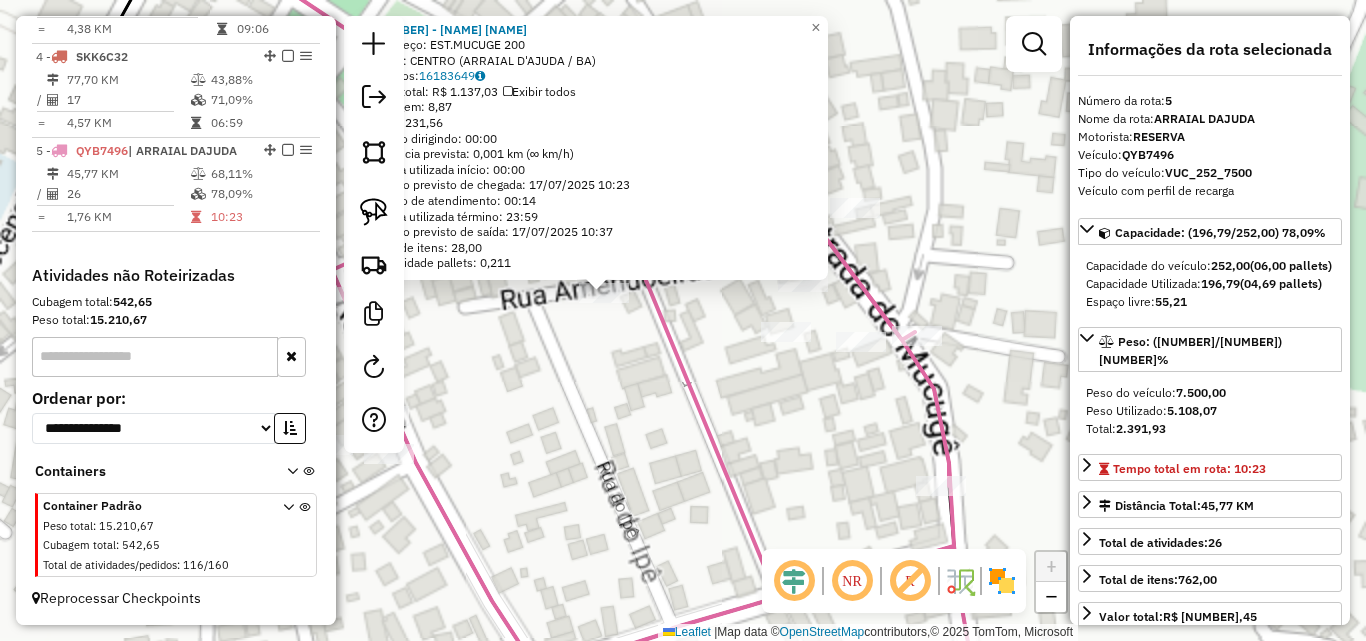 click on "46675 - RESTAURANTE OCEANO  Endereço:  EST.MUCUGE 200   Bairro: CENTRO (ARRAIAL D'AJUDA / BA)   Pedidos:  16183649   Valor total: R$ 1.137,03   Exibir todos   Cubagem: 8,87  Peso: 231,56  Tempo dirigindo: 00:00   Distância prevista: 0,001 km (∞ km/h)   Janela utilizada início: 00:00   Horário previsto de chegada: 17/07/2025 10:23   Tempo de atendimento: 00:14   Janela utilizada término: 23:59   Horário previsto de saída: 17/07/2025 10:37   Total de itens: 28,00   Quantidade pallets: 0,211  × Janela de atendimento Grade de atendimento Capacidade Transportadoras Veículos Cliente Pedidos  Rotas Selecione os dias de semana para filtrar as janelas de atendimento  Seg   Ter   Qua   Qui   Sex   Sáb   Dom  Informe o período da janela de atendimento: De: Até:  Filtrar exatamente a janela do cliente  Considerar janela de atendimento padrão  Selecione os dias de semana para filtrar as grades de atendimento  Seg   Ter   Qua   Qui   Sex   Sáb   Dom   Considerar clientes sem dia de atendimento cadastrado +" 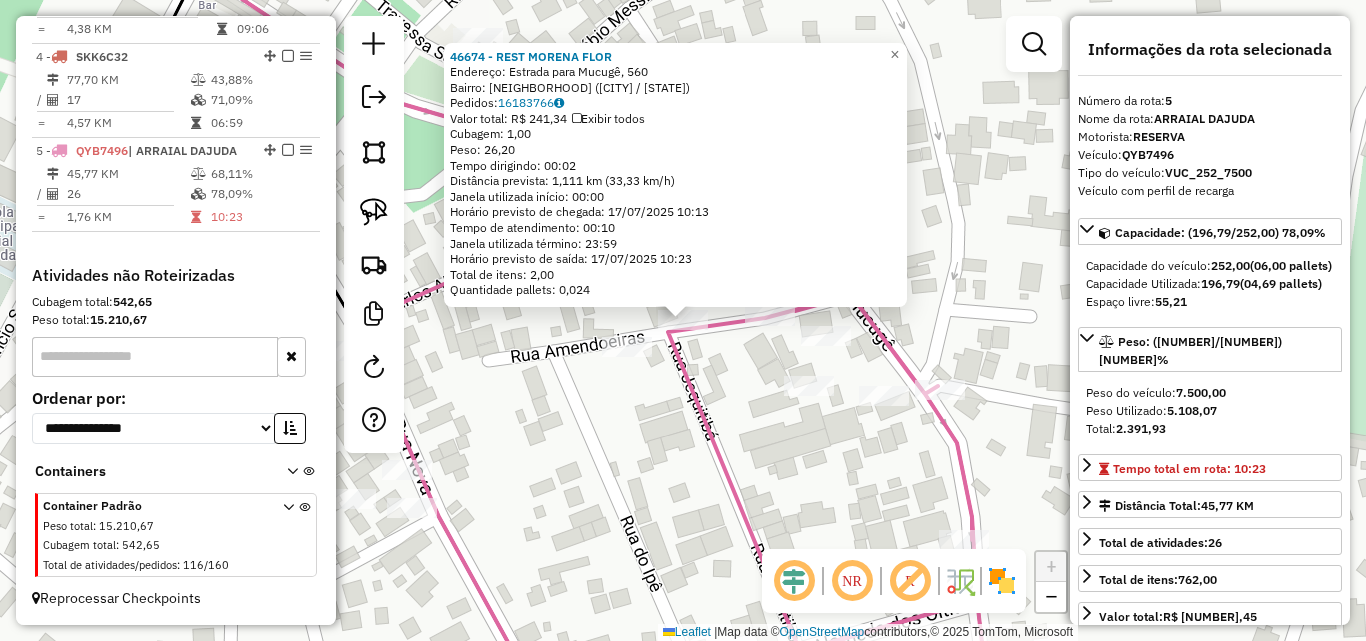 click on "Rota 5 - Placa QYB7496  46674 - REST MORENA FLOR 46674 - REST MORENA FLOR  Endereço: Estrada para Mucugê, 560   Bairro: Arraial D'Ajuda (Porto Seguro / BA)   Pedidos:  16183766   Valor total: R$ 241,34   Exibir todos   Cubagem: 1,00  Peso: 26,20  Tempo dirigindo: 00:02   Distância prevista: 1,111 km (33,33 km/h)   Janela utilizada início: 00:00   Horário previsto de chegada: 17/07/2025 10:13   Tempo de atendimento: 00:10   Janela utilizada término: 23:59   Horário previsto de saída: 17/07/2025 10:23   Total de itens: 2,00   Quantidade pallets: 0,024  × Janela de atendimento Grade de atendimento Capacidade Transportadoras Veículos Cliente Pedidos  Rotas Selecione os dias de semana para filtrar as janelas de atendimento  Seg   Ter   Qua   Qui   Sex   Sáb   Dom  Informe o período da janela de atendimento: De: Até:  Filtrar exatamente a janela do cliente  Considerar janela de atendimento padrão  Selecione os dias de semana para filtrar as grades de atendimento  Seg   Ter   Qua   Qui   Sex   Sáb  +" 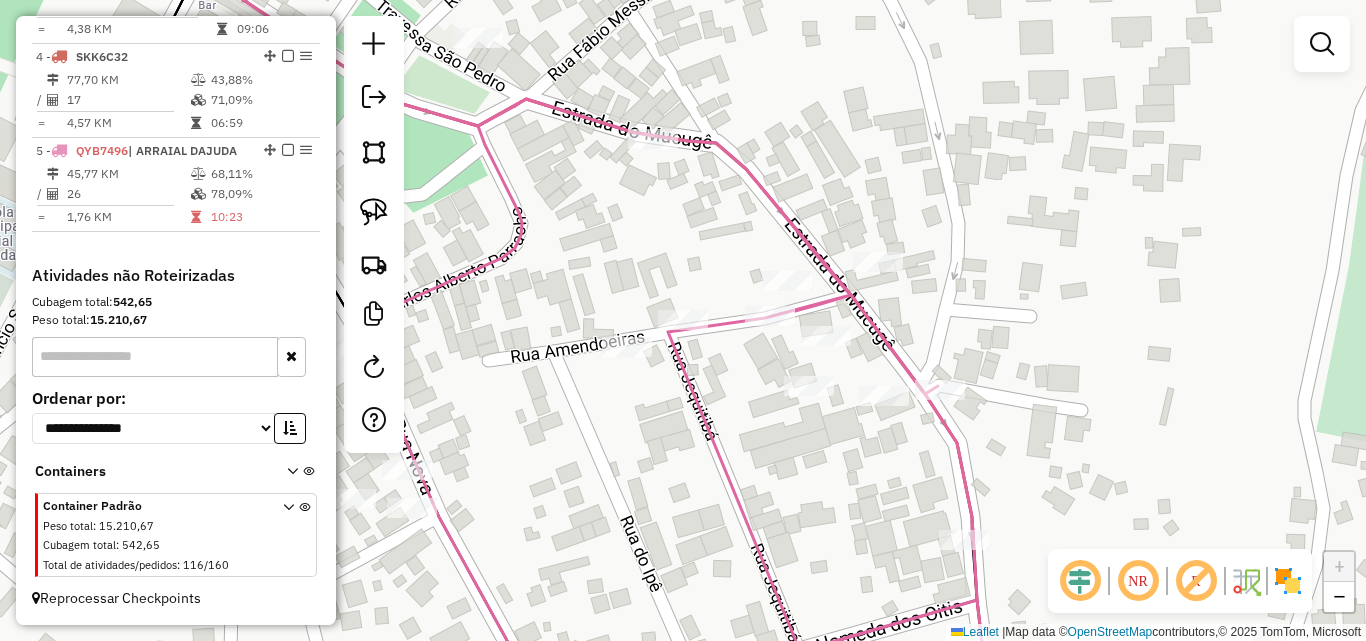 drag, startPoint x: 744, startPoint y: 419, endPoint x: 722, endPoint y: 372, distance: 51.894123 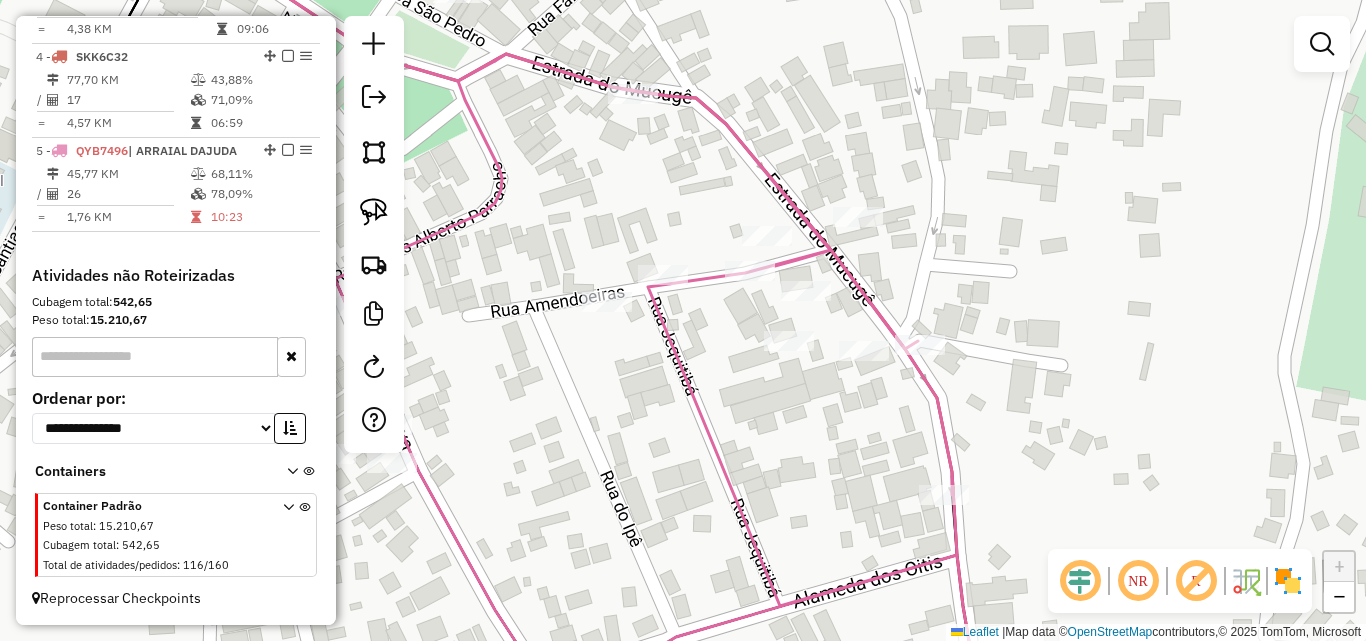 click on "Janela de atendimento Grade de atendimento Capacidade Transportadoras Veículos Cliente Pedidos  Rotas Selecione os dias de semana para filtrar as janelas de atendimento  Seg   Ter   Qua   Qui   Sex   Sáb   Dom  Informe o período da janela de atendimento: De: Até:  Filtrar exatamente a janela do cliente  Considerar janela de atendimento padrão  Selecione os dias de semana para filtrar as grades de atendimento  Seg   Ter   Qua   Qui   Sex   Sáb   Dom   Considerar clientes sem dia de atendimento cadastrado  Clientes fora do dia de atendimento selecionado Filtrar as atividades entre os valores definidos abaixo:  Peso mínimo:   Peso máximo:   Cubagem mínima:   Cubagem máxima:   De:   Até:  Filtrar as atividades entre o tempo de atendimento definido abaixo:  De:   Até:   Considerar capacidade total dos clientes não roteirizados Transportadora: Selecione um ou mais itens Tipo de veículo: Selecione um ou mais itens Veículo: Selecione um ou mais itens Motorista: Selecione um ou mais itens Nome: Rótulo:" 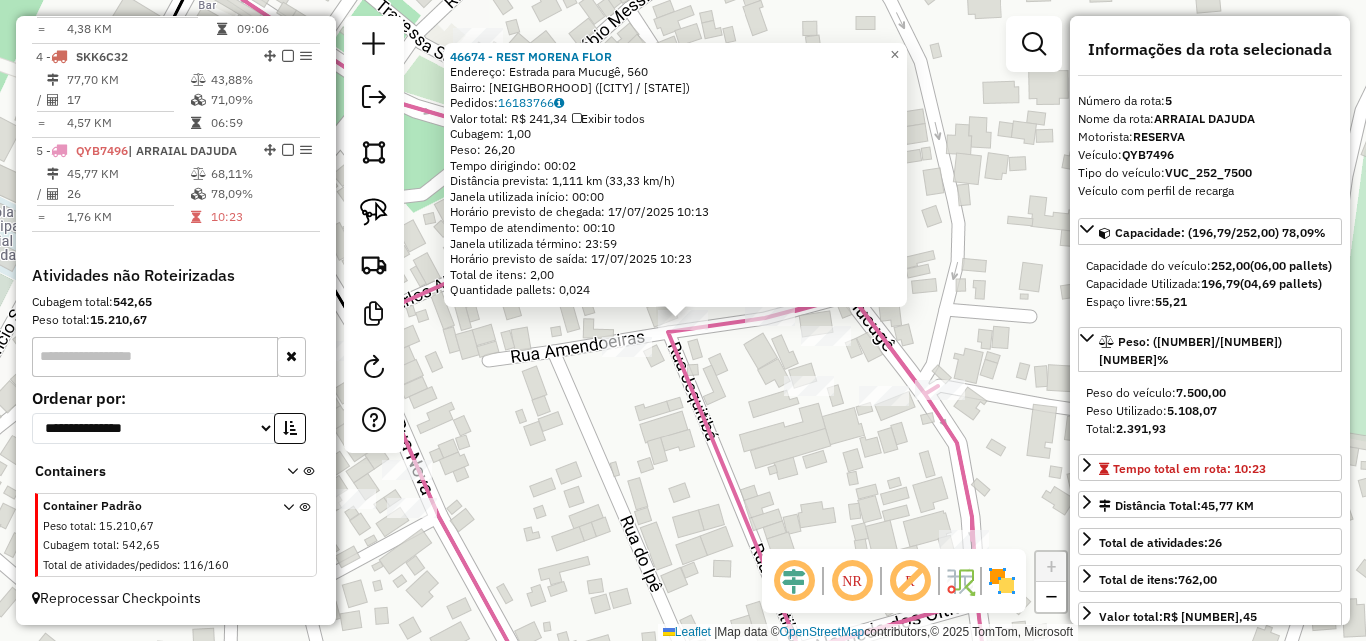 click on "46674 - REST MORENA FLOR  Endereço: Estrada para Mucugê, 560   Bairro: Arraial D'Ajuda (Porto Seguro / BA)   Pedidos:  16183766   Valor total: R$ 241,34   Exibir todos   Cubagem: 1,00  Peso: 26,20  Tempo dirigindo: 00:02   Distância prevista: 1,111 km (33,33 km/h)   Janela utilizada início: 00:00   Horário previsto de chegada: 17/07/2025 10:13   Tempo de atendimento: 00:10   Janela utilizada término: 23:59   Horário previsto de saída: 17/07/2025 10:23   Total de itens: 2,00   Quantidade pallets: 0,024  × Janela de atendimento Grade de atendimento Capacidade Transportadoras Veículos Cliente Pedidos  Rotas Selecione os dias de semana para filtrar as janelas de atendimento  Seg   Ter   Qua   Qui   Sex   Sáb   Dom  Informe o período da janela de atendimento: De: Até:  Filtrar exatamente a janela do cliente  Considerar janela de atendimento padrão  Selecione os dias de semana para filtrar as grades de atendimento  Seg   Ter   Qua   Qui   Sex   Sáb   Dom   Peso mínimo:   Peso máximo:   De:   Até:" 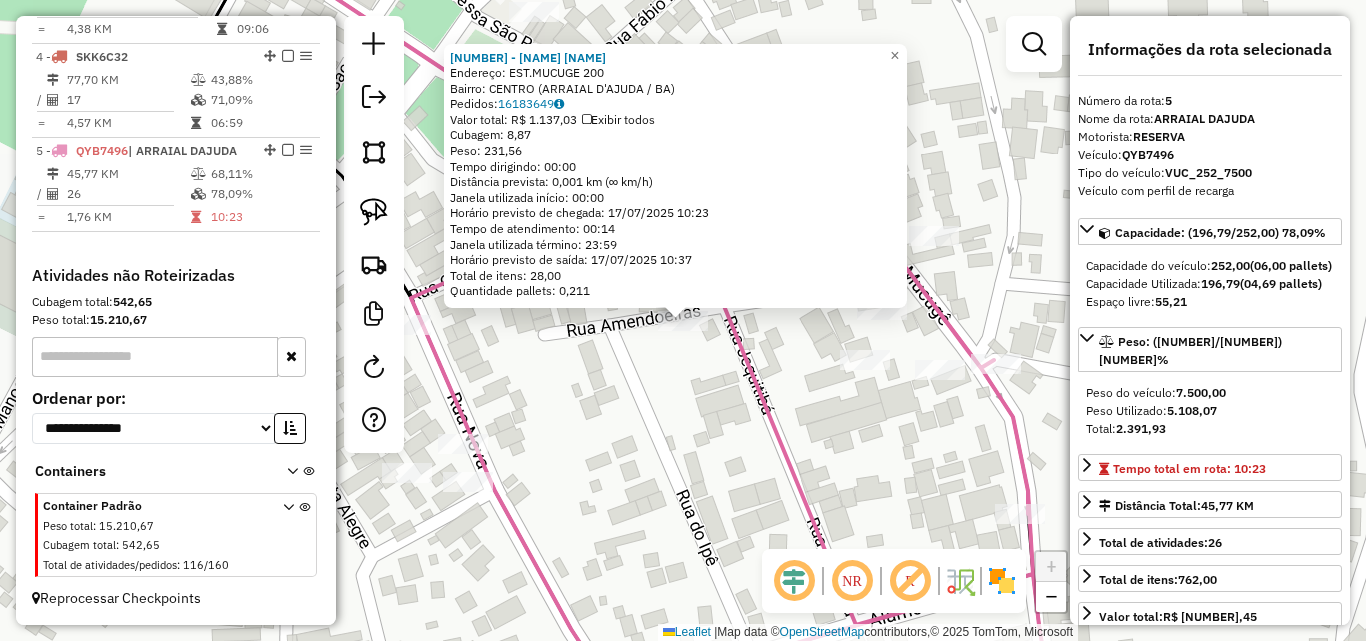 click on "46675 - RESTAURANTE OCEANO  Endereço:  EST.MUCUGE 200   Bairro: CENTRO (ARRAIAL D'AJUDA / BA)   Pedidos:  16183649   Valor total: R$ 1.137,03   Exibir todos   Cubagem: 8,87  Peso: 231,56  Tempo dirigindo: 00:00   Distância prevista: 0,001 km (∞ km/h)   Janela utilizada início: 00:00   Horário previsto de chegada: 17/07/2025 10:23   Tempo de atendimento: 00:14   Janela utilizada término: 23:59   Horário previsto de saída: 17/07/2025 10:37   Total de itens: 28,00   Quantidade pallets: 0,211  × Janela de atendimento Grade de atendimento Capacidade Transportadoras Veículos Cliente Pedidos  Rotas Selecione os dias de semana para filtrar as janelas de atendimento  Seg   Ter   Qua   Qui   Sex   Sáb   Dom  Informe o período da janela de atendimento: De: Até:  Filtrar exatamente a janela do cliente  Considerar janela de atendimento padrão  Selecione os dias de semana para filtrar as grades de atendimento  Seg   Ter   Qua   Qui   Sex   Sáb   Dom   Considerar clientes sem dia de atendimento cadastrado +" 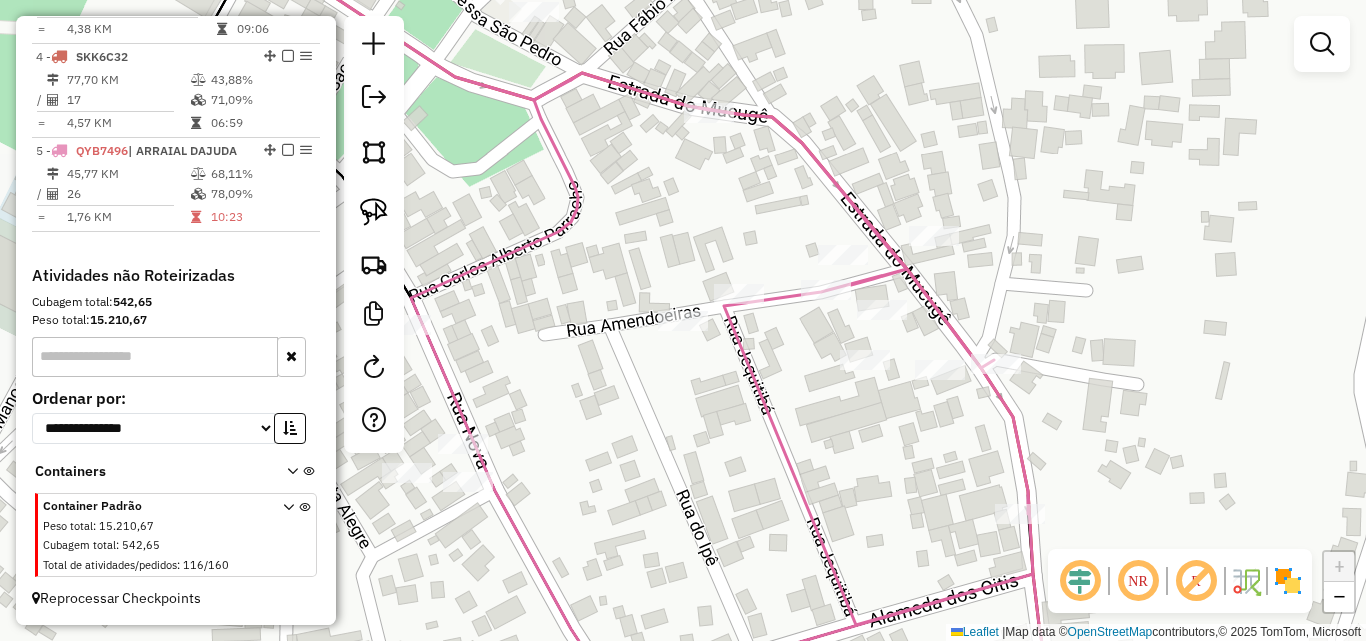 drag, startPoint x: 734, startPoint y: 437, endPoint x: 653, endPoint y: 349, distance: 119.60351 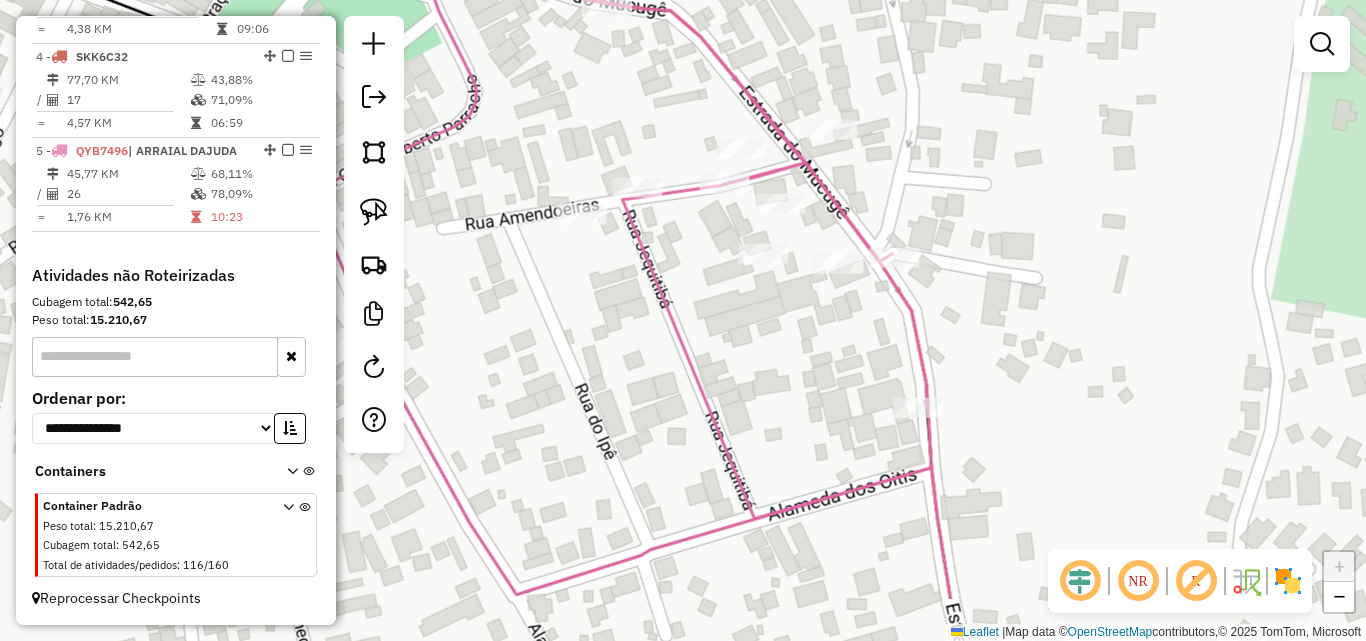 click on "Janela de atendimento Grade de atendimento Capacidade Transportadoras Veículos Cliente Pedidos  Rotas Selecione os dias de semana para filtrar as janelas de atendimento  Seg   Ter   Qua   Qui   Sex   Sáb   Dom  Informe o período da janela de atendimento: De: Até:  Filtrar exatamente a janela do cliente  Considerar janela de atendimento padrão  Selecione os dias de semana para filtrar as grades de atendimento  Seg   Ter   Qua   Qui   Sex   Sáb   Dom   Considerar clientes sem dia de atendimento cadastrado  Clientes fora do dia de atendimento selecionado Filtrar as atividades entre os valores definidos abaixo:  Peso mínimo:   Peso máximo:   Cubagem mínima:   Cubagem máxima:   De:   Até:  Filtrar as atividades entre o tempo de atendimento definido abaixo:  De:   Até:   Considerar capacidade total dos clientes não roteirizados Transportadora: Selecione um ou mais itens Tipo de veículo: Selecione um ou mais itens Veículo: Selecione um ou mais itens Motorista: Selecione um ou mais itens Nome: Rótulo:" 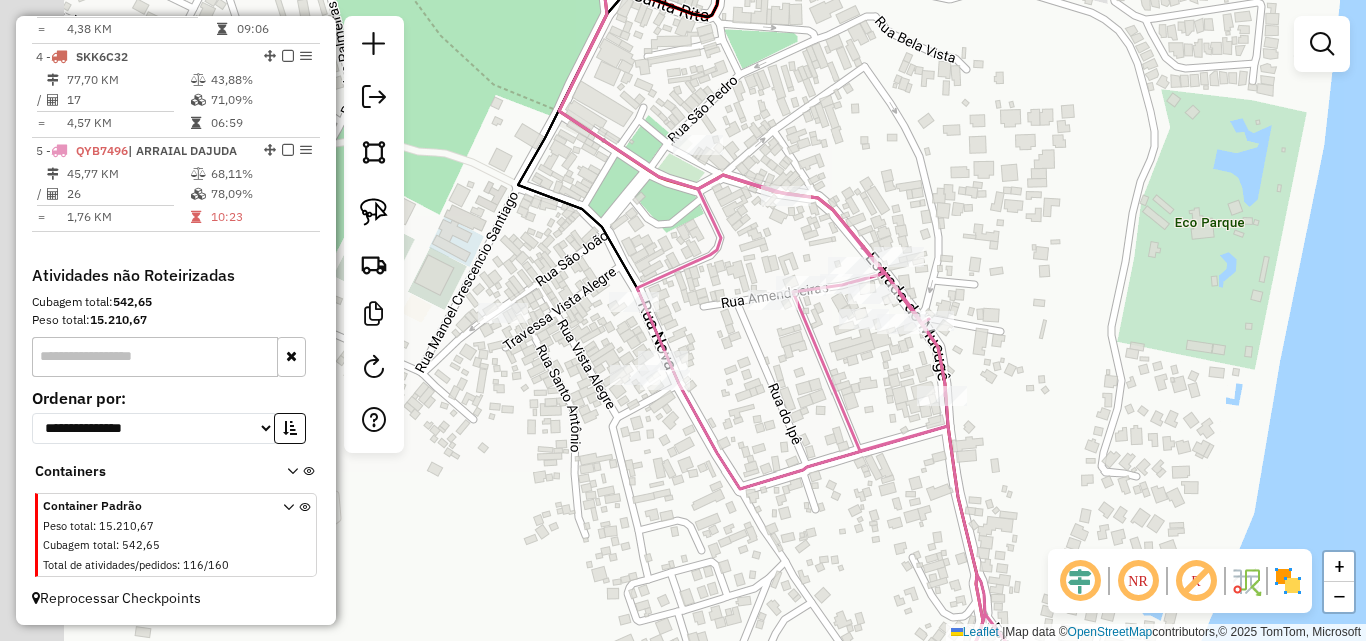 drag, startPoint x: 992, startPoint y: 263, endPoint x: 1050, endPoint y: 301, distance: 69.339745 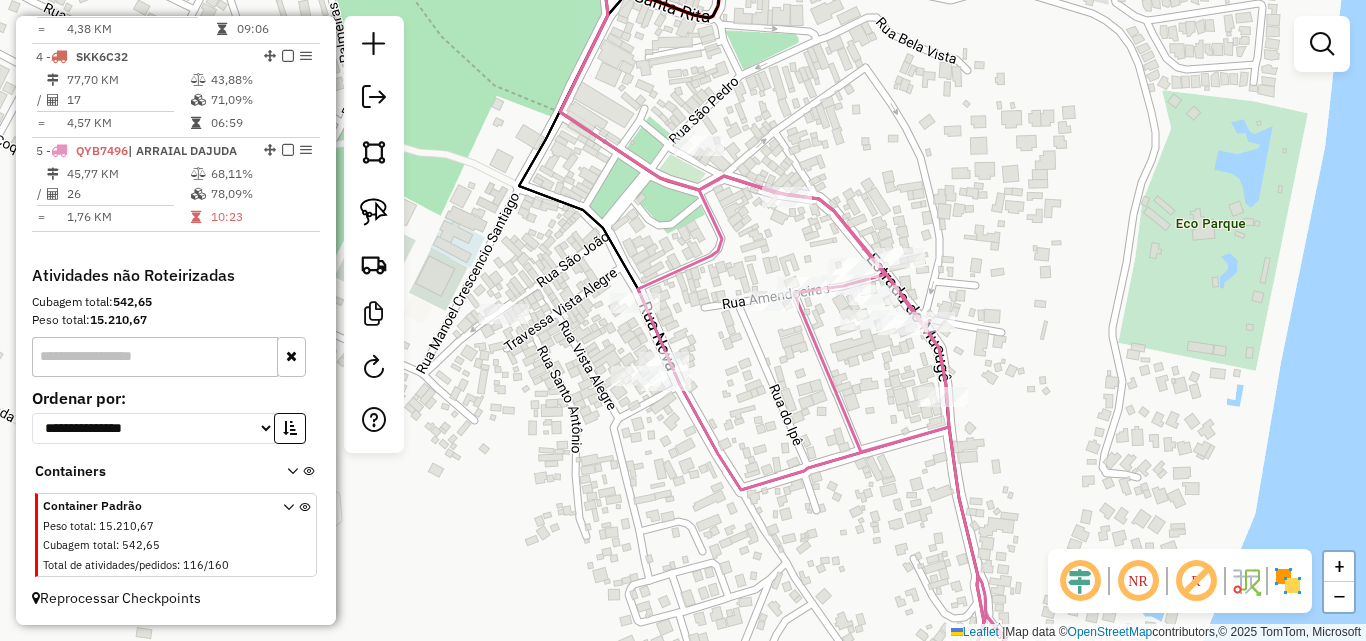 drag, startPoint x: 711, startPoint y: 252, endPoint x: 732, endPoint y: 281, distance: 35.805027 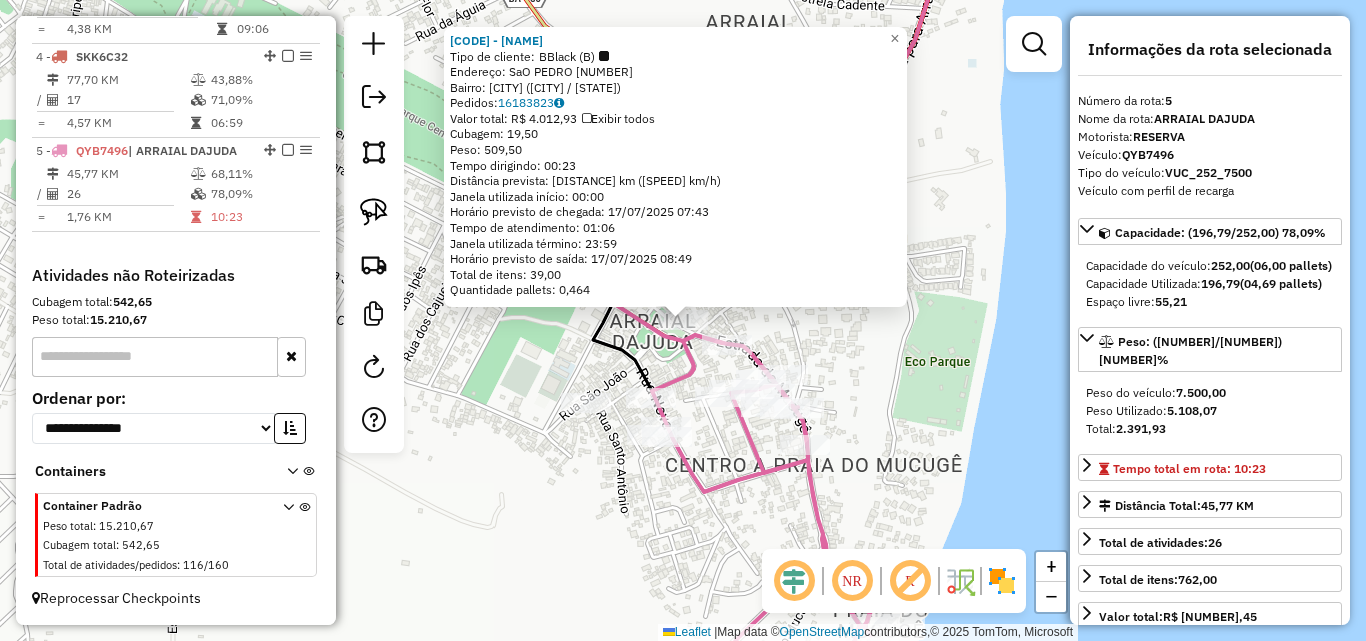 click on "39644 - Bar da broduei  Tipo de cliente:   BBlack (B)   Endereço:  SaO PEDRO 91   Bairro: ARRAIAL DAJUDA (PORTO SEGURO / BA)   Pedidos:  16183823   Valor total: R$ 4.012,93   Exibir todos   Cubagem: 19,50  Peso: 509,50  Tempo dirigindo: 00:23   Distância prevista: 17,803 km (46,44 km/h)   Janela utilizada início: 00:00   Horário previsto de chegada: 17/07/2025 07:43   Tempo de atendimento: 01:06   Janela utilizada término: 23:59   Horário previsto de saída: 17/07/2025 08:49   Total de itens: 39,00   Quantidade pallets: 0,464  × Janela de atendimento Grade de atendimento Capacidade Transportadoras Veículos Cliente Pedidos  Rotas Selecione os dias de semana para filtrar as janelas de atendimento  Seg   Ter   Qua   Qui   Sex   Sáb   Dom  Informe o período da janela de atendimento: De: Até:  Filtrar exatamente a janela do cliente  Considerar janela de atendimento padrão  Selecione os dias de semana para filtrar as grades de atendimento  Seg   Ter   Qua   Qui   Sex   Sáb   Dom   Peso mínimo:   De:" 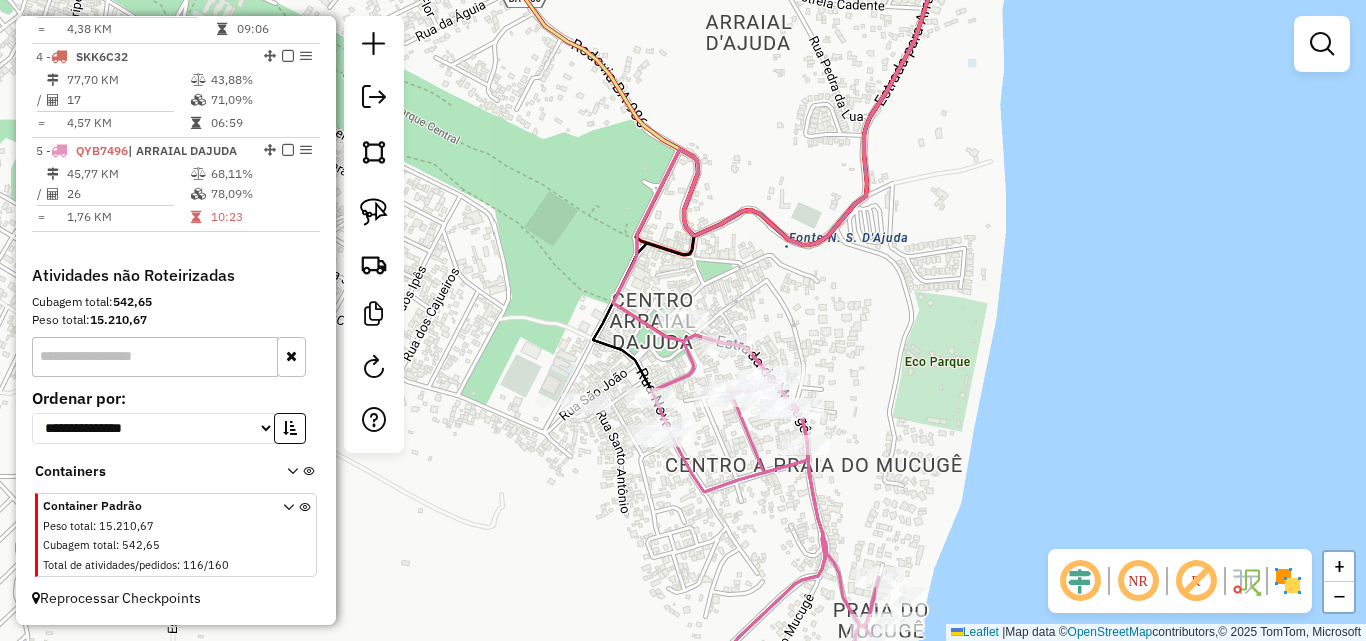 click on "39644 - Bar da broduei  Tipo de cliente:   BBlack (B)   Endereço:  SaO PEDRO 91   Bairro: ARRAIAL DAJUDA (PORTO SEGURO / BA)   Pedidos:  16183823   Valor total: R$ 4.012,93   Exibir todos   Cubagem: 19,50  Peso: 509,50  Tempo dirigindo: 00:23   Distância prevista: 17,803 km (46,44 km/h)   Janela utilizada início: 00:00   Horário previsto de chegada: 17/07/2025 07:43   Tempo de atendimento: 01:06   Janela utilizada término: 23:59   Horário previsto de saída: 17/07/2025 08:49   Total de itens: 39,00   Quantidade pallets: 0,464  × Janela de atendimento Grade de atendimento Capacidade Transportadoras Veículos Cliente Pedidos  Rotas Selecione os dias de semana para filtrar as janelas de atendimento  Seg   Ter   Qua   Qui   Sex   Sáb   Dom  Informe o período da janela de atendimento: De: Até:  Filtrar exatamente a janela do cliente  Considerar janela de atendimento padrão  Selecione os dias de semana para filtrar as grades de atendimento  Seg   Ter   Qua   Qui   Sex   Sáb   Dom   Peso mínimo:   De:" 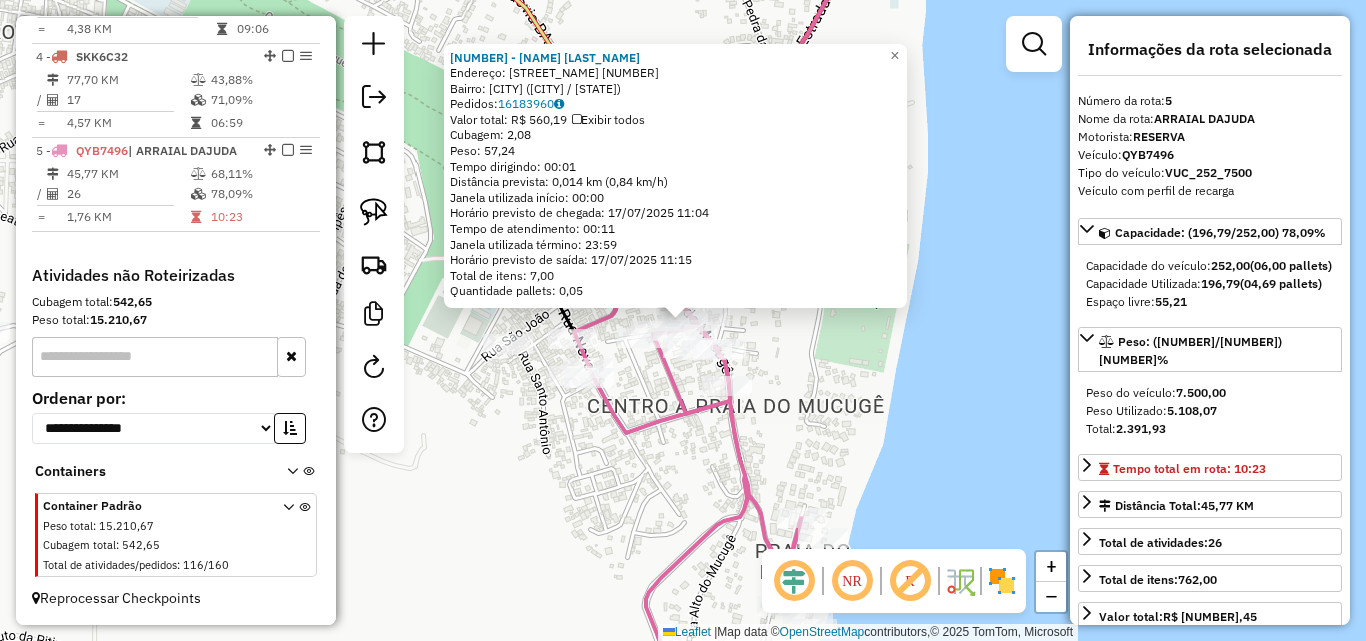 click on "46718 - RAOAN PEREIRA DE AZE  Endereço:  RUA DO MUCUGE 200   Bairro: CENTRO (PORTO SEGURO / BA)   Pedidos:  16183960   Valor total: R$ 560,19   Exibir todos   Cubagem: 2,08  Peso: 57,24  Tempo dirigindo: 00:01   Distância prevista: 0,014 km (0,84 km/h)   Janela utilizada início: 00:00   Horário previsto de chegada: 17/07/2025 11:04   Tempo de atendimento: 00:11   Janela utilizada término: 23:59   Horário previsto de saída: 17/07/2025 11:15   Total de itens: 7,00   Quantidade pallets: 0,05  × Janela de atendimento Grade de atendimento Capacidade Transportadoras Veículos Cliente Pedidos  Rotas Selecione os dias de semana para filtrar as janelas de atendimento  Seg   Ter   Qua   Qui   Sex   Sáb   Dom  Informe o período da janela de atendimento: De: Até:  Filtrar exatamente a janela do cliente  Considerar janela de atendimento padrão  Selecione os dias de semana para filtrar as grades de atendimento  Seg   Ter   Qua   Qui   Sex   Sáb   Dom   Considerar clientes sem dia de atendimento cadastrado De:" 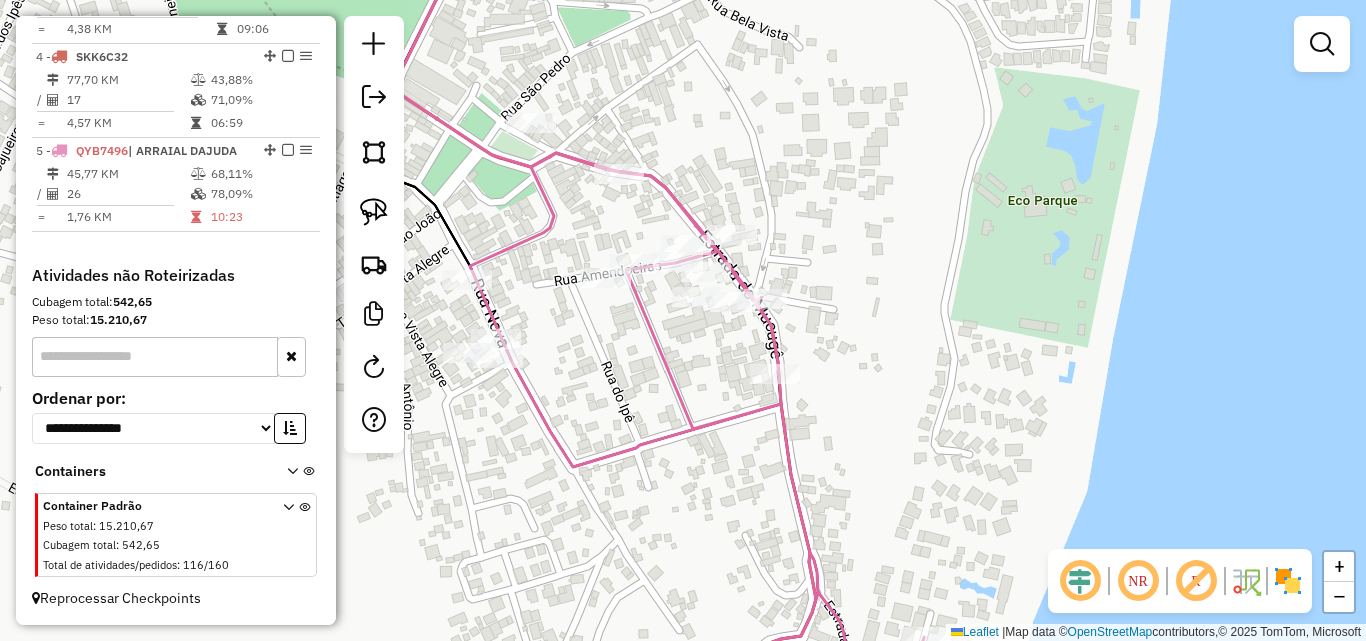 drag, startPoint x: 701, startPoint y: 346, endPoint x: 745, endPoint y: 365, distance: 47.92703 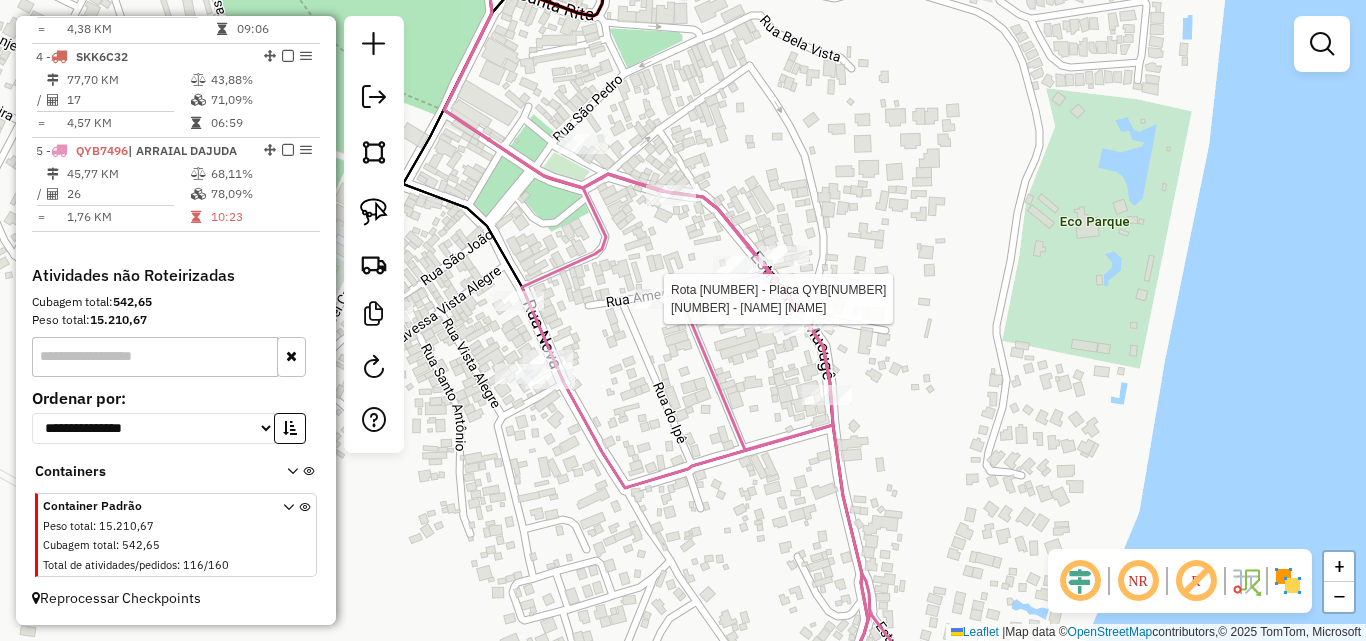 click 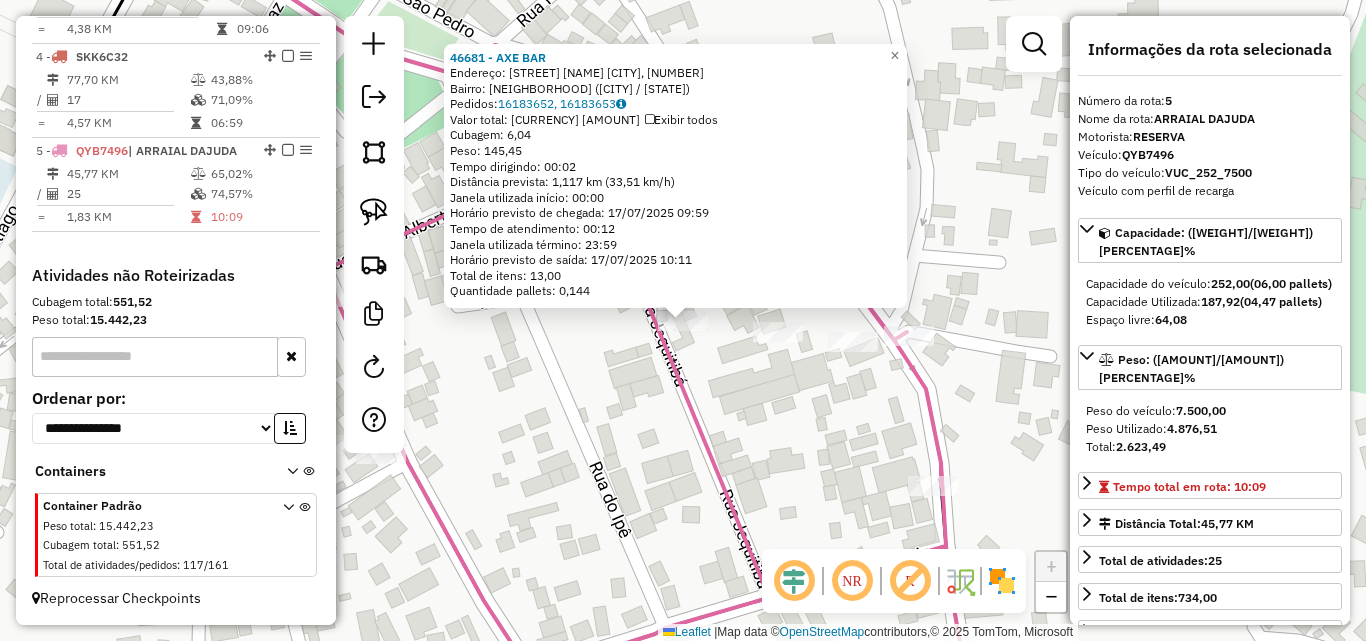 click on "46681 - AXE BAR  Endereço: Estrada Arraial da Ajuda Trancoso, 3000   Bairro: Arraial D'Ajuda (Porto Seguro / BA)   Pedidos:  16183652, 16183653   Valor total: R$ 1.712,75   Exibir todos   Cubagem: 6,04  Peso: 145,45  Tempo dirigindo: 00:02   Distância prevista: 1,117 km (33,51 km/h)   Janela utilizada início: 00:00   Horário previsto de chegada: 17/07/2025 09:59   Tempo de atendimento: 00:12   Janela utilizada término: 23:59   Horário previsto de saída: 17/07/2025 10:11   Total de itens: 13,00   Quantidade pallets: 0,144  × Janela de atendimento Grade de atendimento Capacidade Transportadoras Veículos Cliente Pedidos  Rotas Selecione os dias de semana para filtrar as janelas de atendimento  Seg   Ter   Qua   Qui   Sex   Sáb   Dom  Informe o período da janela de atendimento: De: Até:  Filtrar exatamente a janela do cliente  Considerar janela de atendimento padrão  Selecione os dias de semana para filtrar as grades de atendimento  Seg   Ter   Qua   Qui   Sex   Sáb   Dom   Peso mínimo:   De:  De:" 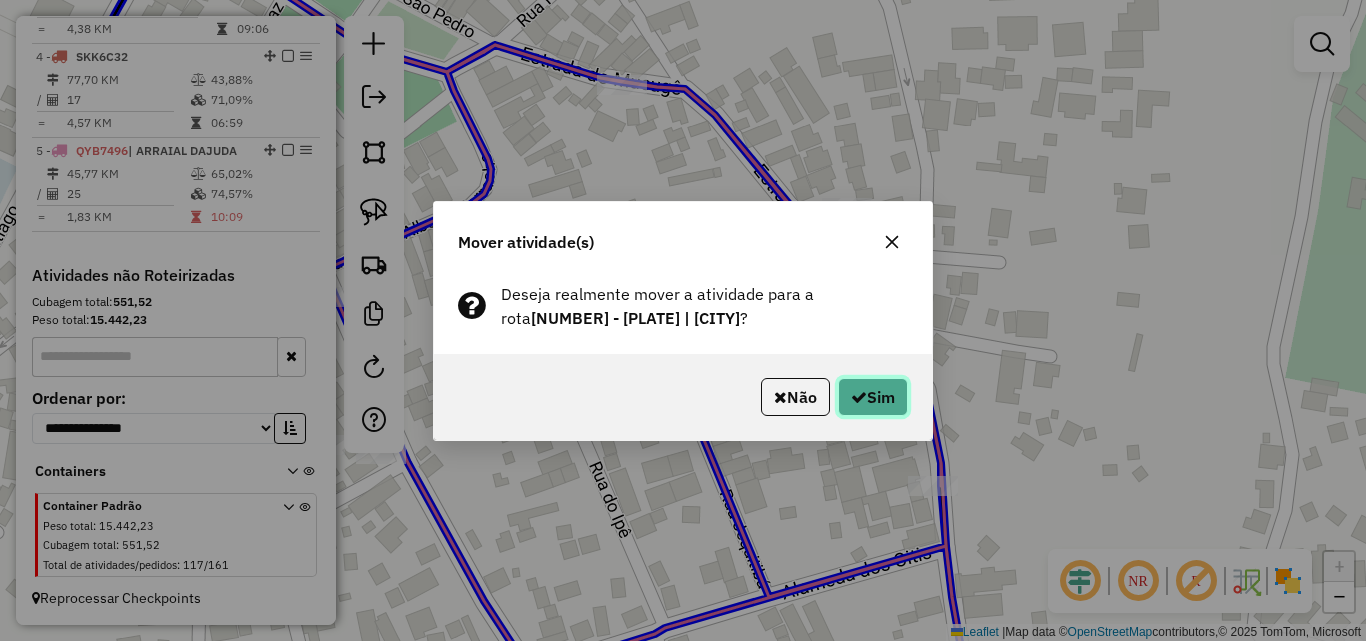 click on "Sim" 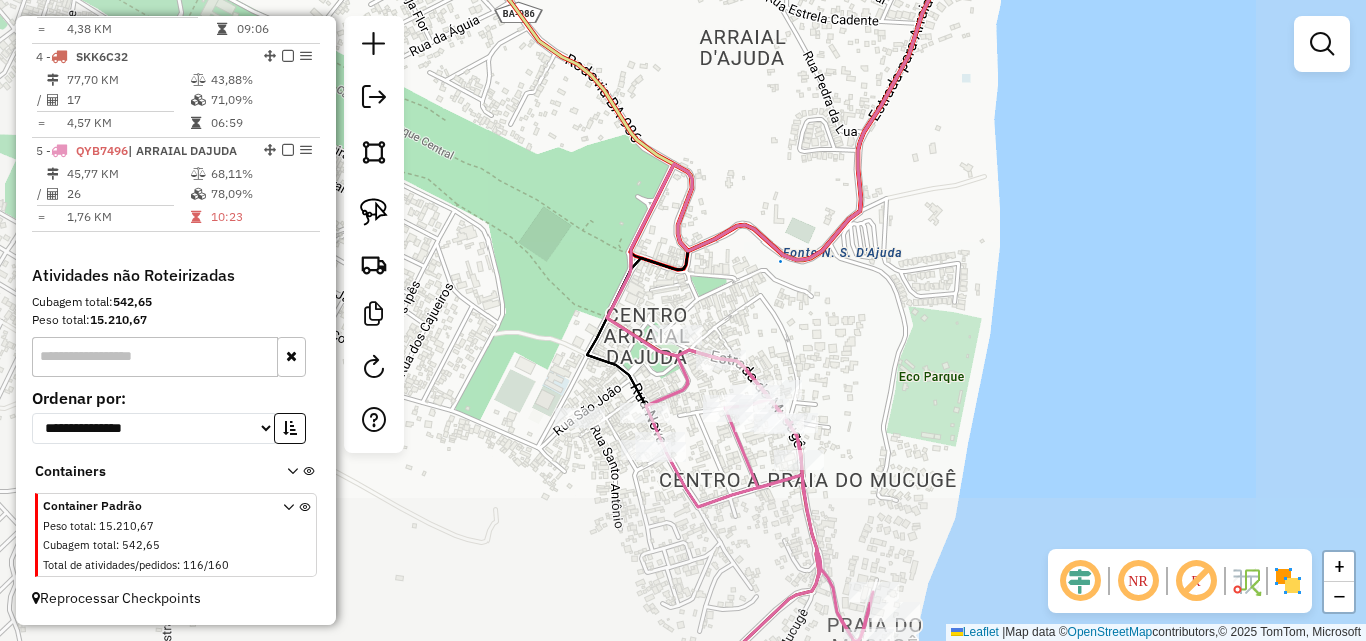 drag, startPoint x: 827, startPoint y: 349, endPoint x: 871, endPoint y: 321, distance: 52.153618 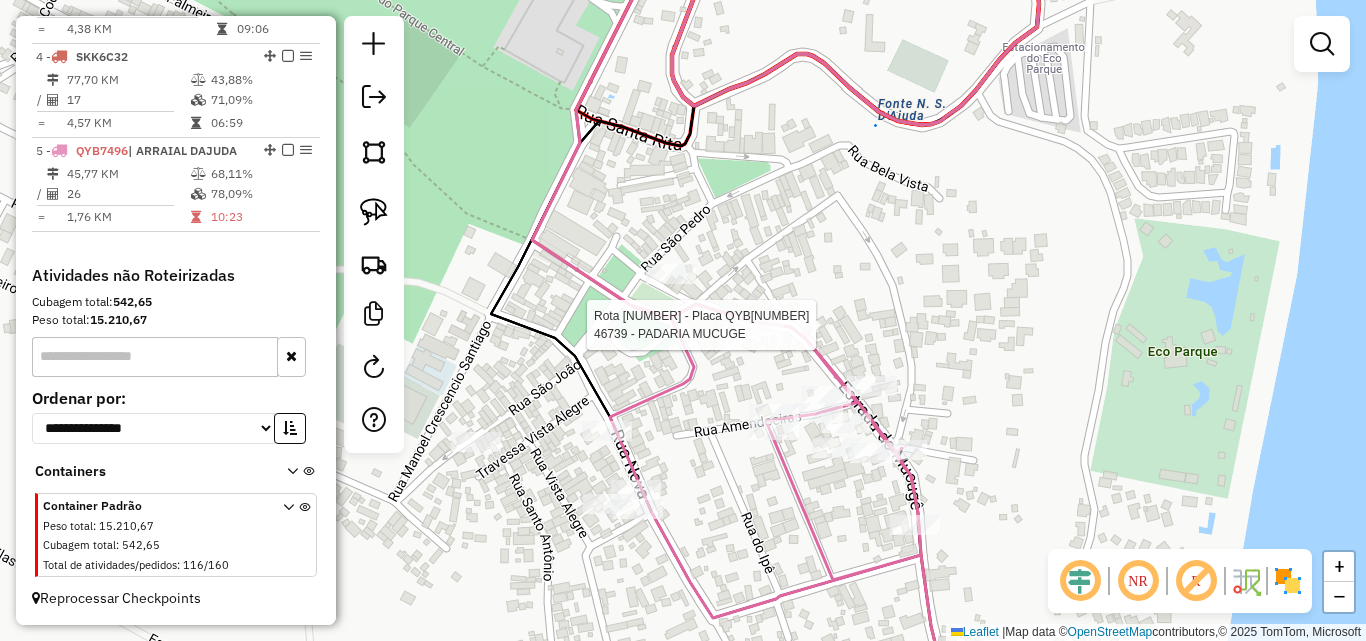 click 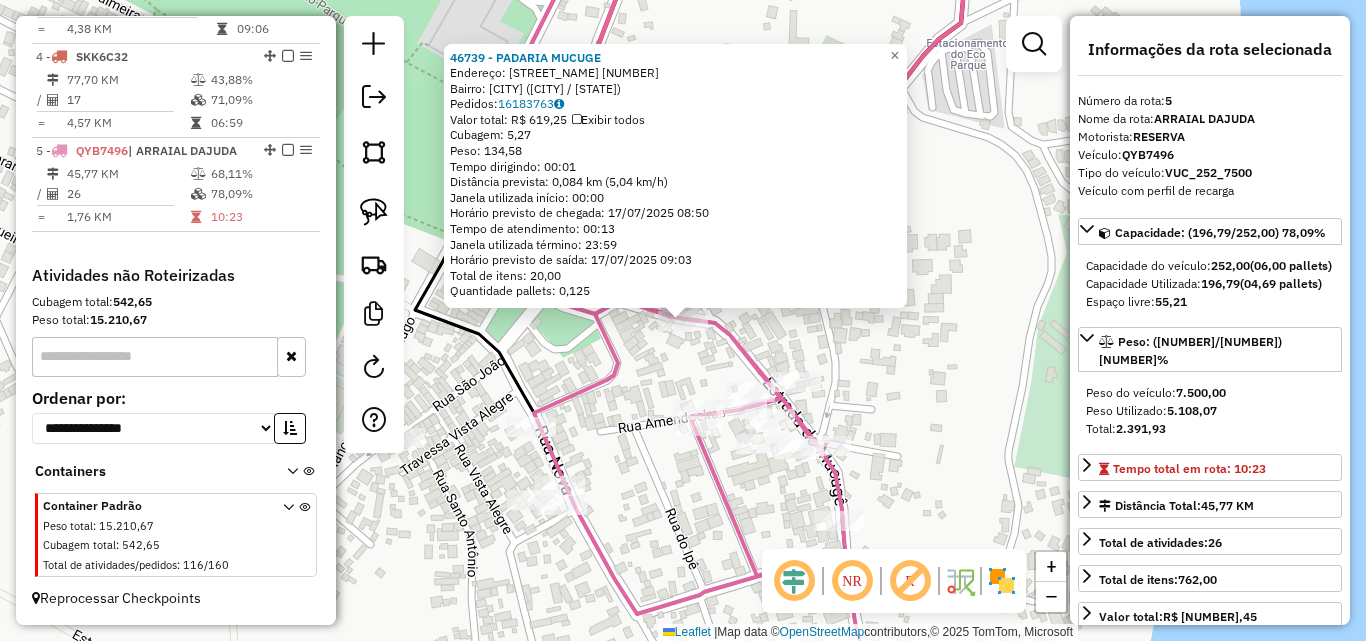 click on "46739 - PADARIA MUCUGE  Endereço:  Rua do Mucuge 24   Bairro: CENTRO (PORTO SEGURO / BA)   Pedidos:  16183763   Valor total: R$ 619,25   Exibir todos   Cubagem: 5,27  Peso: 134,58  Tempo dirigindo: 00:01   Distância prevista: 0,084 km (5,04 km/h)   Janela utilizada início: 00:00   Horário previsto de chegada: 17/07/2025 08:50   Tempo de atendimento: 00:13   Janela utilizada término: 23:59   Horário previsto de saída: 17/07/2025 09:03   Total de itens: 20,00   Quantidade pallets: 0,125  × Janela de atendimento Grade de atendimento Capacidade Transportadoras Veículos Cliente Pedidos  Rotas Selecione os dias de semana para filtrar as janelas de atendimento  Seg   Ter   Qua   Qui   Sex   Sáb   Dom  Informe o período da janela de atendimento: De: Até:  Filtrar exatamente a janela do cliente  Considerar janela de atendimento padrão  Selecione os dias de semana para filtrar as grades de atendimento  Seg   Ter   Qua   Qui   Sex   Sáb   Dom   Considerar clientes sem dia de atendimento cadastrado  De:  +" 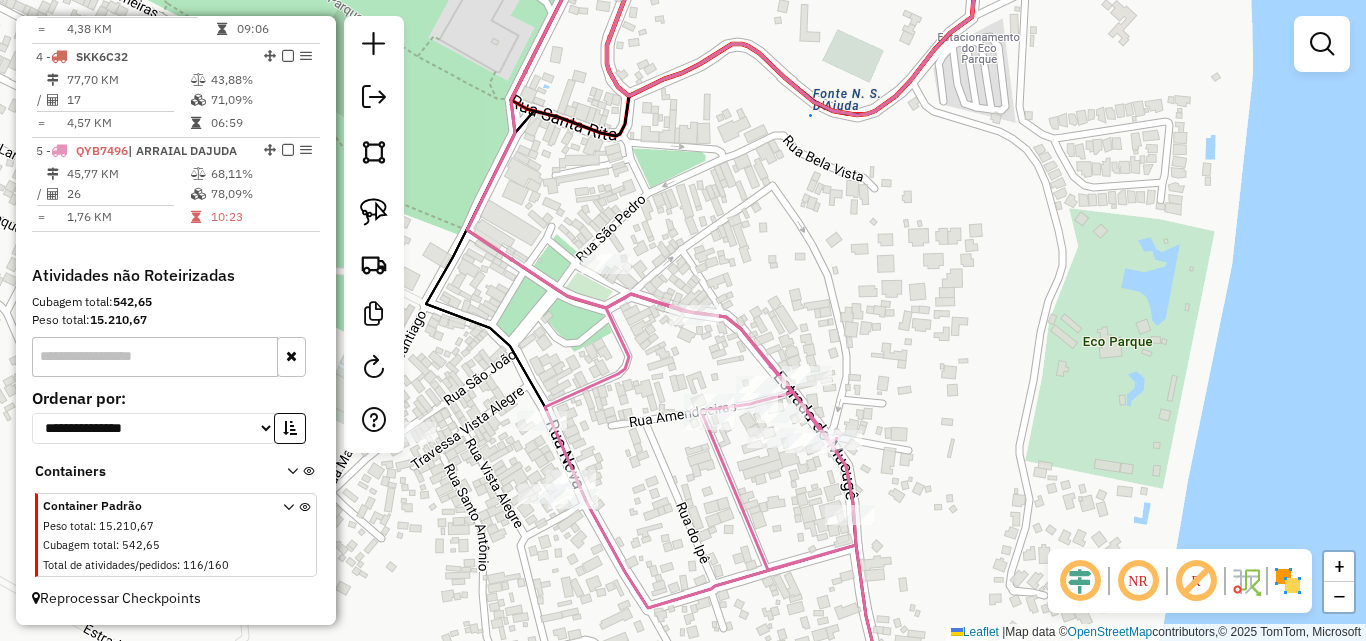 drag, startPoint x: 646, startPoint y: 396, endPoint x: 678, endPoint y: 357, distance: 50.447994 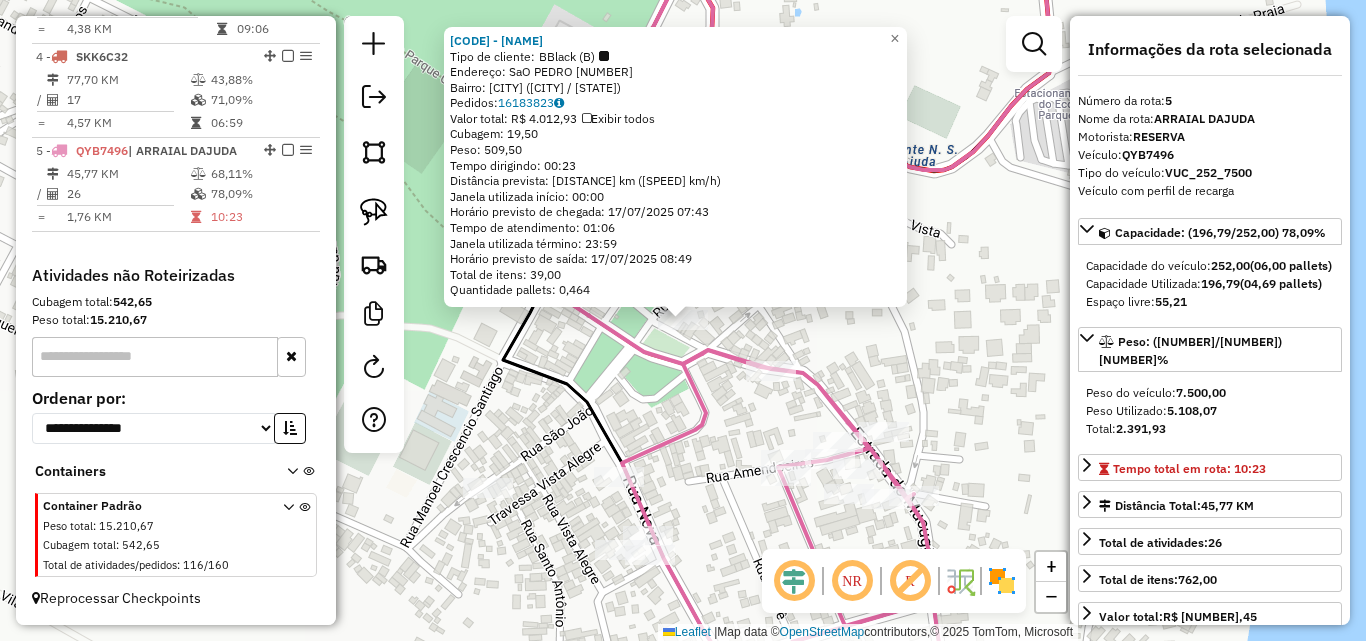 click on "39644 - Bar da broduei  Tipo de cliente:   BBlack (B)   Endereço:  SaO PEDRO 91   Bairro: ARRAIAL DAJUDA (PORTO SEGURO / BA)   Pedidos:  16183823   Valor total: R$ 4.012,93   Exibir todos   Cubagem: 19,50  Peso: 509,50  Tempo dirigindo: 00:23   Distância prevista: 17,803 km (46,44 km/h)   Janela utilizada início: 00:00   Horário previsto de chegada: 17/07/2025 07:43   Tempo de atendimento: 01:06   Janela utilizada término: 23:59   Horário previsto de saída: 17/07/2025 08:49   Total de itens: 39,00   Quantidade pallets: 0,464  × Janela de atendimento Grade de atendimento Capacidade Transportadoras Veículos Cliente Pedidos  Rotas Selecione os dias de semana para filtrar as janelas de atendimento  Seg   Ter   Qua   Qui   Sex   Sáb   Dom  Informe o período da janela de atendimento: De: Até:  Filtrar exatamente a janela do cliente  Considerar janela de atendimento padrão  Selecione os dias de semana para filtrar as grades de atendimento  Seg   Ter   Qua   Qui   Sex   Sáb   Dom   Peso mínimo:   De:" 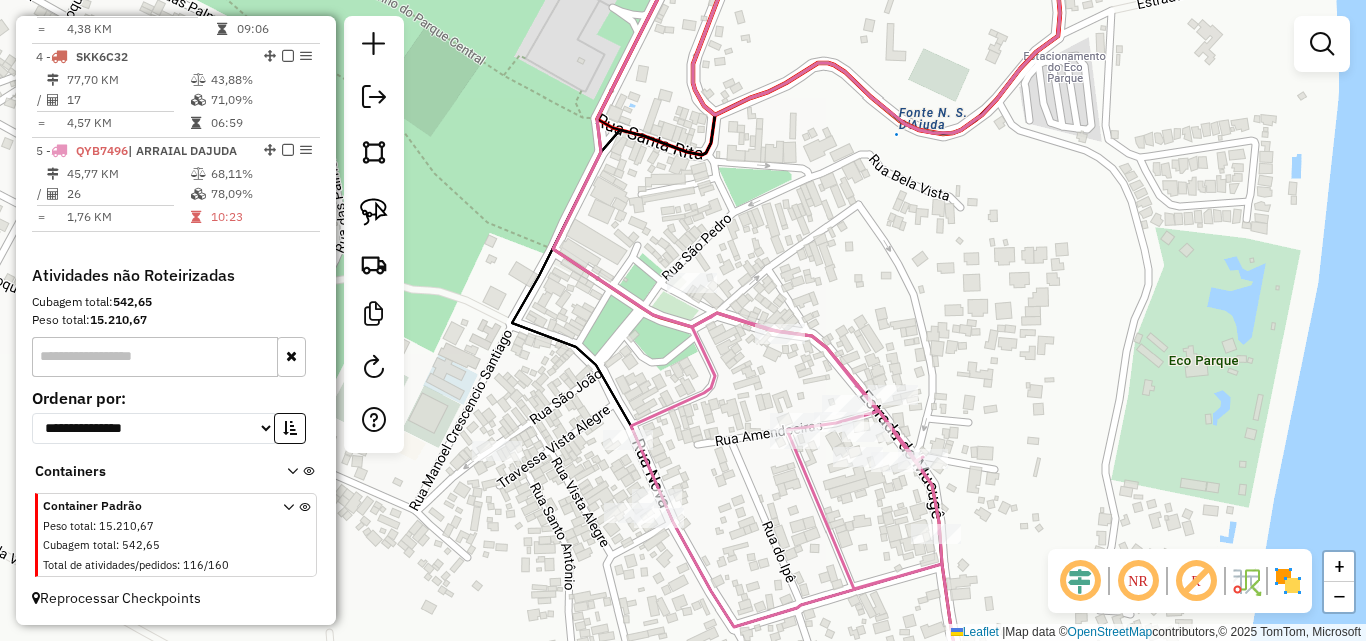 drag, startPoint x: 738, startPoint y: 408, endPoint x: 749, endPoint y: 352, distance: 57.070133 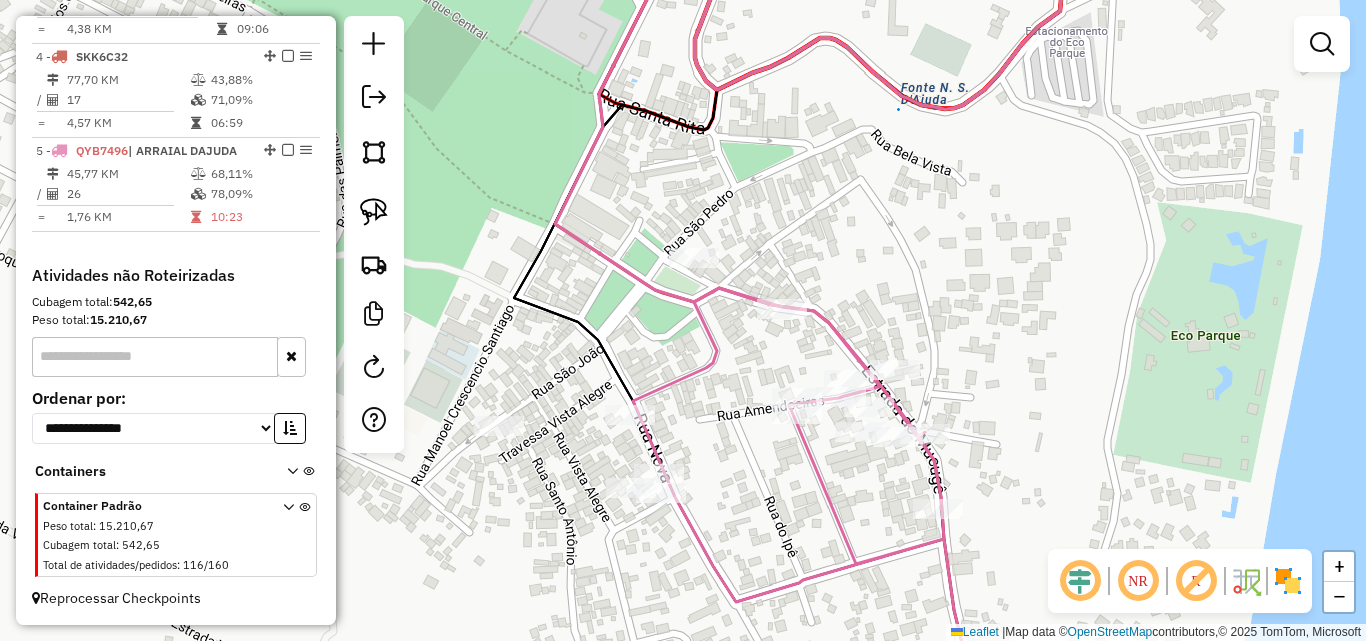 drag, startPoint x: 748, startPoint y: 372, endPoint x: 742, endPoint y: 338, distance: 34.525352 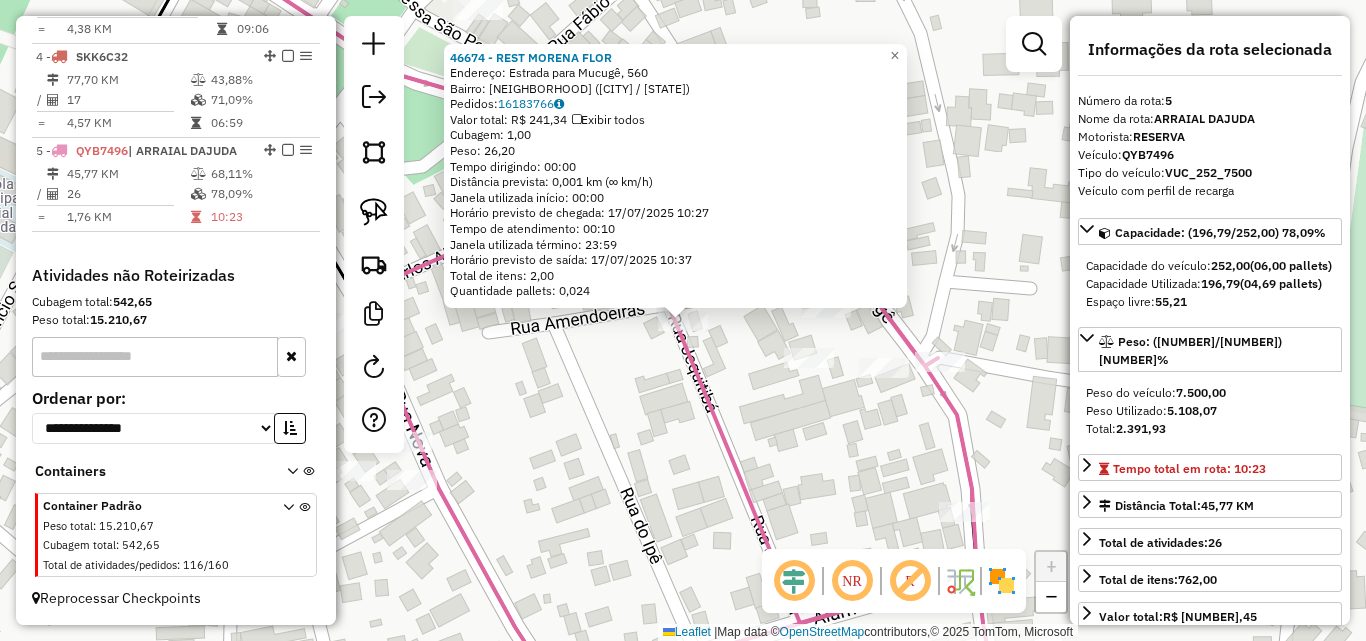 click on "Rota 5 - Placa QYB7496  46674 - REST MORENA FLOR 46674 - REST MORENA FLOR  Endereço: Estrada para Mucugê, 560   Bairro: Arraial D'Ajuda (Porto Seguro / BA)   Pedidos:  16183766   Valor total: R$ 241,34   Exibir todos   Cubagem: 1,00  Peso: 26,20  Tempo dirigindo: 00:00   Distância prevista: 0,001 km (∞ km/h)   Janela utilizada início: 00:00   Horário previsto de chegada: 17/07/2025 10:27   Tempo de atendimento: 00:10   Janela utilizada término: 23:59   Horário previsto de saída: 17/07/2025 10:37   Total de itens: 2,00   Quantidade pallets: 0,024  × Janela de atendimento Grade de atendimento Capacidade Transportadoras Veículos Cliente Pedidos  Rotas Selecione os dias de semana para filtrar as janelas de atendimento  Seg   Ter   Qua   Qui   Sex   Sáb   Dom  Informe o período da janela de atendimento: De: Até:  Filtrar exatamente a janela do cliente  Considerar janela de atendimento padrão  Selecione os dias de semana para filtrar as grades de atendimento  Seg   Ter   Qua   Qui   Sex   Sáb  De:" 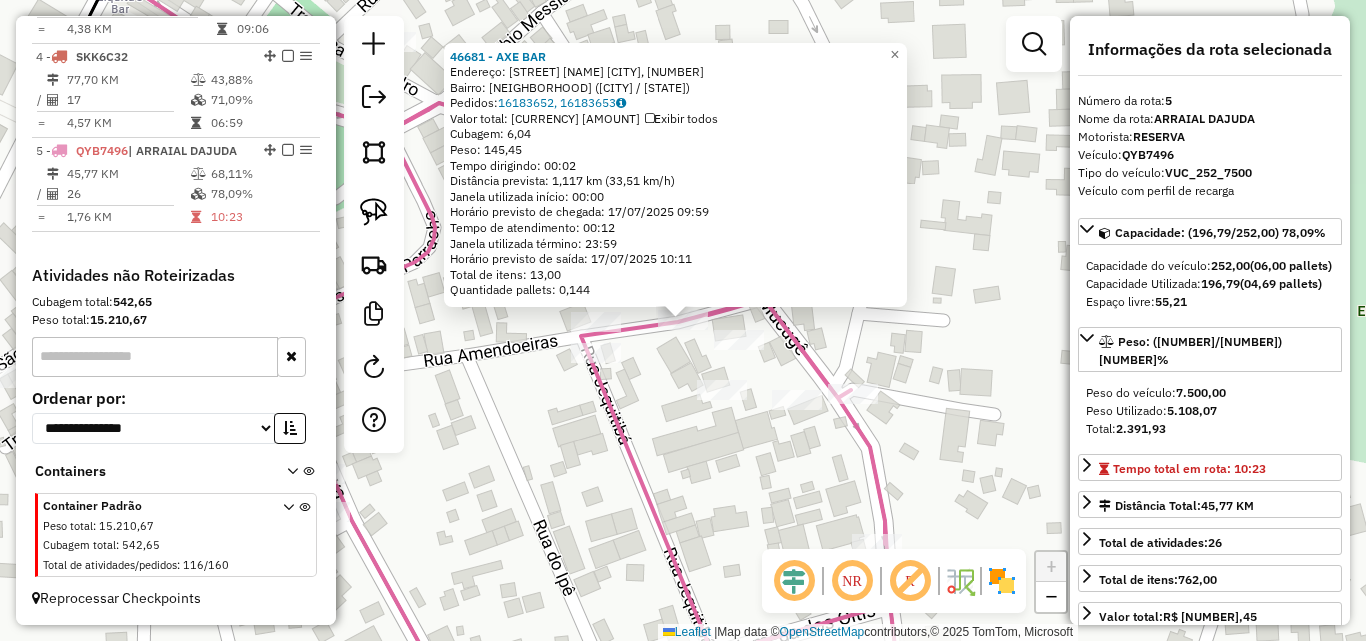 click on "46681 - AXE BAR  Endereço: Estrada Arraial da Ajuda Trancoso, 3000   Bairro: Arraial D'Ajuda (Porto Seguro / BA)   Pedidos:  16183652, 16183653   Valor total: R$ 1.712,75   Exibir todos   Cubagem: 6,04  Peso: 145,45  Tempo dirigindo: 00:02   Distância prevista: 1,117 km (33,51 km/h)   Janela utilizada início: 00:00   Horário previsto de chegada: 17/07/2025 09:59   Tempo de atendimento: 00:12   Janela utilizada término: 23:59   Horário previsto de saída: 17/07/2025 10:11   Total de itens: 13,00   Quantidade pallets: 0,144  × Janela de atendimento Grade de atendimento Capacidade Transportadoras Veículos Cliente Pedidos  Rotas Selecione os dias de semana para filtrar as janelas de atendimento  Seg   Ter   Qua   Qui   Sex   Sáb   Dom  Informe o período da janela de atendimento: De: Até:  Filtrar exatamente a janela do cliente  Considerar janela de atendimento padrão  Selecione os dias de semana para filtrar as grades de atendimento  Seg   Ter   Qua   Qui   Sex   Sáb   Dom   Peso mínimo:   De:  De:" 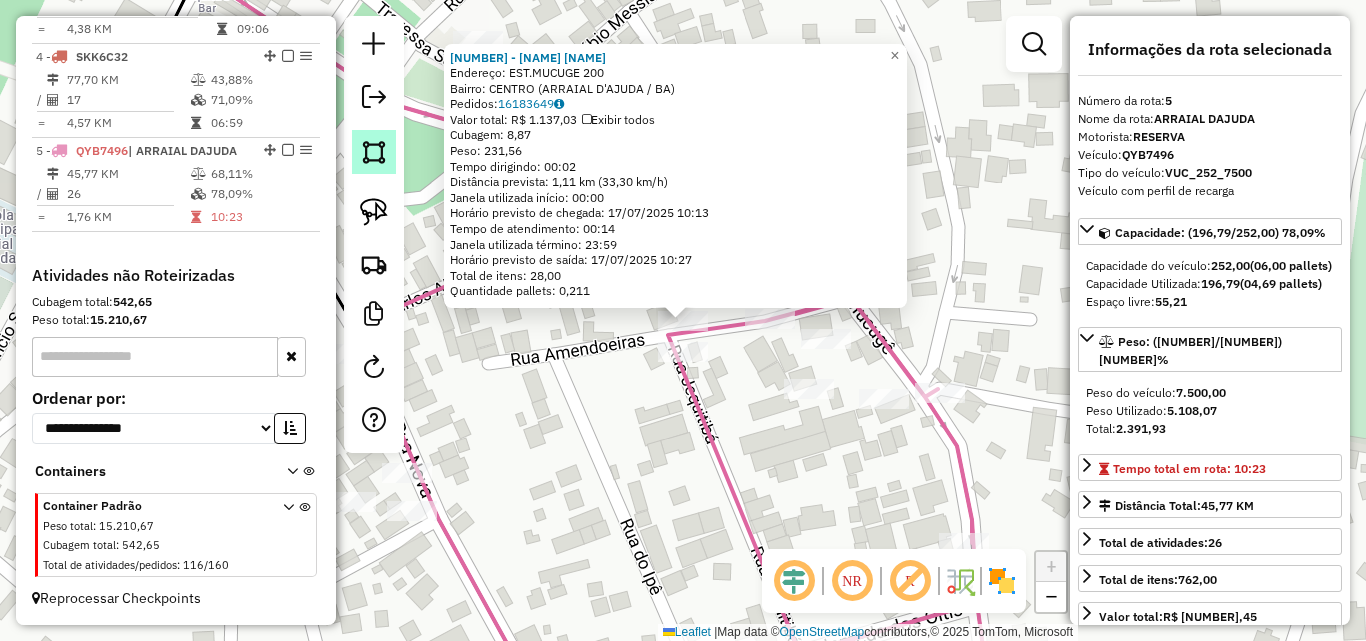 click 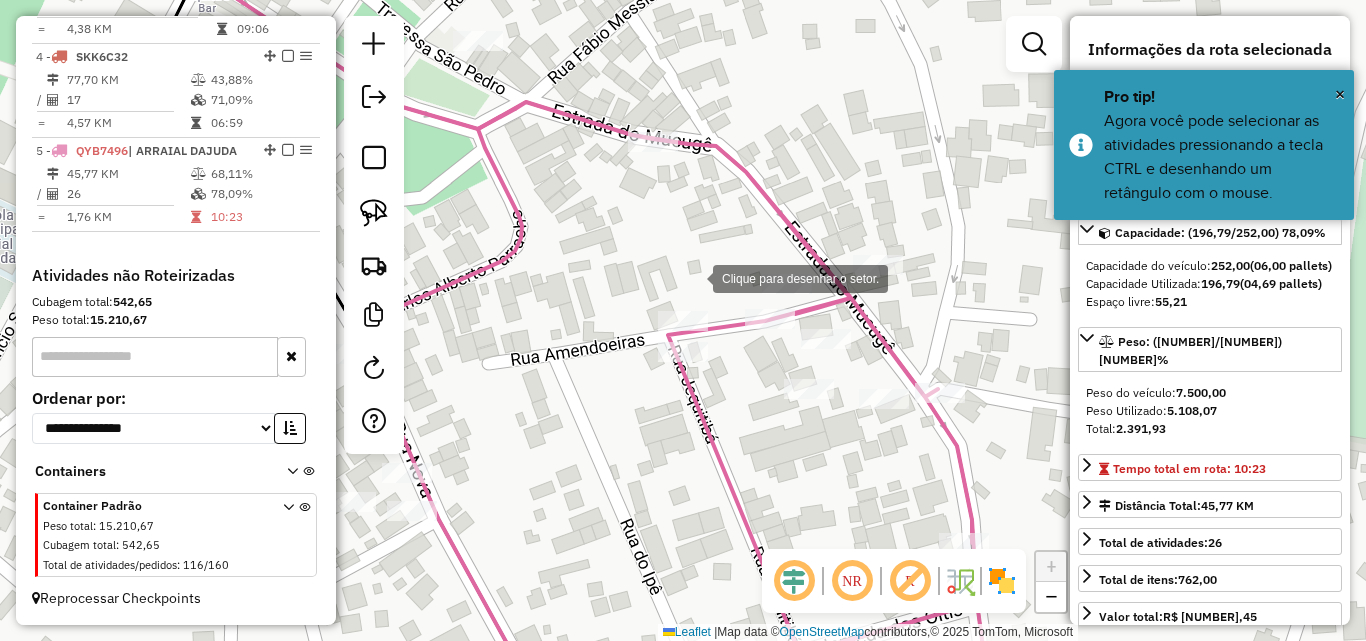 click 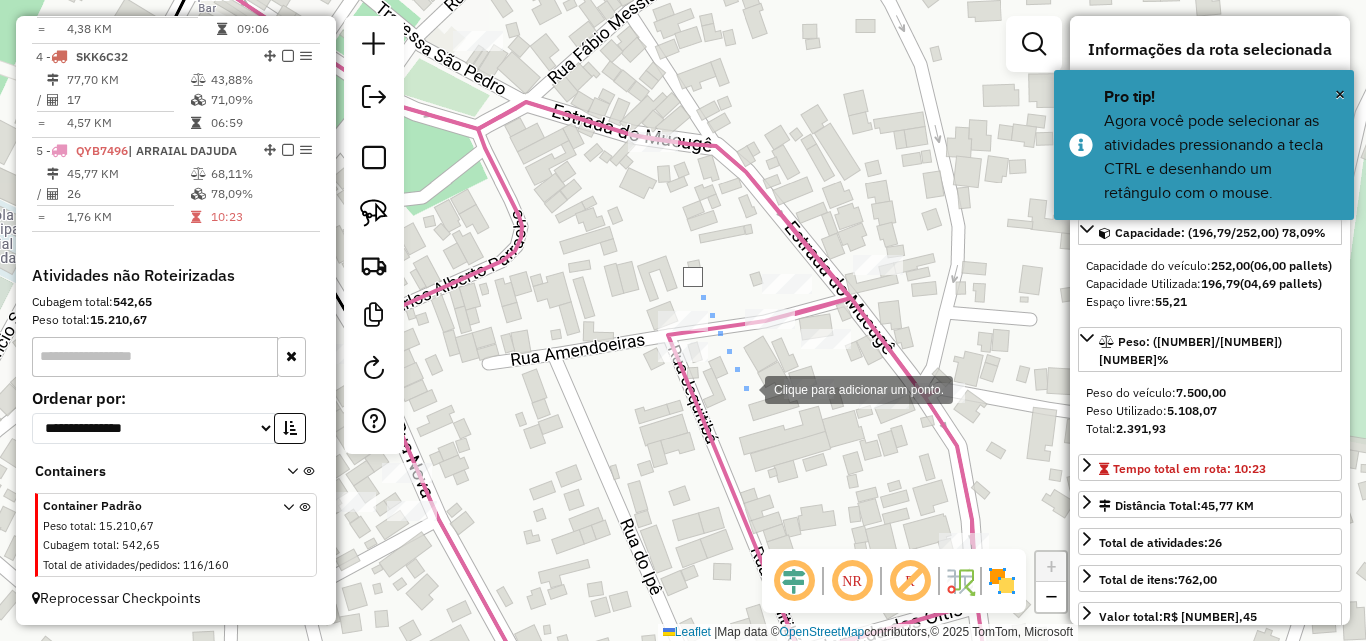 click 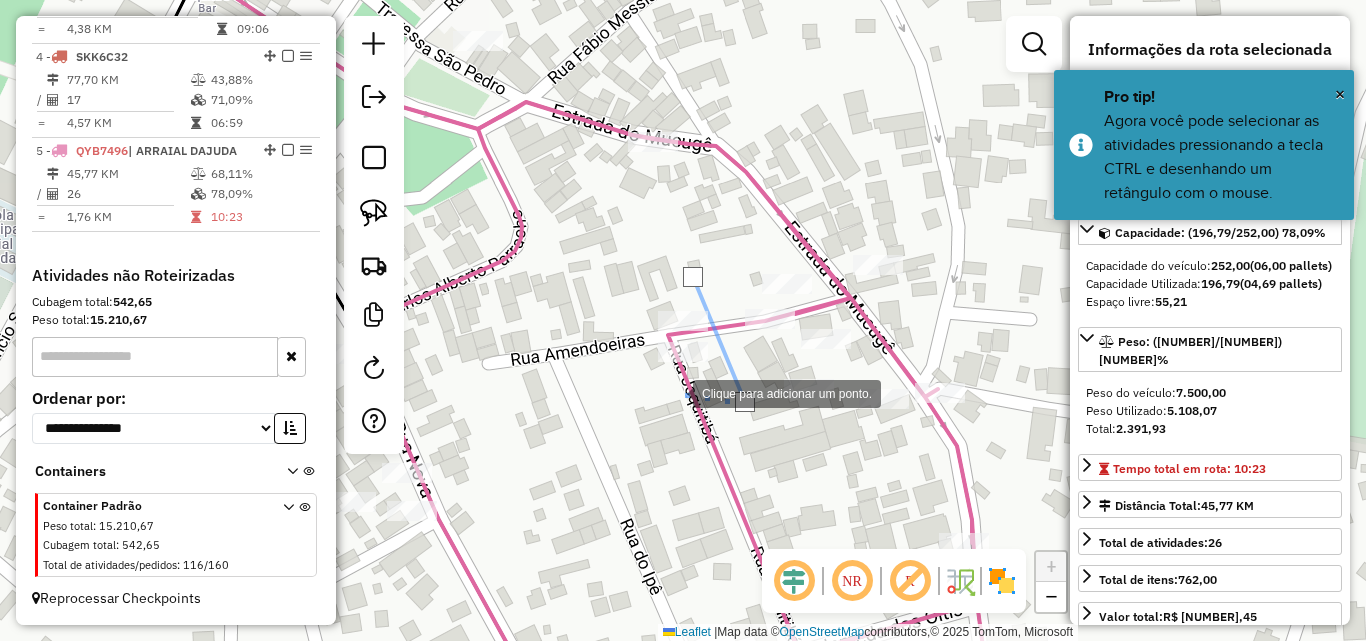 drag, startPoint x: 647, startPoint y: 392, endPoint x: 644, endPoint y: 358, distance: 34.132095 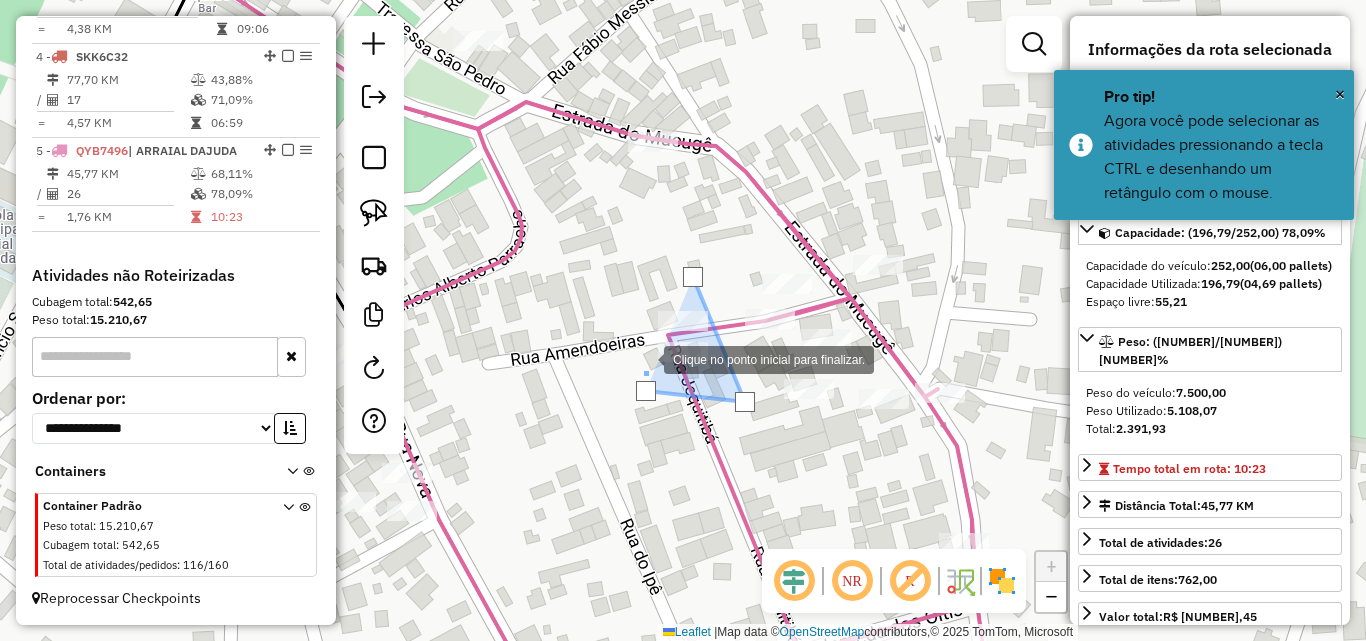 click 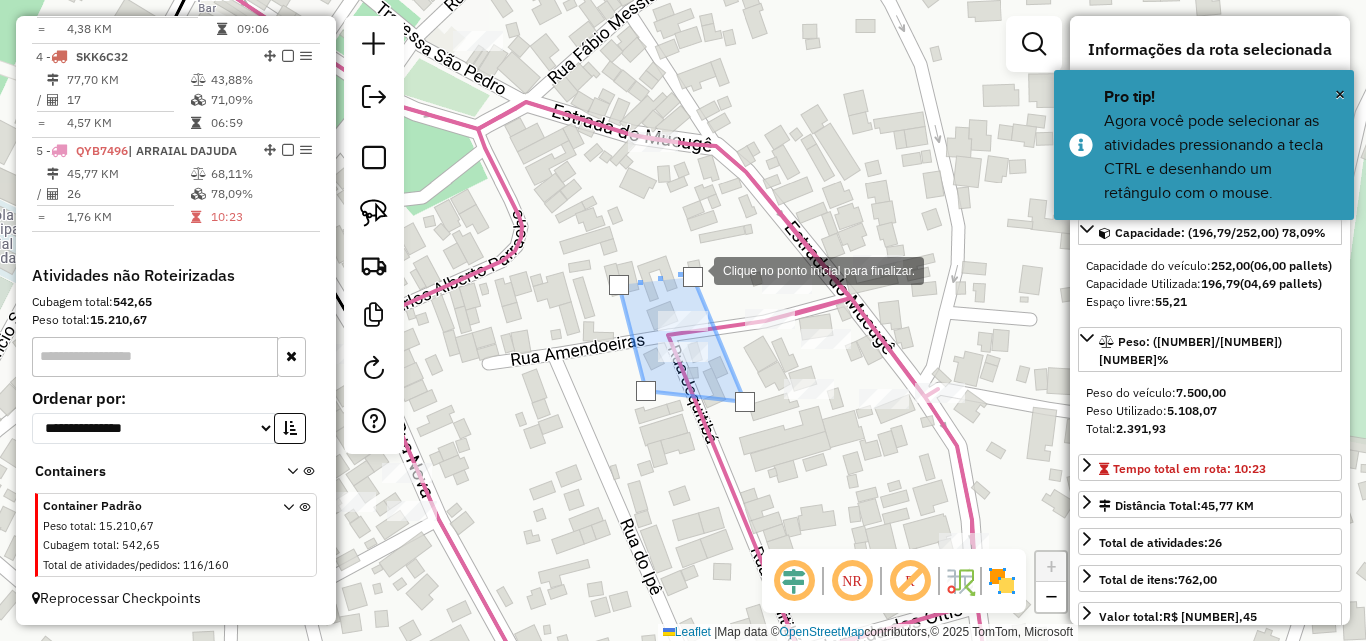 click 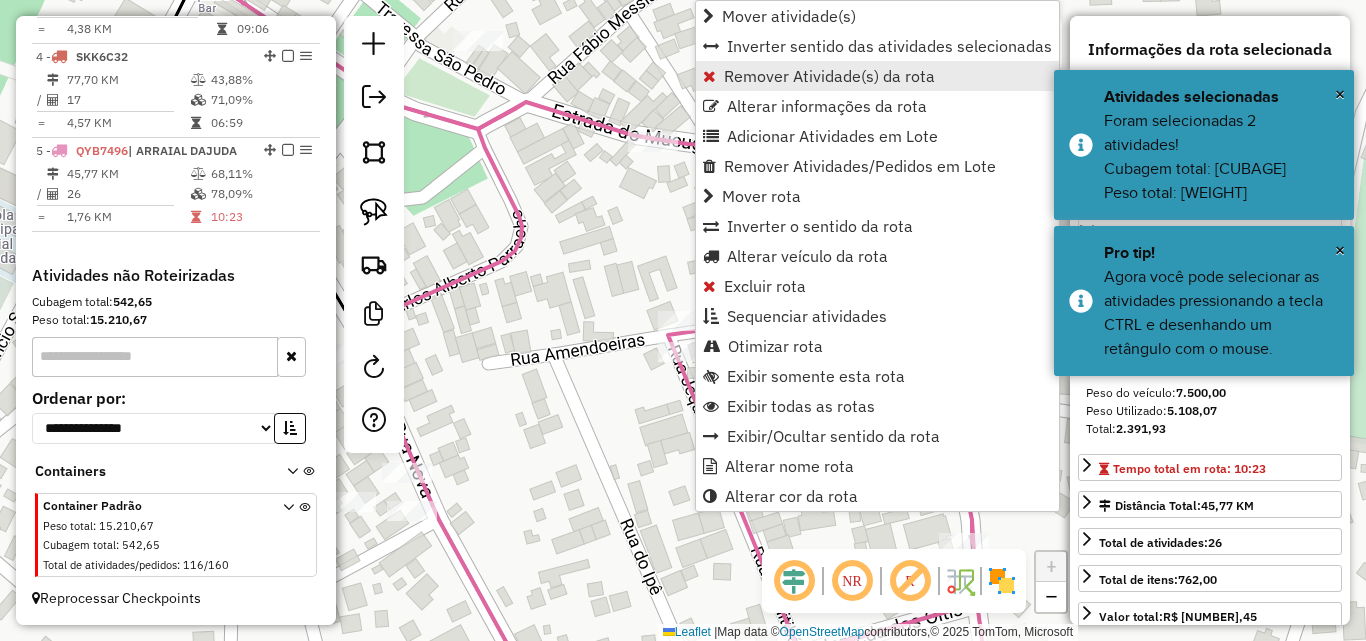 click on "Remover Atividade(s) da rota" at bounding box center (829, 76) 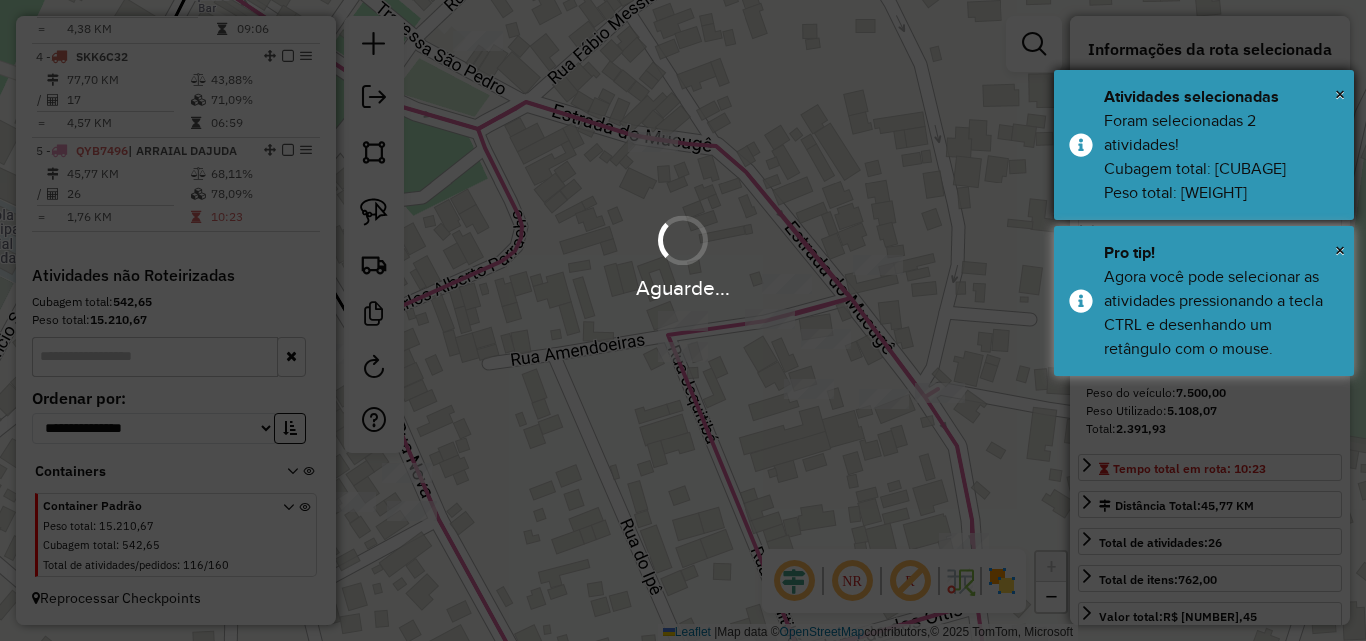 click on "Atividades selecionadas" at bounding box center [1221, 97] 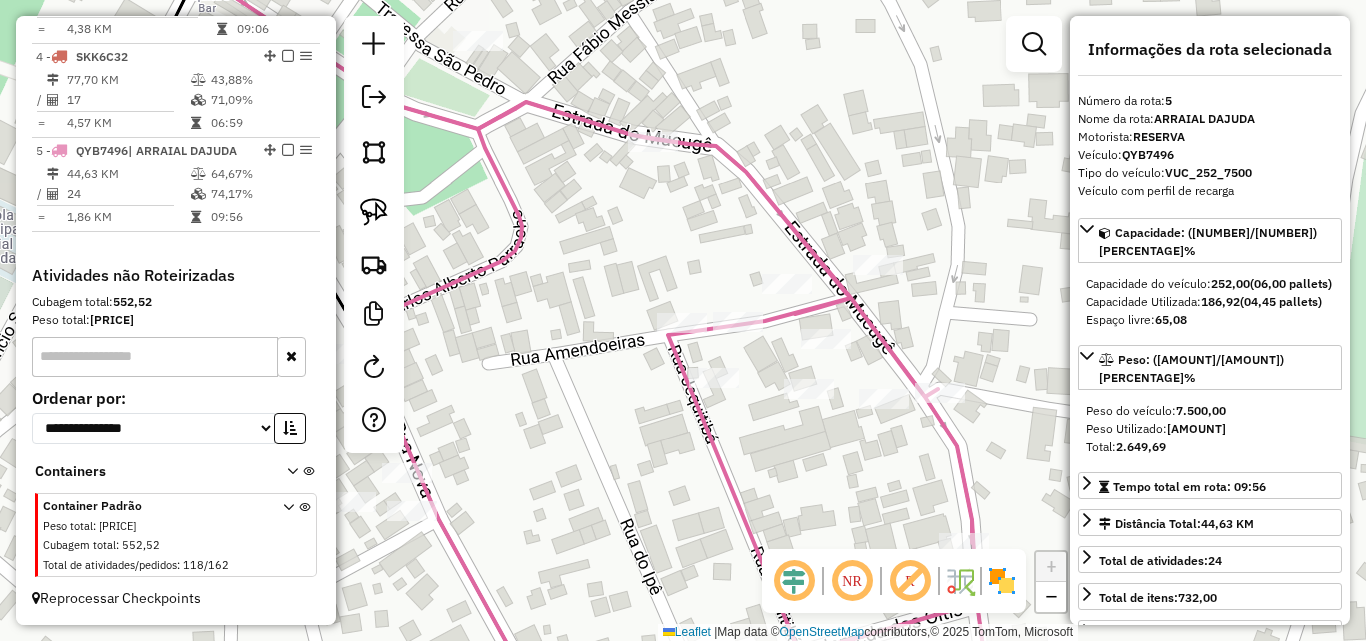 click on "Janela de atendimento Grade de atendimento Capacidade Transportadoras Veículos Cliente Pedidos  Rotas Selecione os dias de semana para filtrar as janelas de atendimento  Seg   Ter   Qua   Qui   Sex   Sáb   Dom  Informe o período da janela de atendimento: De: Até:  Filtrar exatamente a janela do cliente  Considerar janela de atendimento padrão  Selecione os dias de semana para filtrar as grades de atendimento  Seg   Ter   Qua   Qui   Sex   Sáb   Dom   Considerar clientes sem dia de atendimento cadastrado  Clientes fora do dia de atendimento selecionado Filtrar as atividades entre os valores definidos abaixo:  Peso mínimo:   Peso máximo:   Cubagem mínima:   Cubagem máxima:   De:   Até:  Filtrar as atividades entre o tempo de atendimento definido abaixo:  De:   Até:   Considerar capacidade total dos clientes não roteirizados Transportadora: Selecione um ou mais itens Tipo de veículo: Selecione um ou mais itens Veículo: Selecione um ou mais itens Motorista: Selecione um ou mais itens Nome: Rótulo:" 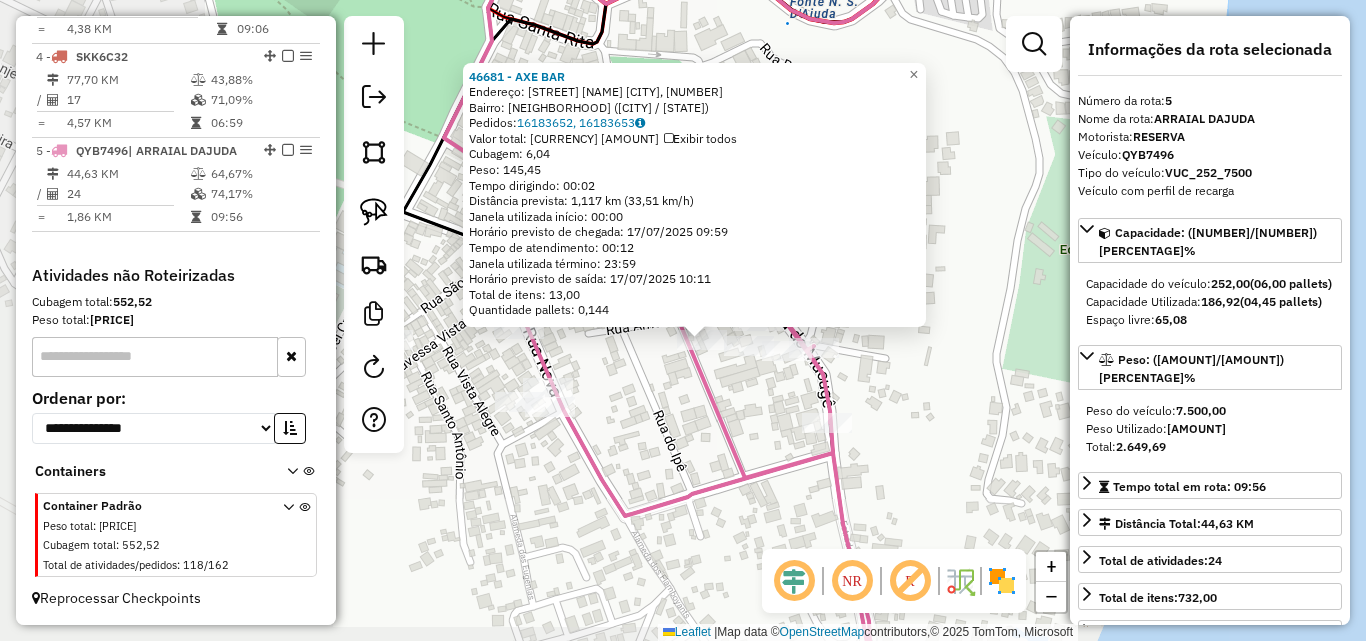 click 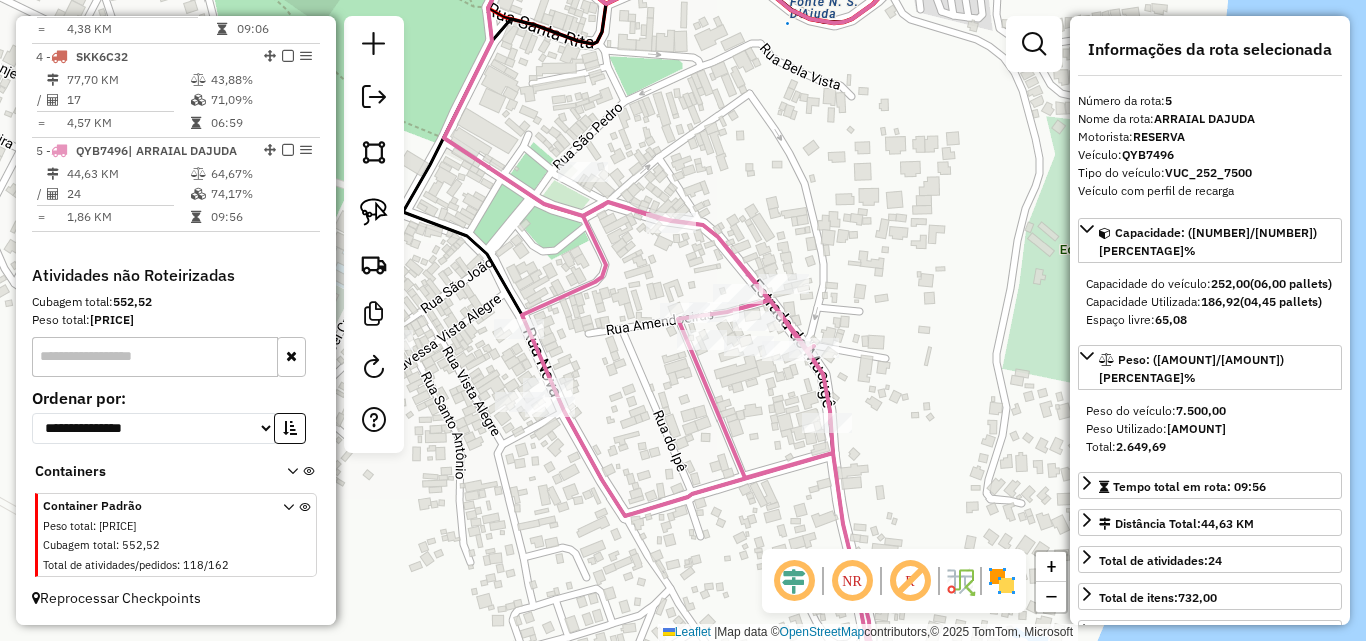click on "Janela de atendimento Grade de atendimento Capacidade Transportadoras Veículos Cliente Pedidos  Rotas Selecione os dias de semana para filtrar as janelas de atendimento  Seg   Ter   Qua   Qui   Sex   Sáb   Dom  Informe o período da janela de atendimento: De: Até:  Filtrar exatamente a janela do cliente  Considerar janela de atendimento padrão  Selecione os dias de semana para filtrar as grades de atendimento  Seg   Ter   Qua   Qui   Sex   Sáb   Dom   Considerar clientes sem dia de atendimento cadastrado  Clientes fora do dia de atendimento selecionado Filtrar as atividades entre os valores definidos abaixo:  Peso mínimo:   Peso máximo:   Cubagem mínima:   Cubagem máxima:   De:   Até:  Filtrar as atividades entre o tempo de atendimento definido abaixo:  De:   Até:   Considerar capacidade total dos clientes não roteirizados Transportadora: Selecione um ou mais itens Tipo de veículo: Selecione um ou mais itens Veículo: Selecione um ou mais itens Motorista: Selecione um ou mais itens Nome: Rótulo:" 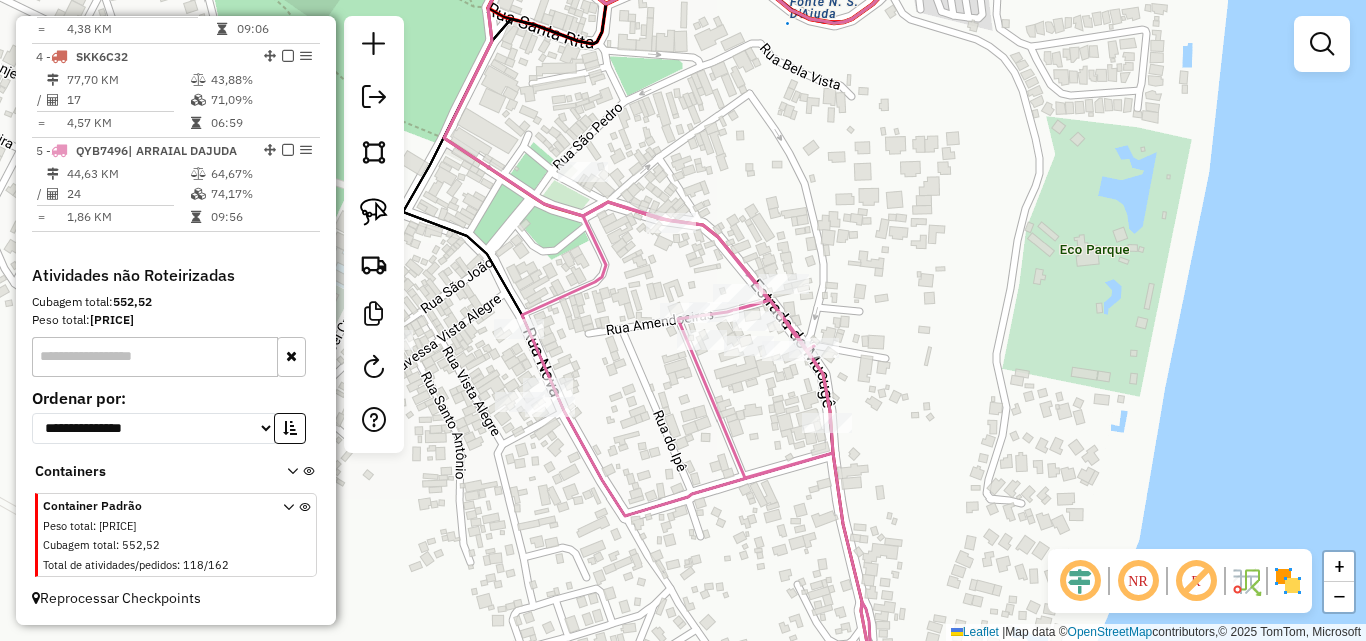 drag, startPoint x: 612, startPoint y: 400, endPoint x: 744, endPoint y: 355, distance: 139.45967 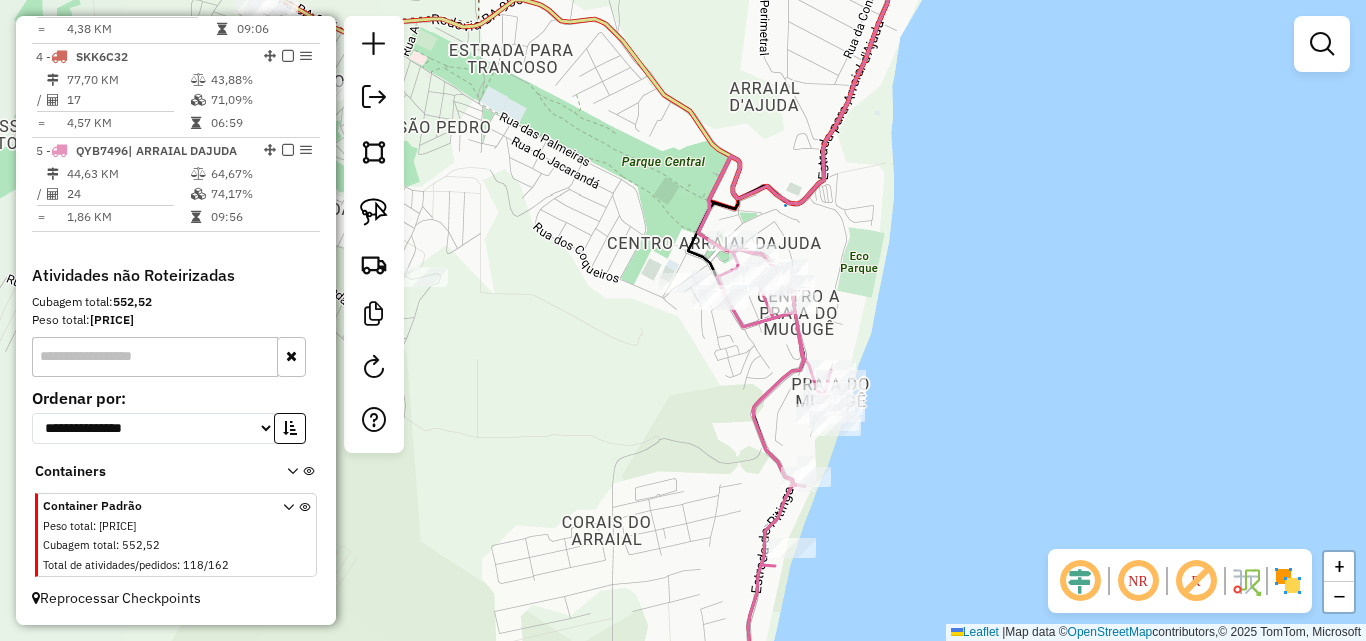 drag, startPoint x: 707, startPoint y: 379, endPoint x: 695, endPoint y: 322, distance: 58.249462 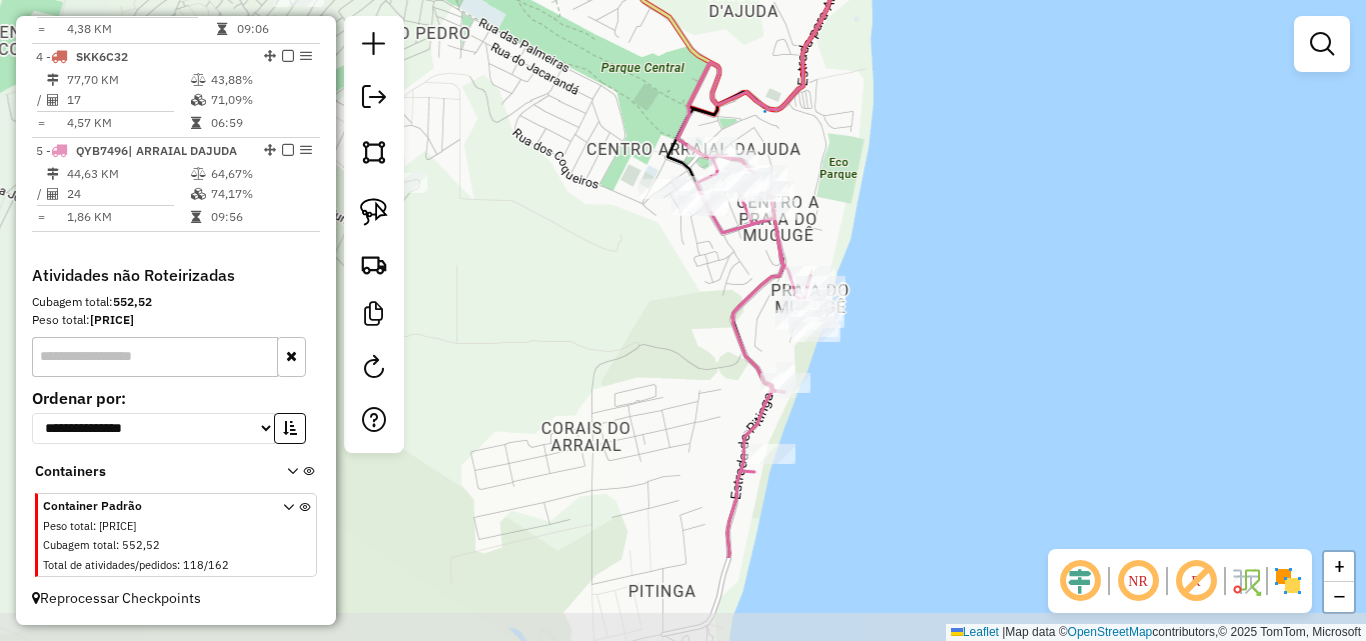 drag, startPoint x: 686, startPoint y: 428, endPoint x: 688, endPoint y: 395, distance: 33.06055 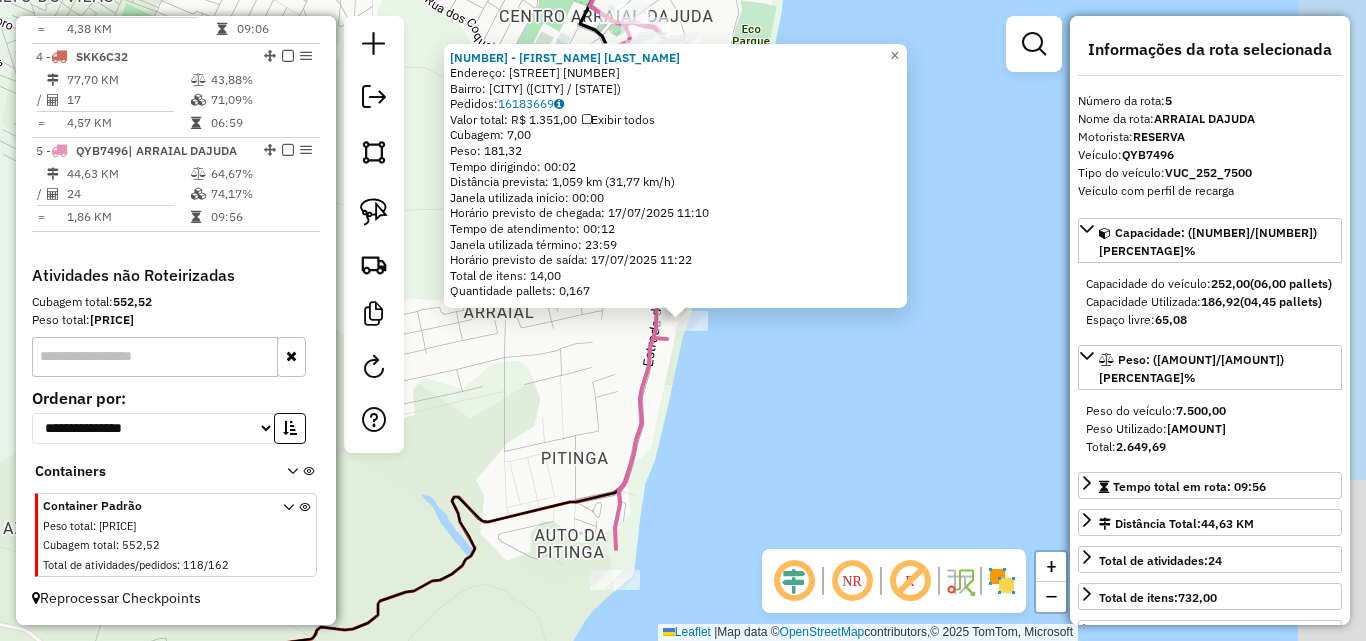 click 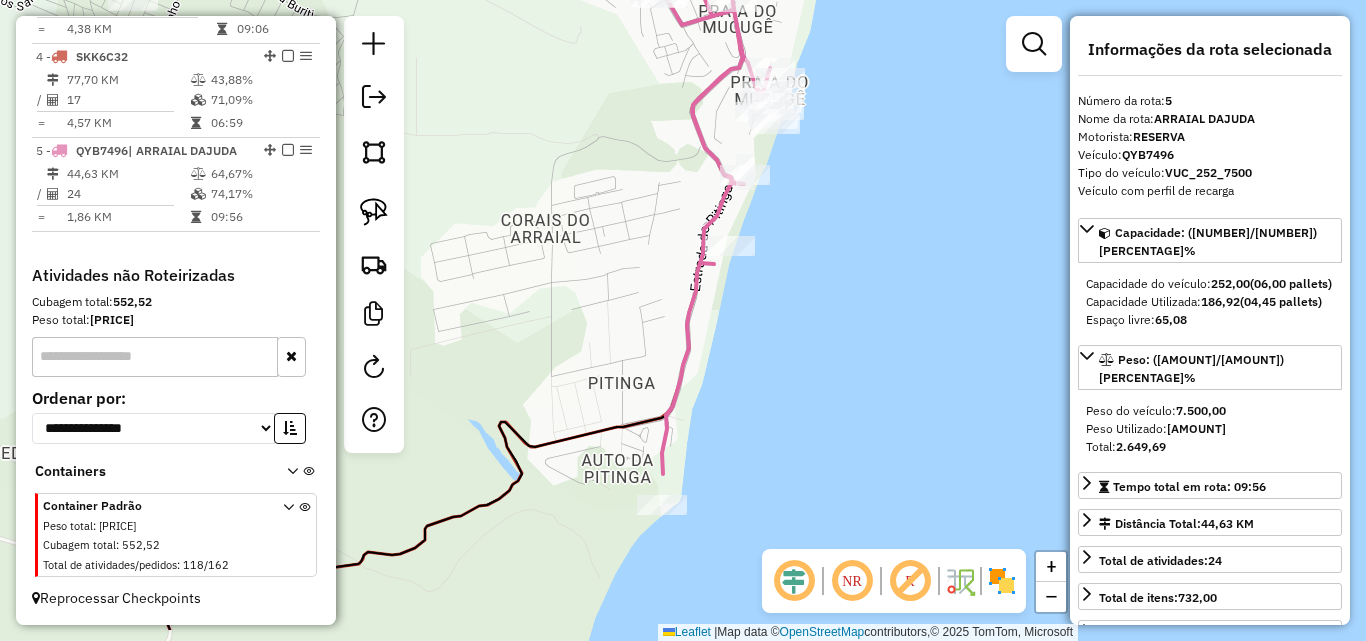 drag, startPoint x: 632, startPoint y: 381, endPoint x: 659, endPoint y: 310, distance: 75.96052 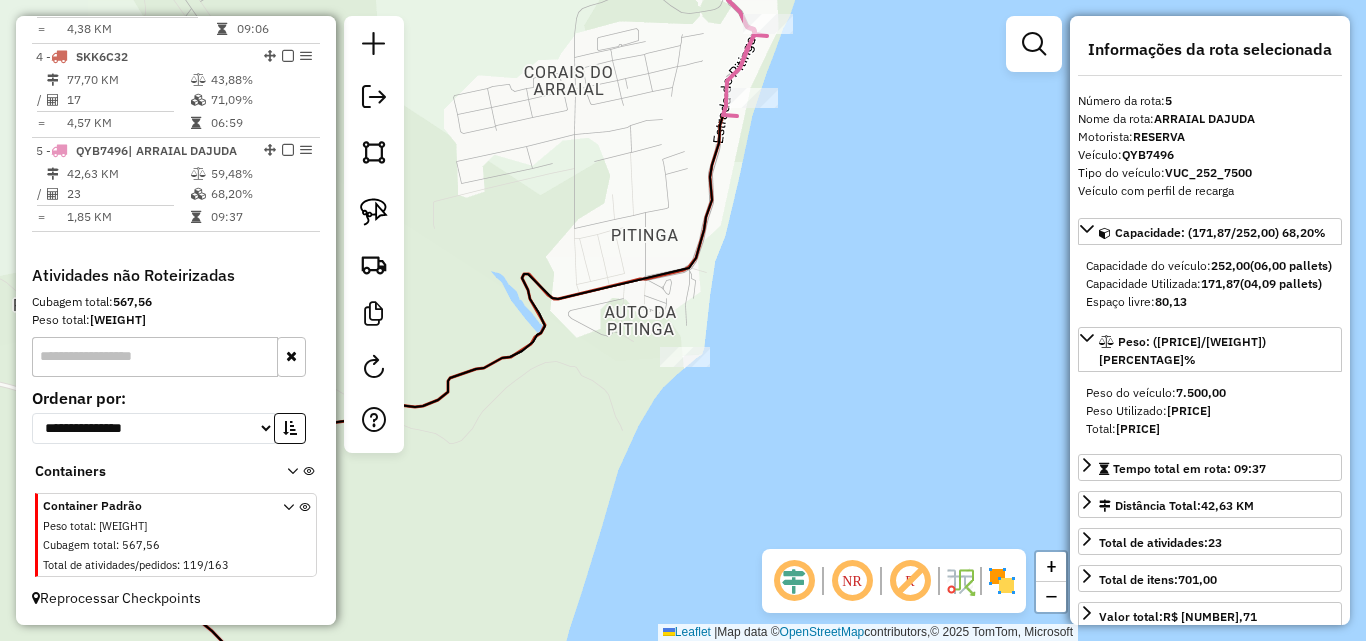 drag, startPoint x: 620, startPoint y: 199, endPoint x: 625, endPoint y: 333, distance: 134.09325 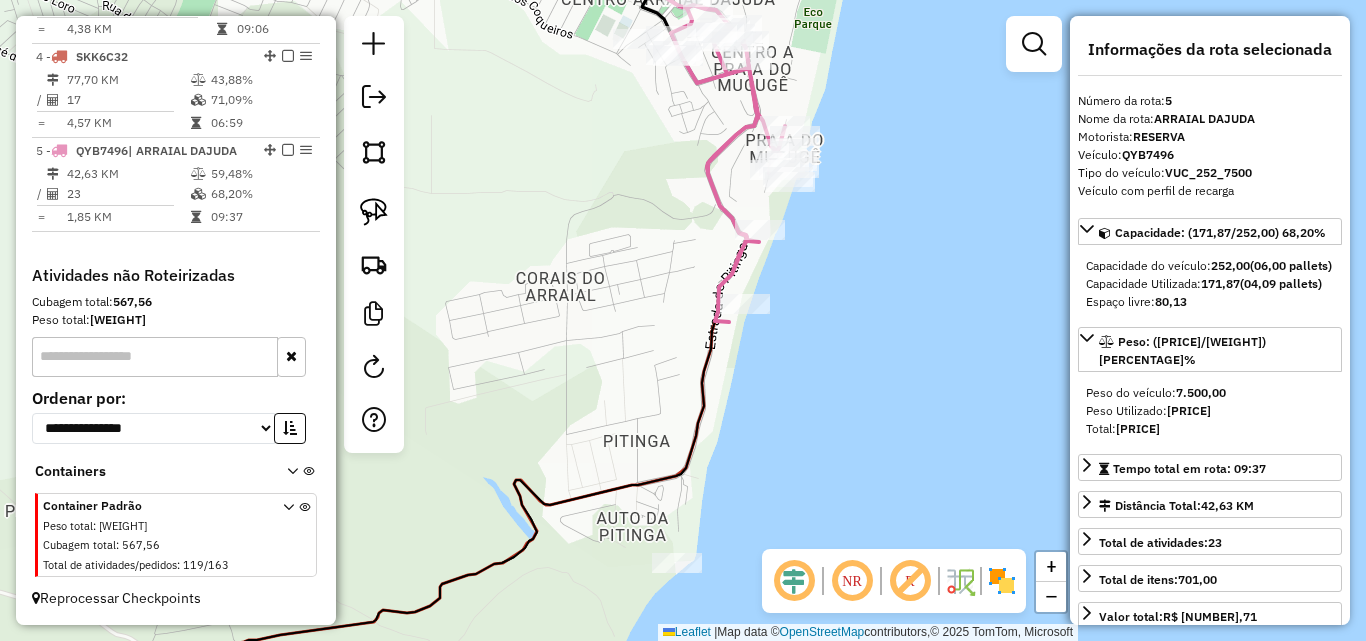 drag, startPoint x: 641, startPoint y: 310, endPoint x: 629, endPoint y: 360, distance: 51.41984 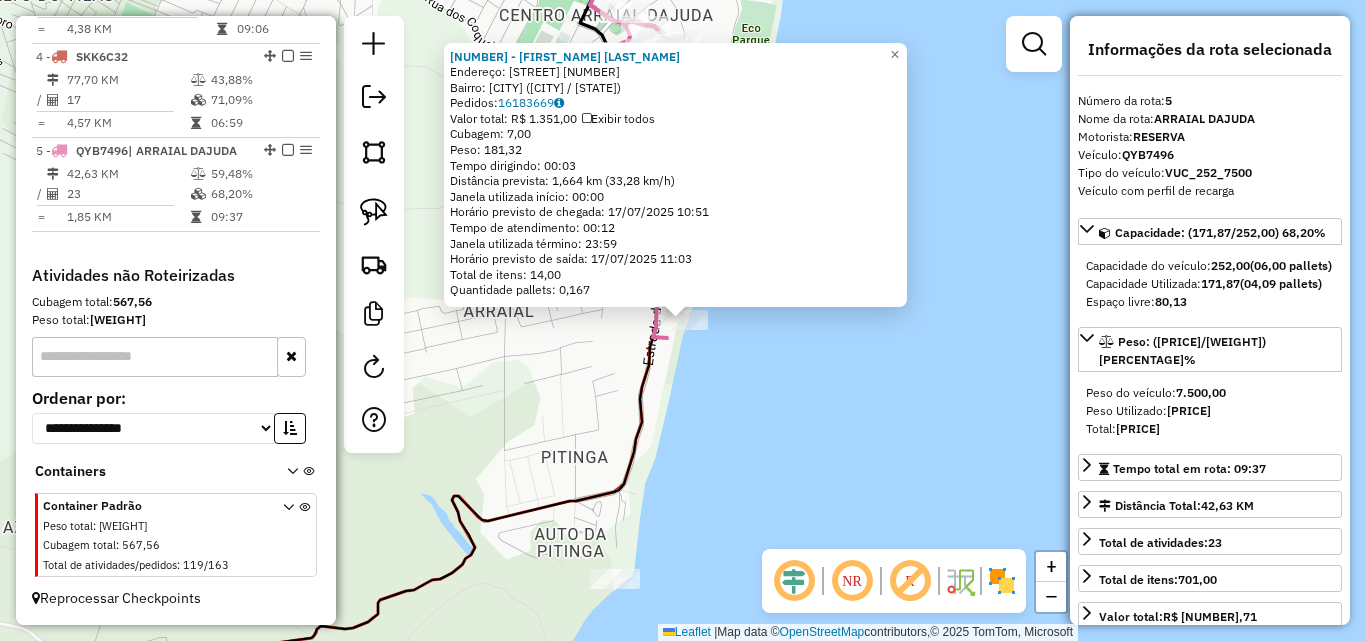click on "47086 - ANTONIO SERGIO  BENJ  Endereço:  Estrada de Pitinga 1184   Bairro: CENTRO (PORTO SEGURO / BA)   Pedidos:  16183669   Valor total: R$ 1.351,00   Exibir todos   Cubagem: 7,00  Peso: 181,32  Tempo dirigindo: 00:03   Distância prevista: 1,664 km (33,28 km/h)   Janela utilizada início: 00:00   Horário previsto de chegada: 17/07/2025 10:51   Tempo de atendimento: 00:12   Janela utilizada término: 23:59   Horário previsto de saída: 17/07/2025 11:03   Total de itens: 14,00   Quantidade pallets: 0,167  × Janela de atendimento Grade de atendimento Capacidade Transportadoras Veículos Cliente Pedidos  Rotas Selecione os dias de semana para filtrar as janelas de atendimento  Seg   Ter   Qua   Qui   Sex   Sáb   Dom  Informe o período da janela de atendimento: De: Até:  Filtrar exatamente a janela do cliente  Considerar janela de atendimento padrão  Selecione os dias de semana para filtrar as grades de atendimento  Seg   Ter   Qua   Qui   Sex   Sáb   Dom   Peso mínimo:   Peso máximo:   De:   Até:  +" 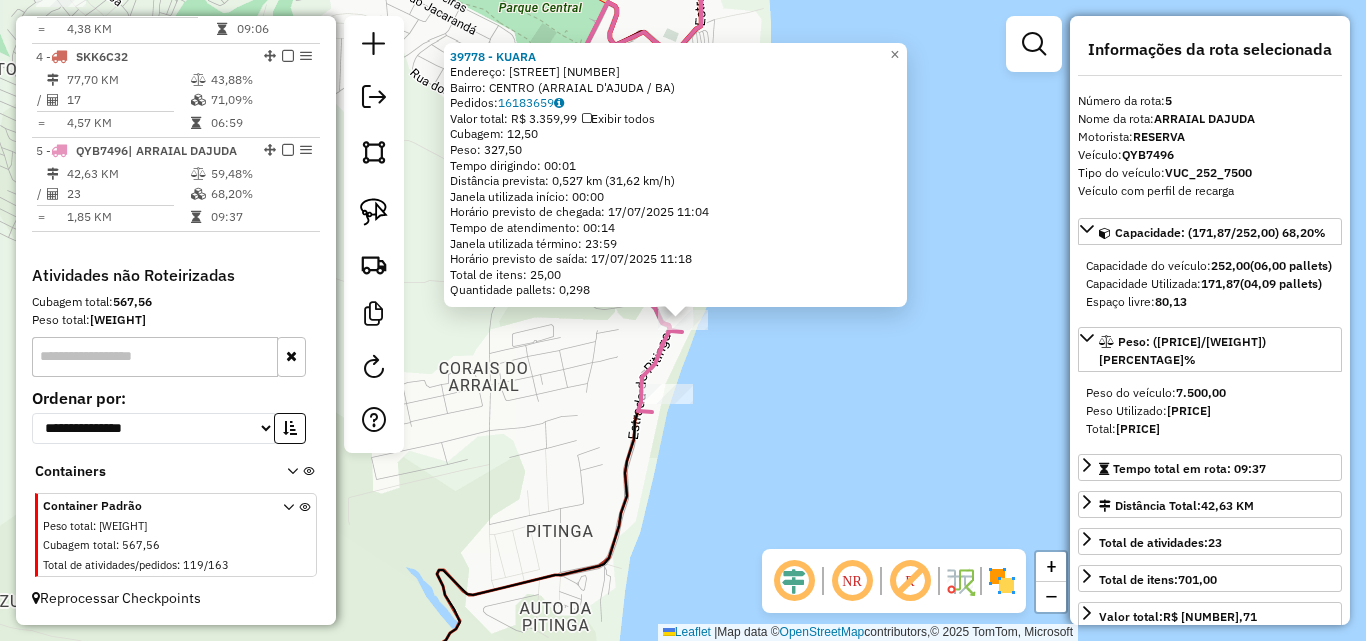 click on "39778 - KUARA  Endereço:  ESTRADA DE PITINGA 1400   Bairro: CENTRO (ARRAIAL D'AJUDA / BA)   Pedidos:  16183659   Valor total: R$ 3.359,99   Exibir todos   Cubagem: 12,50  Peso: 327,50  Tempo dirigindo: 00:01   Distância prevista: 0,527 km (31,62 km/h)   Janela utilizada início: 00:00   Horário previsto de chegada: 17/07/2025 11:04   Tempo de atendimento: 00:14   Janela utilizada término: 23:59   Horário previsto de saída: 17/07/2025 11:18   Total de itens: 25,00   Quantidade pallets: 0,298  × Janela de atendimento Grade de atendimento Capacidade Transportadoras Veículos Cliente Pedidos  Rotas Selecione os dias de semana para filtrar as janelas de atendimento  Seg   Ter   Qua   Qui   Sex   Sáb   Dom  Informe o período da janela de atendimento: De: Até:  Filtrar exatamente a janela do cliente  Considerar janela de atendimento padrão  Selecione os dias de semana para filtrar as grades de atendimento  Seg   Ter   Qua   Qui   Sex   Sáb   Dom   Considerar clientes sem dia de atendimento cadastrado De:" 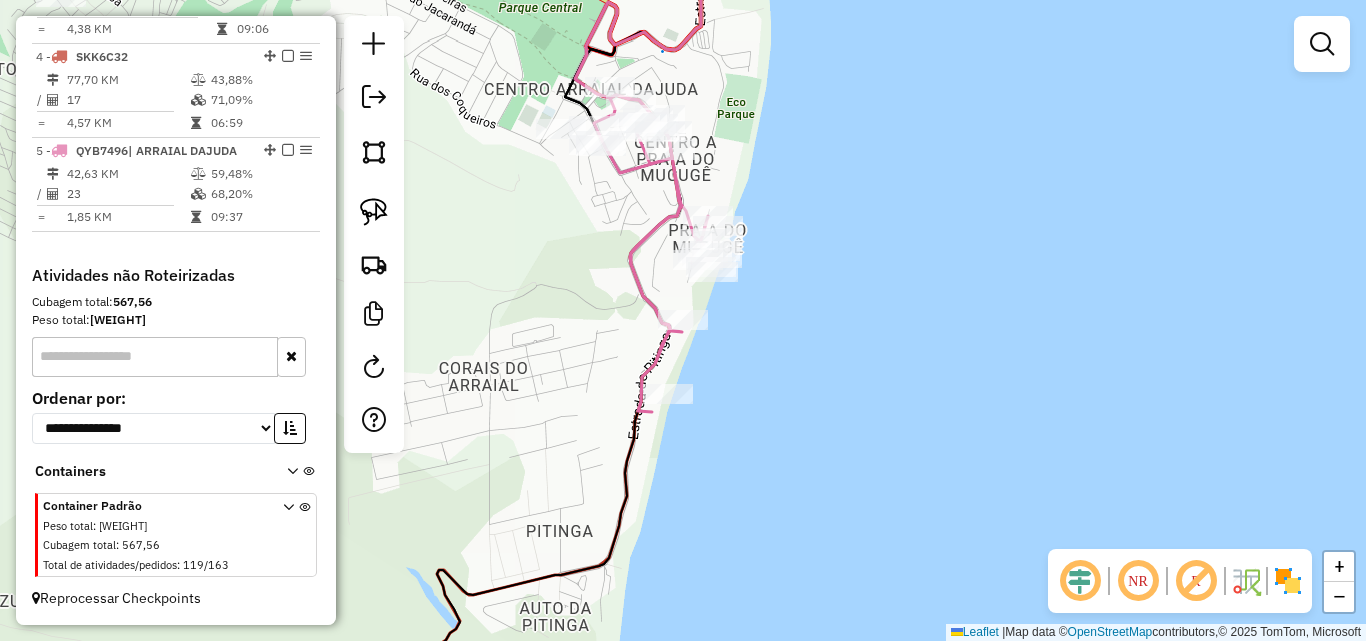 drag, startPoint x: 619, startPoint y: 387, endPoint x: 633, endPoint y: 387, distance: 14 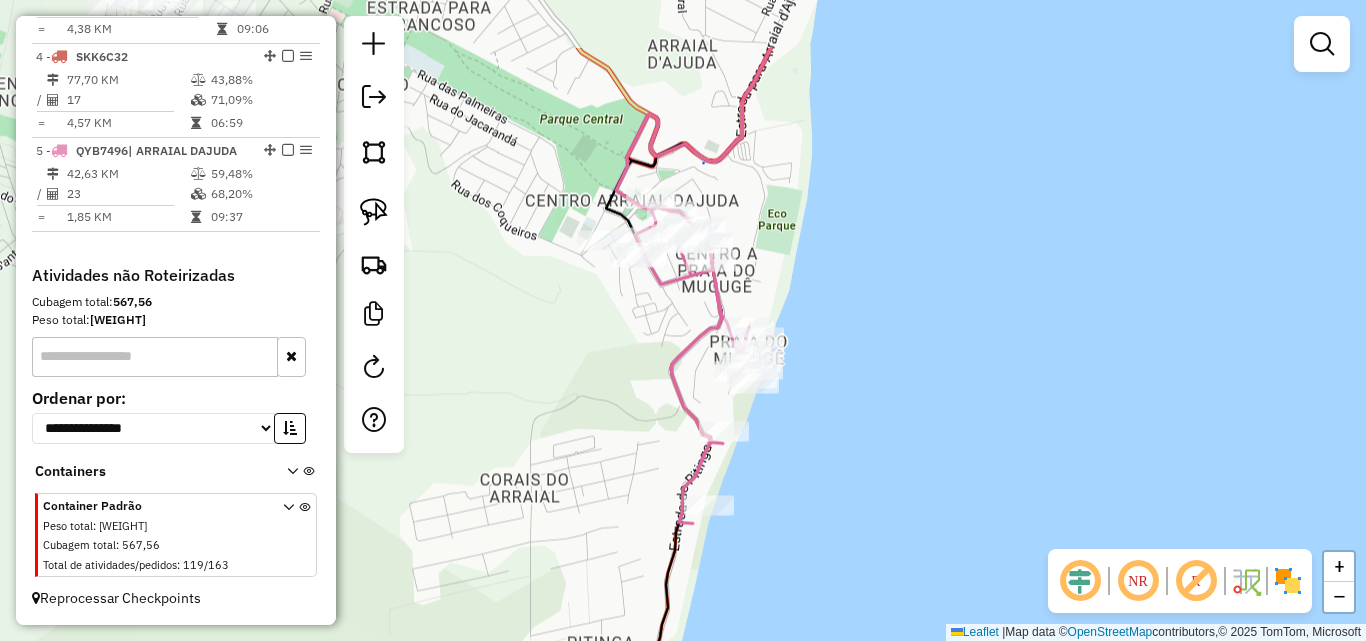 click on "Janela de atendimento Grade de atendimento Capacidade Transportadoras Veículos Cliente Pedidos  Rotas Selecione os dias de semana para filtrar as janelas de atendimento  Seg   Ter   Qua   Qui   Sex   Sáb   Dom  Informe o período da janela de atendimento: De: Até:  Filtrar exatamente a janela do cliente  Considerar janela de atendimento padrão  Selecione os dias de semana para filtrar as grades de atendimento  Seg   Ter   Qua   Qui   Sex   Sáb   Dom   Considerar clientes sem dia de atendimento cadastrado  Clientes fora do dia de atendimento selecionado Filtrar as atividades entre os valores definidos abaixo:  Peso mínimo:   Peso máximo:   Cubagem mínima:   Cubagem máxima:   De:   Até:  Filtrar as atividades entre o tempo de atendimento definido abaixo:  De:   Até:   Considerar capacidade total dos clientes não roteirizados Transportadora: Selecione um ou mais itens Tipo de veículo: Selecione um ou mais itens Veículo: Selecione um ou mais itens Motorista: Selecione um ou mais itens Nome: Rótulo:" 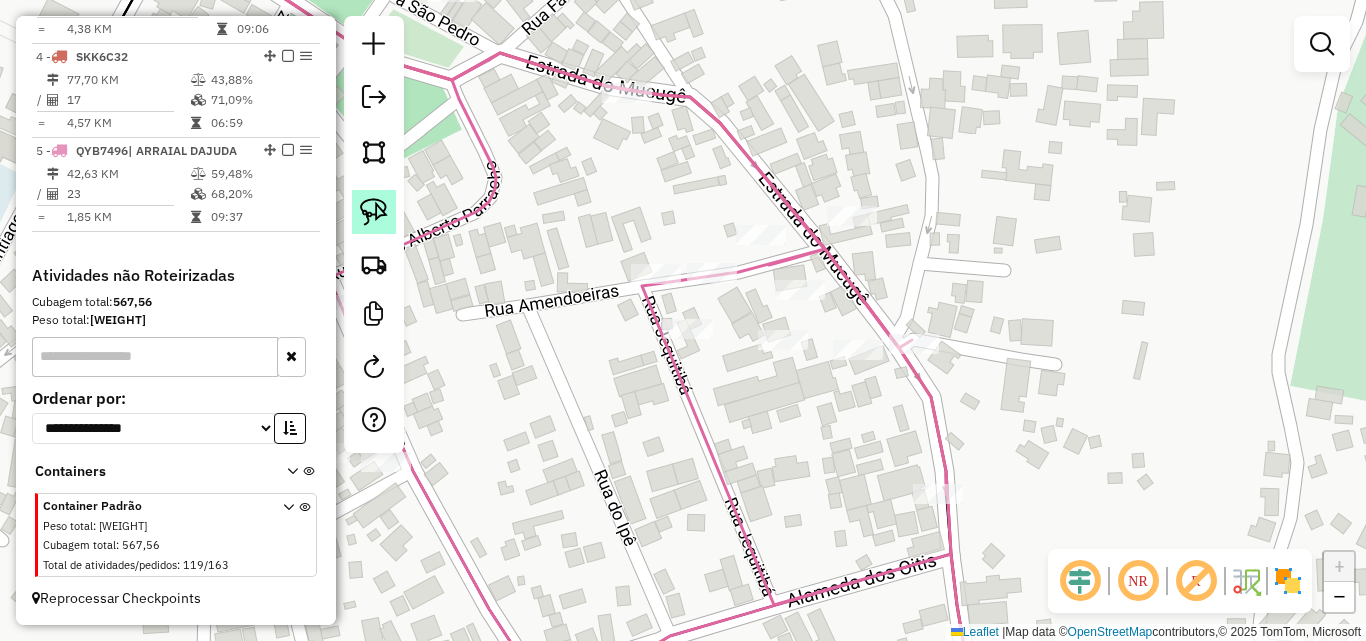 click 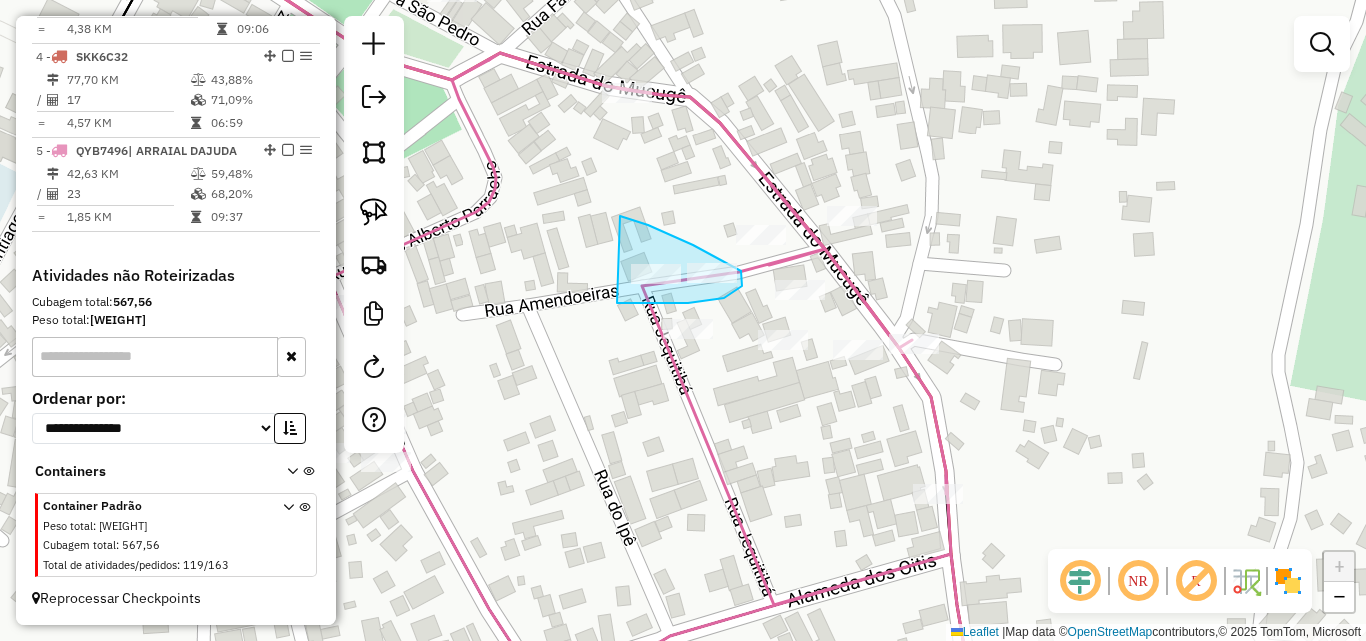 drag, startPoint x: 620, startPoint y: 216, endPoint x: 617, endPoint y: 303, distance: 87.05171 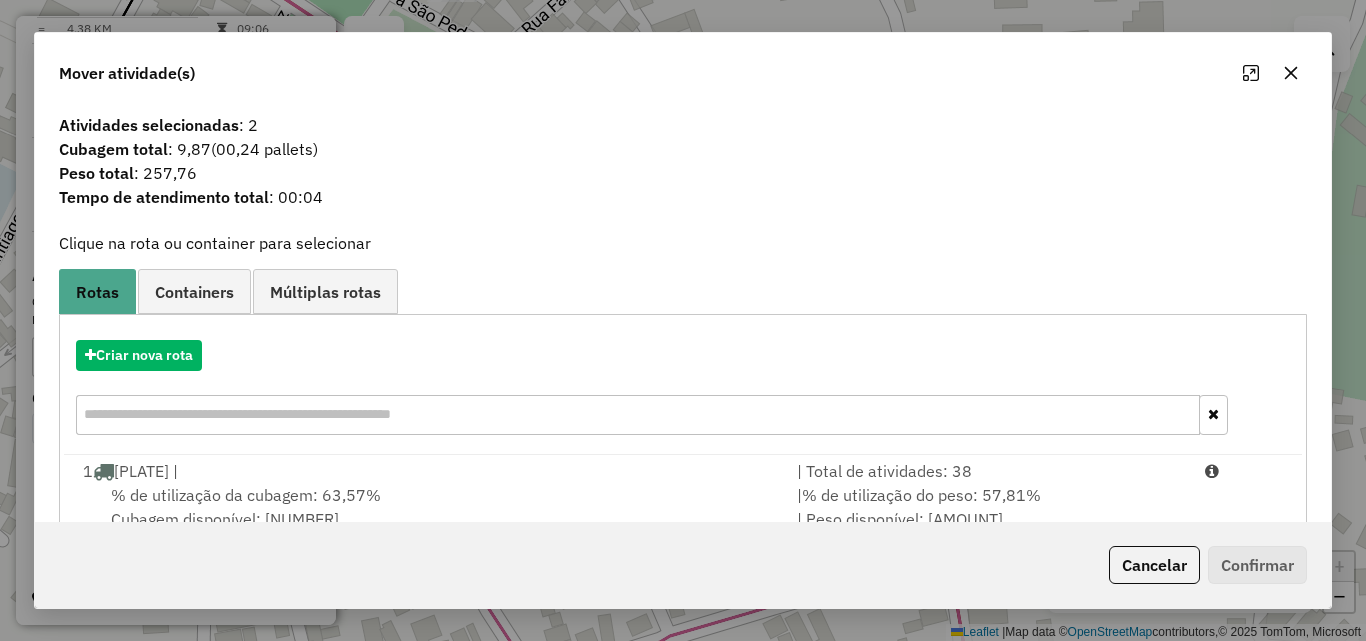 scroll, scrollTop: 367, scrollLeft: 0, axis: vertical 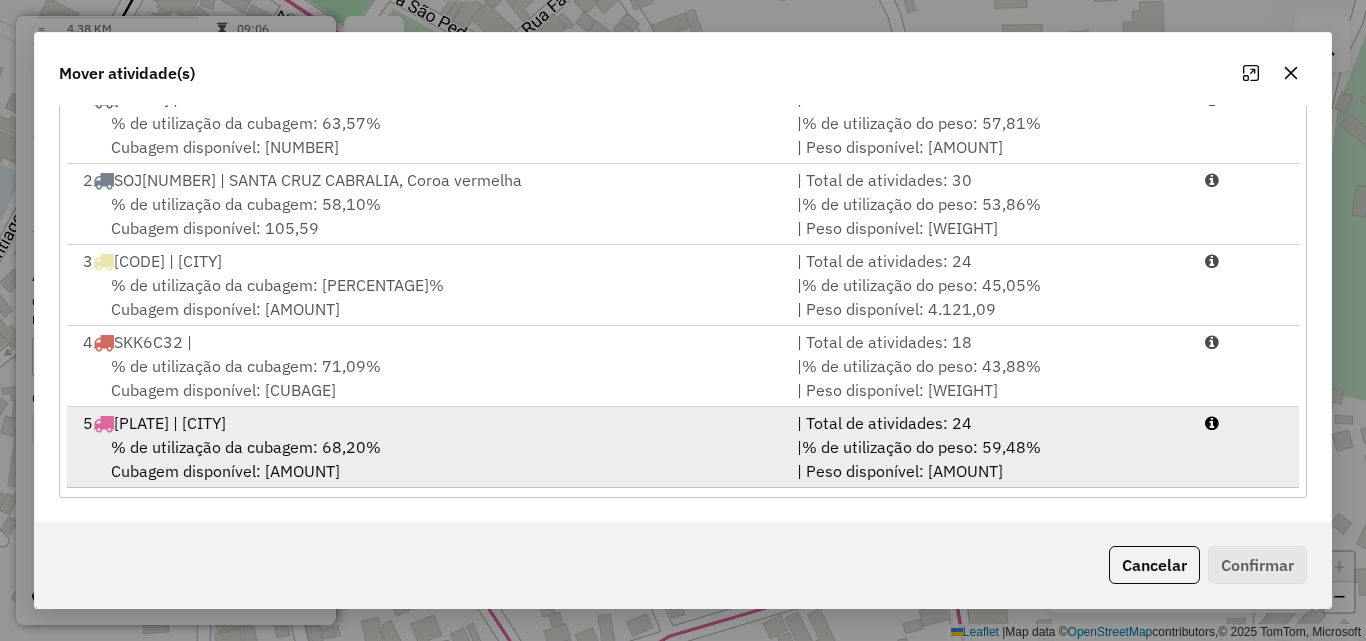 click on "5  QYB7496 | ARRAIAL DAJUDA" at bounding box center [428, 423] 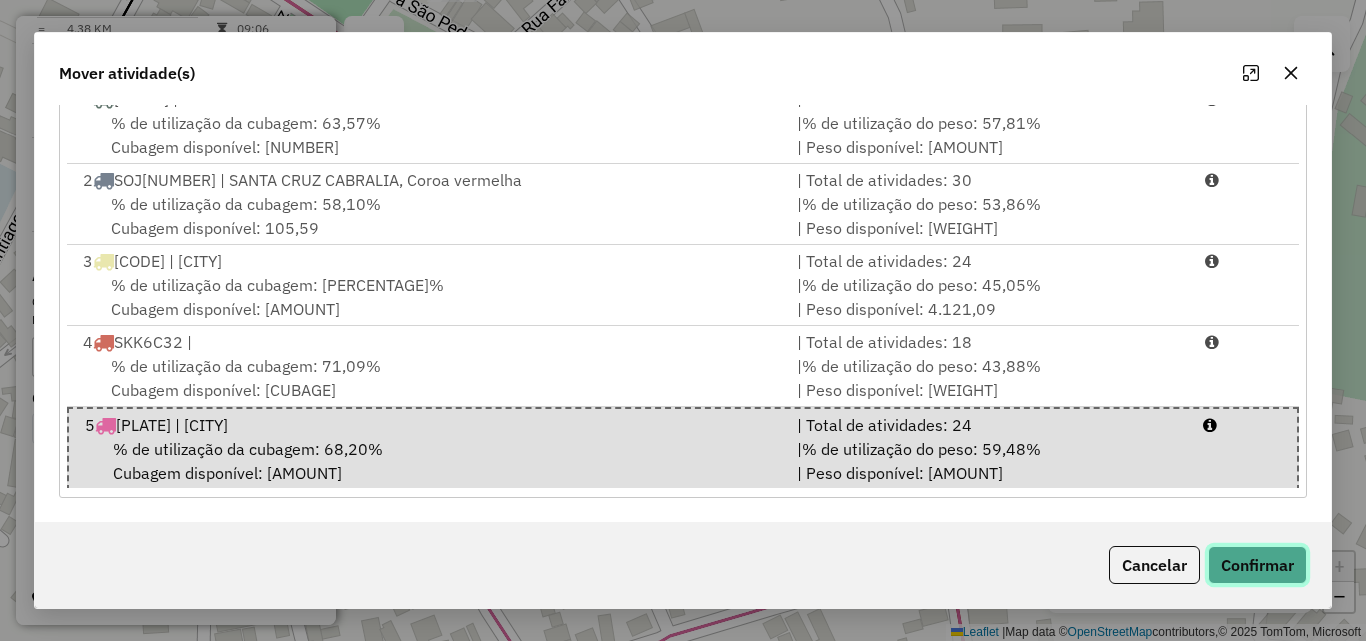click on "Confirmar" 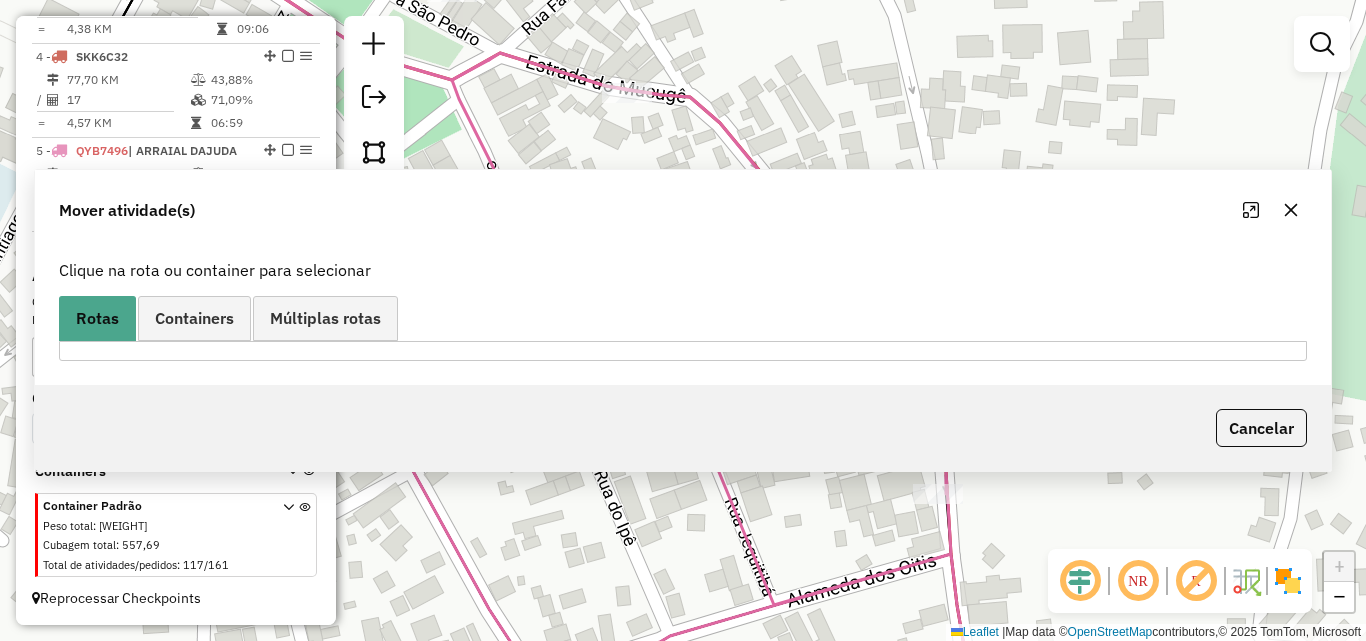 scroll, scrollTop: 0, scrollLeft: 0, axis: both 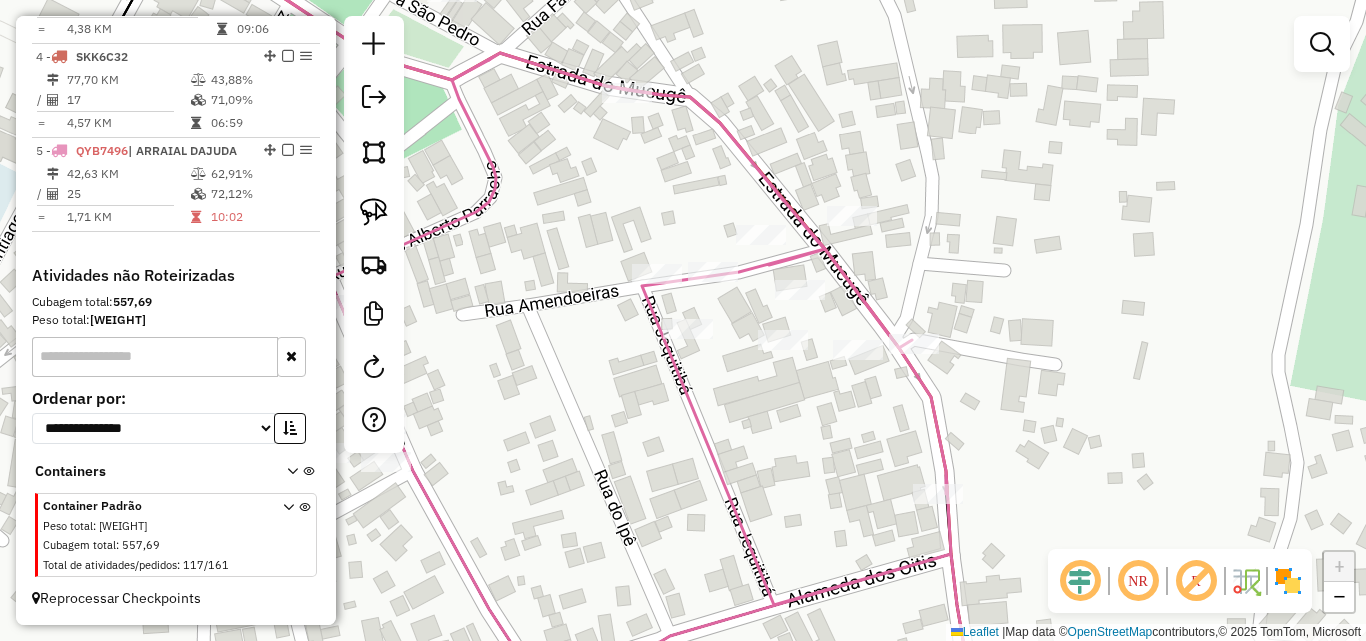 click on "Janela de atendimento Grade de atendimento Capacidade Transportadoras Veículos Cliente Pedidos  Rotas Selecione os dias de semana para filtrar as janelas de atendimento  Seg   Ter   Qua   Qui   Sex   Sáb   Dom  Informe o período da janela de atendimento: De: Até:  Filtrar exatamente a janela do cliente  Considerar janela de atendimento padrão  Selecione os dias de semana para filtrar as grades de atendimento  Seg   Ter   Qua   Qui   Sex   Sáb   Dom   Considerar clientes sem dia de atendimento cadastrado  Clientes fora do dia de atendimento selecionado Filtrar as atividades entre os valores definidos abaixo:  Peso mínimo:   Peso máximo:   Cubagem mínima:   Cubagem máxima:   De:   Até:  Filtrar as atividades entre o tempo de atendimento definido abaixo:  De:   Até:   Considerar capacidade total dos clientes não roteirizados Transportadora: Selecione um ou mais itens Tipo de veículo: Selecione um ou mais itens Veículo: Selecione um ou mais itens Motorista: Selecione um ou mais itens Nome: Rótulo:" 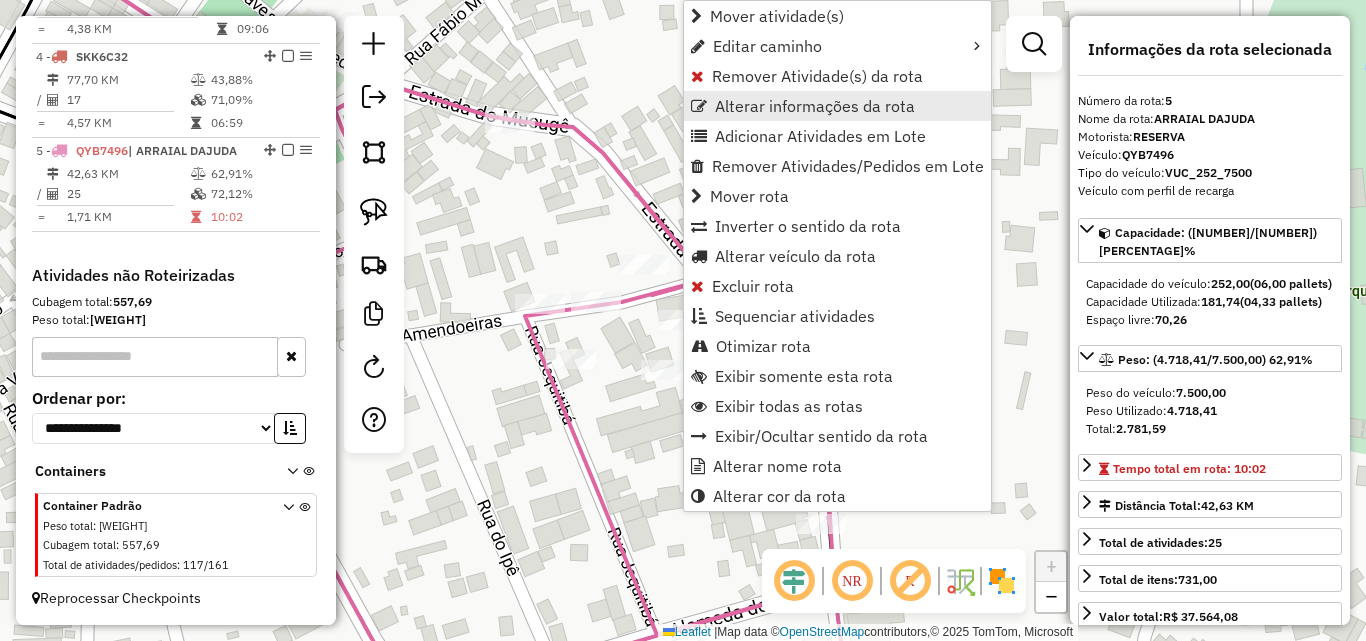 click on "Alterar informações da rota" at bounding box center [815, 106] 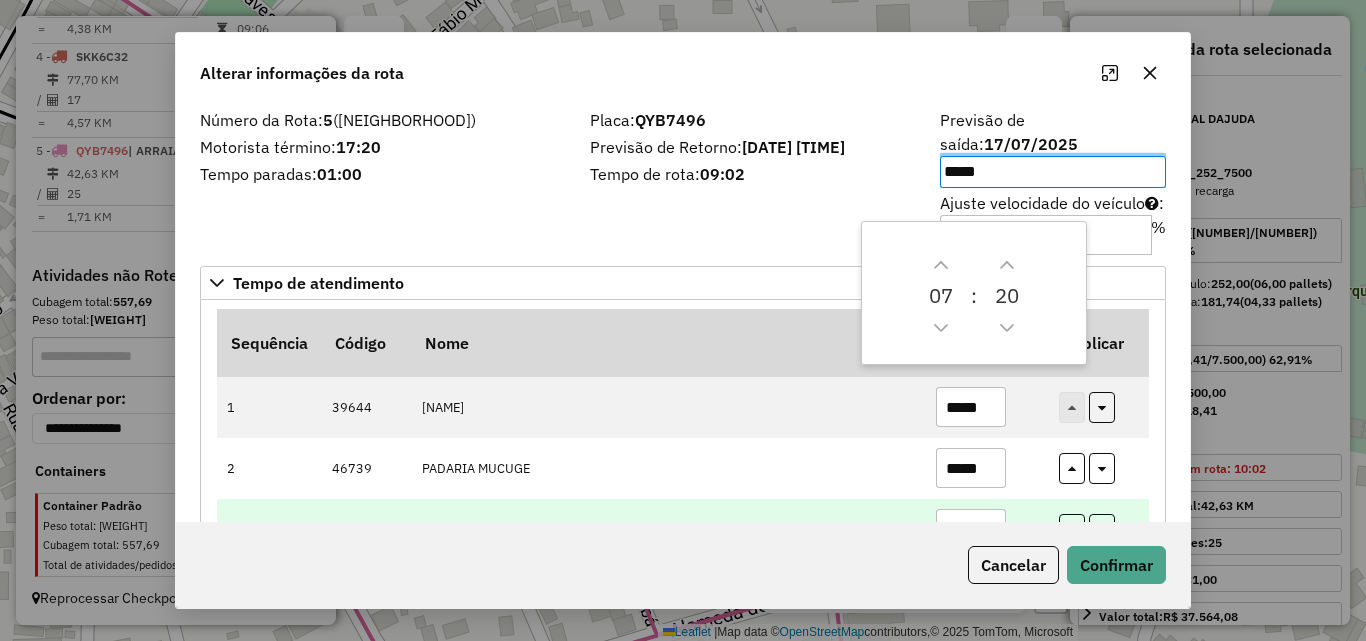 scroll, scrollTop: 100, scrollLeft: 0, axis: vertical 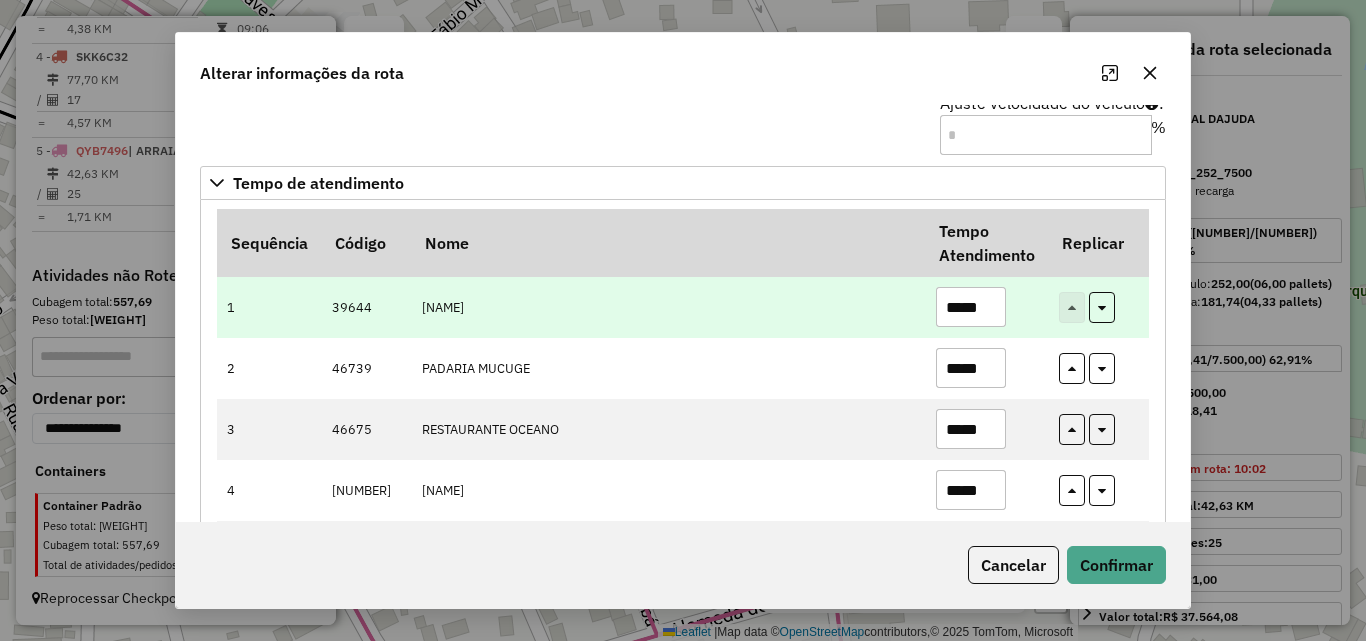 click on "*****" at bounding box center [971, 307] 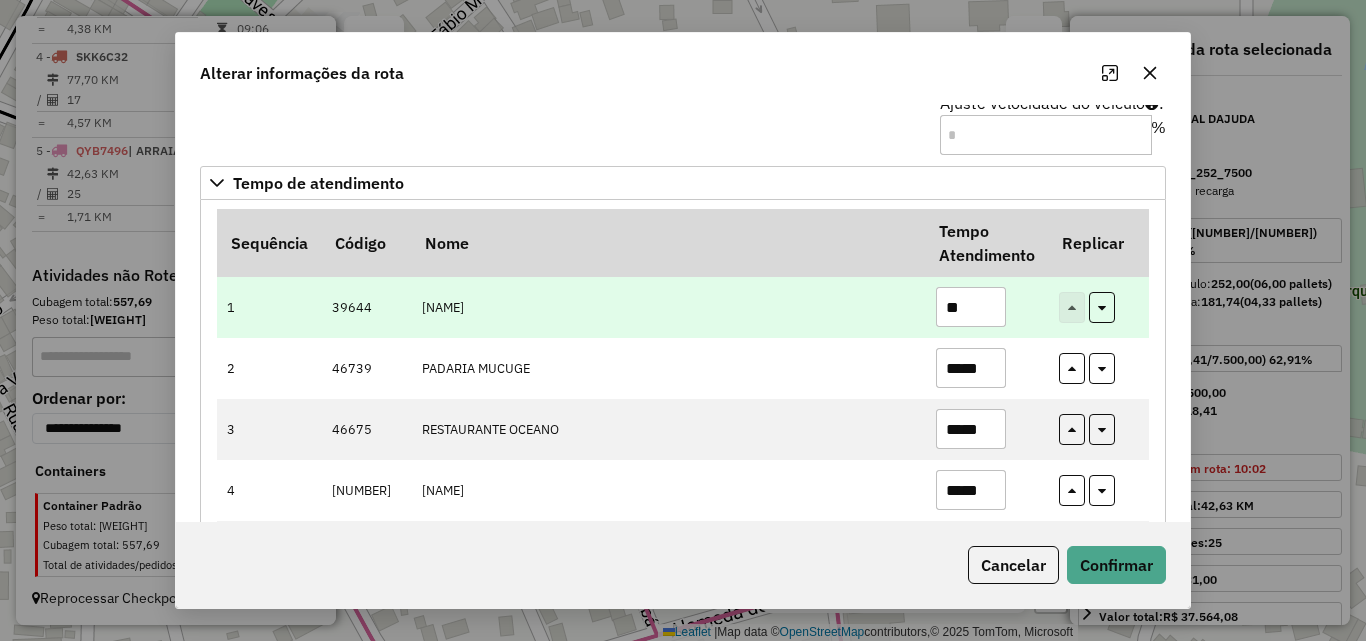 type on "*" 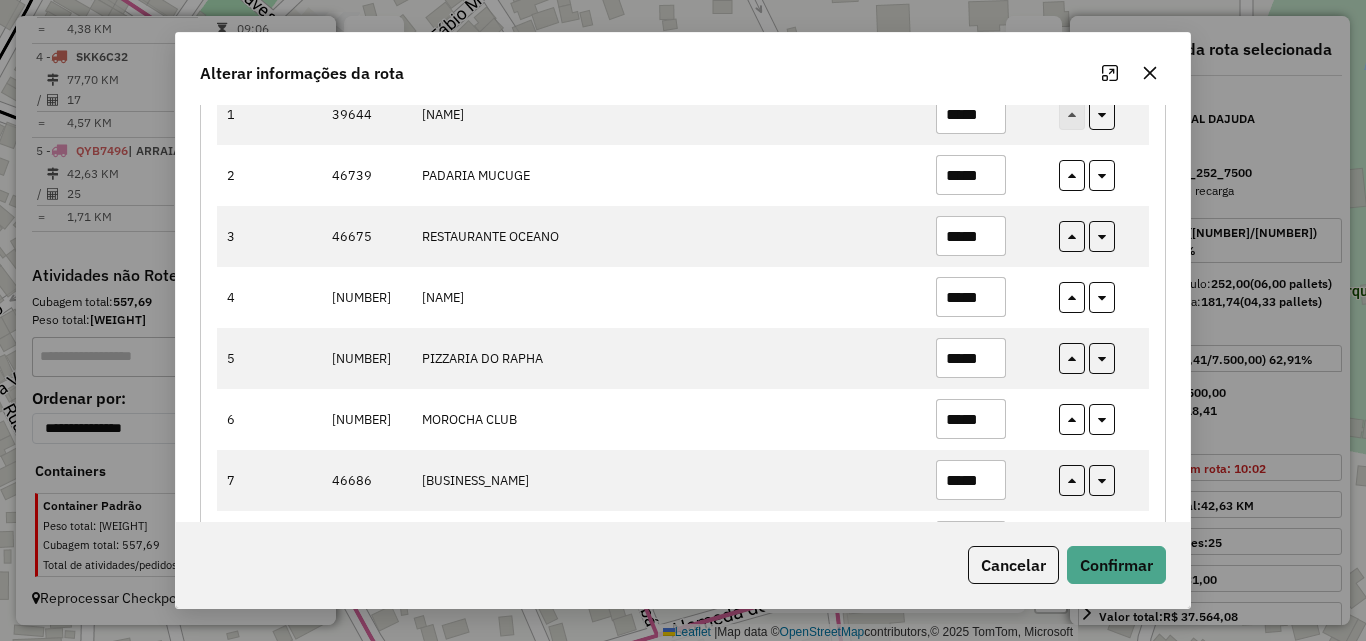 scroll, scrollTop: 0, scrollLeft: 0, axis: both 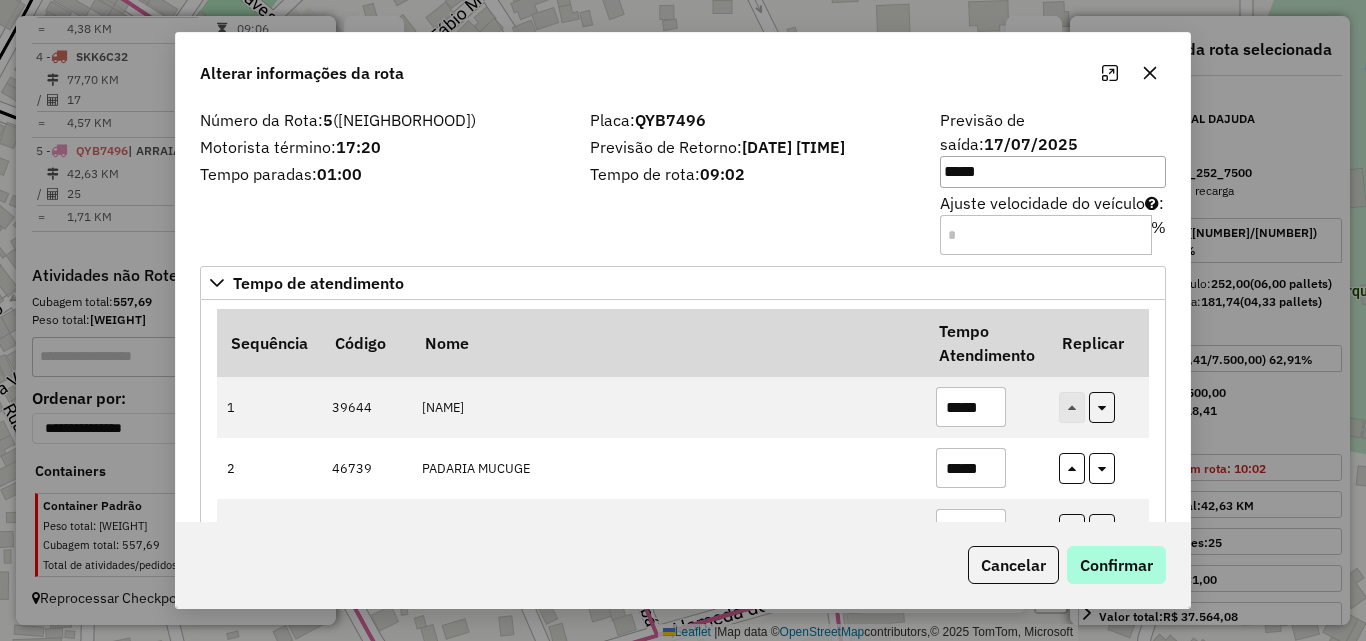 type on "*****" 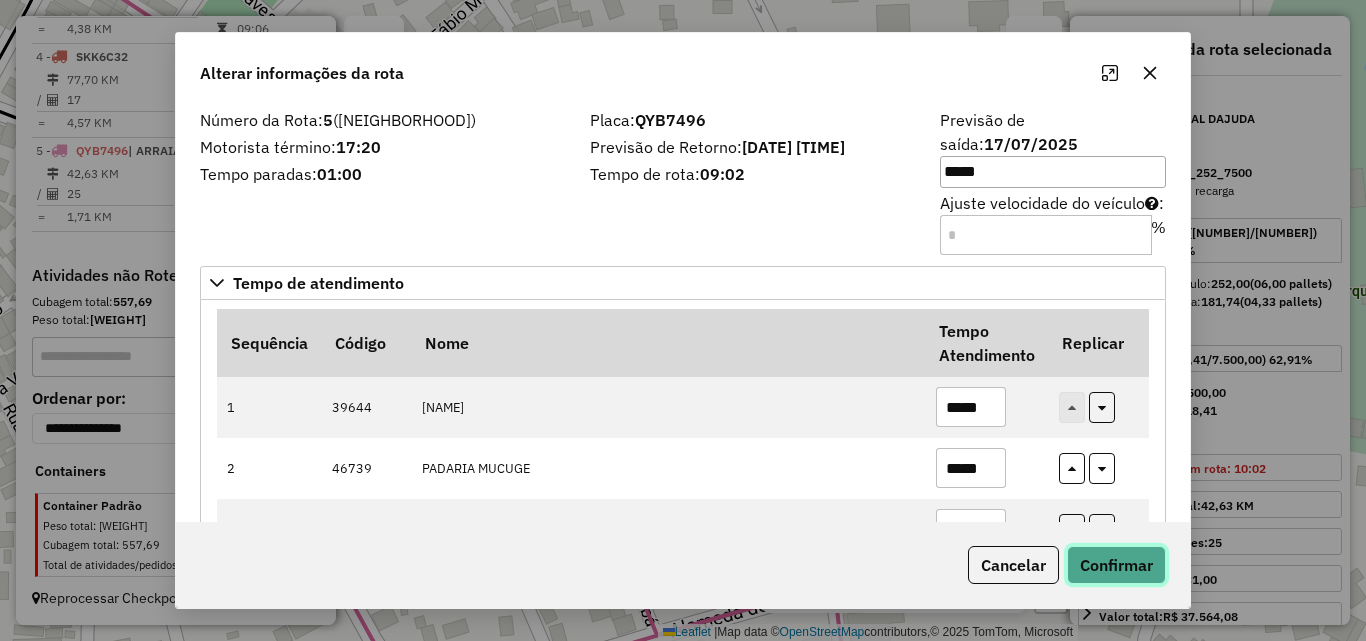 click on "Confirmar" 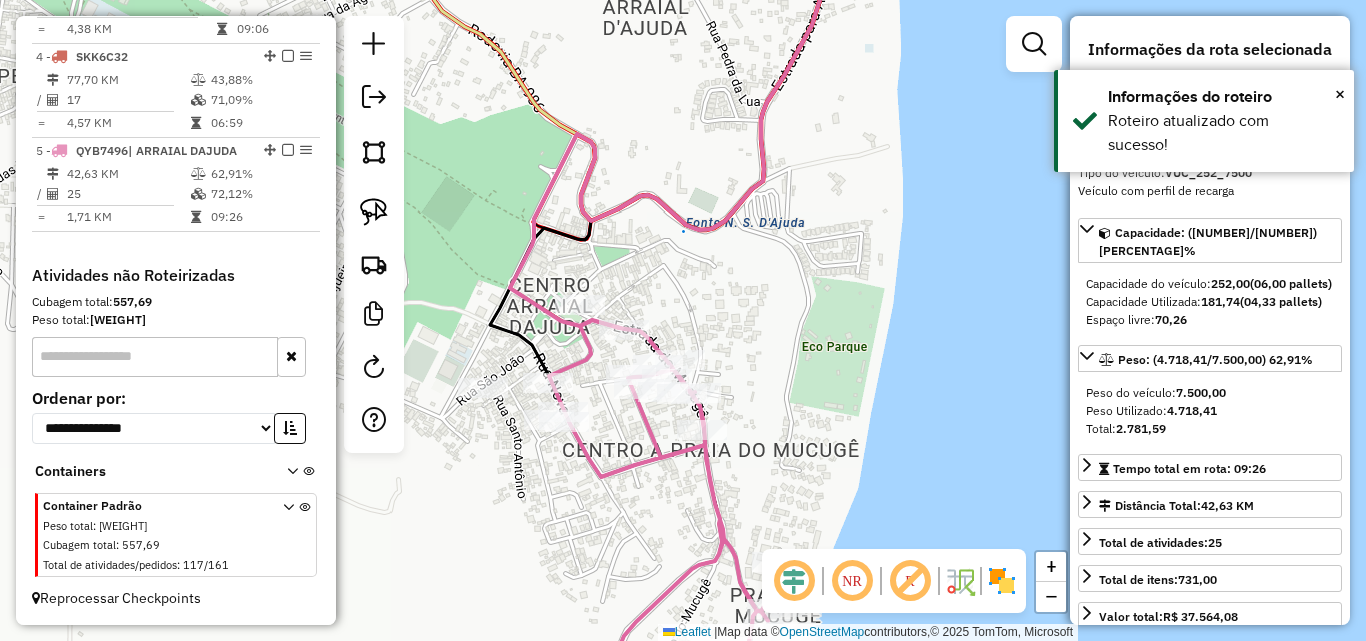 drag, startPoint x: 717, startPoint y: 294, endPoint x: 753, endPoint y: 336, distance: 55.31727 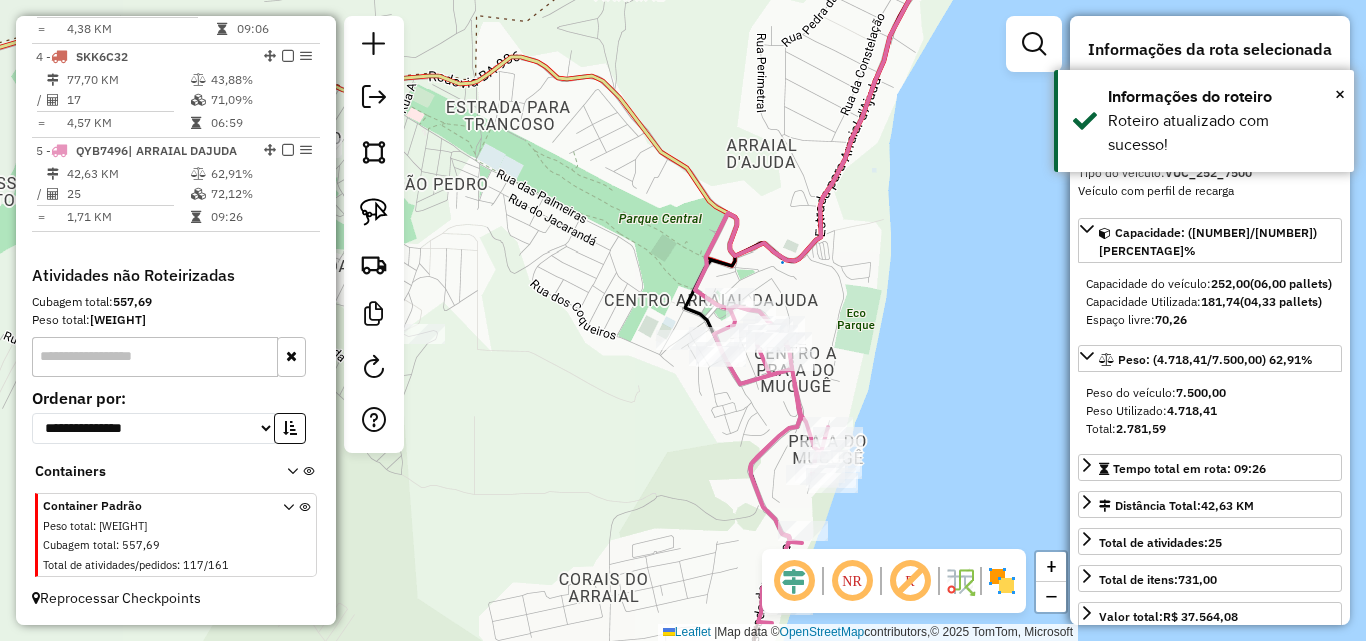 drag, startPoint x: 827, startPoint y: 302, endPoint x: 805, endPoint y: 326, distance: 32.55764 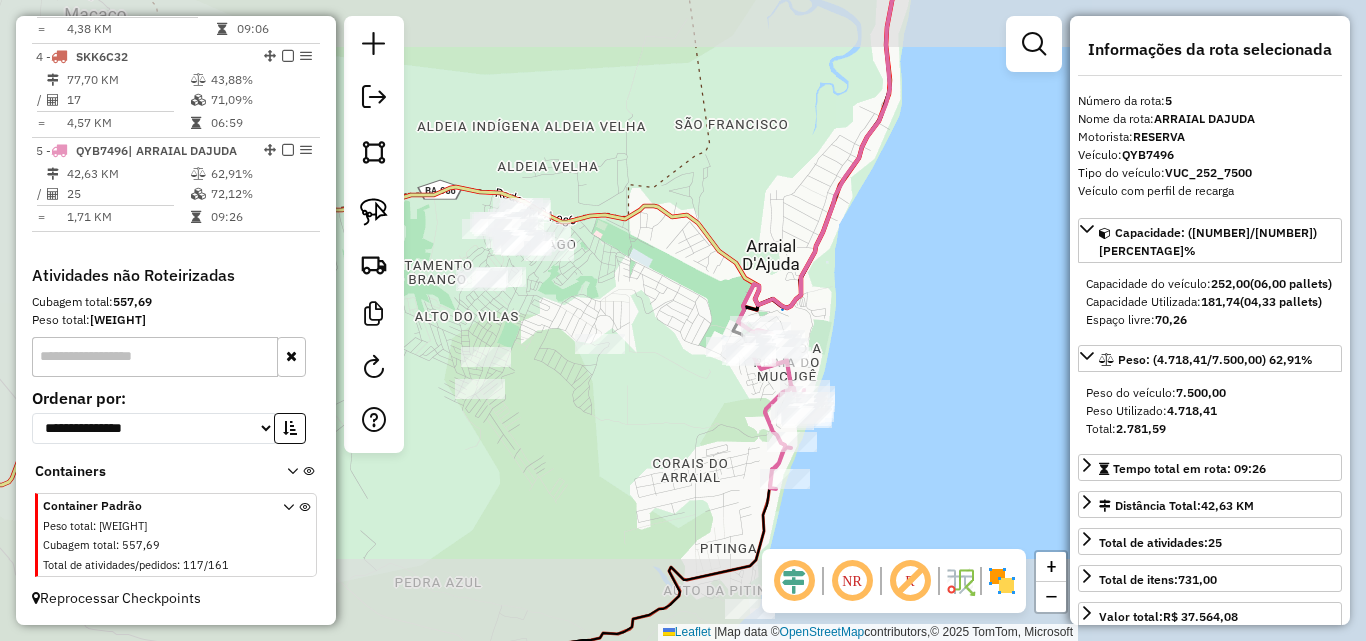drag, startPoint x: 689, startPoint y: 328, endPoint x: 802, endPoint y: 311, distance: 114.27161 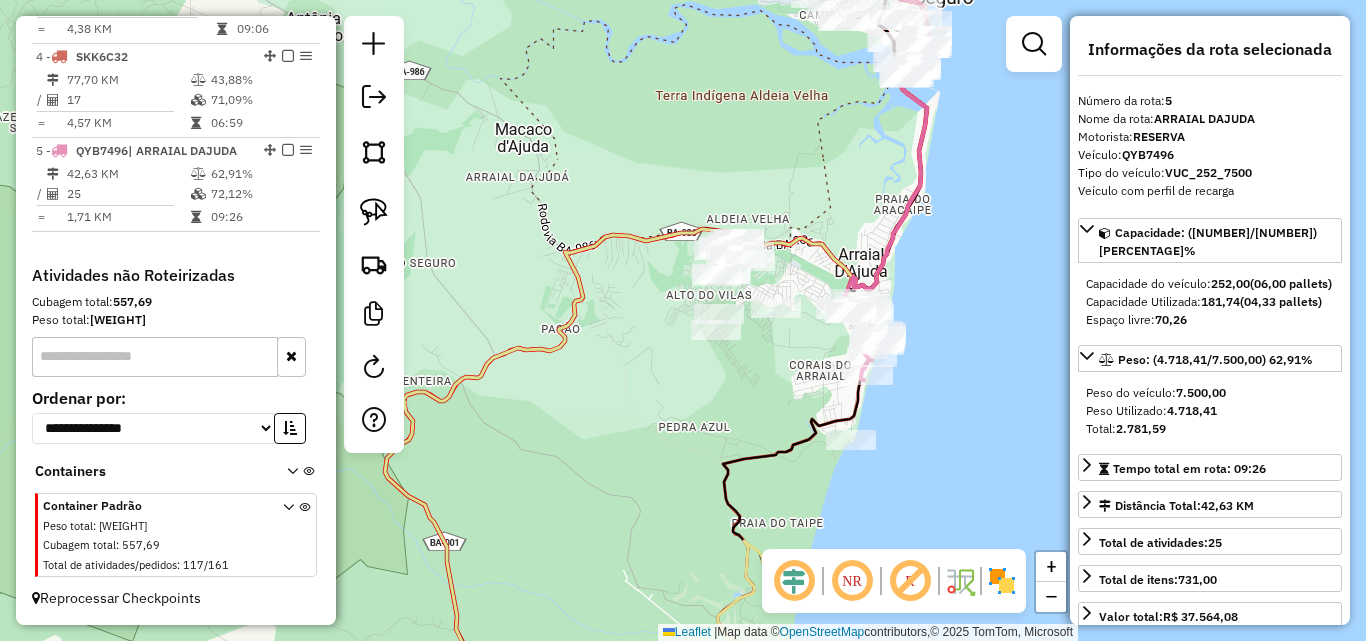 drag, startPoint x: 821, startPoint y: 179, endPoint x: 786, endPoint y: 259, distance: 87.32124 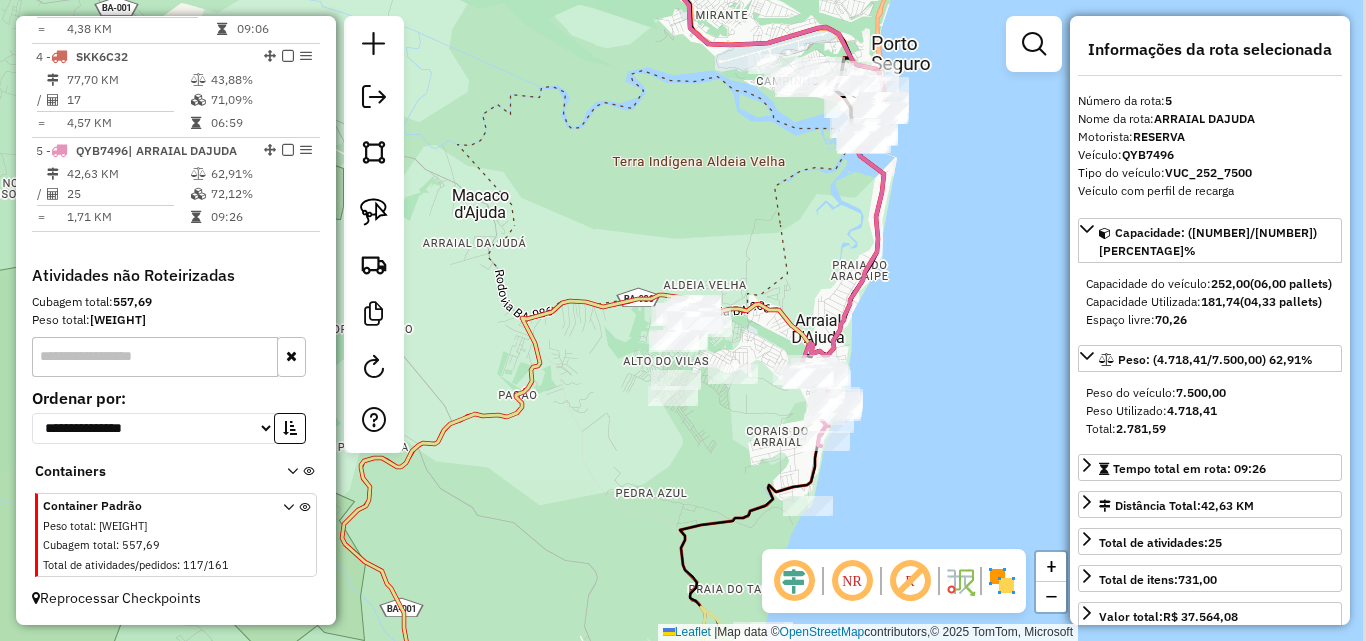 drag, startPoint x: 757, startPoint y: 278, endPoint x: 697, endPoint y: 209, distance: 91.43851 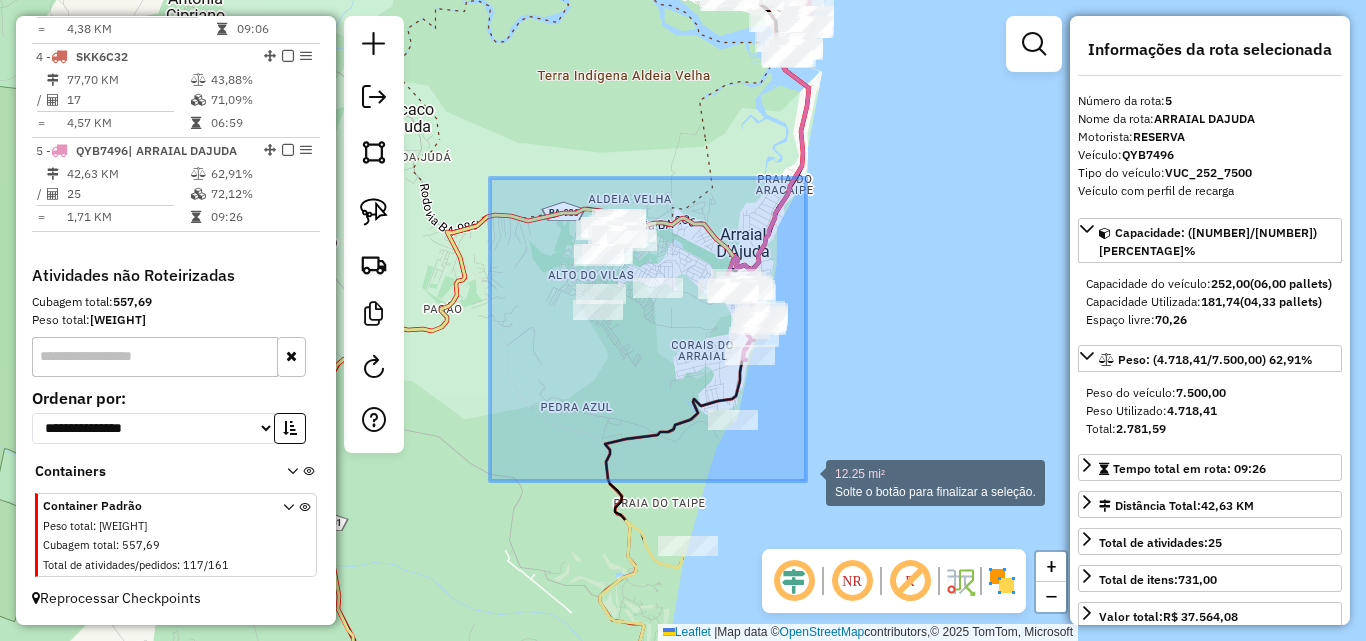 drag, startPoint x: 499, startPoint y: 195, endPoint x: 806, endPoint y: 481, distance: 419.57718 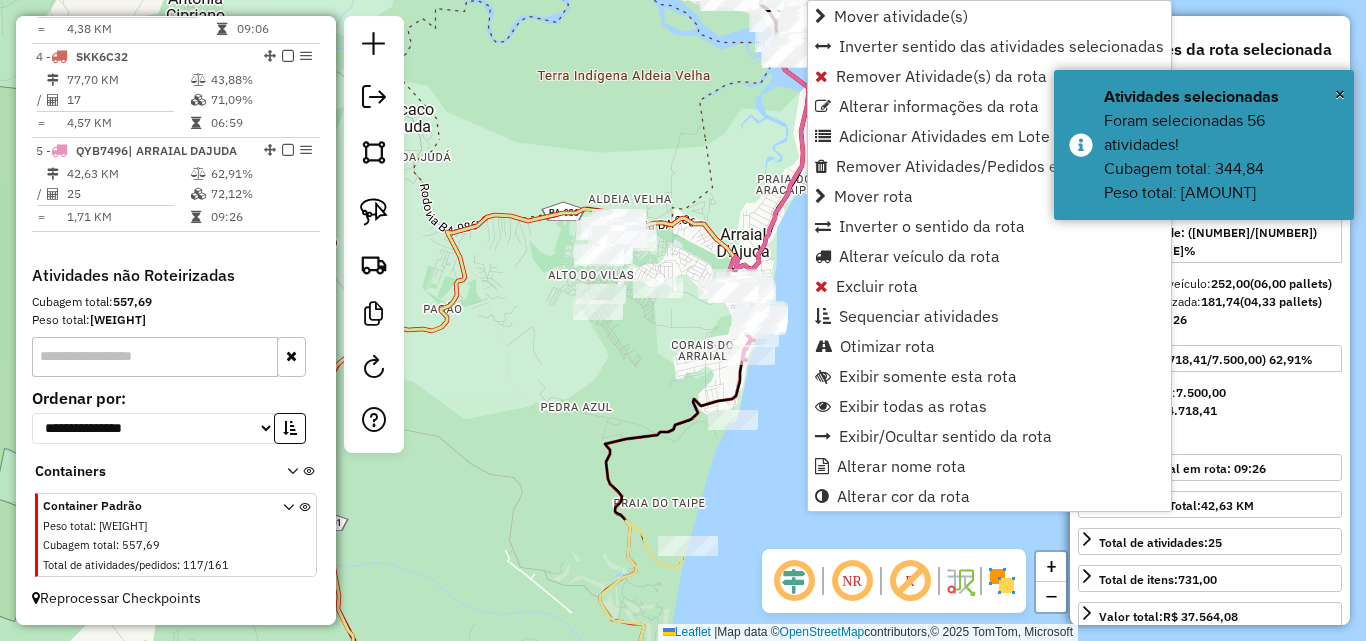 click on "Janela de atendimento Grade de atendimento Capacidade Transportadoras Veículos Cliente Pedidos  Rotas Selecione os dias de semana para filtrar as janelas de atendimento  Seg   Ter   Qua   Qui   Sex   Sáb   Dom  Informe o período da janela de atendimento: De: Até:  Filtrar exatamente a janela do cliente  Considerar janela de atendimento padrão  Selecione os dias de semana para filtrar as grades de atendimento  Seg   Ter   Qua   Qui   Sex   Sáb   Dom   Considerar clientes sem dia de atendimento cadastrado  Clientes fora do dia de atendimento selecionado Filtrar as atividades entre os valores definidos abaixo:  Peso mínimo:   Peso máximo:   Cubagem mínima:   Cubagem máxima:   De:   Até:  Filtrar as atividades entre o tempo de atendimento definido abaixo:  De:   Até:   Considerar capacidade total dos clientes não roteirizados Transportadora: Selecione um ou mais itens Tipo de veículo: Selecione um ou mais itens Veículo: Selecione um ou mais itens Motorista: Selecione um ou mais itens Nome: Rótulo:" 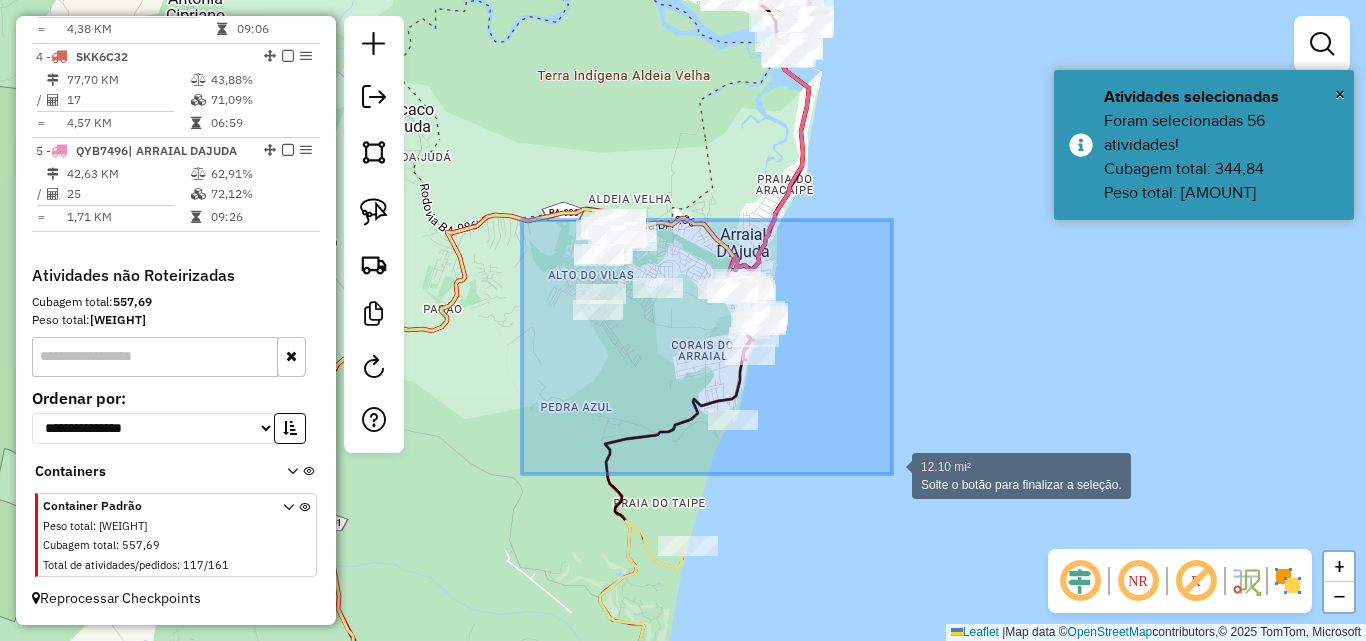 drag, startPoint x: 552, startPoint y: 259, endPoint x: 892, endPoint y: 474, distance: 402.27478 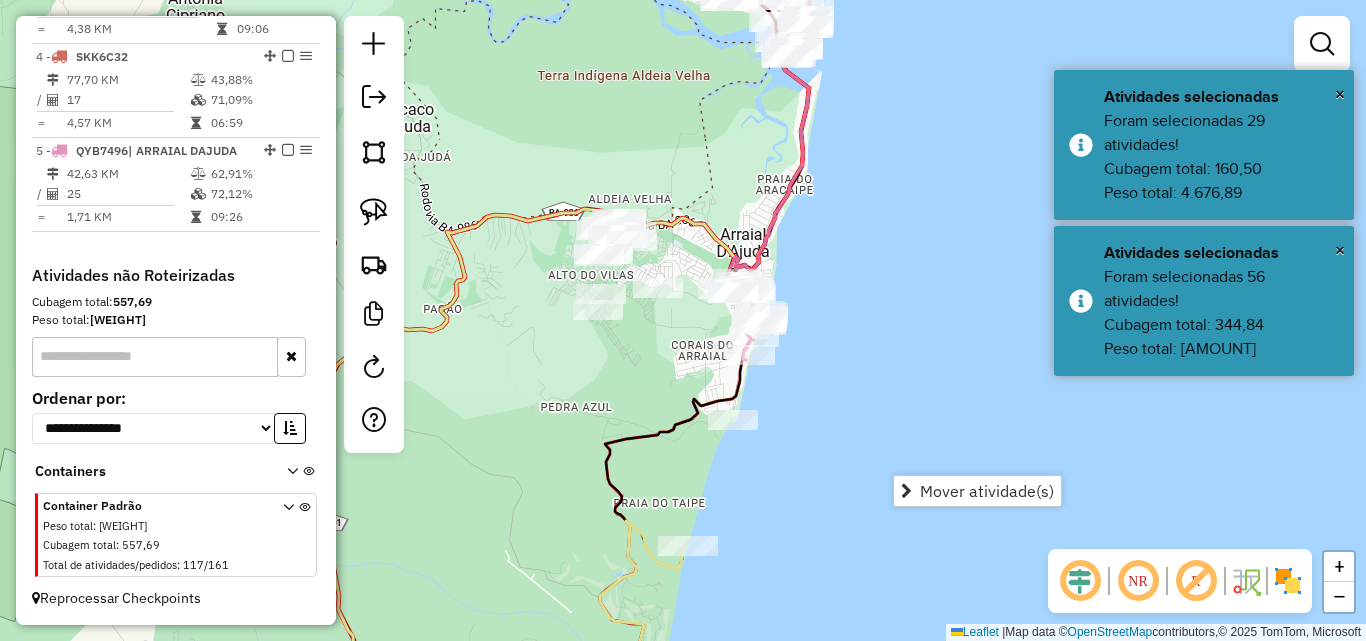 click on "Janela de atendimento Grade de atendimento Capacidade Transportadoras Veículos Cliente Pedidos  Rotas Selecione os dias de semana para filtrar as janelas de atendimento  Seg   Ter   Qua   Qui   Sex   Sáb   Dom  Informe o período da janela de atendimento: De: Até:  Filtrar exatamente a janela do cliente  Considerar janela de atendimento padrão  Selecione os dias de semana para filtrar as grades de atendimento  Seg   Ter   Qua   Qui   Sex   Sáb   Dom   Considerar clientes sem dia de atendimento cadastrado  Clientes fora do dia de atendimento selecionado Filtrar as atividades entre os valores definidos abaixo:  Peso mínimo:   Peso máximo:   Cubagem mínima:   Cubagem máxima:   De:   Até:  Filtrar as atividades entre o tempo de atendimento definido abaixo:  De:   Até:   Considerar capacidade total dos clientes não roteirizados Transportadora: Selecione um ou mais itens Tipo de veículo: Selecione um ou mais itens Veículo: Selecione um ou mais itens Motorista: Selecione um ou mais itens Nome: Rótulo:" 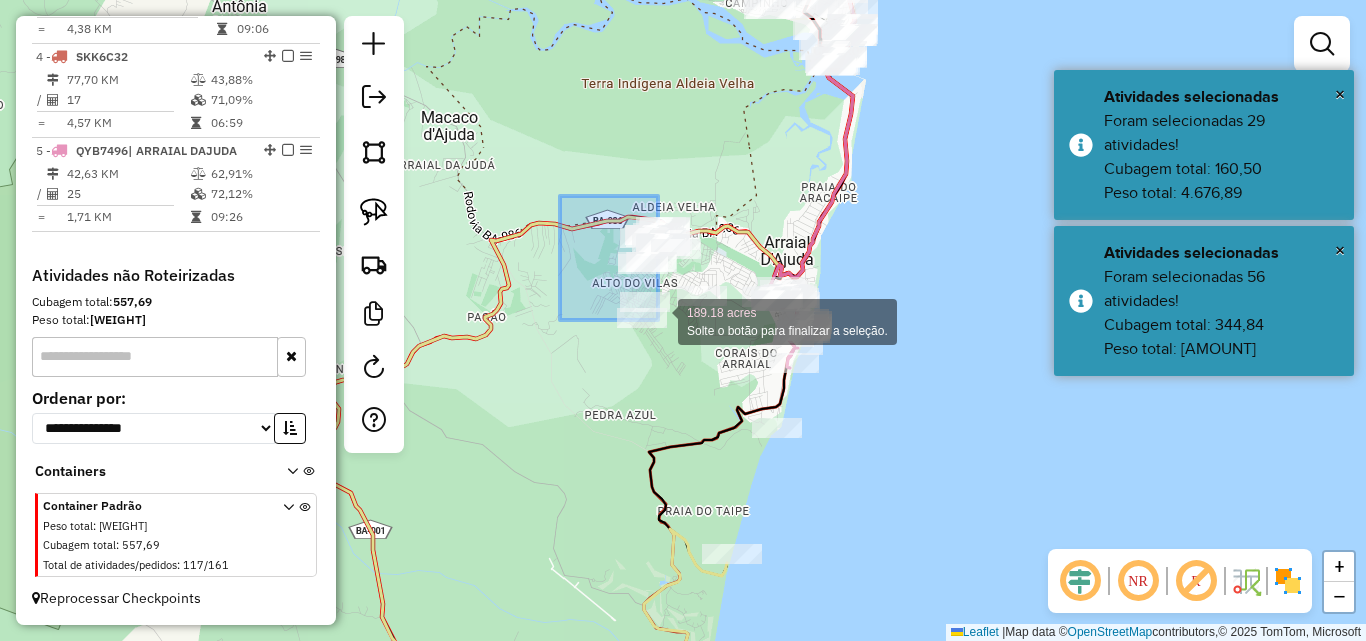 drag, startPoint x: 598, startPoint y: 256, endPoint x: 902, endPoint y: 506, distance: 393.5937 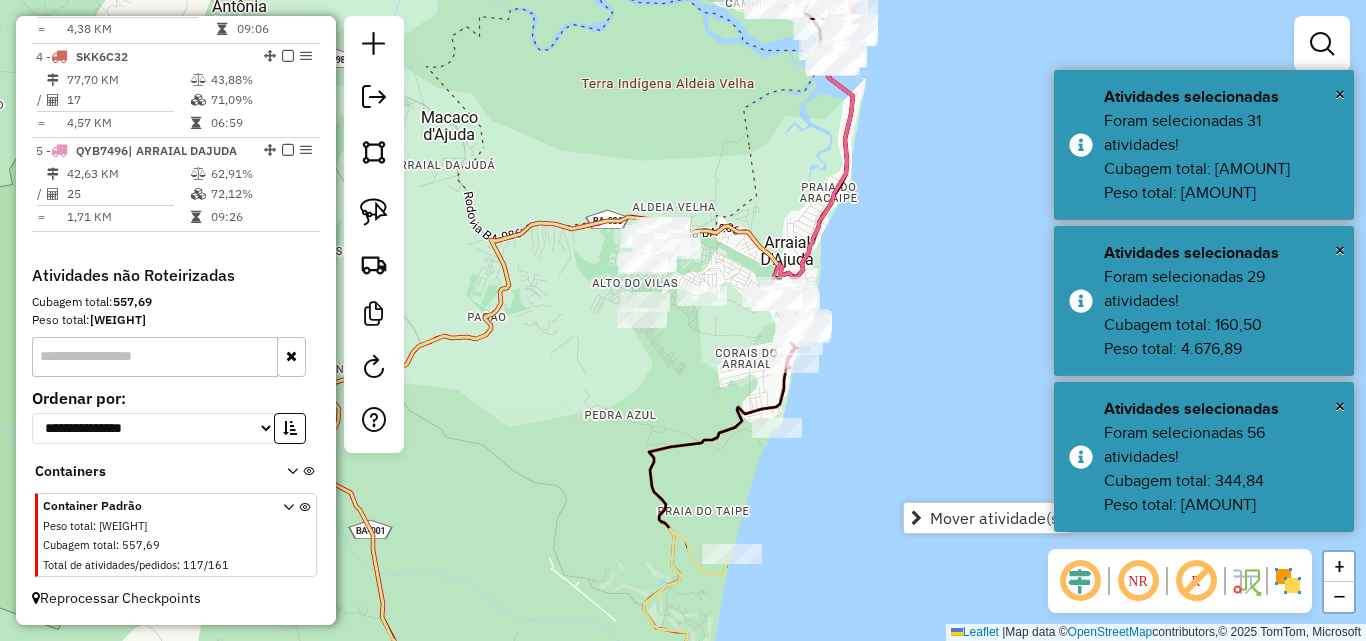 drag, startPoint x: 674, startPoint y: 339, endPoint x: 685, endPoint y: 306, distance: 34.785053 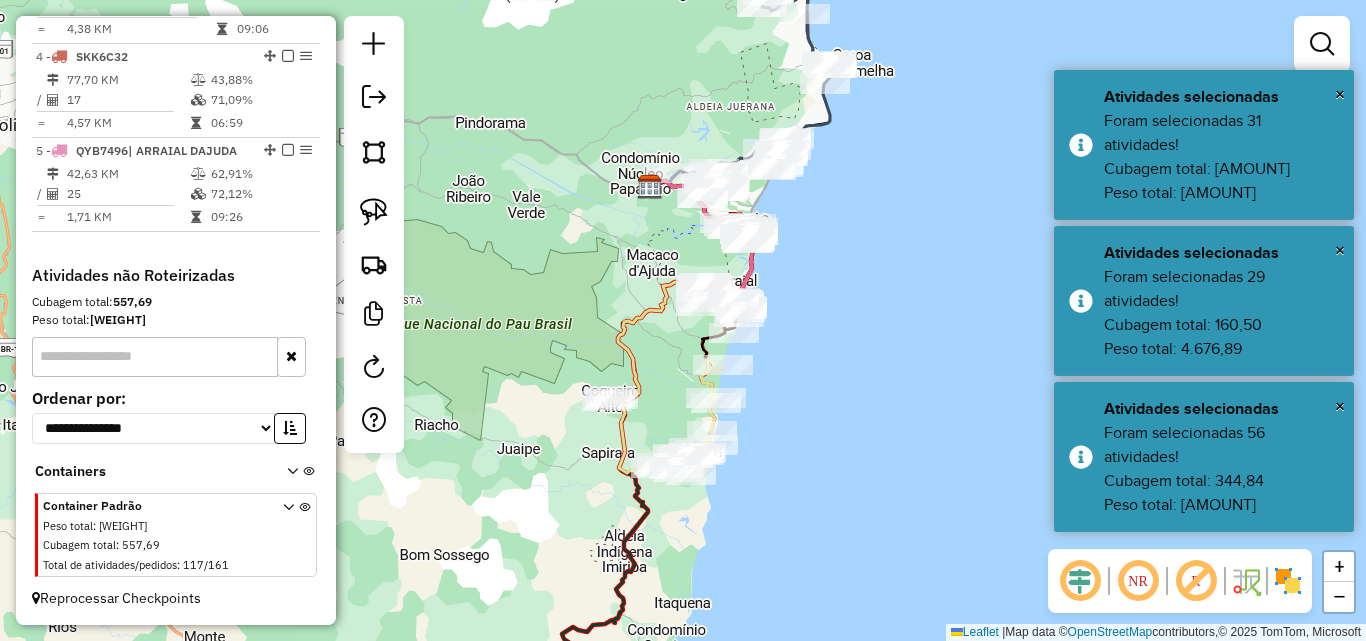 drag, startPoint x: 658, startPoint y: 321, endPoint x: 666, endPoint y: 376, distance: 55.578773 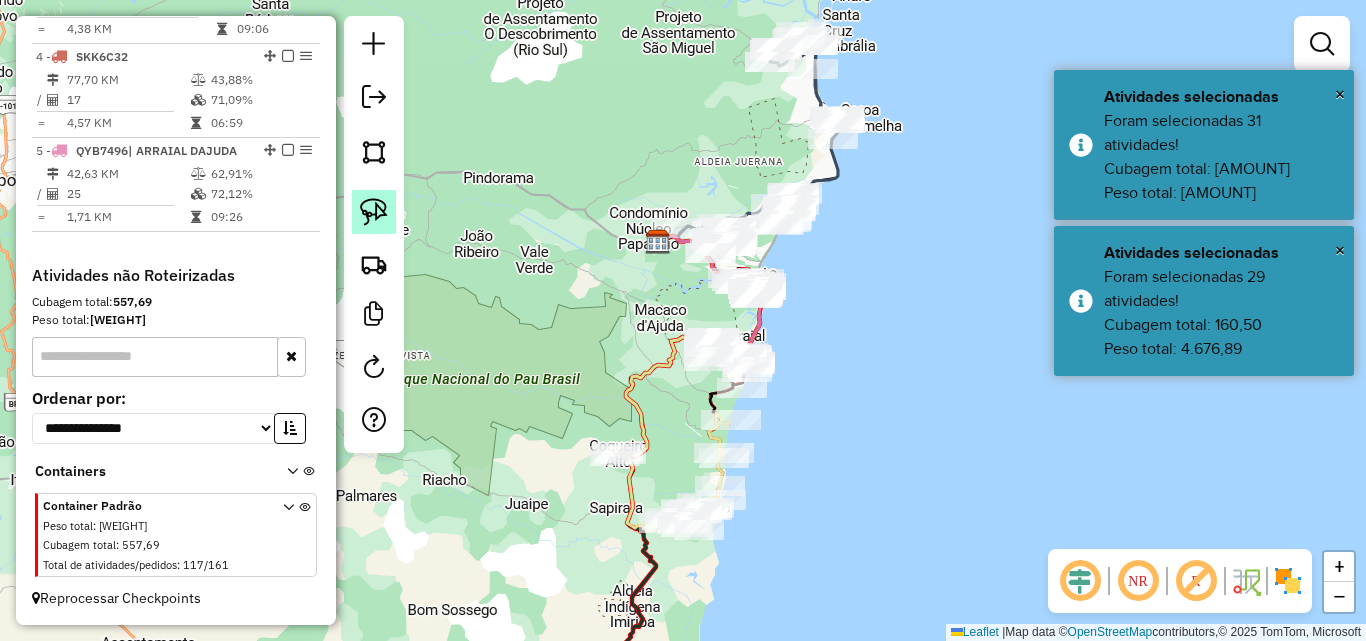 click 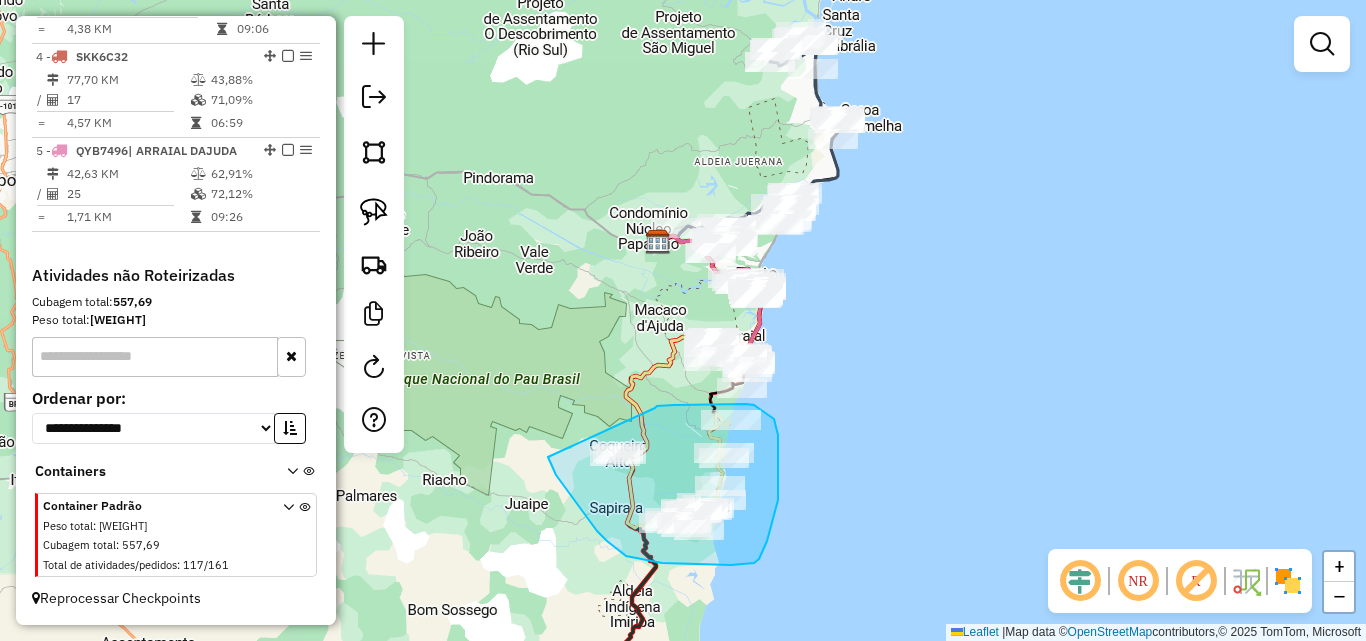 drag, startPoint x: 655, startPoint y: 408, endPoint x: 551, endPoint y: 456, distance: 114.54257 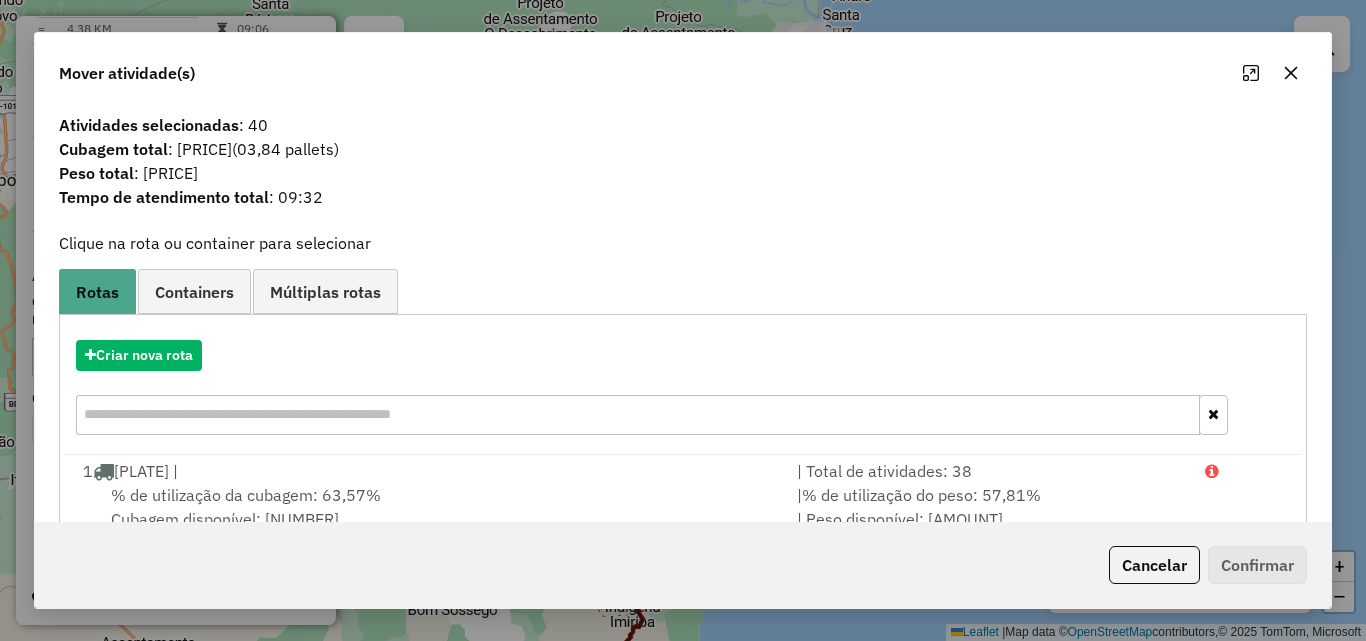 click 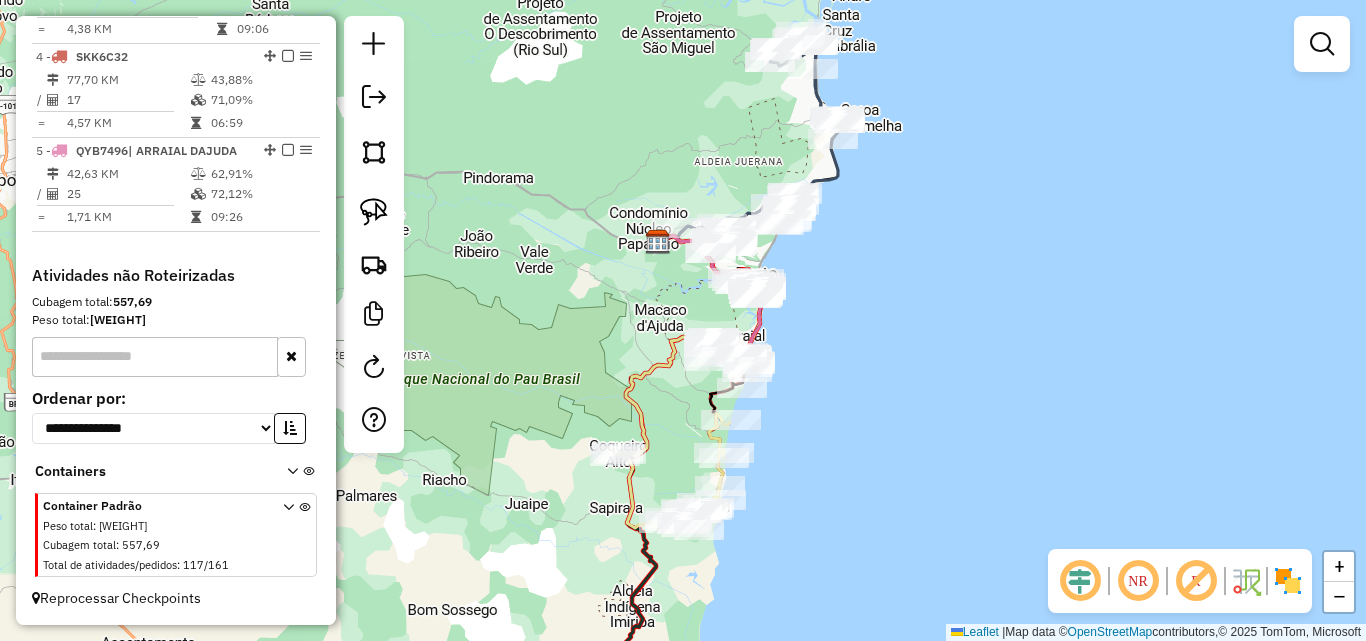drag, startPoint x: 675, startPoint y: 394, endPoint x: 713, endPoint y: 360, distance: 50.990196 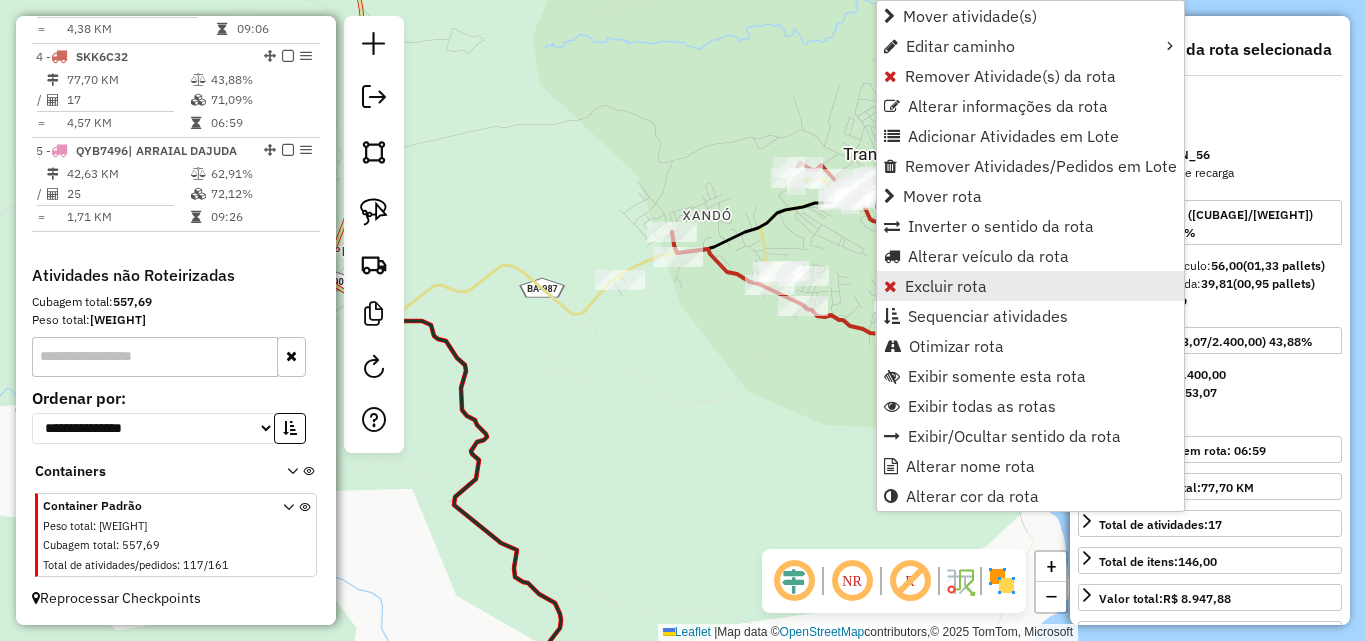 click on "Excluir rota" at bounding box center (946, 286) 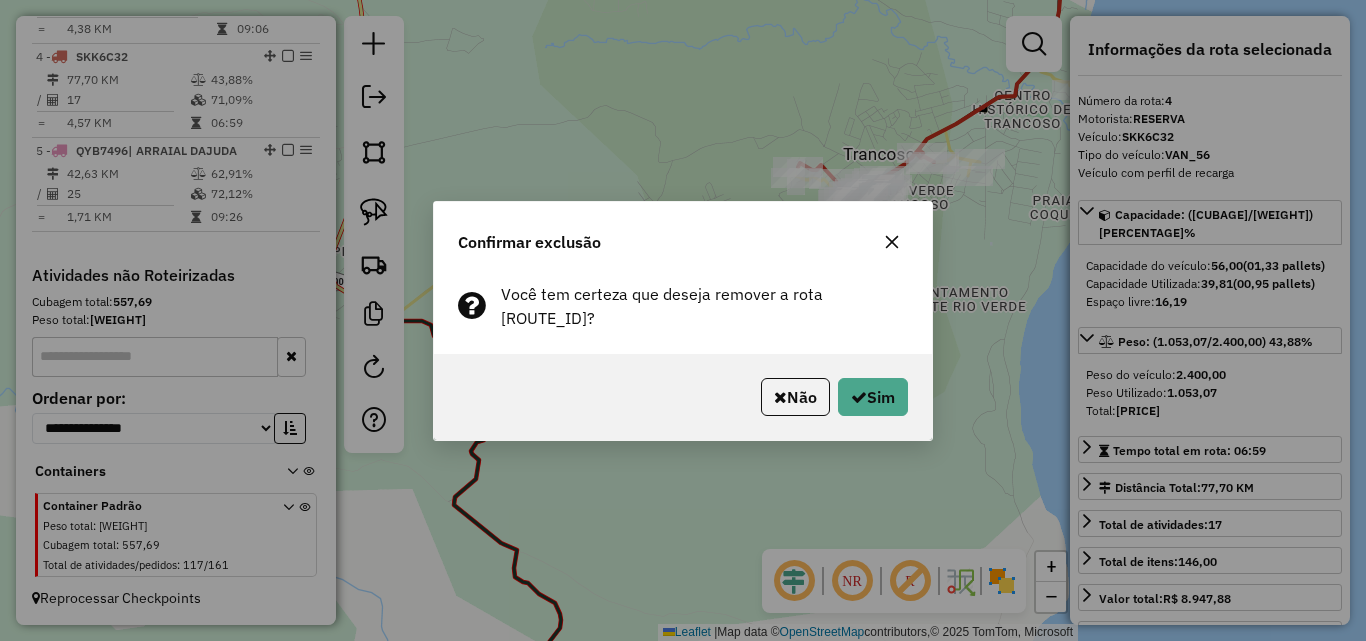 click on "Não   Sim" 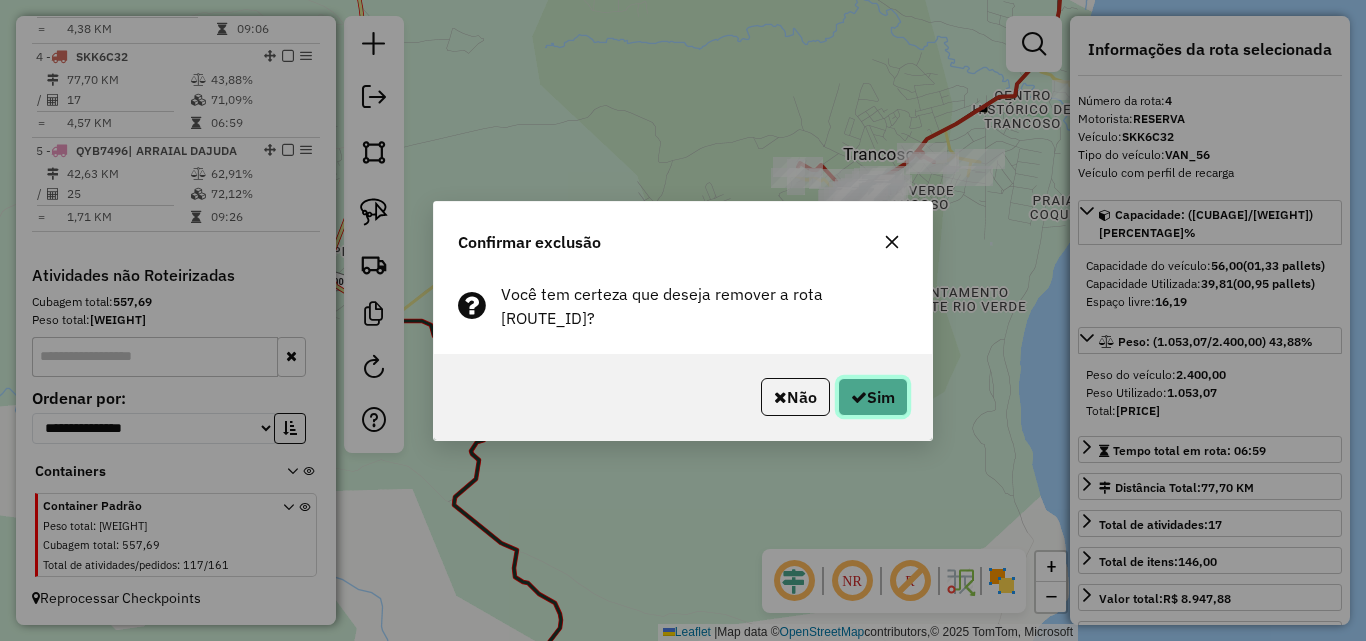 click on "Sim" 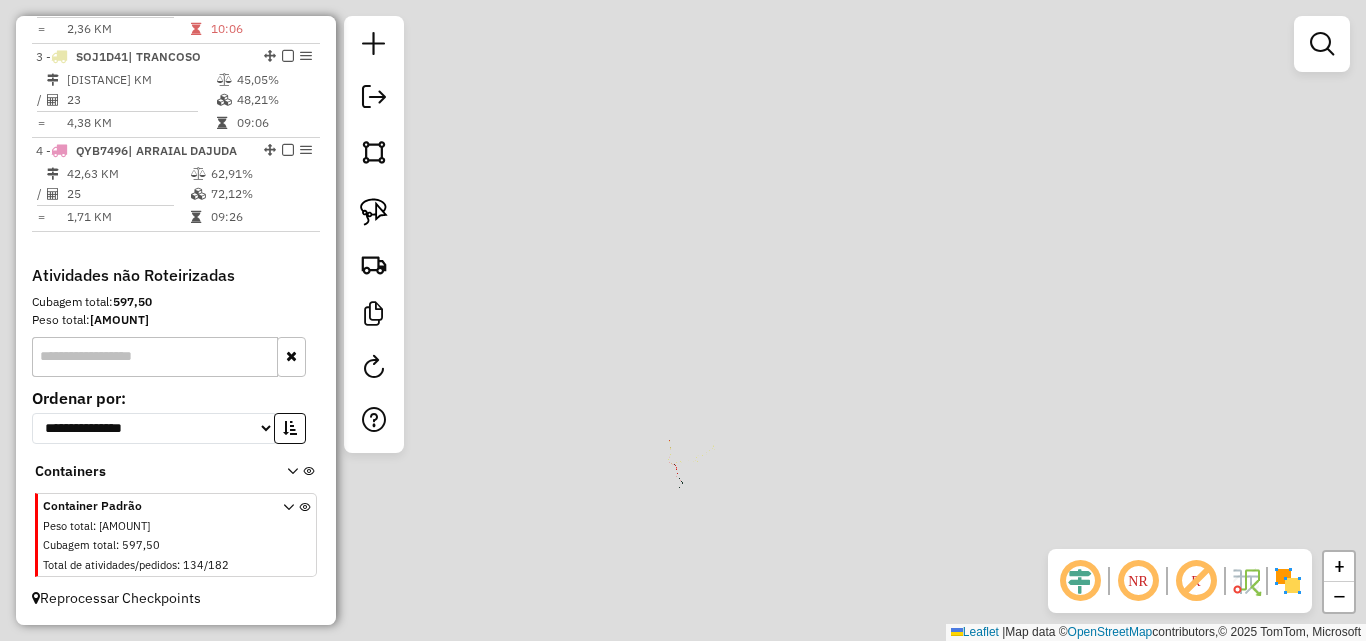 scroll, scrollTop: 928, scrollLeft: 0, axis: vertical 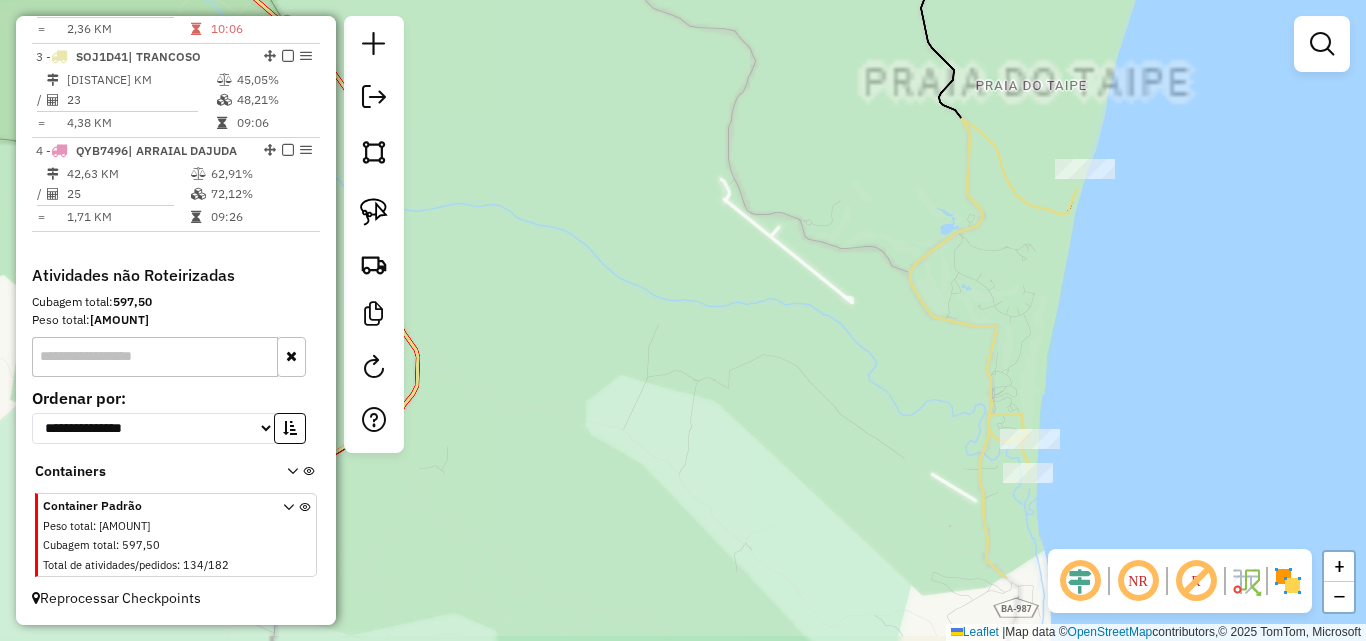 drag, startPoint x: 684, startPoint y: 378, endPoint x: 757, endPoint y: 350, distance: 78.18568 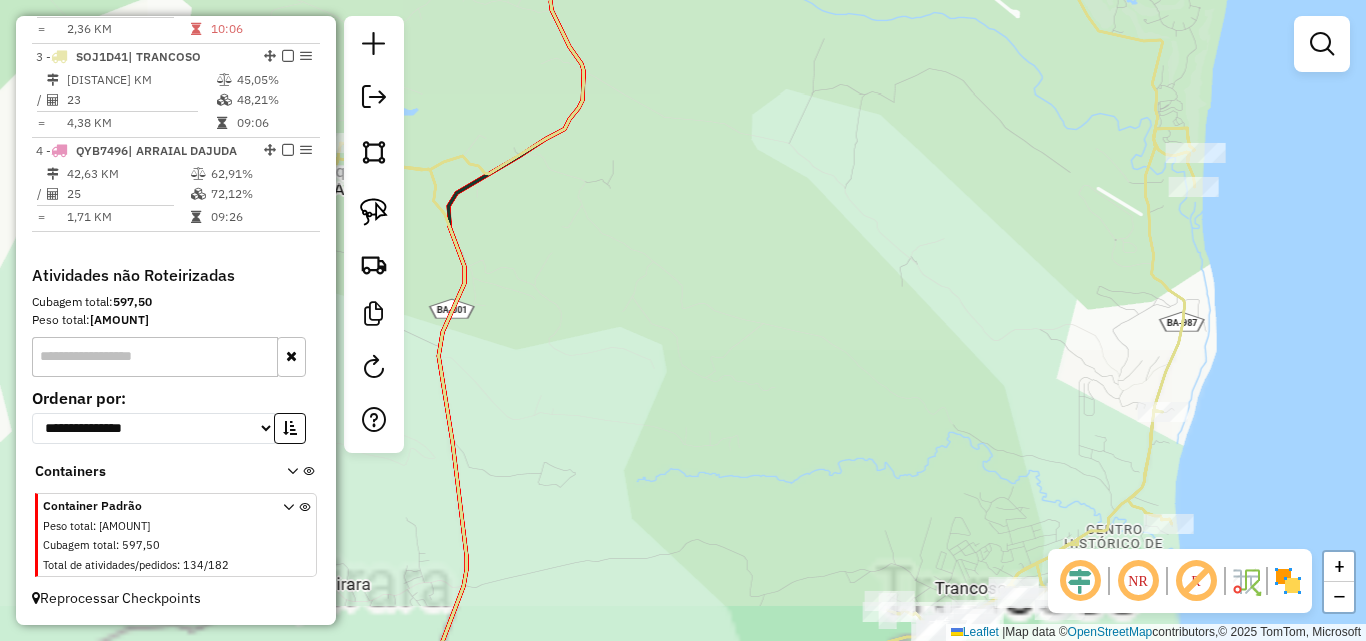 drag, startPoint x: 758, startPoint y: 348, endPoint x: 787, endPoint y: 366, distance: 34.132095 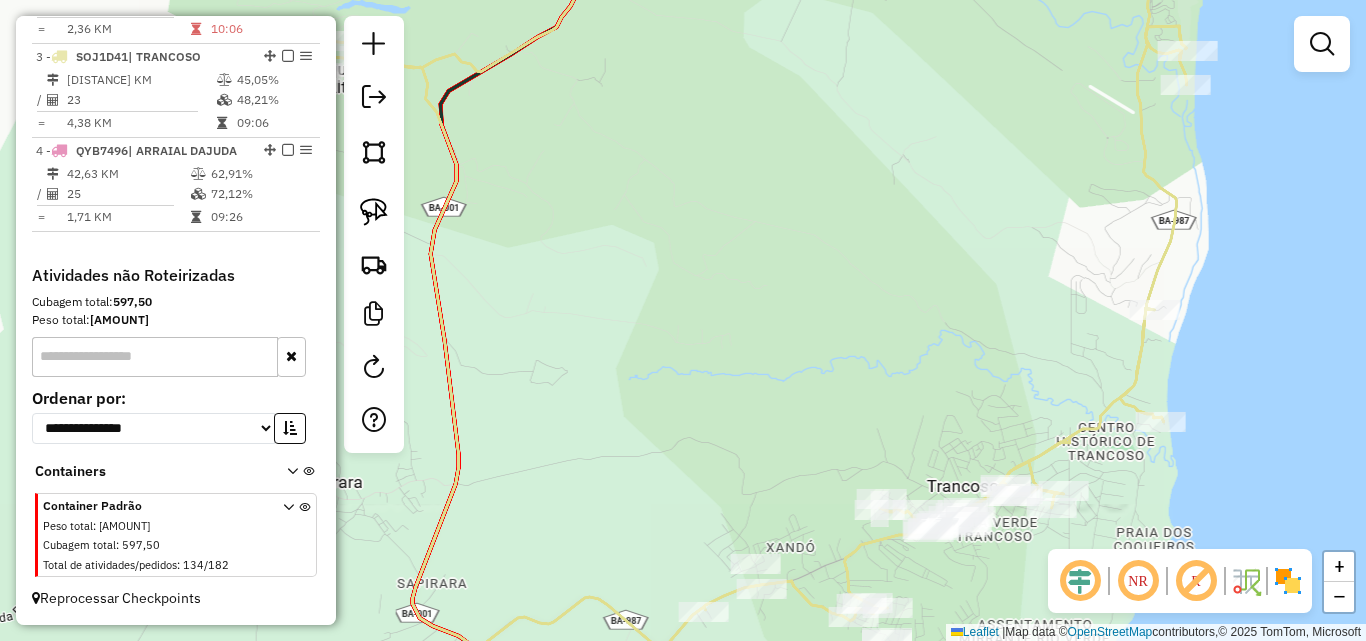 drag, startPoint x: 790, startPoint y: 320, endPoint x: 760, endPoint y: 251, distance: 75.23962 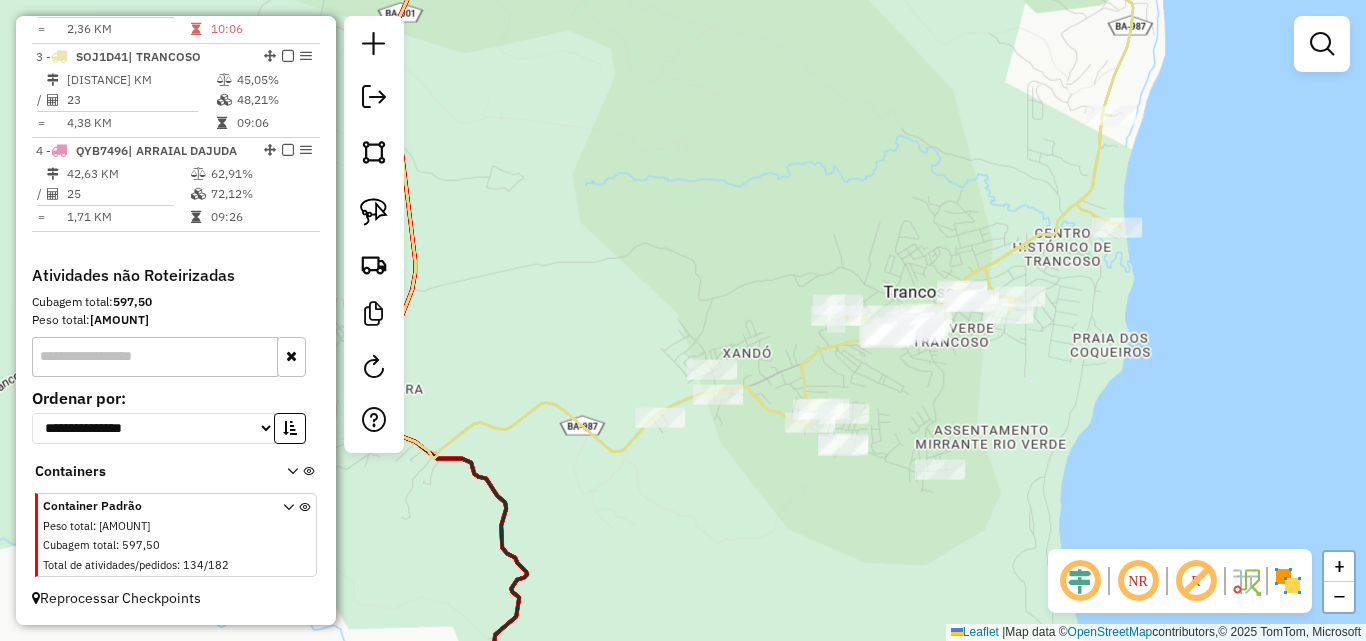 drag, startPoint x: 755, startPoint y: 322, endPoint x: 735, endPoint y: 228, distance: 96.10411 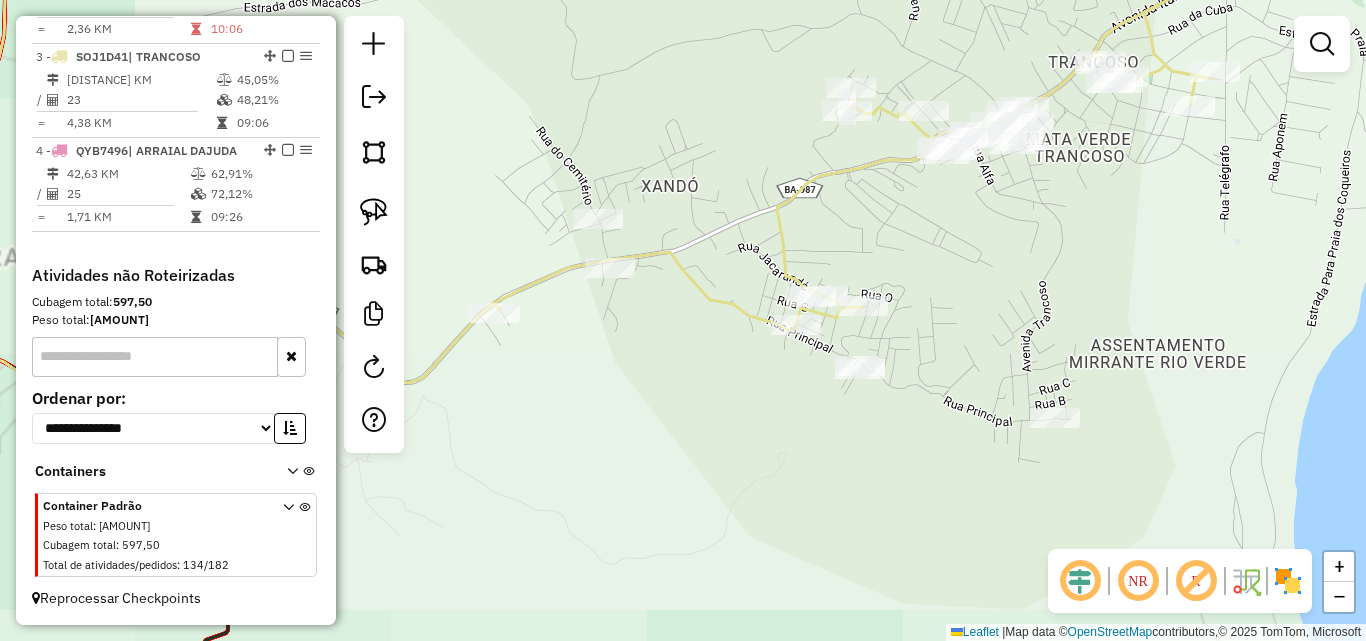 click on "Janela de atendimento Grade de atendimento Capacidade Transportadoras Veículos Cliente Pedidos  Rotas Selecione os dias de semana para filtrar as janelas de atendimento  Seg   Ter   Qua   Qui   Sex   Sáb   Dom  Informe o período da janela de atendimento: De: Até:  Filtrar exatamente a janela do cliente  Considerar janela de atendimento padrão  Selecione os dias de semana para filtrar as grades de atendimento  Seg   Ter   Qua   Qui   Sex   Sáb   Dom   Considerar clientes sem dia de atendimento cadastrado  Clientes fora do dia de atendimento selecionado Filtrar as atividades entre os valores definidos abaixo:  Peso mínimo:   Peso máximo:   Cubagem mínima:   Cubagem máxima:   De:   Até:  Filtrar as atividades entre o tempo de atendimento definido abaixo:  De:   Até:   Considerar capacidade total dos clientes não roteirizados Transportadora: Selecione um ou mais itens Tipo de veículo: Selecione um ou mais itens Veículo: Selecione um ou mais itens Motorista: Selecione um ou mais itens Nome: Rótulo:" 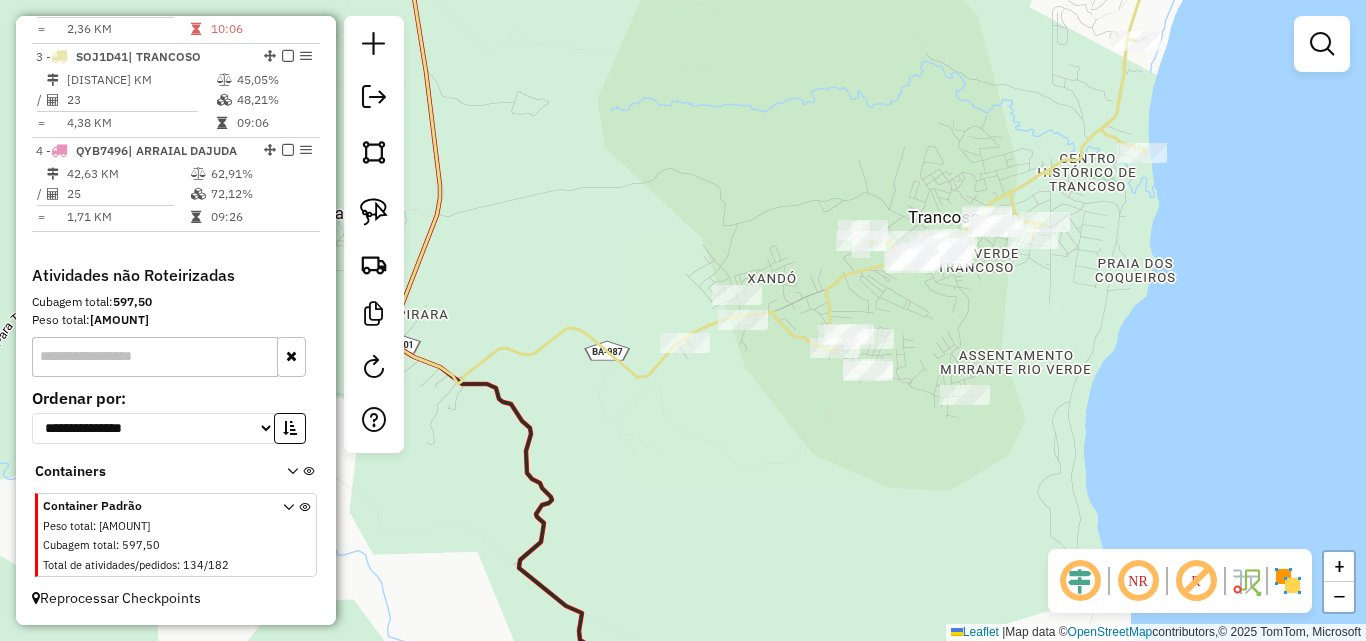 drag, startPoint x: 802, startPoint y: 380, endPoint x: 789, endPoint y: 389, distance: 15.811388 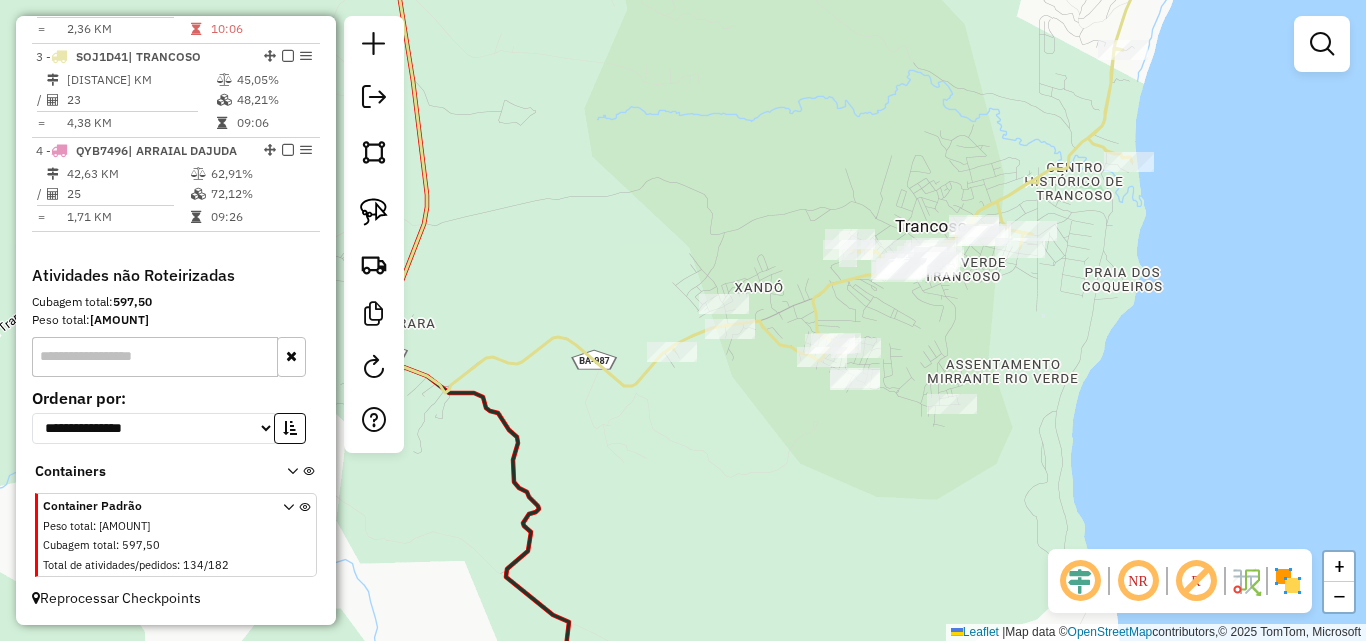click 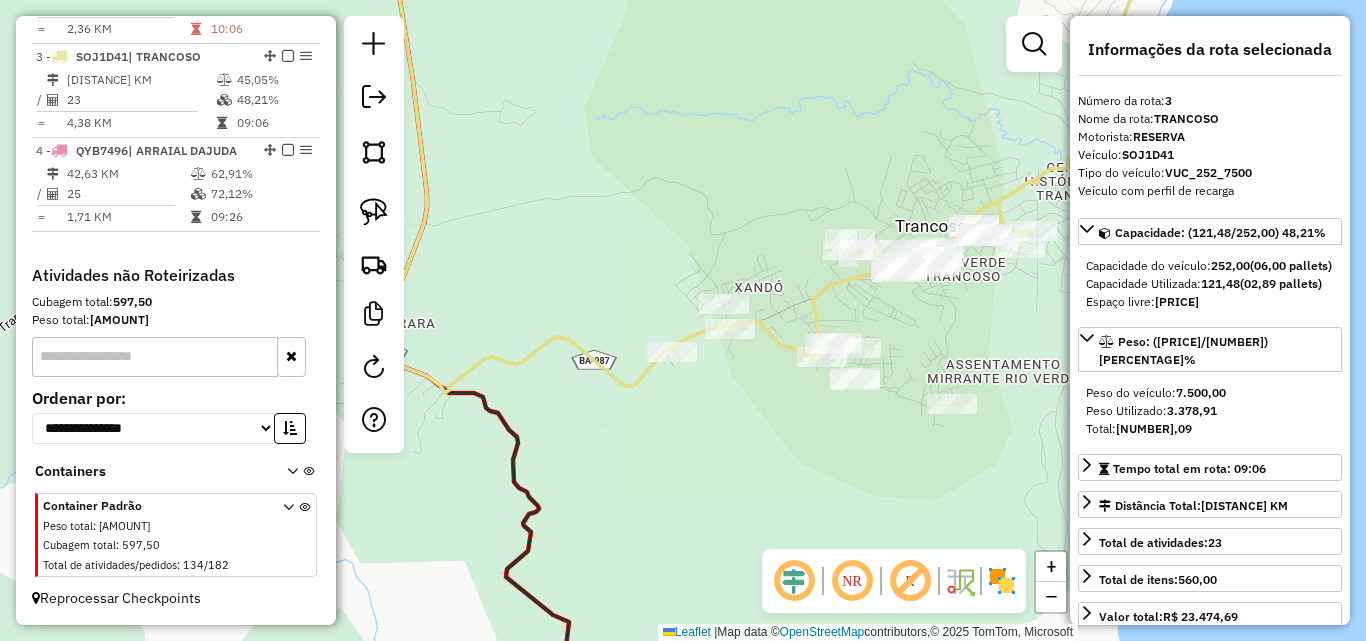 click on "Janela de atendimento Grade de atendimento Capacidade Transportadoras Veículos Cliente Pedidos  Rotas Selecione os dias de semana para filtrar as janelas de atendimento  Seg   Ter   Qua   Qui   Sex   Sáb   Dom  Informe o período da janela de atendimento: De: Até:  Filtrar exatamente a janela do cliente  Considerar janela de atendimento padrão  Selecione os dias de semana para filtrar as grades de atendimento  Seg   Ter   Qua   Qui   Sex   Sáb   Dom   Considerar clientes sem dia de atendimento cadastrado  Clientes fora do dia de atendimento selecionado Filtrar as atividades entre os valores definidos abaixo:  Peso mínimo:   Peso máximo:   Cubagem mínima:   Cubagem máxima:   De:   Até:  Filtrar as atividades entre o tempo de atendimento definido abaixo:  De:   Até:   Considerar capacidade total dos clientes não roteirizados Transportadora: Selecione um ou mais itens Tipo de veículo: Selecione um ou mais itens Veículo: Selecione um ou mais itens Motorista: Selecione um ou mais itens Nome: Rótulo:" 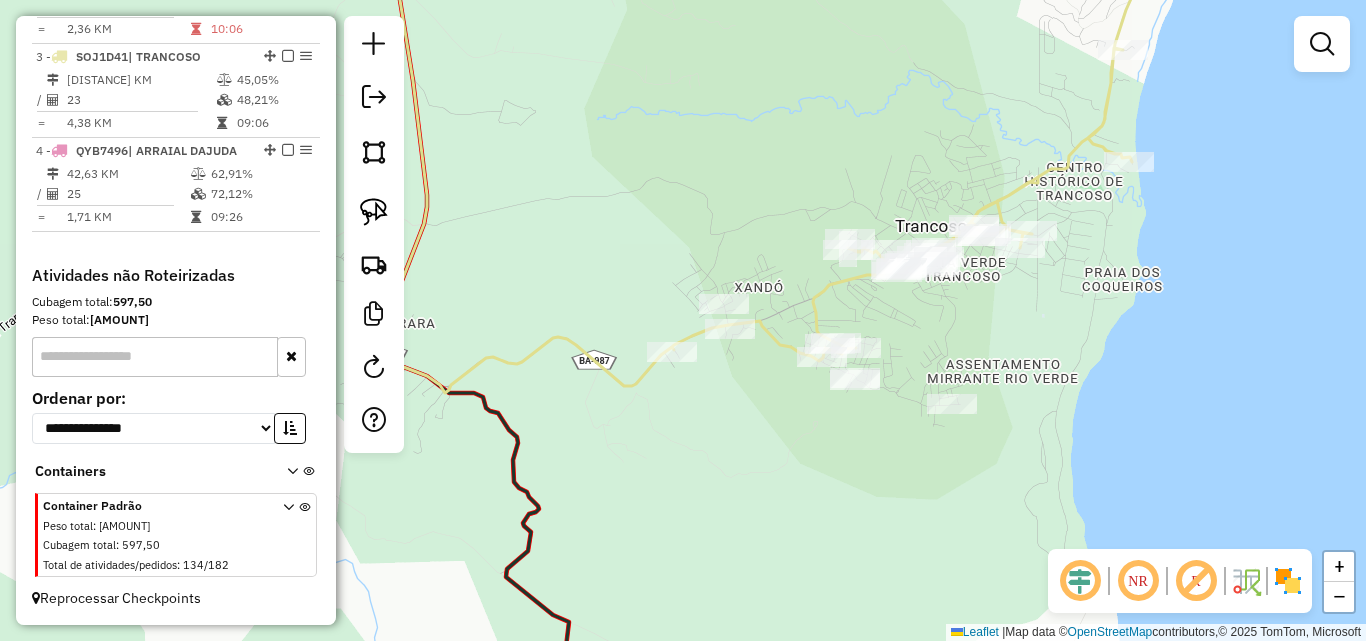 drag, startPoint x: 974, startPoint y: 308, endPoint x: 901, endPoint y: 391, distance: 110.535065 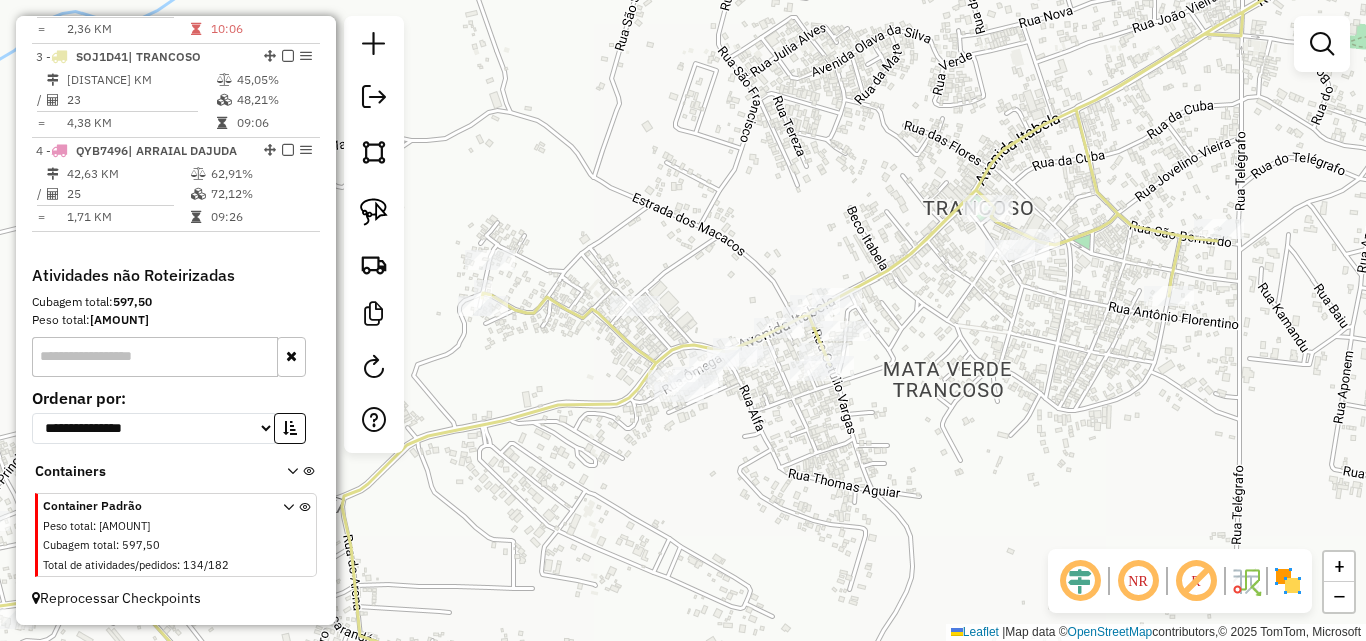 drag, startPoint x: 936, startPoint y: 321, endPoint x: 899, endPoint y: 322, distance: 37.01351 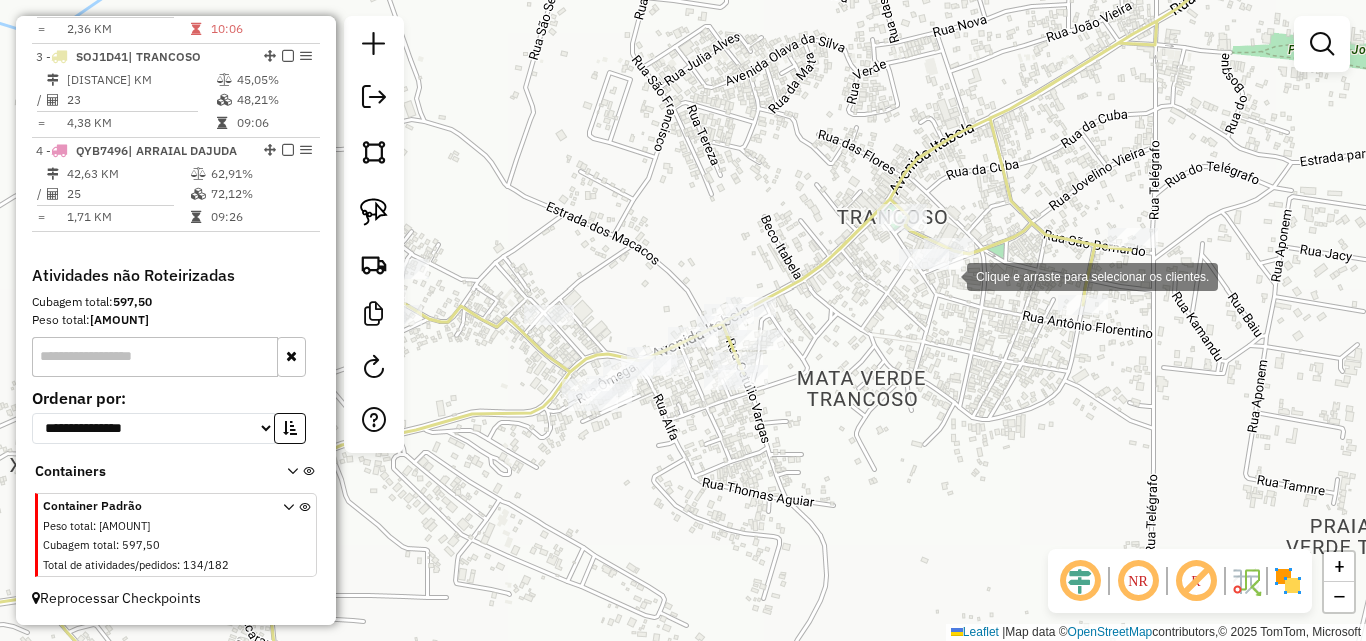 drag, startPoint x: 846, startPoint y: 165, endPoint x: 961, endPoint y: 294, distance: 172.81783 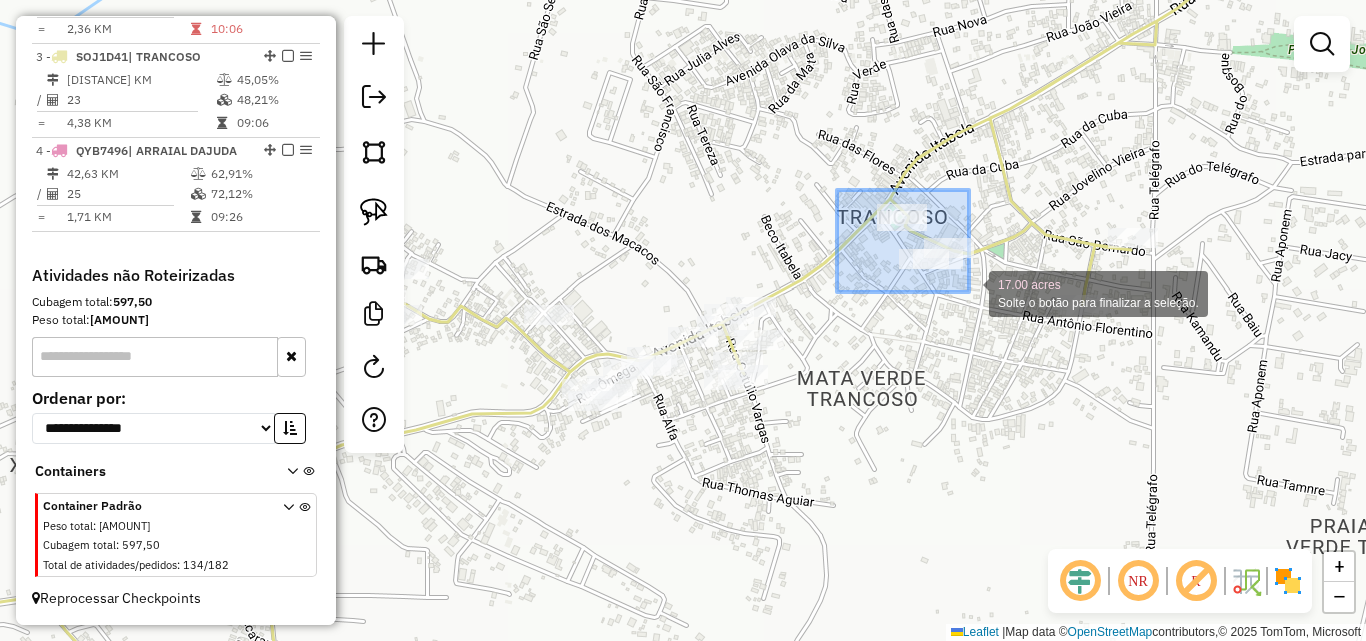 drag, startPoint x: 837, startPoint y: 190, endPoint x: 971, endPoint y: 293, distance: 169.01184 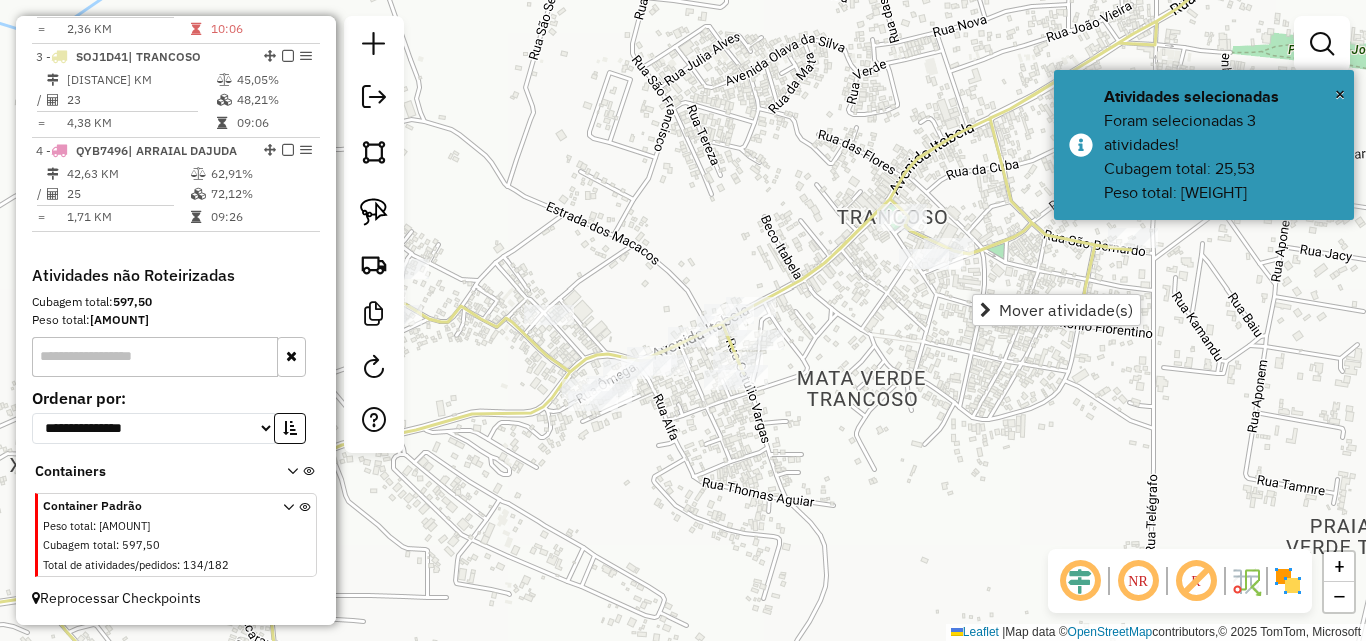 click on "Mover atividade(s)" at bounding box center (1066, 310) 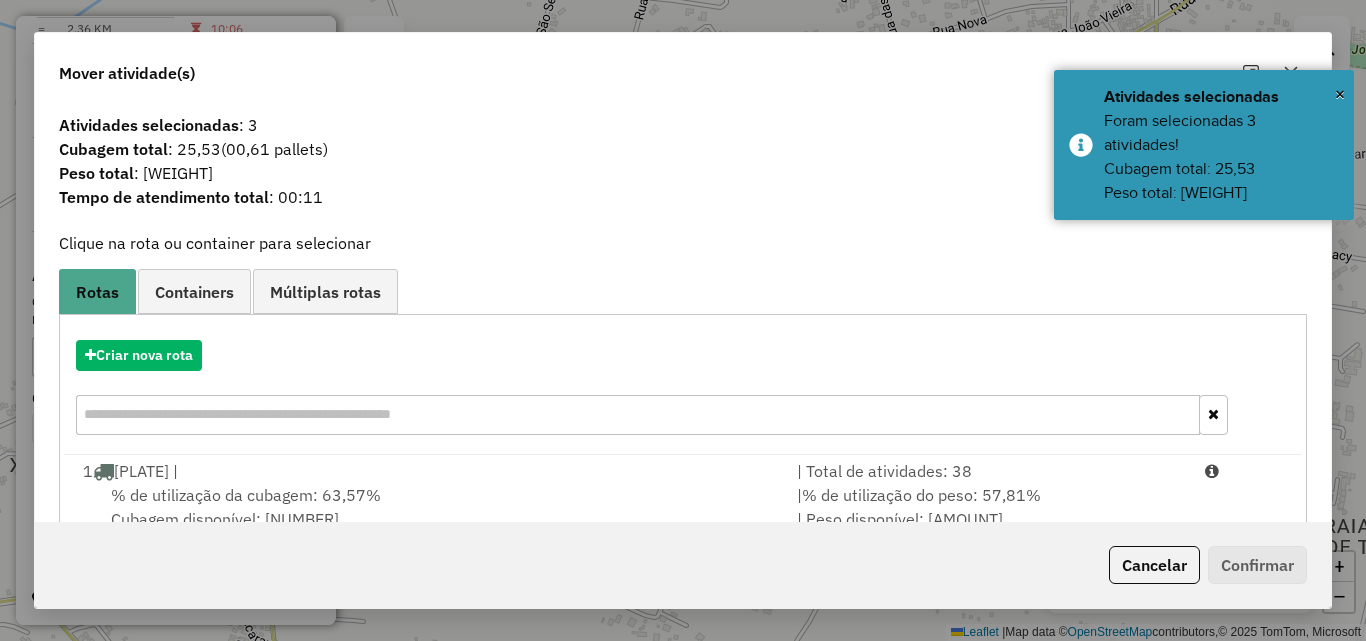 scroll, scrollTop: 291, scrollLeft: 0, axis: vertical 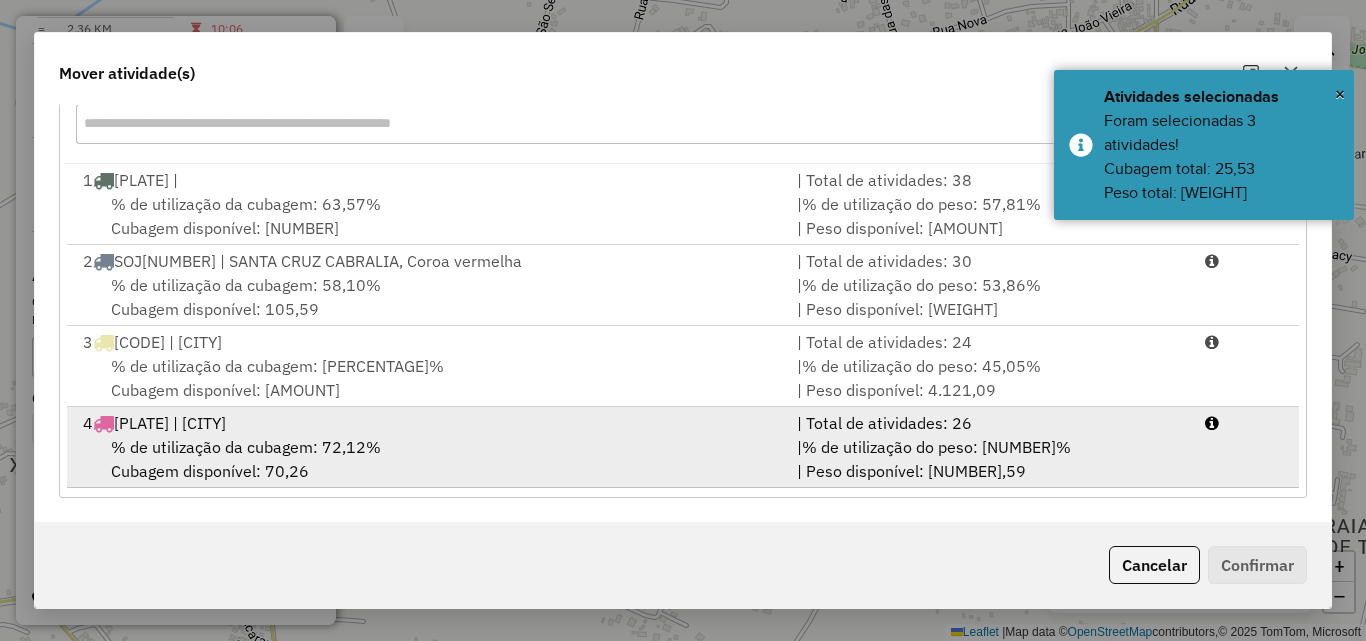 click on "% de utilização da cubagem: 72,12%  Cubagem disponível: 70,26" at bounding box center [428, 459] 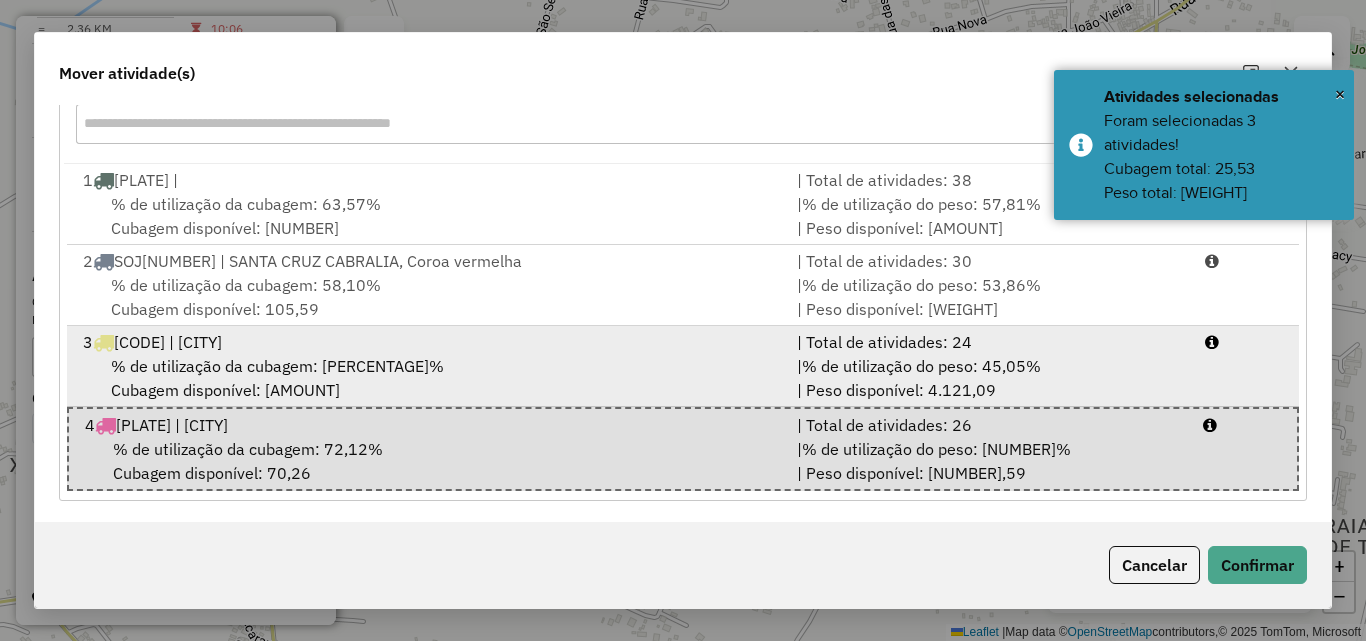 click on "|  % de utilização do peso: 45,05%  | Peso disponível: 4.121,09" at bounding box center [989, 378] 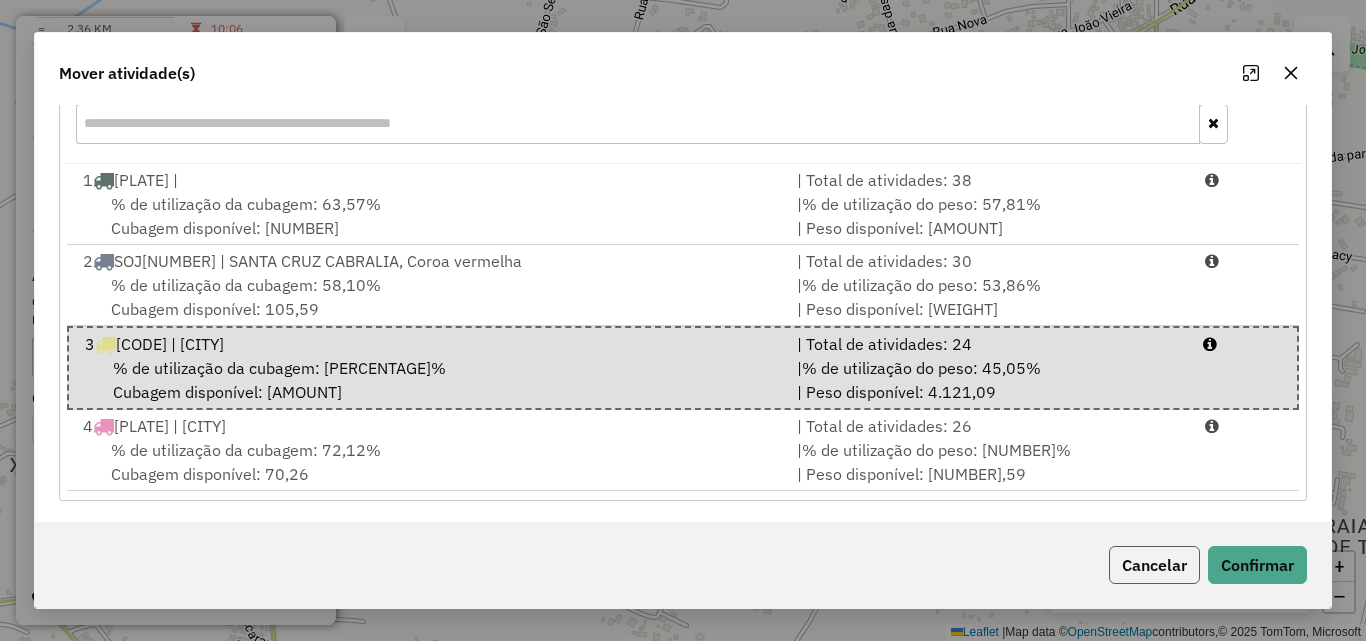 click on "Cancelar" 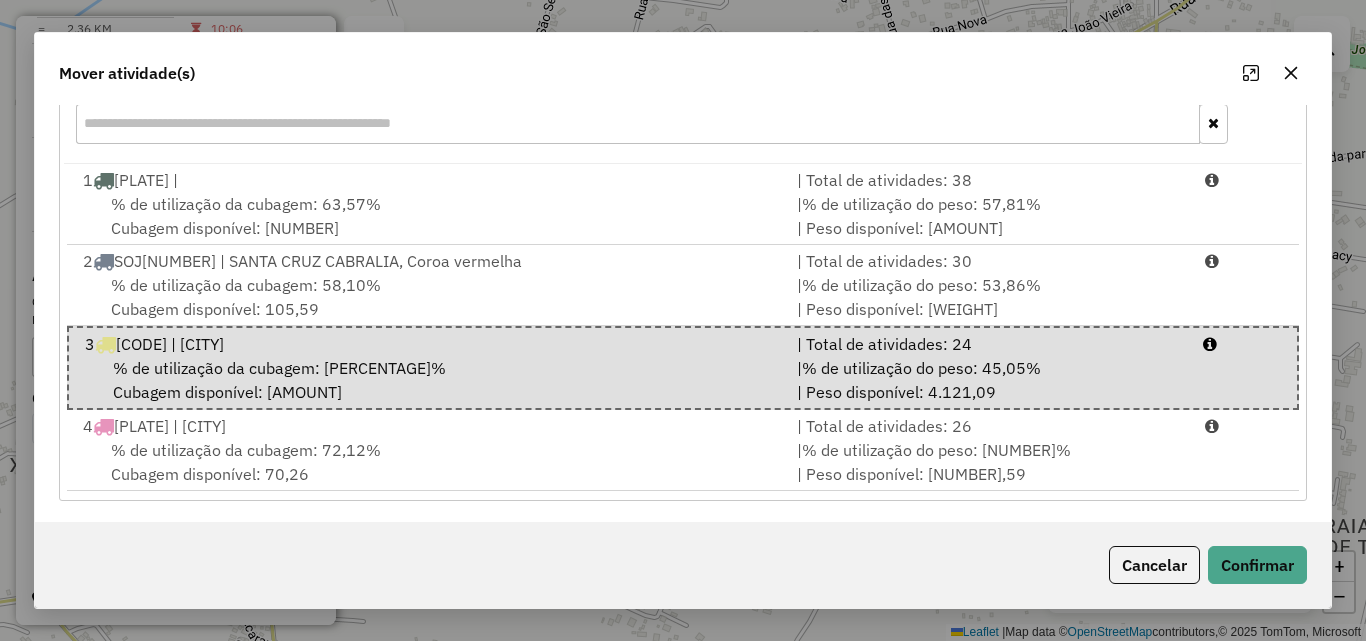 scroll, scrollTop: 0, scrollLeft: 0, axis: both 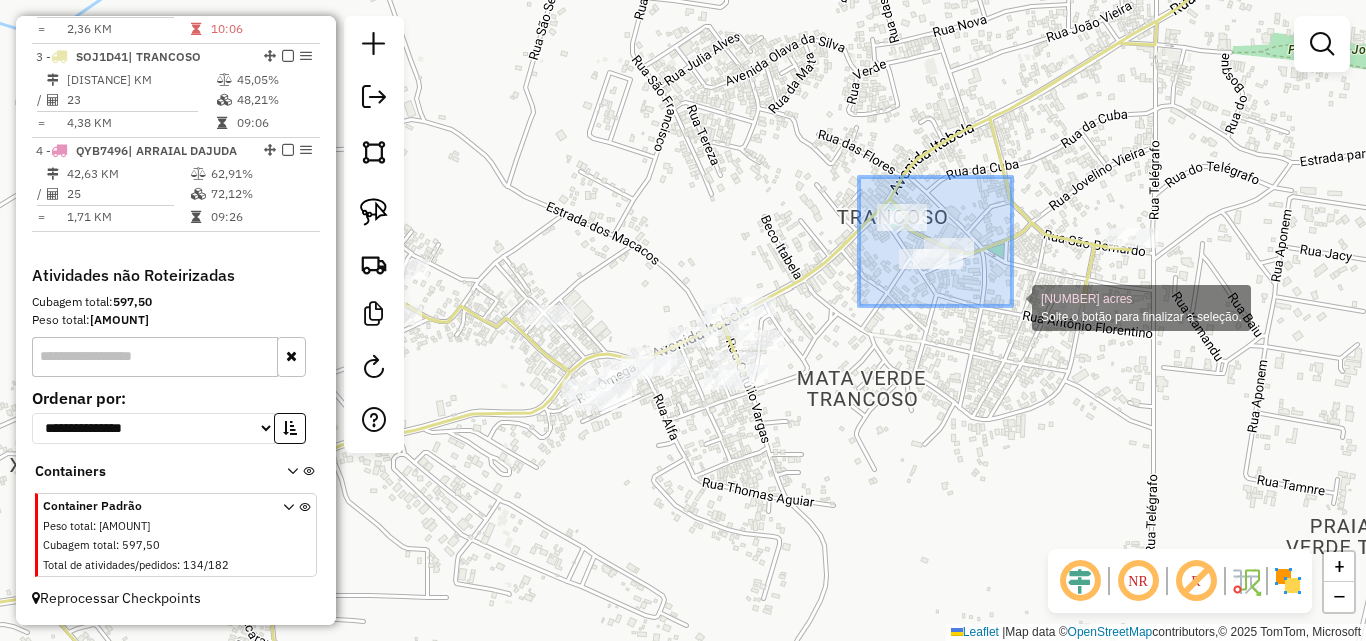 drag, startPoint x: 859, startPoint y: 177, endPoint x: 1013, endPoint y: 307, distance: 201.53412 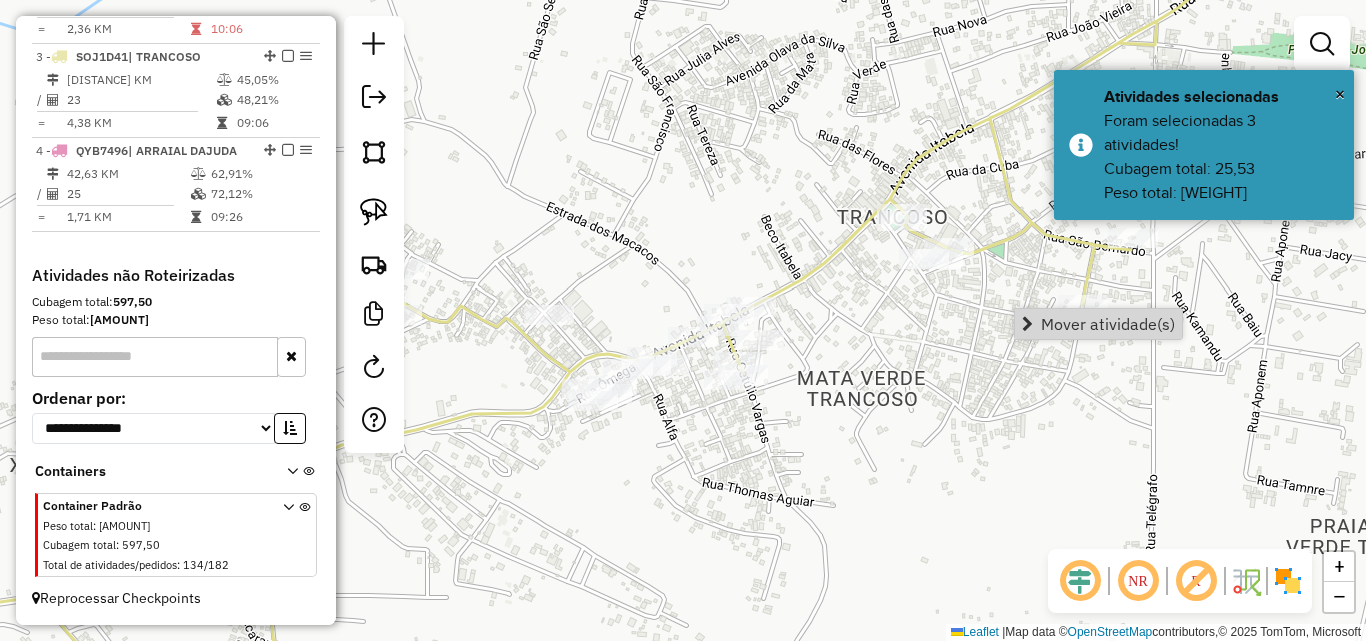 click on "Mover atividade(s)" at bounding box center (1098, 324) 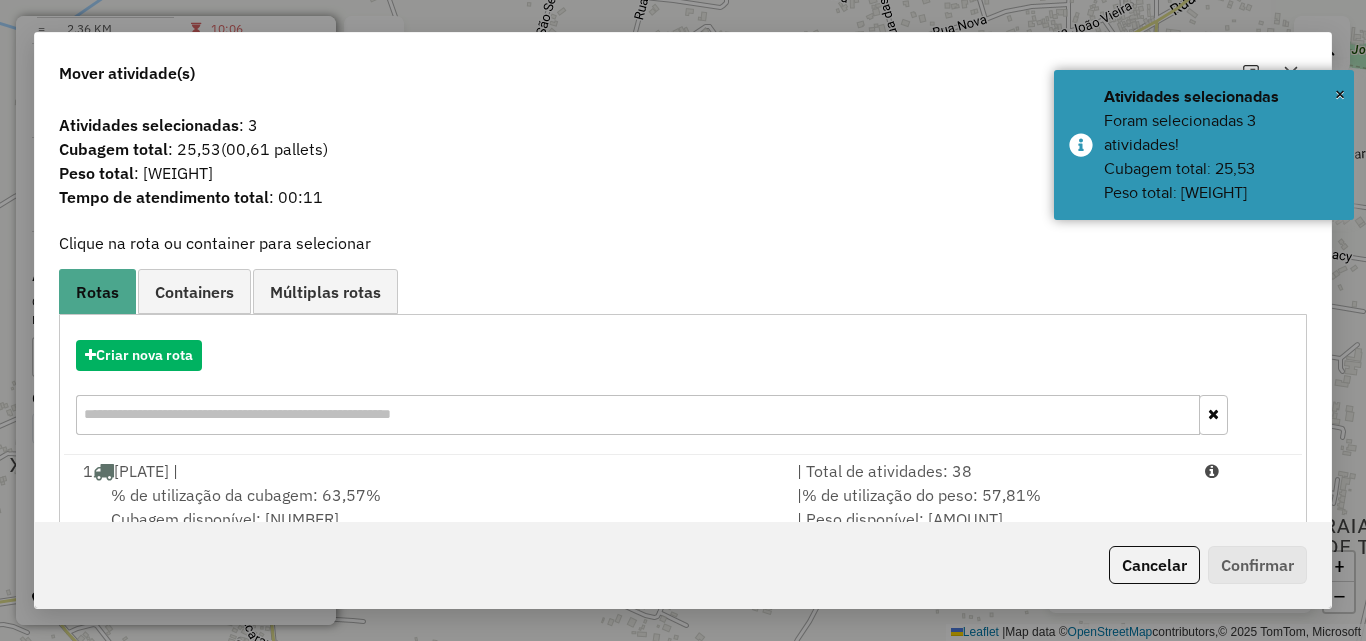 scroll, scrollTop: 291, scrollLeft: 0, axis: vertical 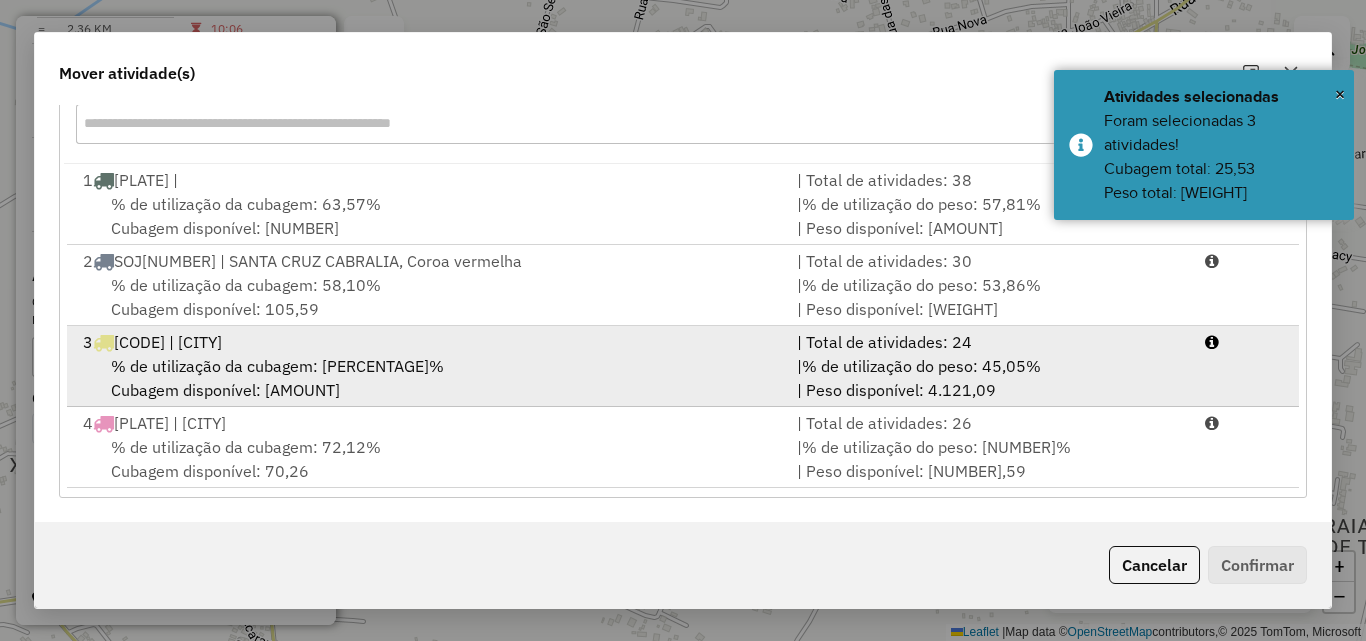 click on "|  % de utilização do peso: 45,05%  | Peso disponível: 4.121,09" at bounding box center [989, 378] 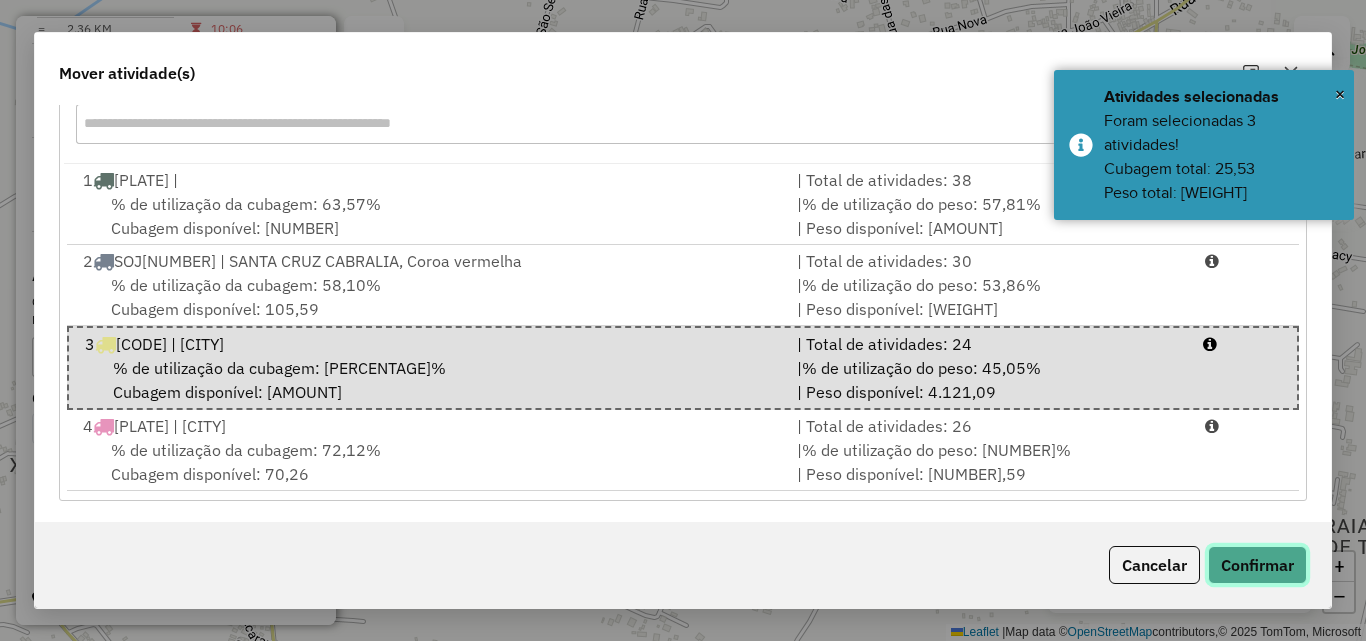 click on "Confirmar" 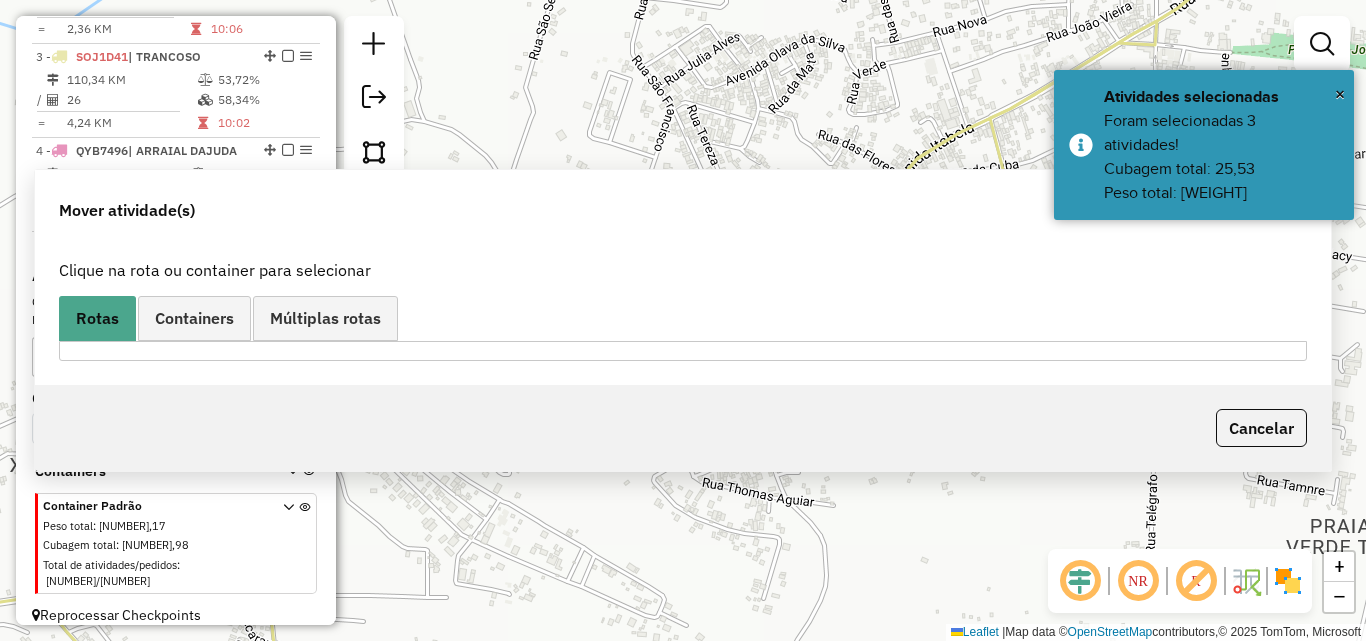 scroll, scrollTop: 0, scrollLeft: 0, axis: both 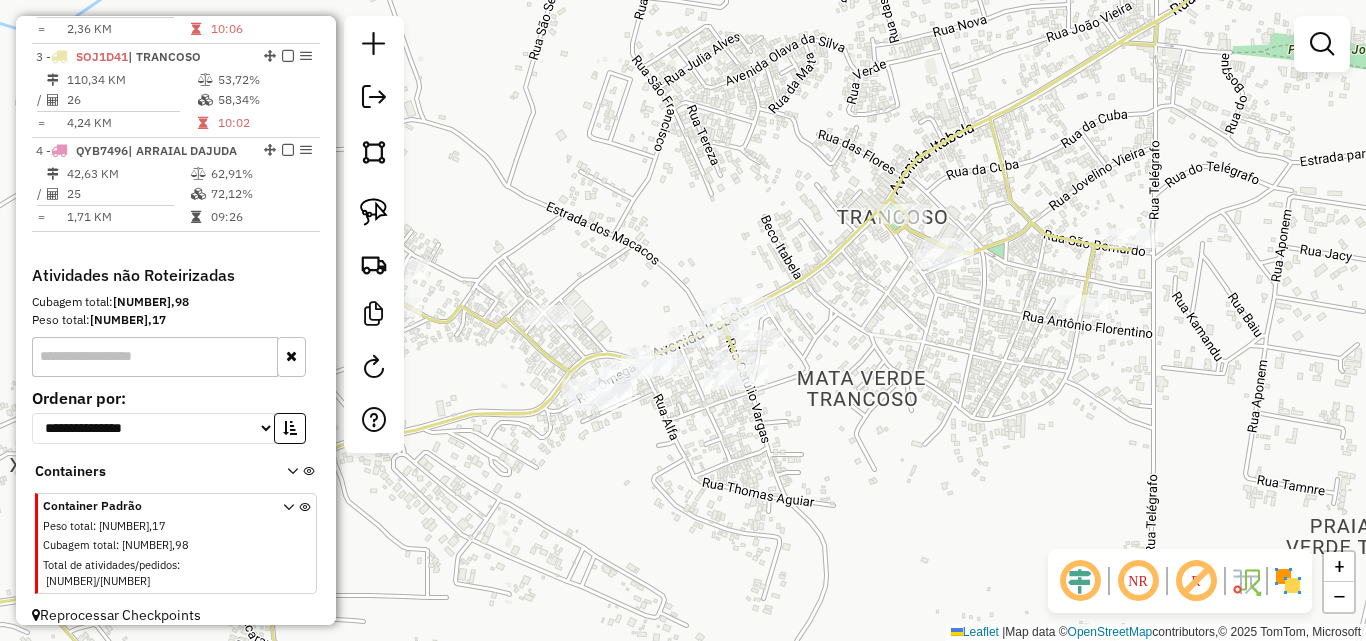 drag, startPoint x: 758, startPoint y: 125, endPoint x: 782, endPoint y: 116, distance: 25.632011 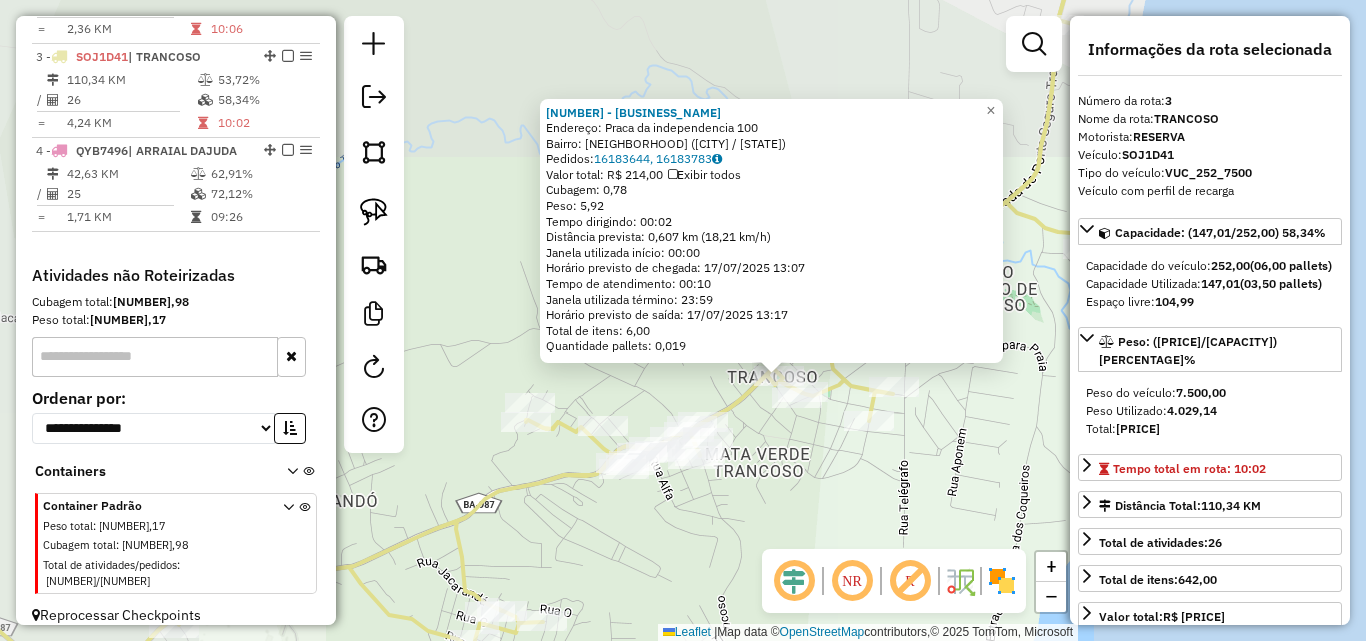click on "46733 - ASTROS BAR  Endereço:  Praca da independencia 100   Bairro: CENTRO (TRANCOSO / BA)   Pedidos:  16183644, 16183783   Valor total: R$ 214,00   Exibir todos   Cubagem: 0,78  Peso: 5,92  Tempo dirigindo: 00:02   Distância prevista: 0,607 km (18,21 km/h)   Janela utilizada início: 00:00   Horário previsto de chegada: 17/07/2025 13:07   Tempo de atendimento: 00:10   Janela utilizada término: 23:59   Horário previsto de saída: 17/07/2025 13:17   Total de itens: 6,00   Quantidade pallets: 0,019  × Janela de atendimento Grade de atendimento Capacidade Transportadoras Veículos Cliente Pedidos  Rotas Selecione os dias de semana para filtrar as janelas de atendimento  Seg   Ter   Qua   Qui   Sex   Sáb   Dom  Informe o período da janela de atendimento: De: Até:  Filtrar exatamente a janela do cliente  Considerar janela de atendimento padrão  Selecione os dias de semana para filtrar as grades de atendimento  Seg   Ter   Qua   Qui   Sex   Sáb   Dom   Clientes fora do dia de atendimento selecionado De:" 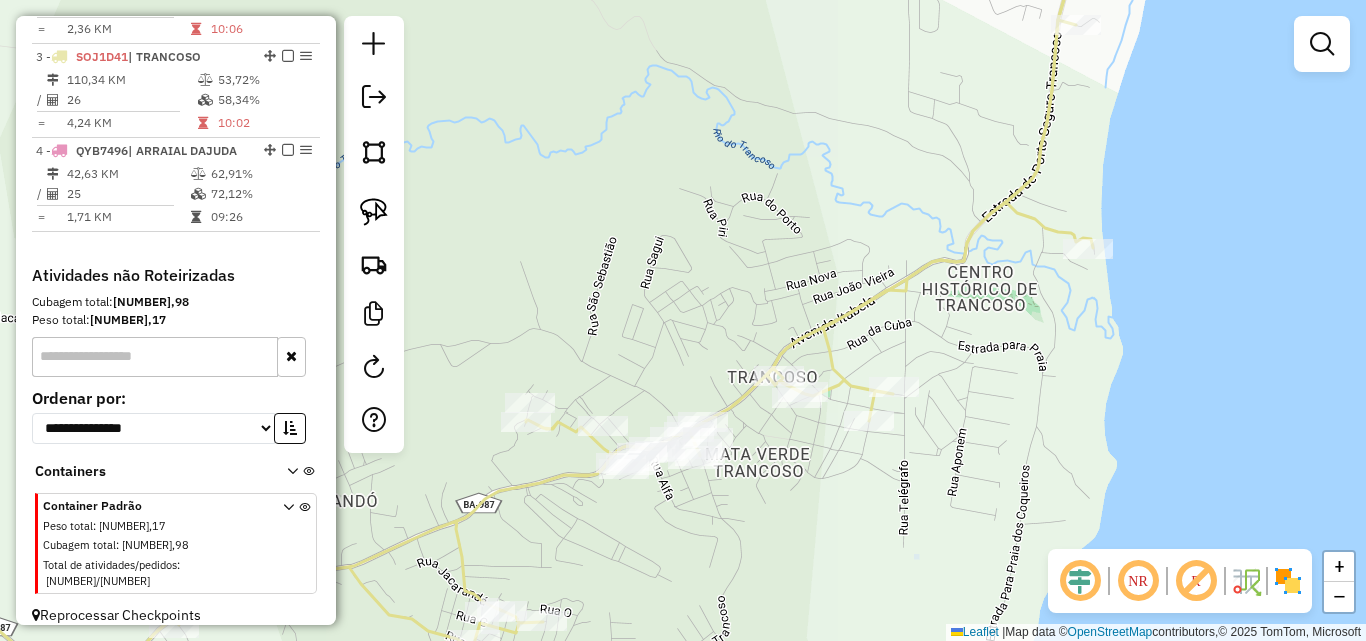 click on "46733 - ASTROS BAR  Endereço:  Praca da independencia 100   Bairro: CENTRO (TRANCOSO / BA)   Pedidos:  16183644, 16183783   Valor total: R$ 214,00   Exibir todos   Cubagem: 0,78  Peso: 5,92  Tempo dirigindo: 00:02   Distância prevista: 0,607 km (18,21 km/h)   Janela utilizada início: 00:00   Horário previsto de chegada: 17/07/2025 13:07   Tempo de atendimento: 00:10   Janela utilizada término: 23:59   Horário previsto de saída: 17/07/2025 13:17   Total de itens: 6,00   Quantidade pallets: 0,019  × Janela de atendimento Grade de atendimento Capacidade Transportadoras Veículos Cliente Pedidos  Rotas Selecione os dias de semana para filtrar as janelas de atendimento  Seg   Ter   Qua   Qui   Sex   Sáb   Dom  Informe o período da janela de atendimento: De: Até:  Filtrar exatamente a janela do cliente  Considerar janela de atendimento padrão  Selecione os dias de semana para filtrar as grades de atendimento  Seg   Ter   Qua   Qui   Sex   Sáb   Dom   Clientes fora do dia de atendimento selecionado De:" 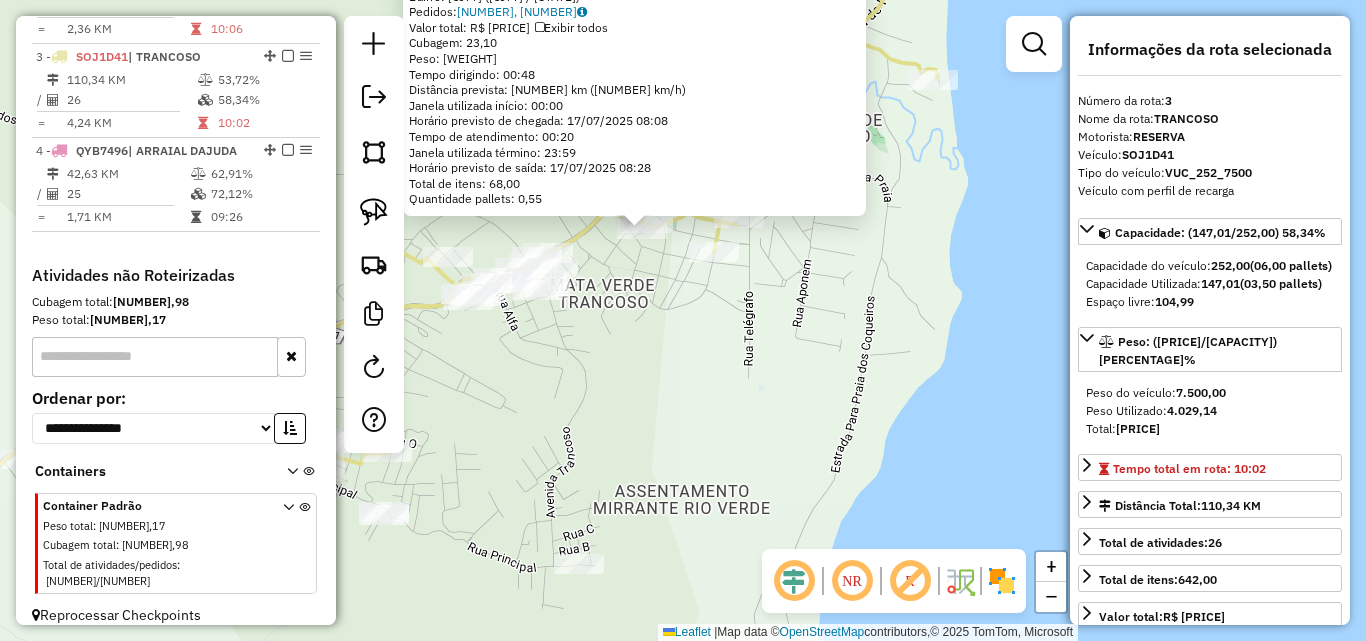 click on "37355 - DISTRI. MULTIGAS  Tipo de cliente:   Exclusivo (E)   Prioridade:  Alta  Endereço:  RUA PROJETADA DO DERO 10 10   Bairro: CENTRO (PORTO SEGURO / BA)   Pedidos:  16183561, 16183882   Valor total: R$ 5.626,59   Exibir todos   Cubagem: 23,10  Peso: 599,55  Tempo dirigindo: 00:48   Distância prevista: 34,084 km (42,61 km/h)   Janela utilizada início: 00:00   Horário previsto de chegada: 17/07/2025 08:08   Tempo de atendimento: 00:20   Janela utilizada término: 23:59   Horário previsto de saída: 17/07/2025 08:28   Total de itens: 68,00   Quantidade pallets: 0,55  × Janela de atendimento Grade de atendimento Capacidade Transportadoras Veículos Cliente Pedidos  Rotas Selecione os dias de semana para filtrar as janelas de atendimento  Seg   Ter   Qua   Qui   Sex   Sáb   Dom  Informe o período da janela de atendimento: De: Até:  Filtrar exatamente a janela do cliente  Considerar janela de atendimento padrão  Selecione os dias de semana para filtrar as grades de atendimento  Seg   Ter   Qua   Qui  +" 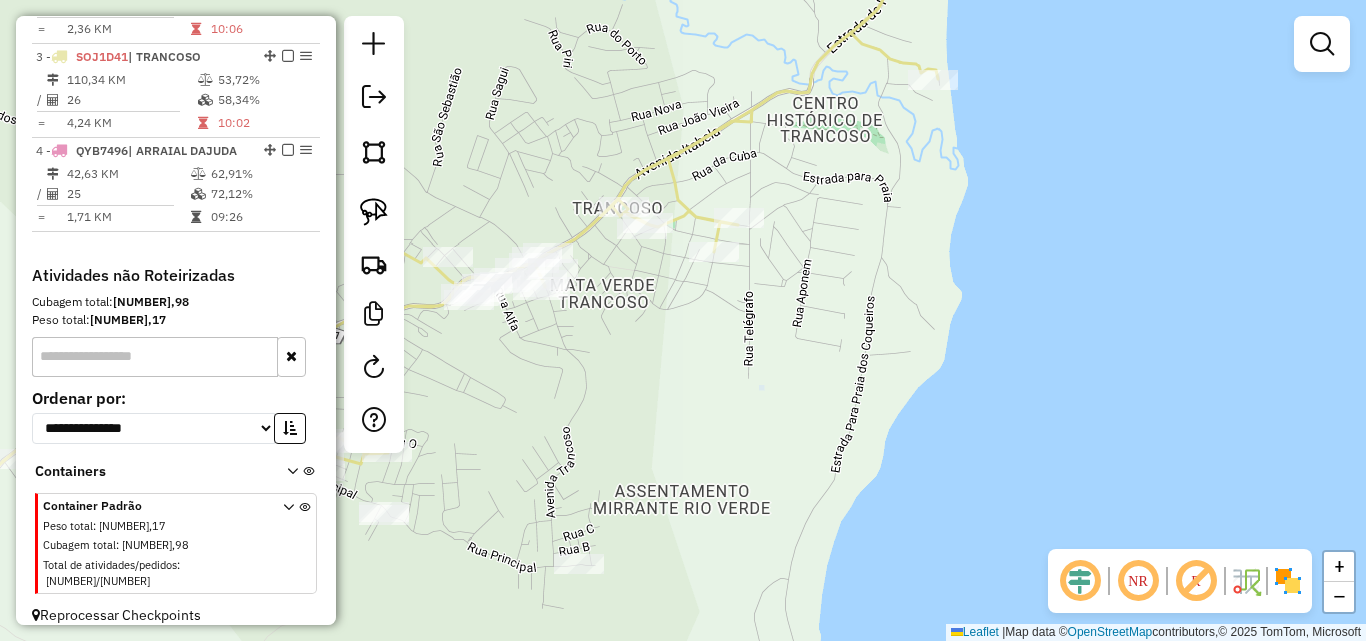 click on "37355 - DISTRI. MULTIGAS  Tipo de cliente:   Exclusivo (E)   Prioridade:  Alta  Endereço:  RUA PROJETADA DO DERO 10 10   Bairro: CENTRO (PORTO SEGURO / BA)   Pedidos:  16183561, 16183882   Valor total: R$ 5.626,59   Exibir todos   Cubagem: 23,10  Peso: 599,55  Tempo dirigindo: 00:48   Distância prevista: 34,084 km (42,61 km/h)   Janela utilizada início: 00:00   Horário previsto de chegada: 17/07/2025 08:08   Tempo de atendimento: 00:20   Janela utilizada término: 23:59   Horário previsto de saída: 17/07/2025 08:28   Total de itens: 68,00   Quantidade pallets: 0,55  × Janela de atendimento Grade de atendimento Capacidade Transportadoras Veículos Cliente Pedidos  Rotas Selecione os dias de semana para filtrar as janelas de atendimento  Seg   Ter   Qua   Qui   Sex   Sáb   Dom  Informe o período da janela de atendimento: De: Até:  Filtrar exatamente a janela do cliente  Considerar janela de atendimento padrão  Selecione os dias de semana para filtrar as grades de atendimento  Seg   Ter   Qua   Qui  +" 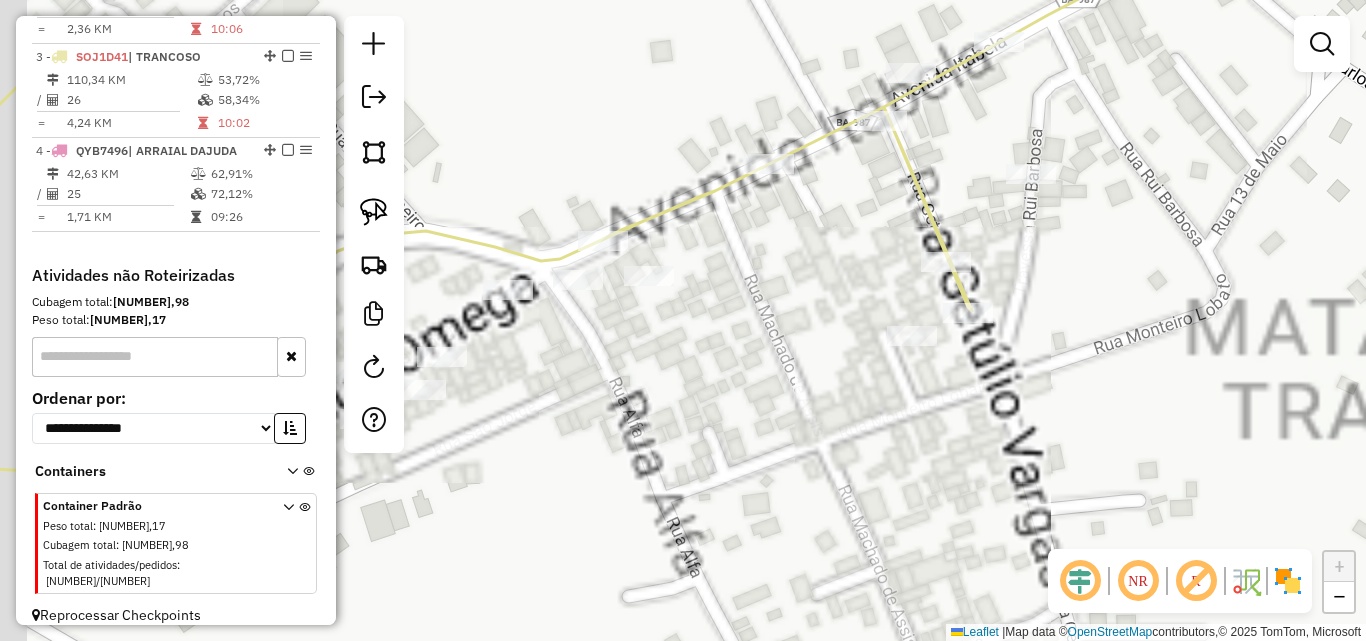 drag, startPoint x: 749, startPoint y: 363, endPoint x: 803, endPoint y: 355, distance: 54.589375 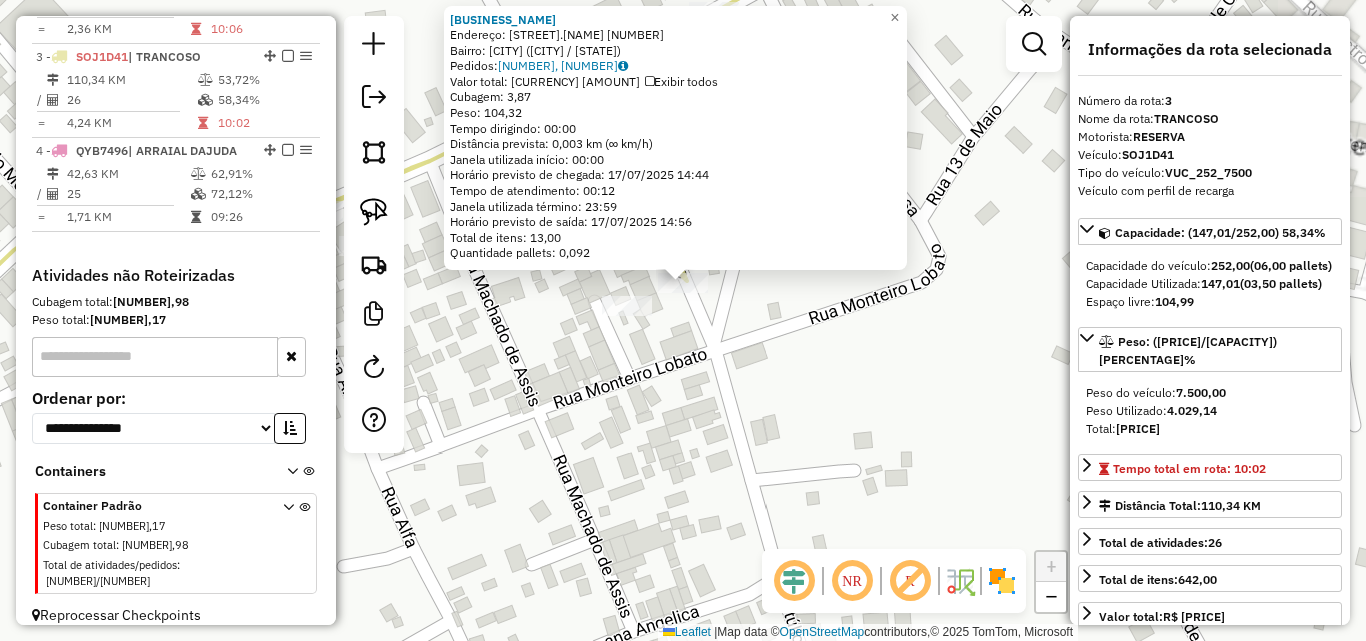 click on "46637 - Bar Cantinho Do Cald  Endereço:  R.getulio Vargas 1   Bairro: TRANCOSO (PORTO SEGURO / BA)   Pedidos:  16183820, 16183936   Valor total: R$ 748,61   Exibir todos   Cubagem: 3,87  Peso: 104,32  Tempo dirigindo: 00:00   Distância prevista: 0,003 km (∞ km/h)   Janela utilizada início: 00:00   Horário previsto de chegada: 17/07/2025 14:44   Tempo de atendimento: 00:12   Janela utilizada término: 23:59   Horário previsto de saída: 17/07/2025 14:56   Total de itens: 13,00   Quantidade pallets: 0,092  × Janela de atendimento Grade de atendimento Capacidade Transportadoras Veículos Cliente Pedidos  Rotas Selecione os dias de semana para filtrar as janelas de atendimento  Seg   Ter   Qua   Qui   Sex   Sáb   Dom  Informe o período da janela de atendimento: De: Até:  Filtrar exatamente a janela do cliente  Considerar janela de atendimento padrão  Selecione os dias de semana para filtrar as grades de atendimento  Seg   Ter   Qua   Qui   Sex   Sáb   Dom   Peso mínimo:   Peso máximo:   De:   De:" 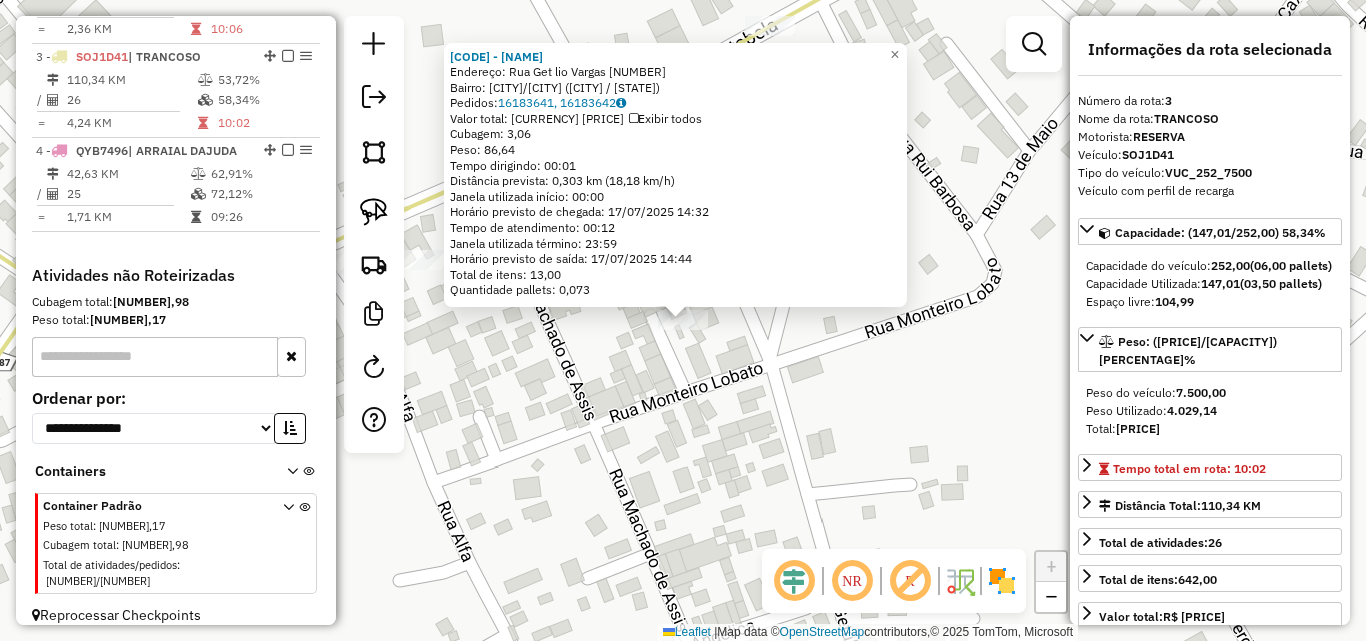 drag, startPoint x: 590, startPoint y: 367, endPoint x: 706, endPoint y: 356, distance: 116.520386 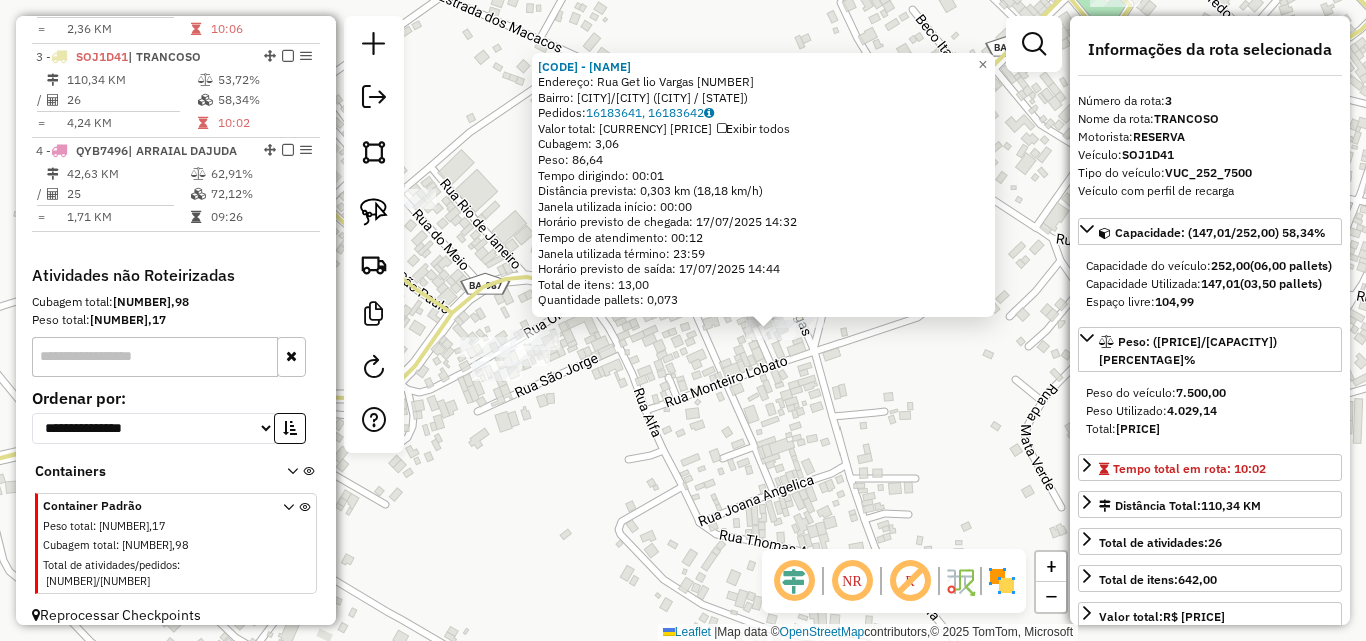 click on "46650 - Bar Resid ncia Bila  Endereço:  Rua Get lio Vargas 121   Bairro: TRANCOSO/CENTRO (PORTO SEGURO / BA)   Pedidos:  16183641, 16183642   Valor total: R$ 690,31   Exibir todos   Cubagem: 3,06  Peso: 86,64  Tempo dirigindo: 00:01   Distância prevista: 0,303 km (18,18 km/h)   Janela utilizada início: 00:00   Horário previsto de chegada: 17/07/2025 14:32   Tempo de atendimento: 00:12   Janela utilizada término: 23:59   Horário previsto de saída: 17/07/2025 14:44   Total de itens: 13,00   Quantidade pallets: 0,073  × Janela de atendimento Grade de atendimento Capacidade Transportadoras Veículos Cliente Pedidos  Rotas Selecione os dias de semana para filtrar as janelas de atendimento  Seg   Ter   Qua   Qui   Sex   Sáb   Dom  Informe o período da janela de atendimento: De: Até:  Filtrar exatamente a janela do cliente  Considerar janela de atendimento padrão  Selecione os dias de semana para filtrar as grades de atendimento  Seg   Ter   Qua   Qui   Sex   Sáb   Dom   Peso mínimo:   Peso máximo:  +" 